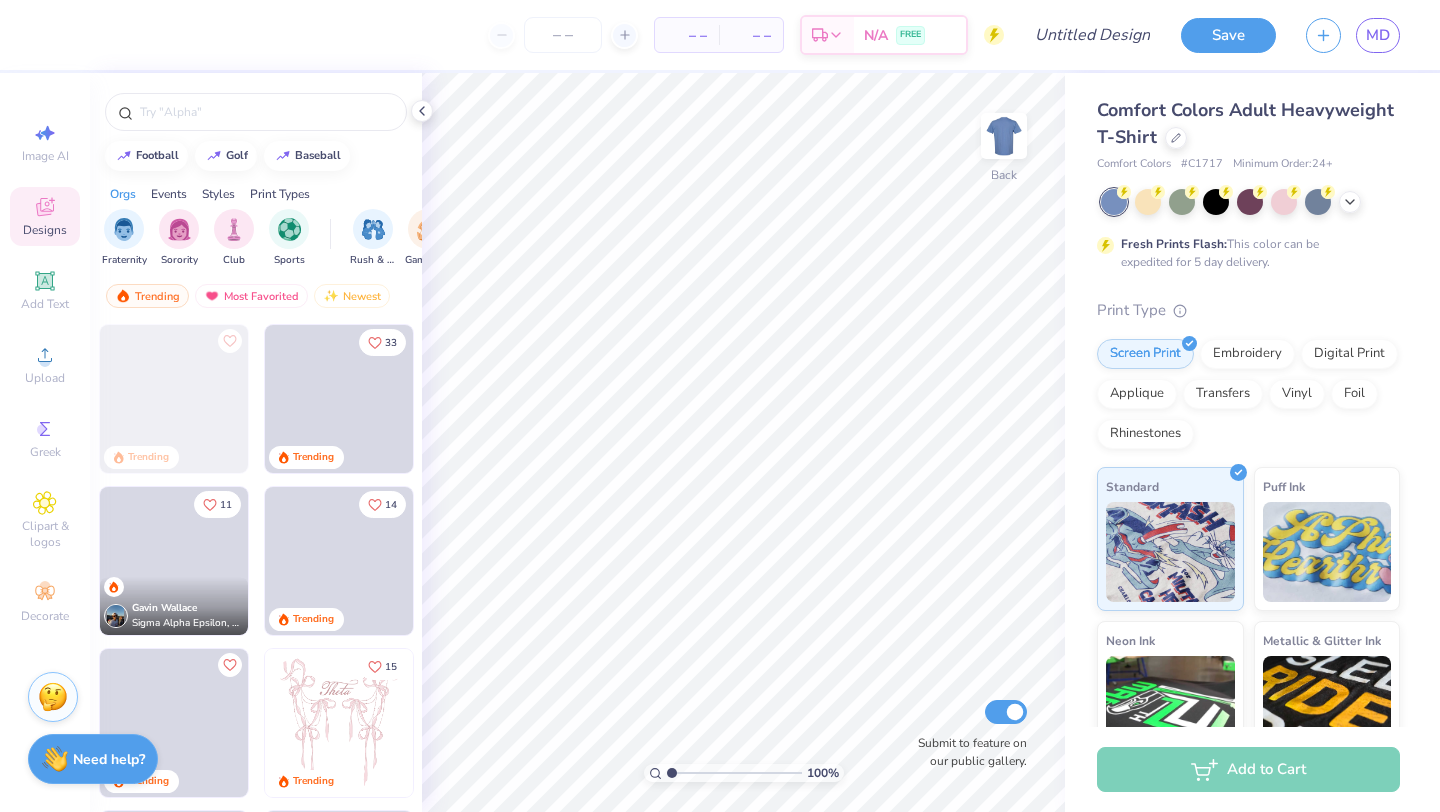 scroll, scrollTop: 0, scrollLeft: 0, axis: both 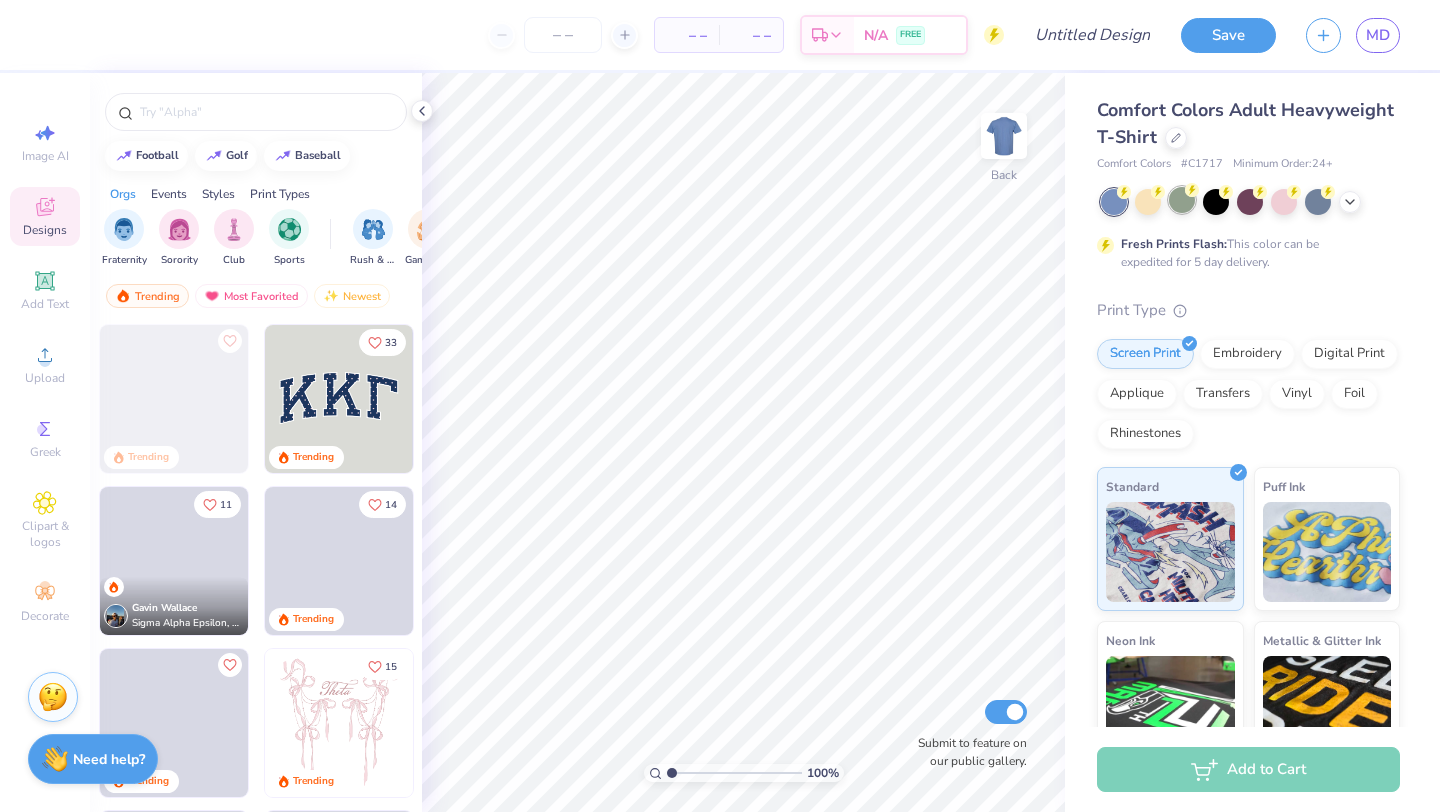 click at bounding box center (1182, 200) 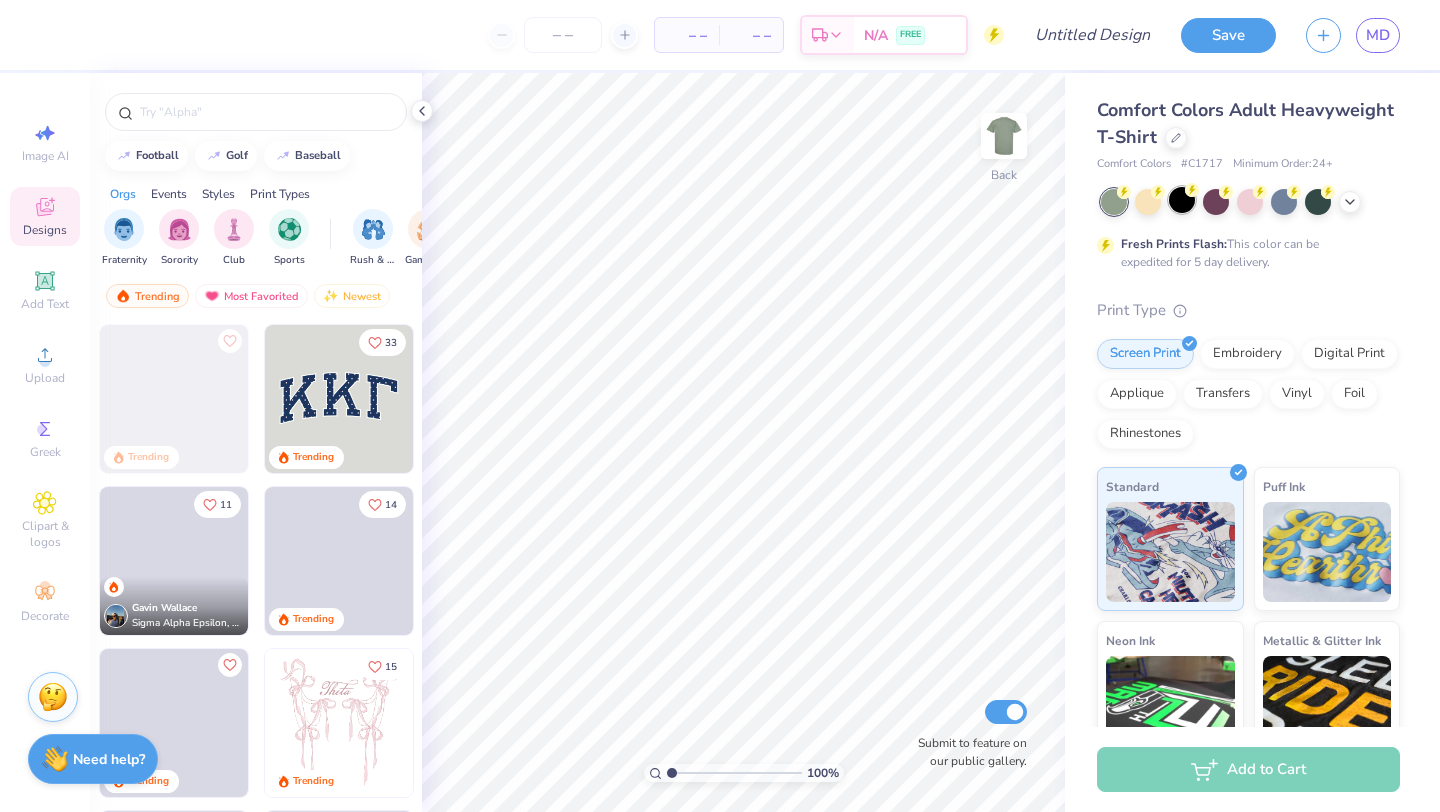 click at bounding box center [1182, 200] 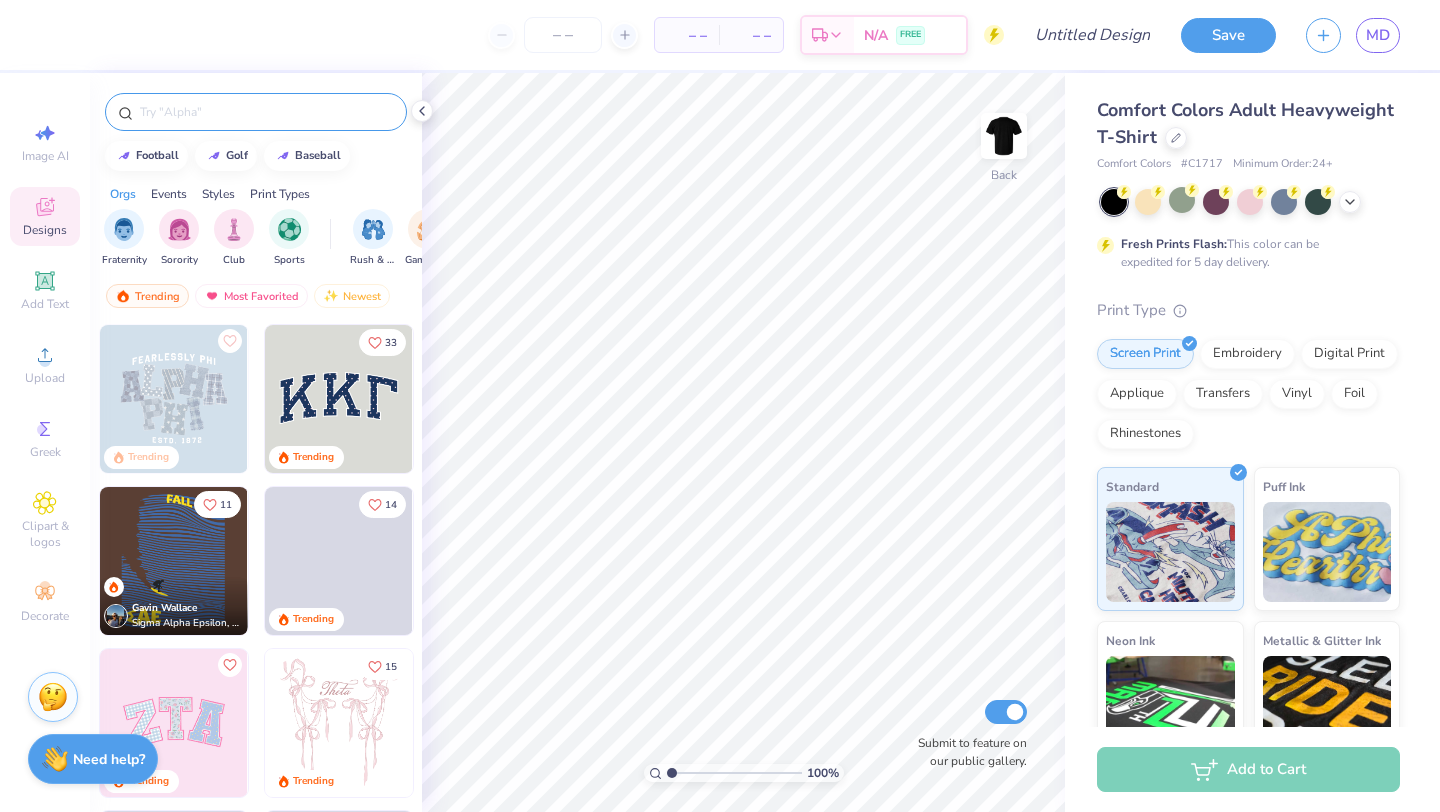 click at bounding box center (266, 112) 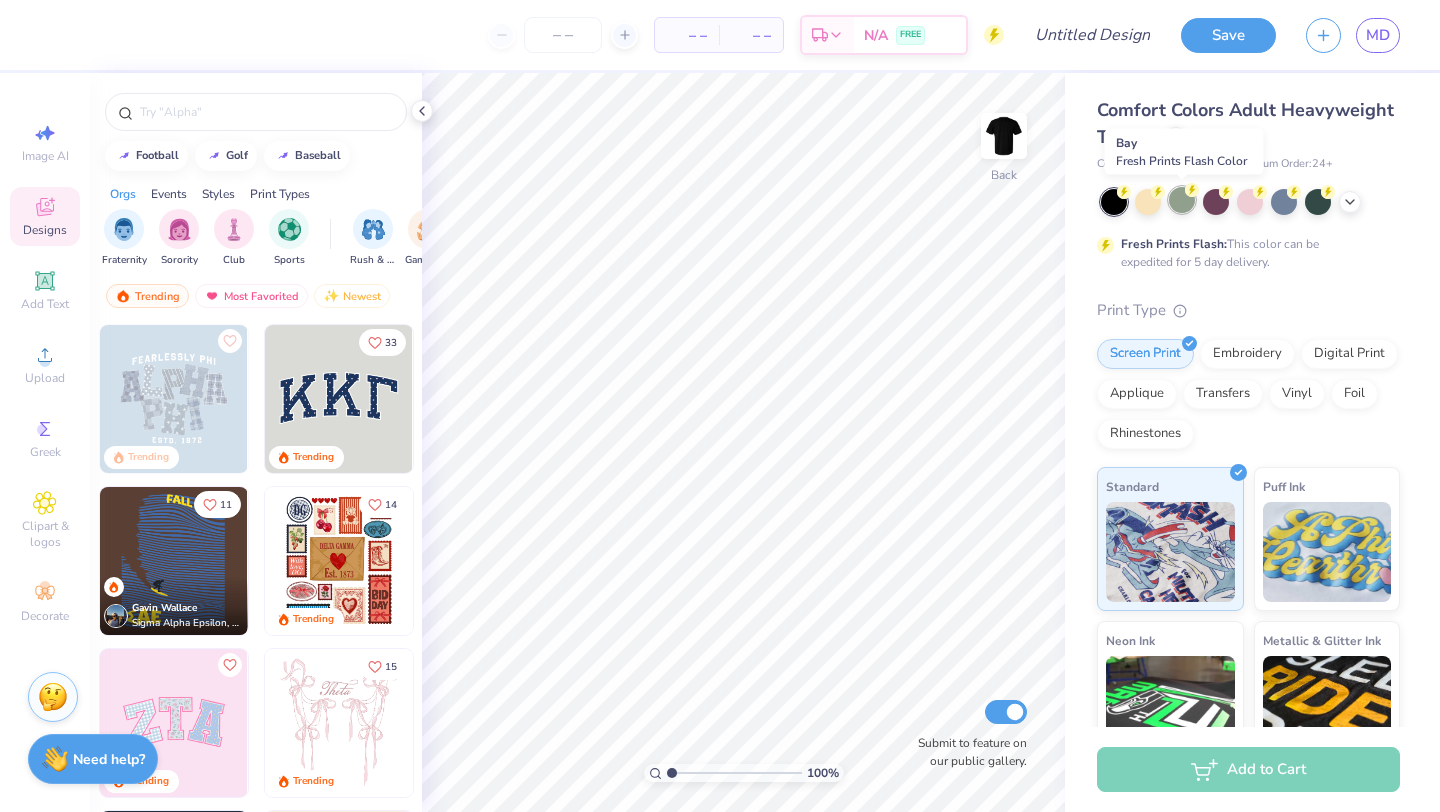 click at bounding box center [1182, 200] 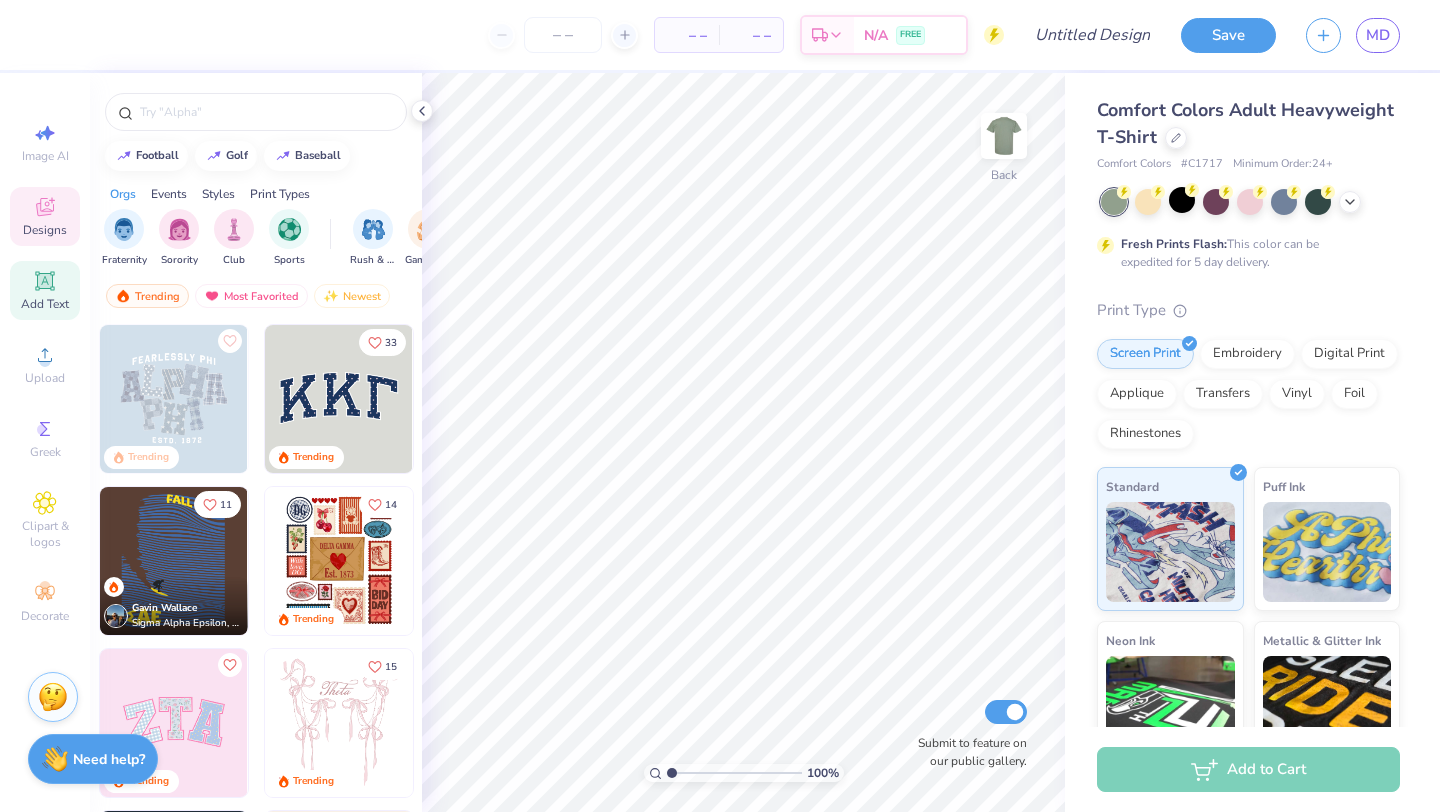 click on "Add Text" at bounding box center [45, 290] 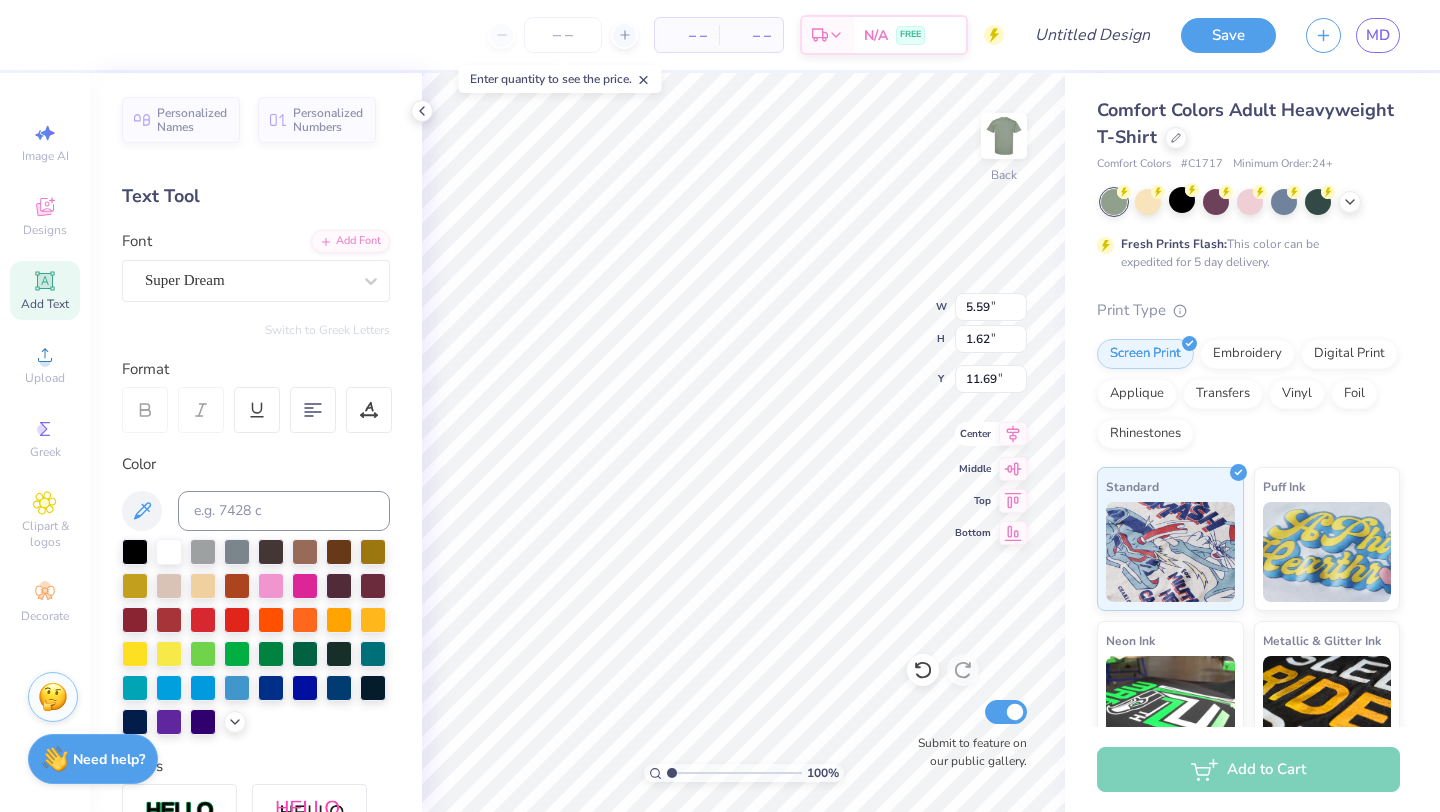 click 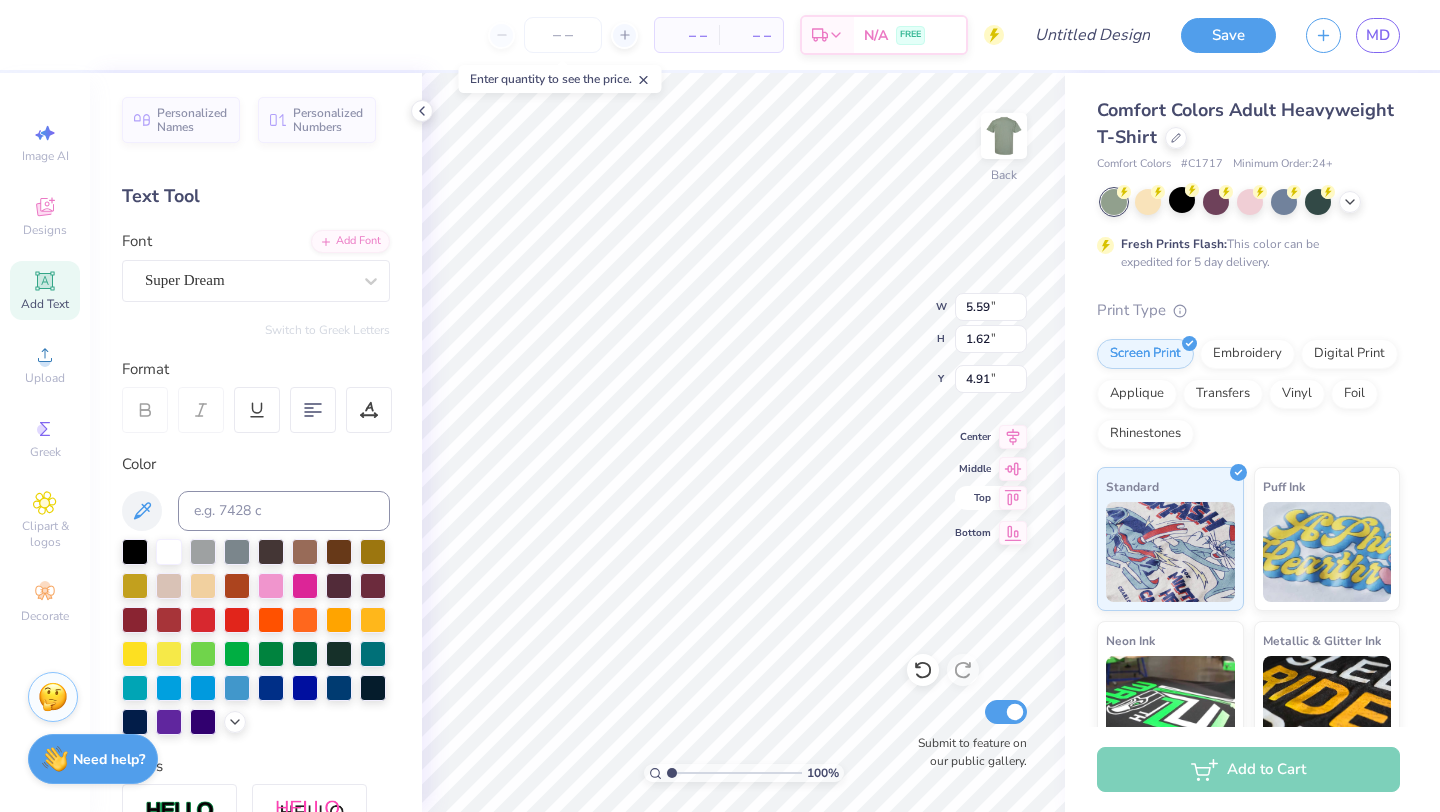 type on "4.03" 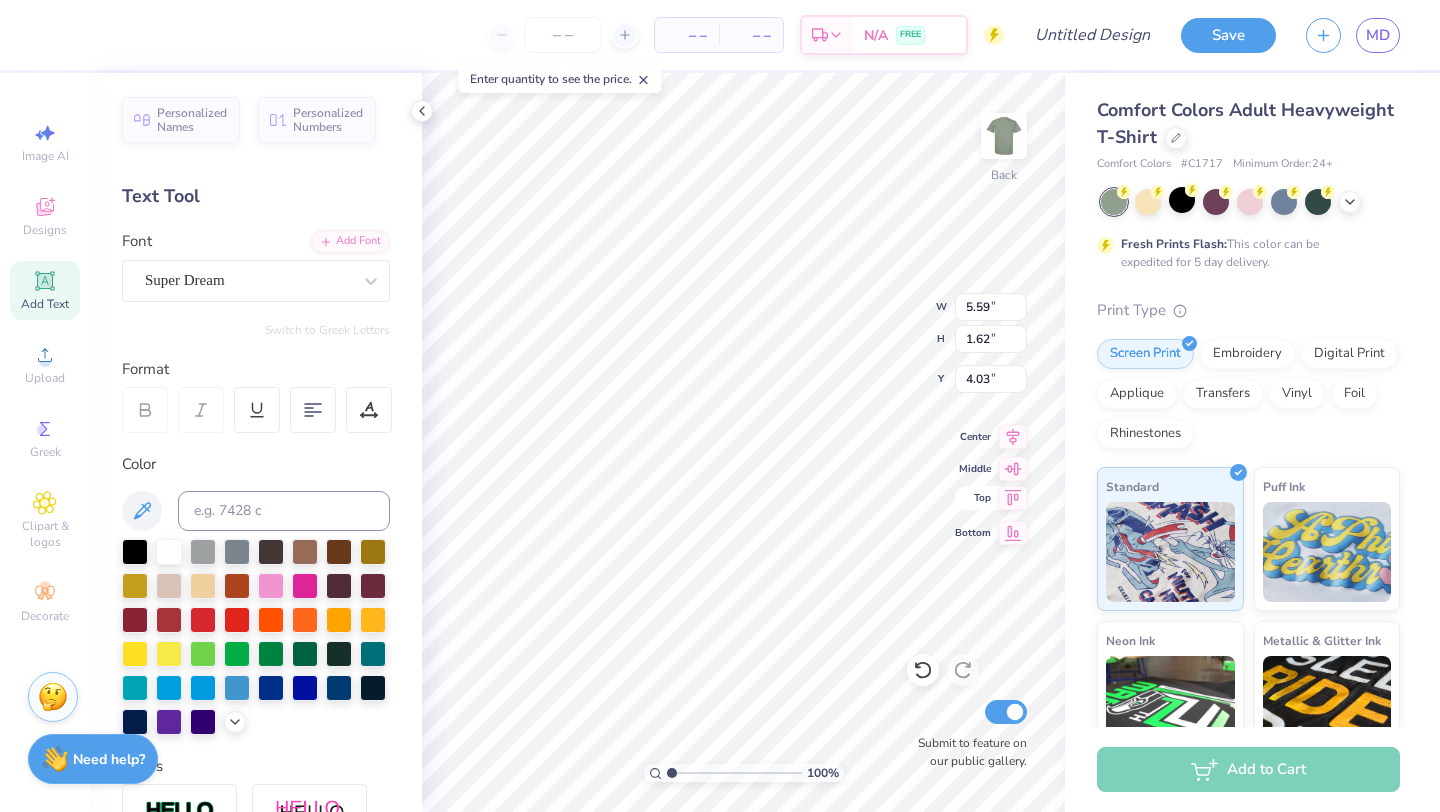 type on "10.63" 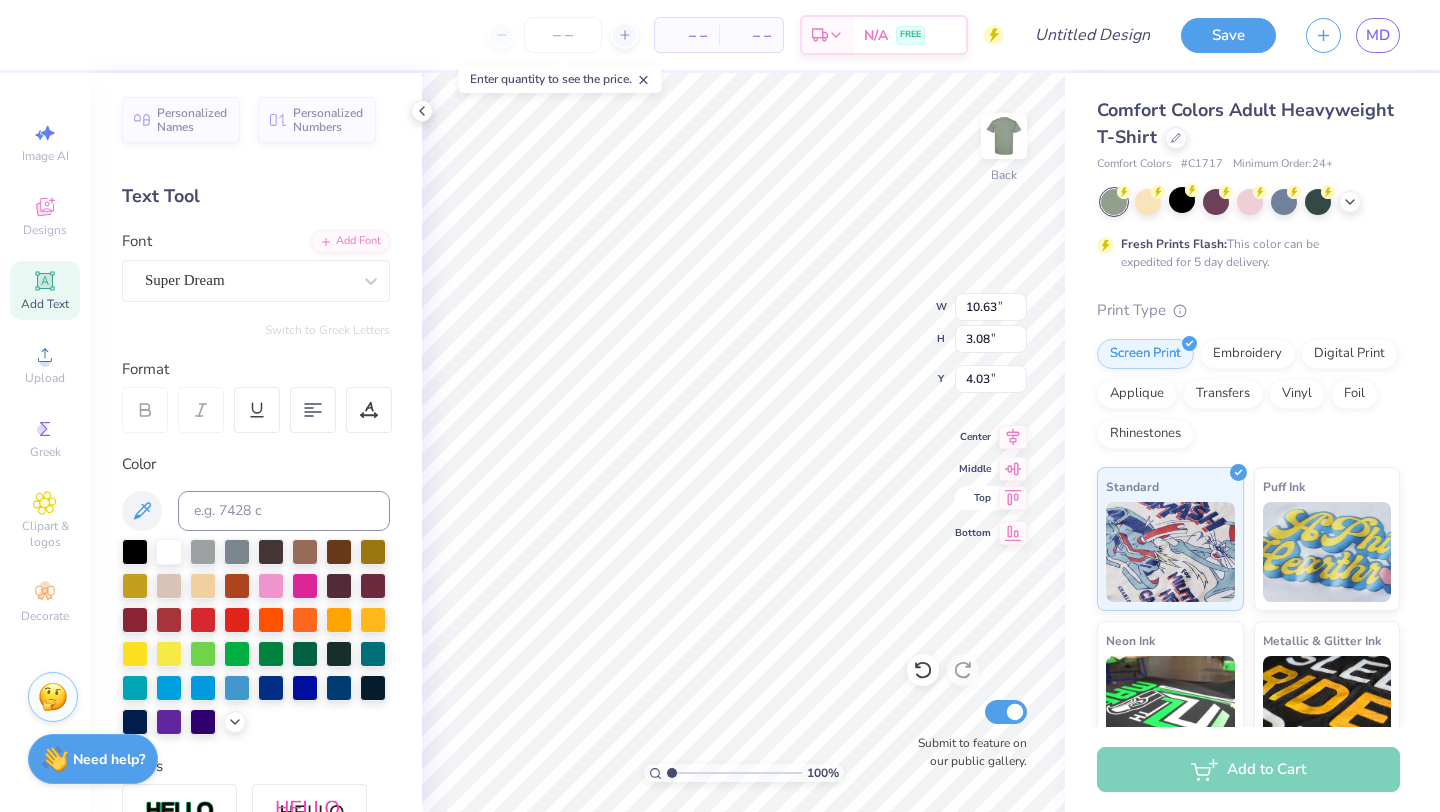 type on "3.91" 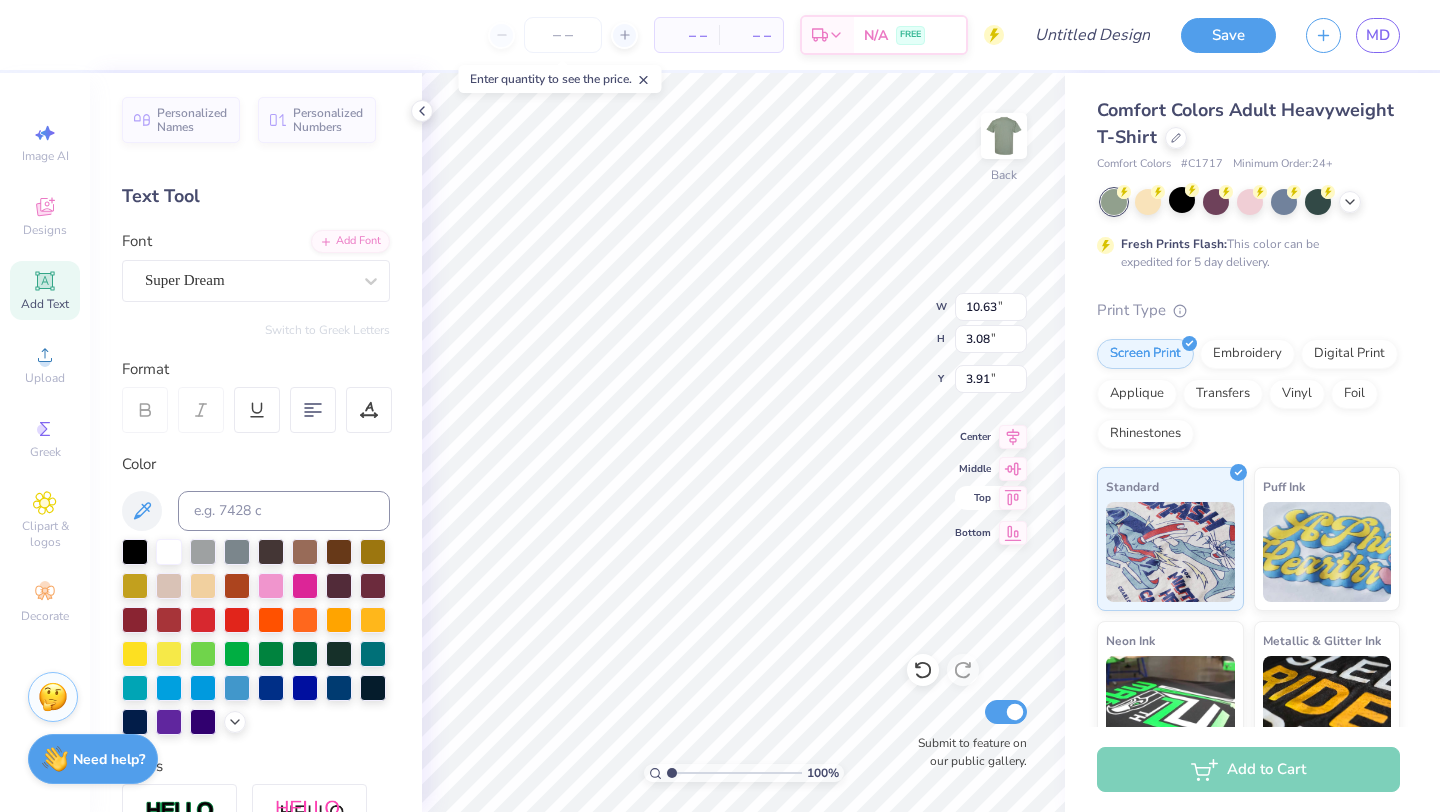 scroll, scrollTop: 0, scrollLeft: 0, axis: both 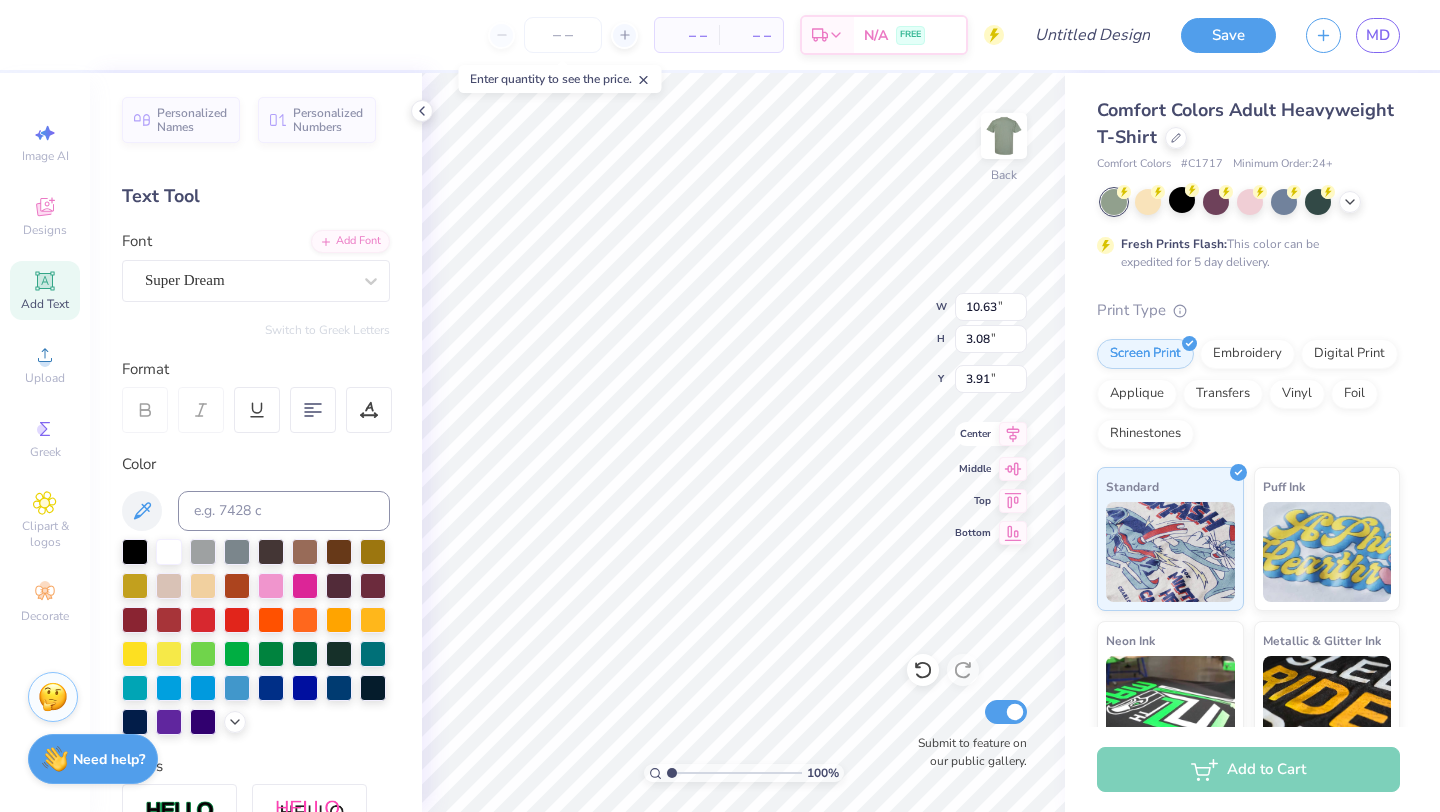click 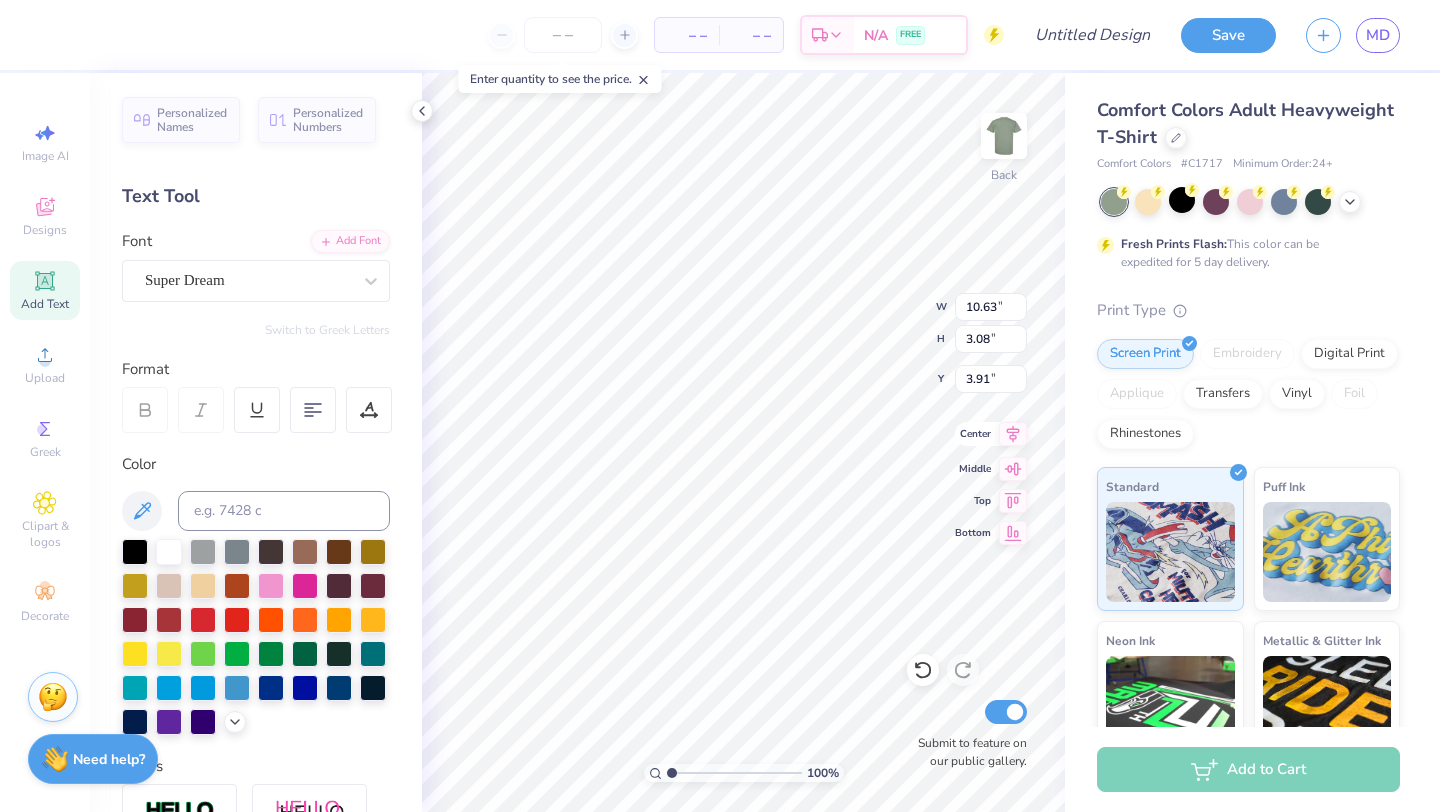 type on "14.17" 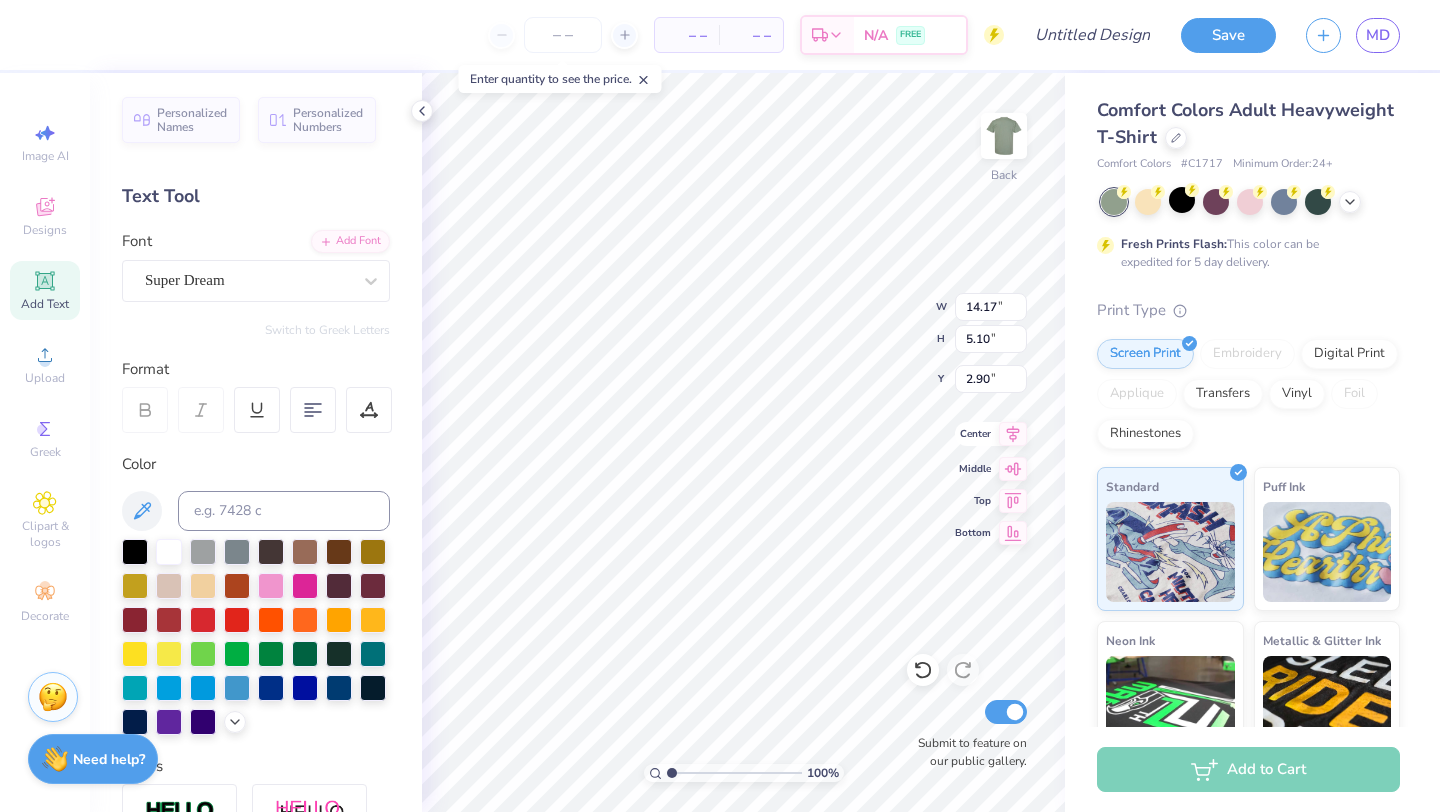 type on "3.00" 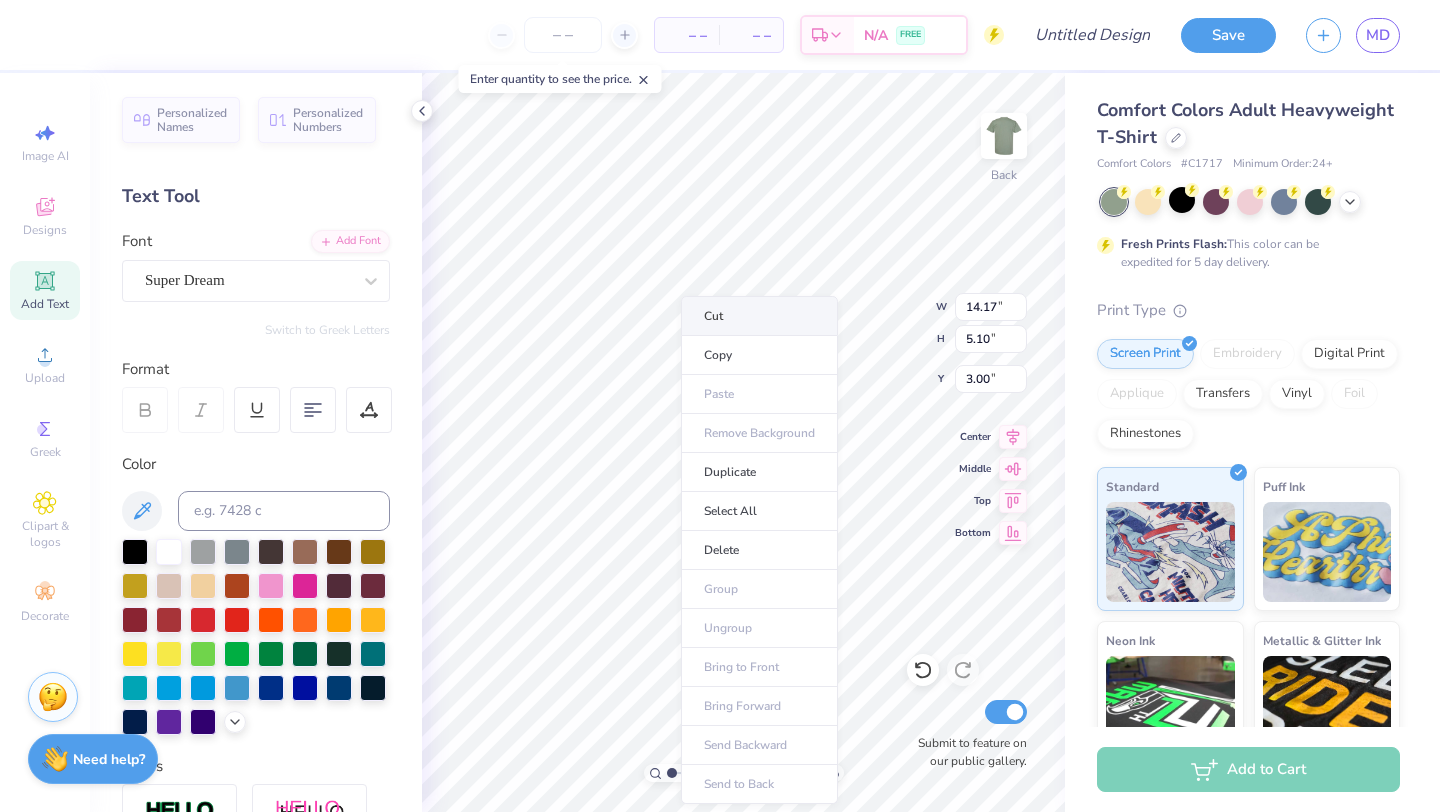 click on "Cut" at bounding box center (759, 316) 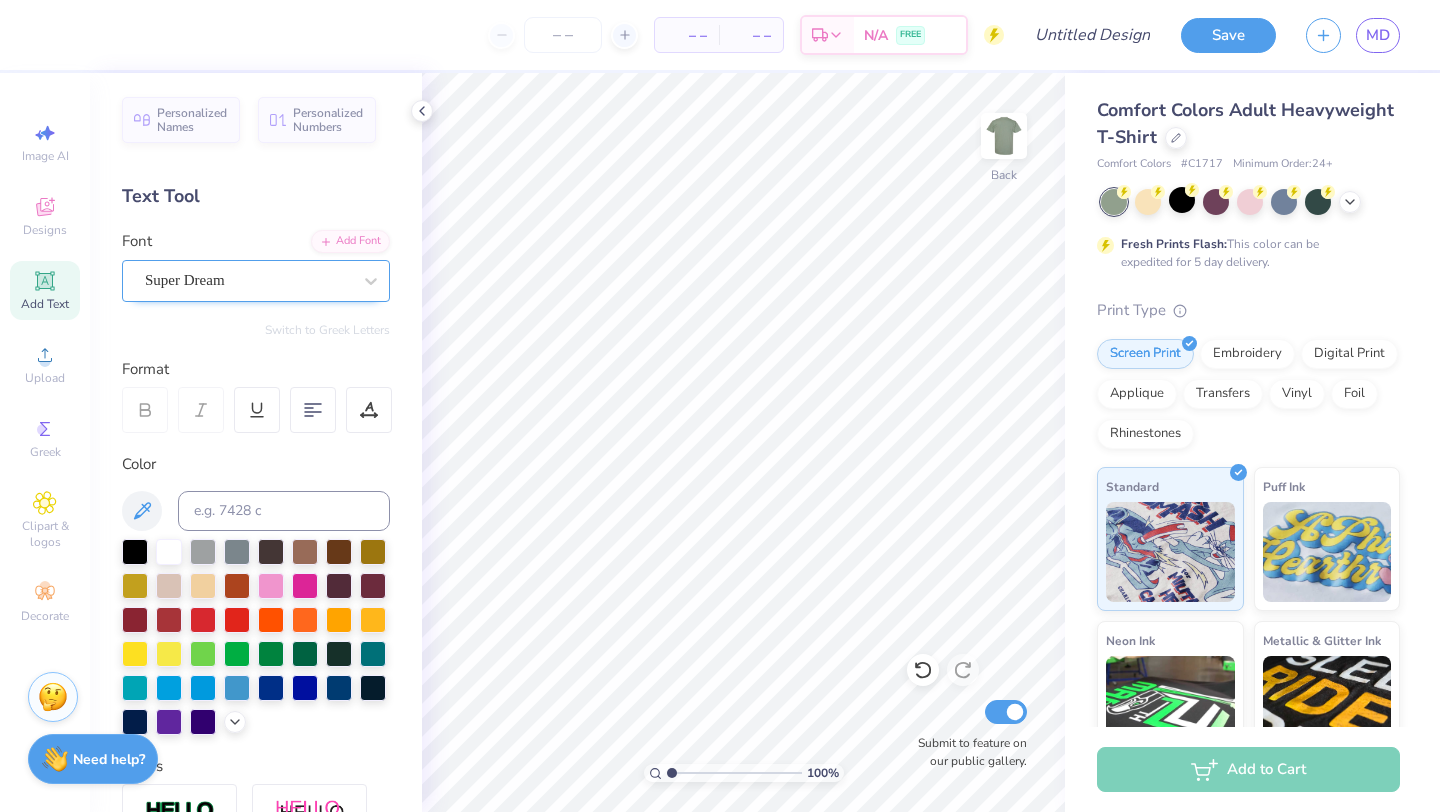 click on "Super Dream" at bounding box center [248, 280] 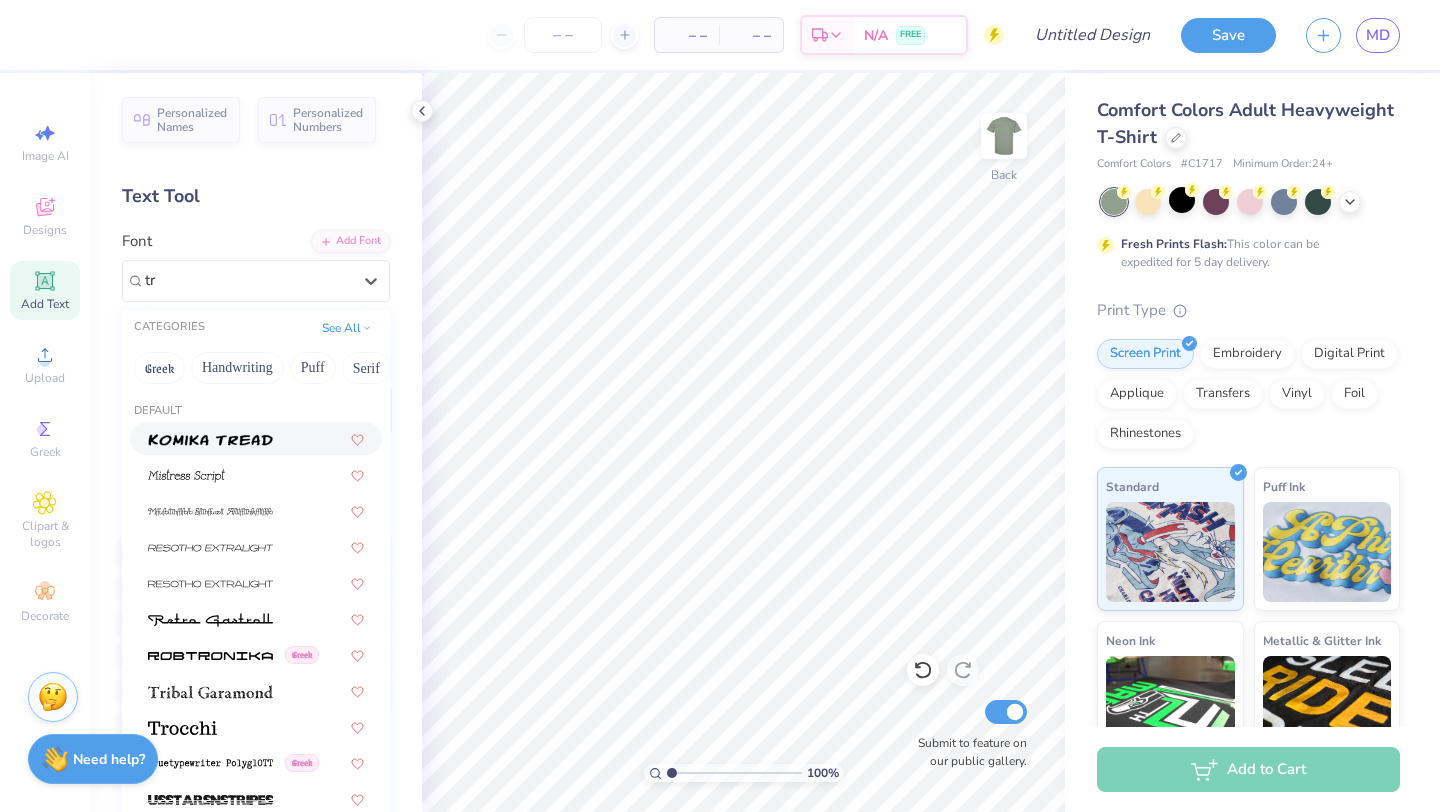 scroll, scrollTop: 0, scrollLeft: 0, axis: both 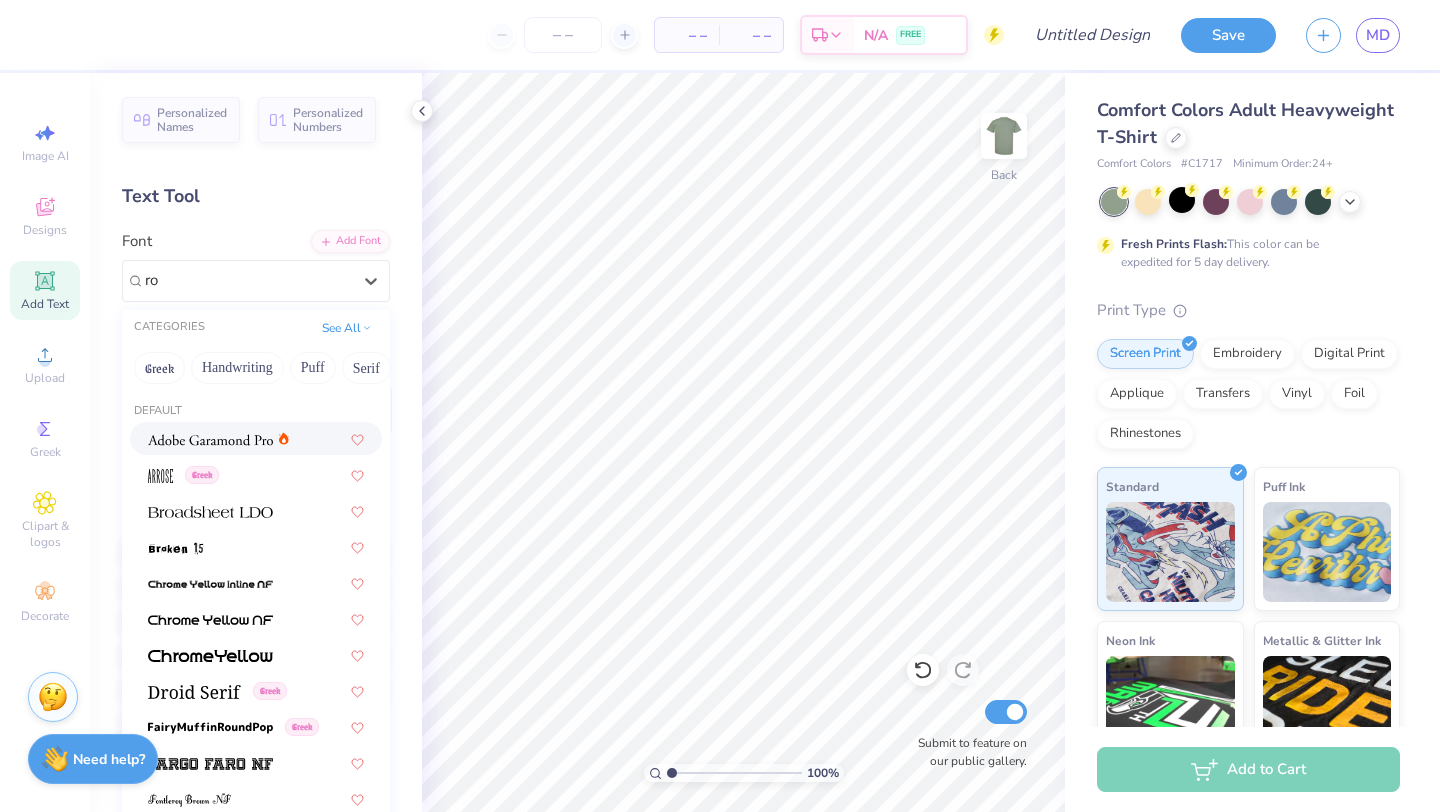 type on "r" 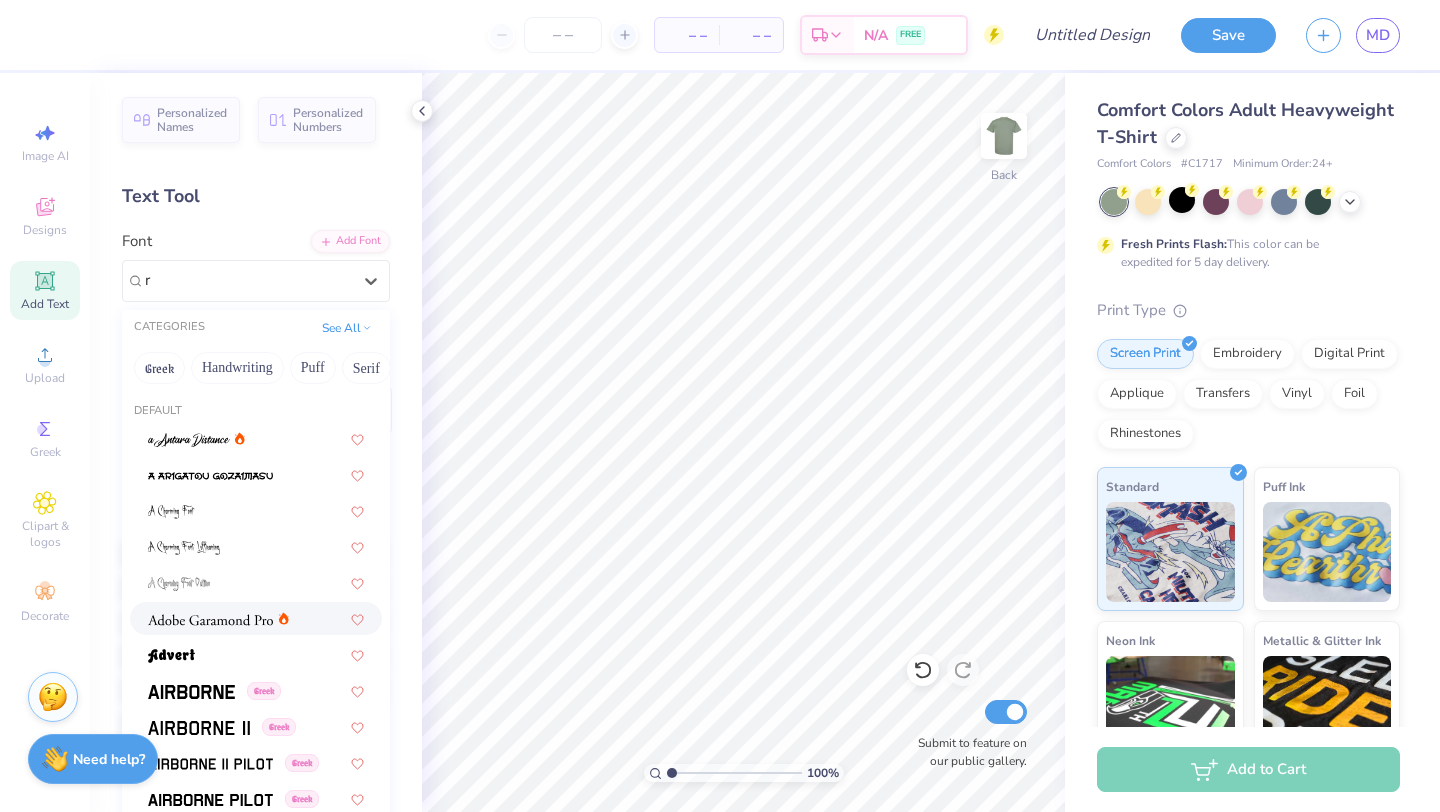 type 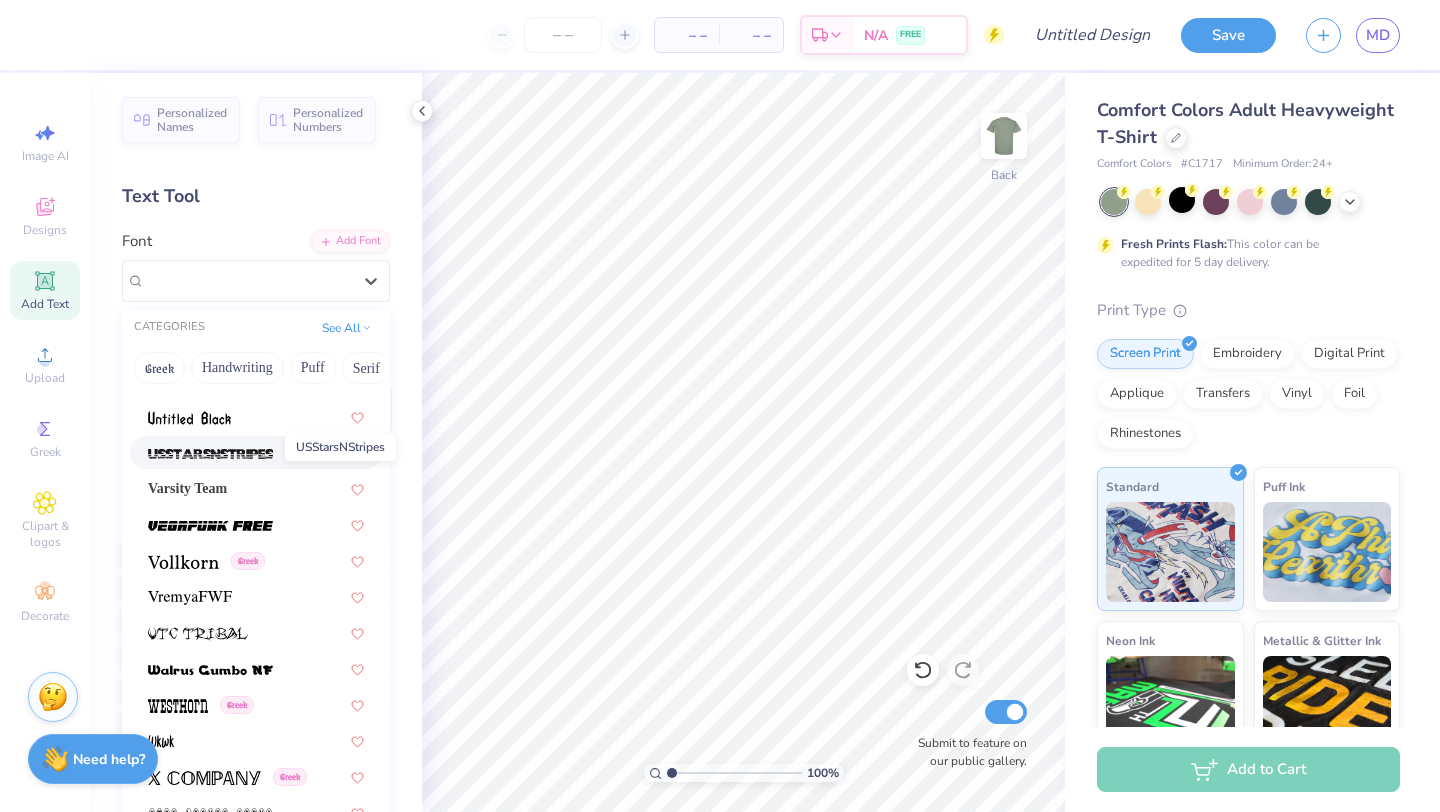 scroll, scrollTop: 10642, scrollLeft: 0, axis: vertical 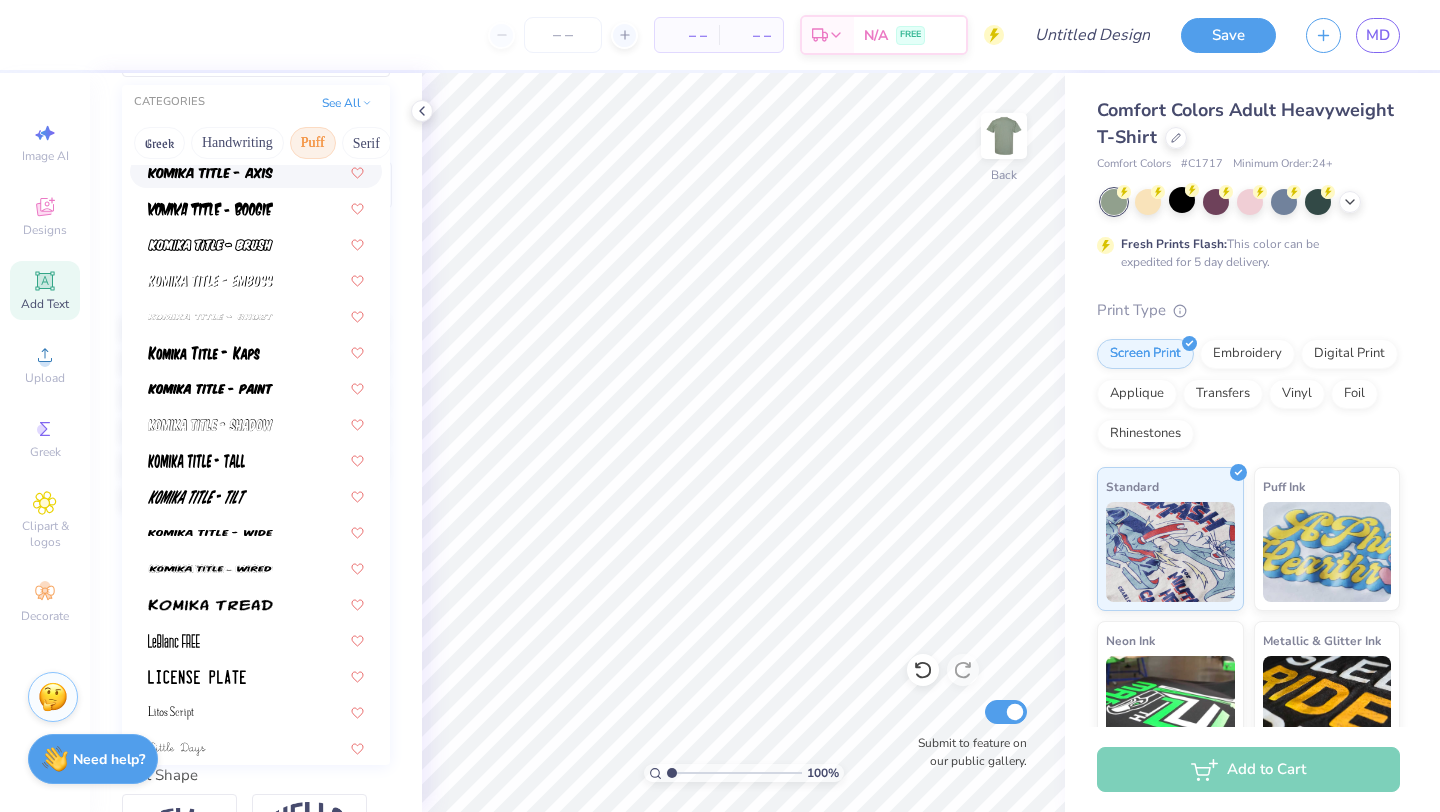 click on "Puff" at bounding box center [313, 143] 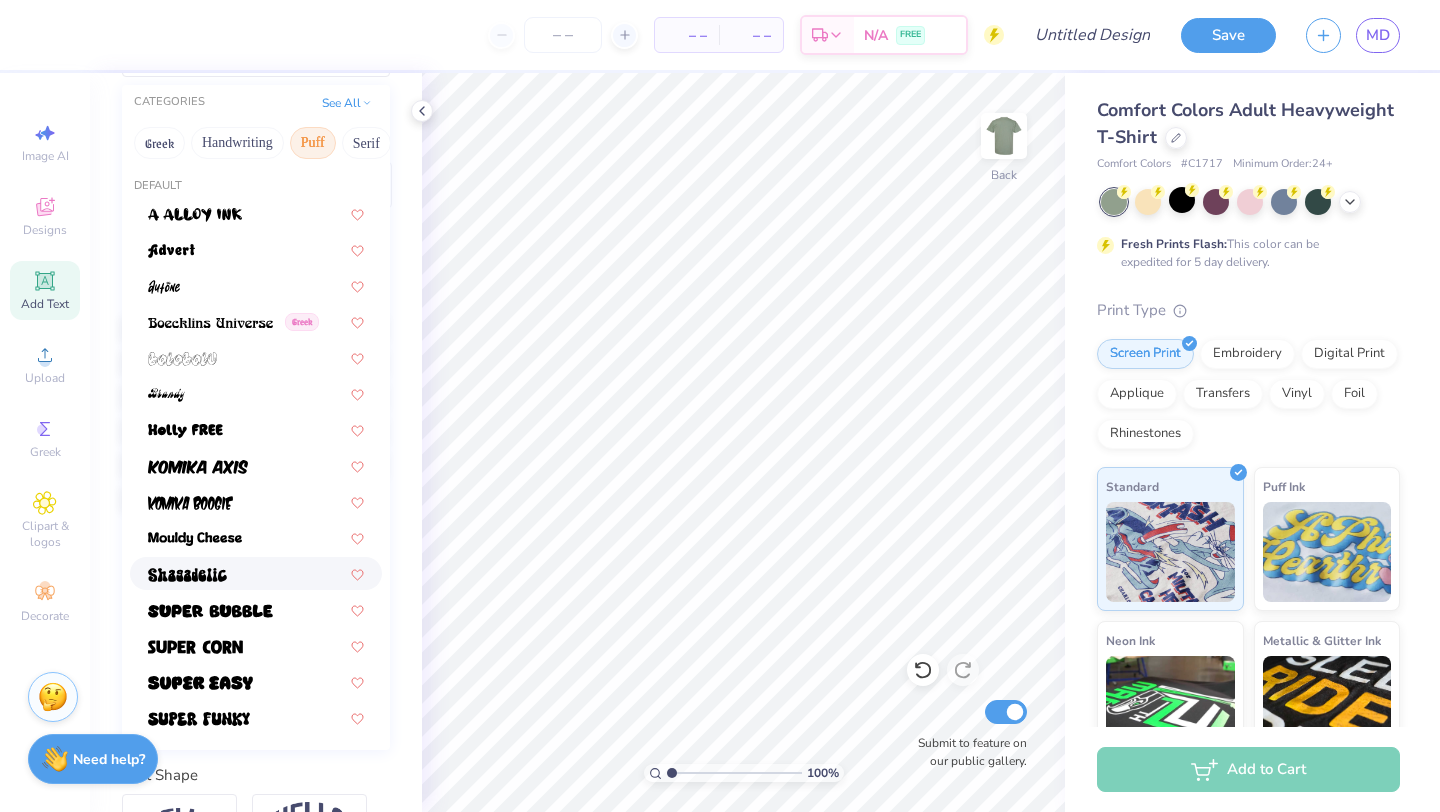 scroll, scrollTop: 350, scrollLeft: 0, axis: vertical 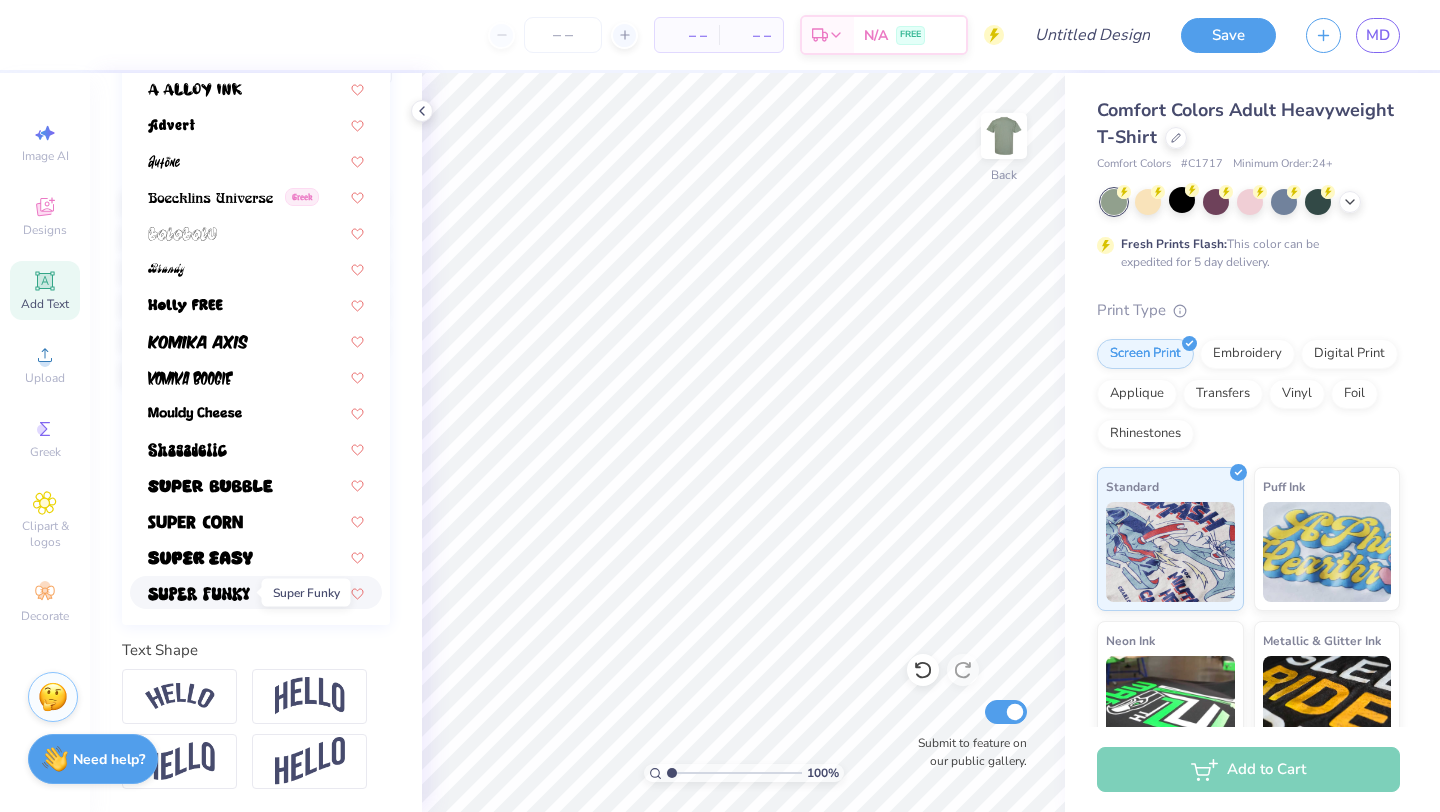 click at bounding box center [199, 592] 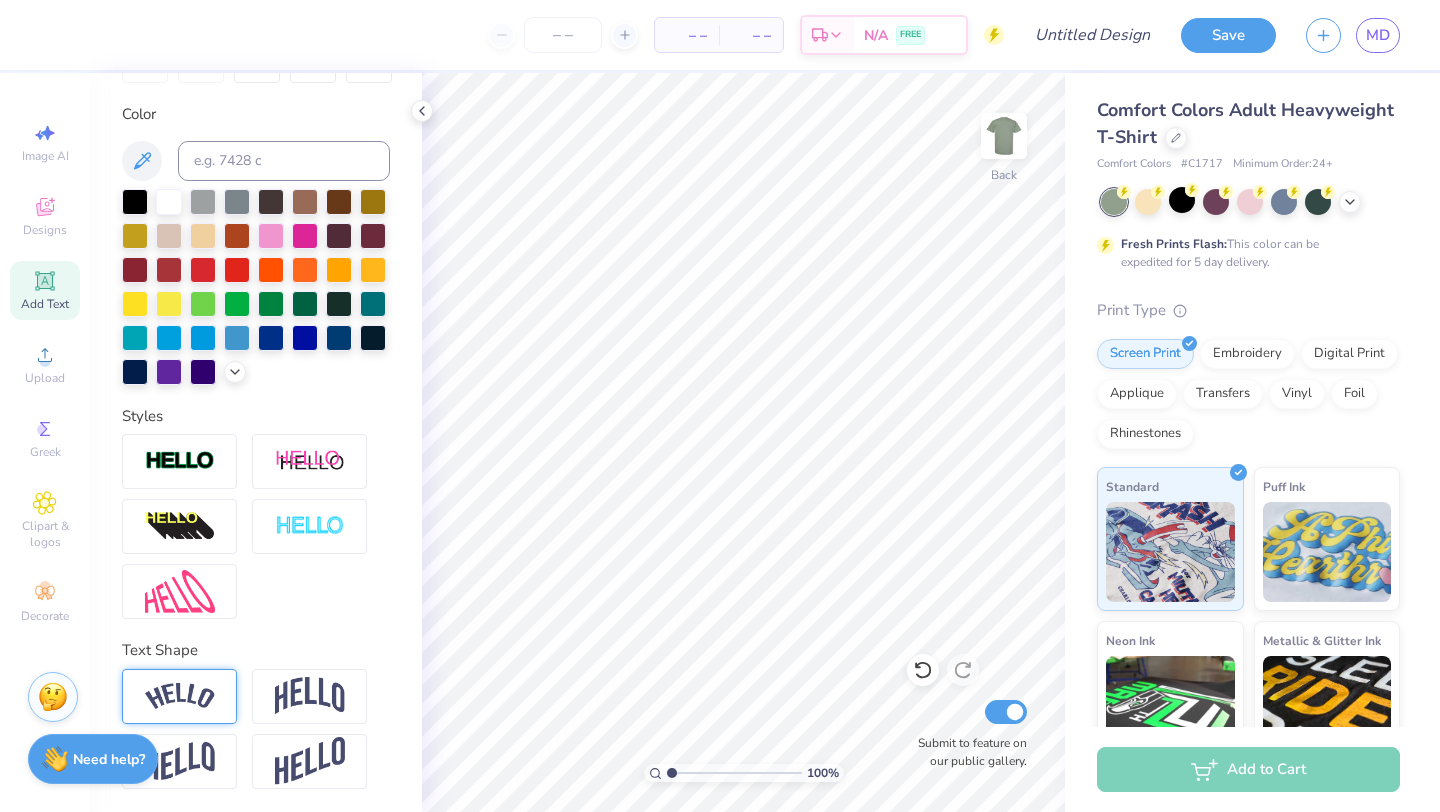 click at bounding box center (180, 696) 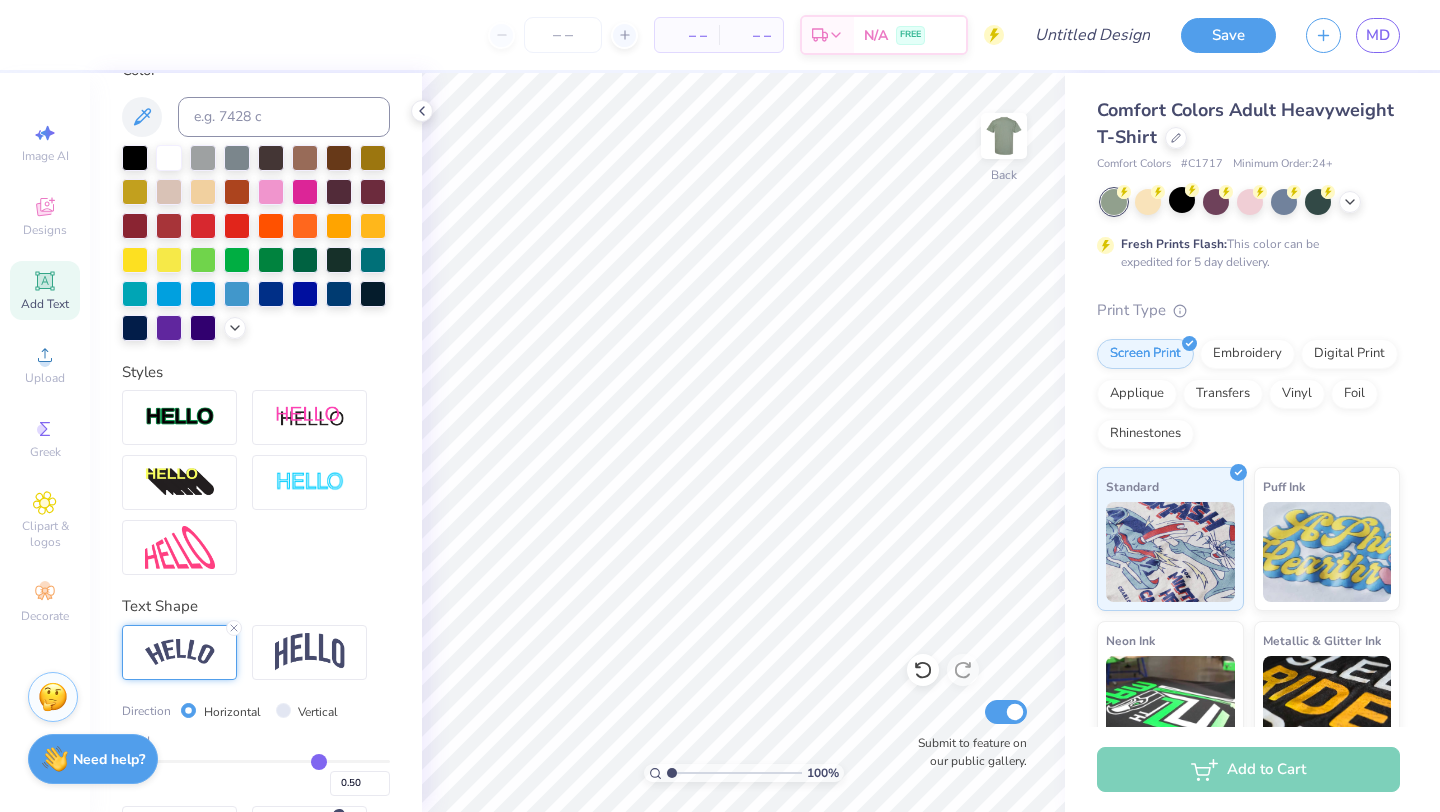 scroll, scrollTop: 467, scrollLeft: 0, axis: vertical 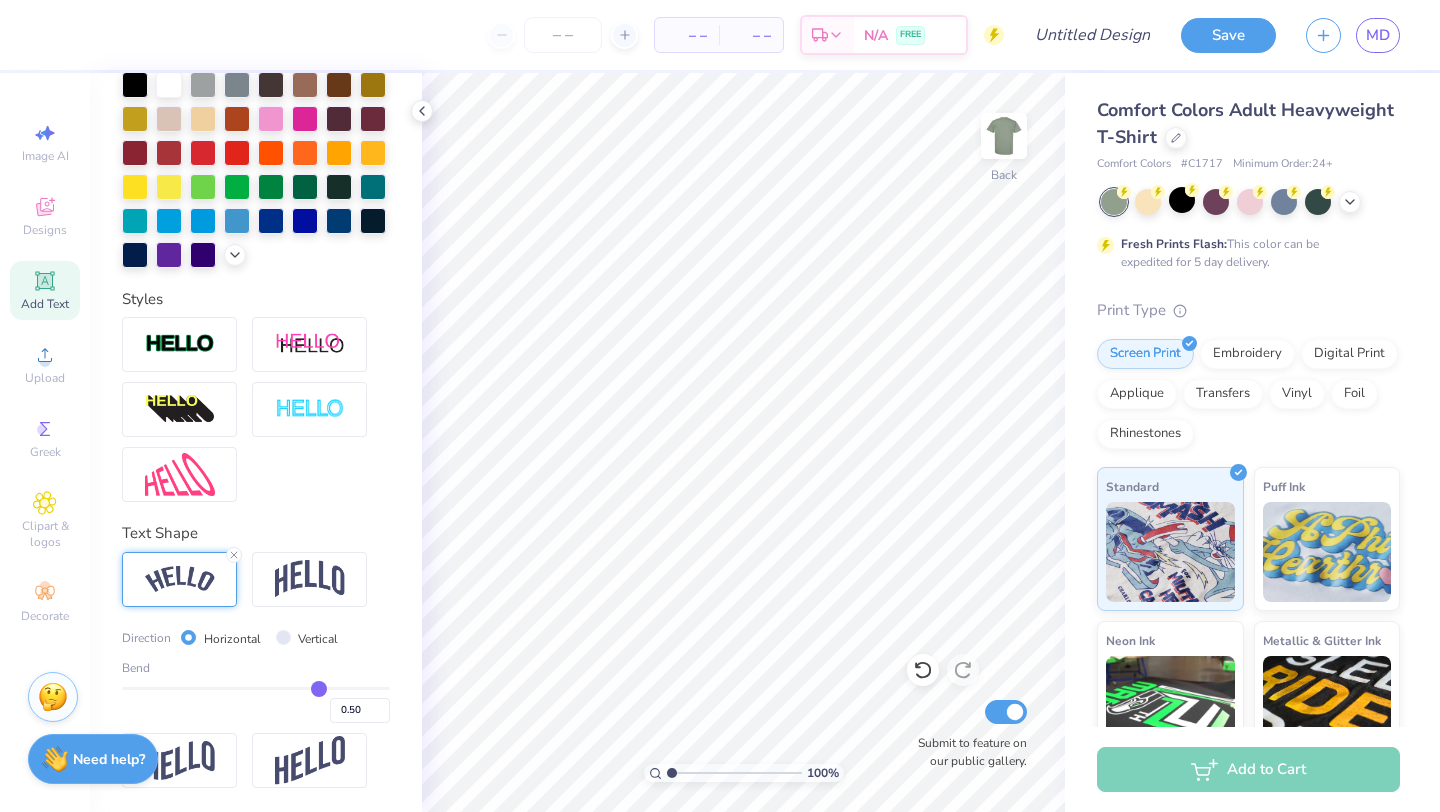 click at bounding box center (180, 579) 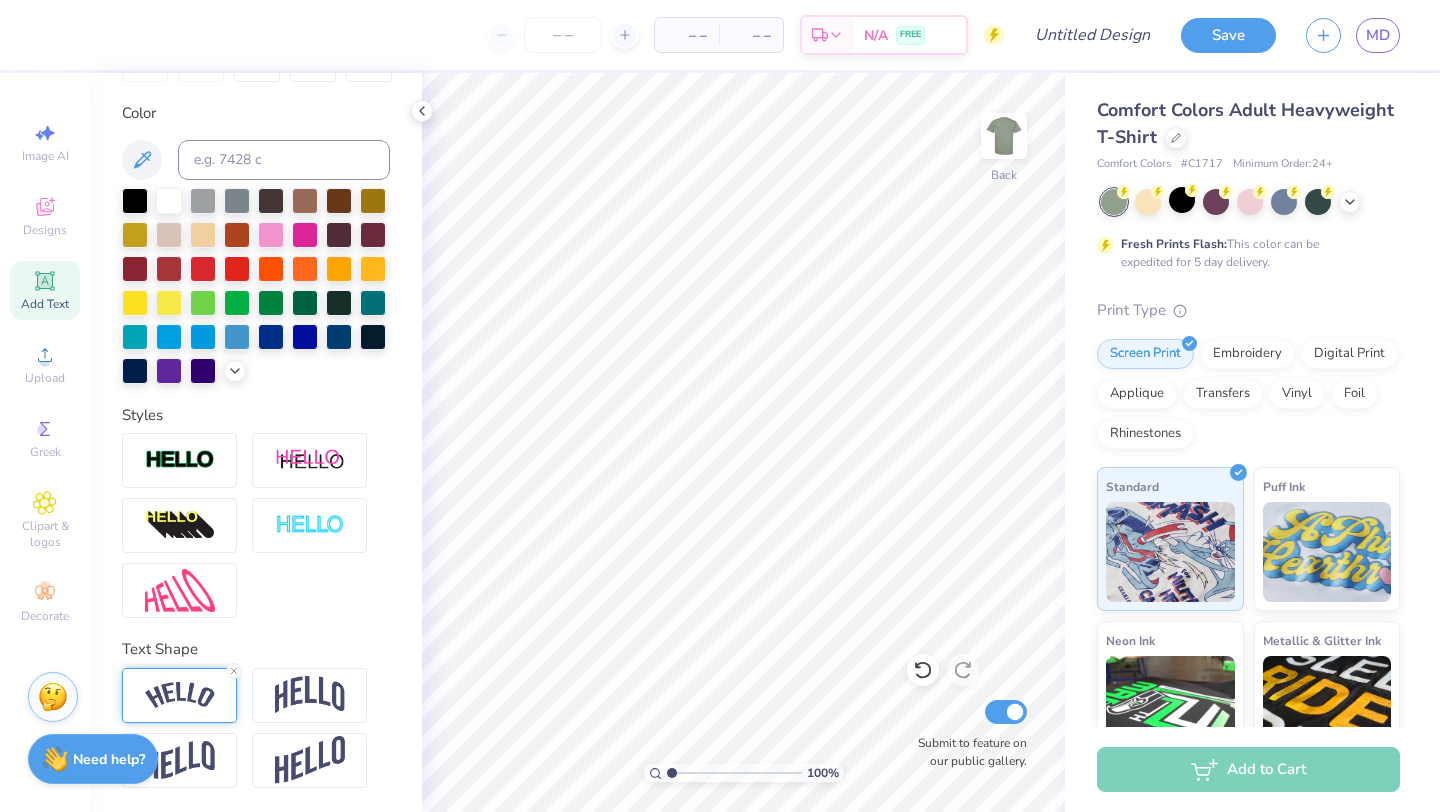 scroll, scrollTop: 350, scrollLeft: 0, axis: vertical 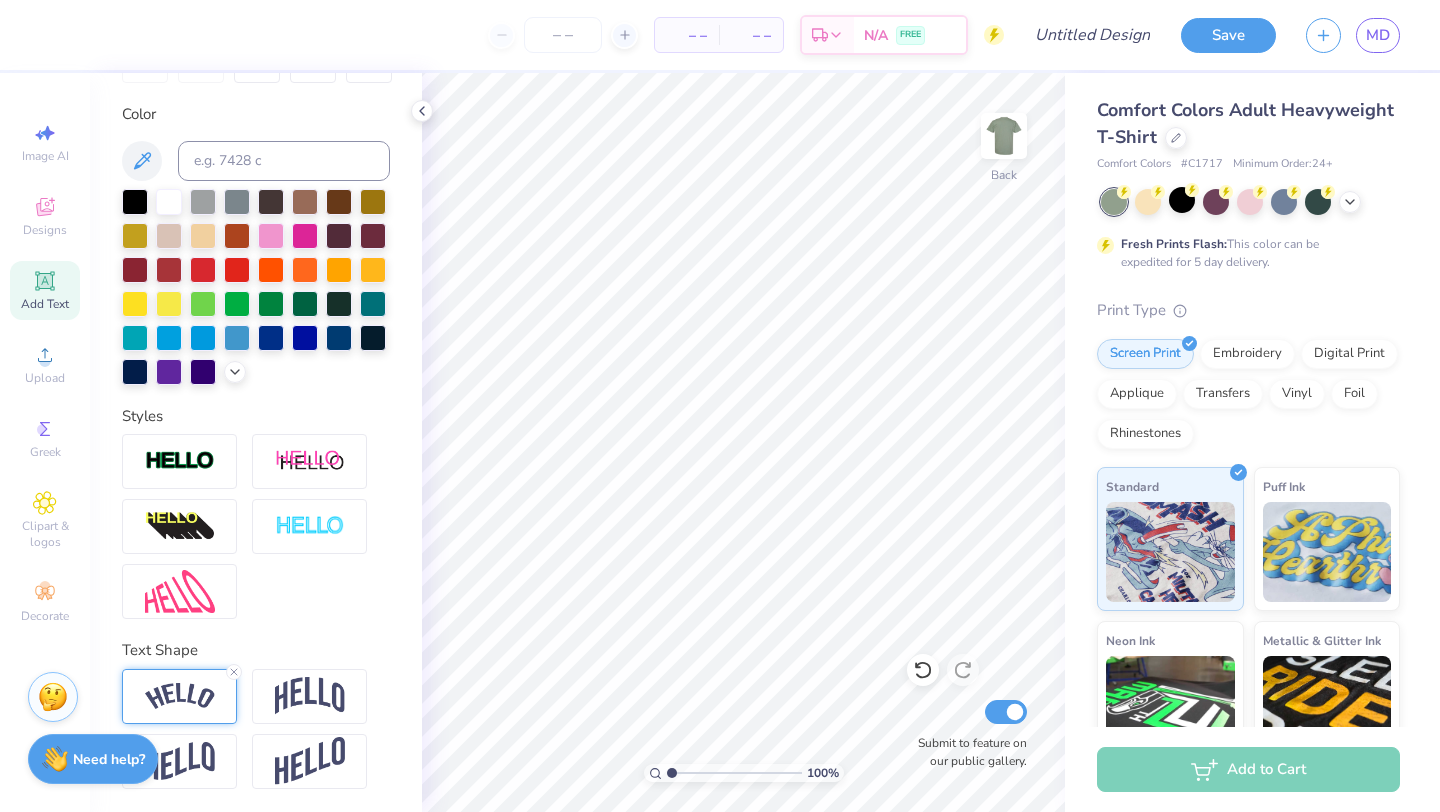 click at bounding box center (180, 591) 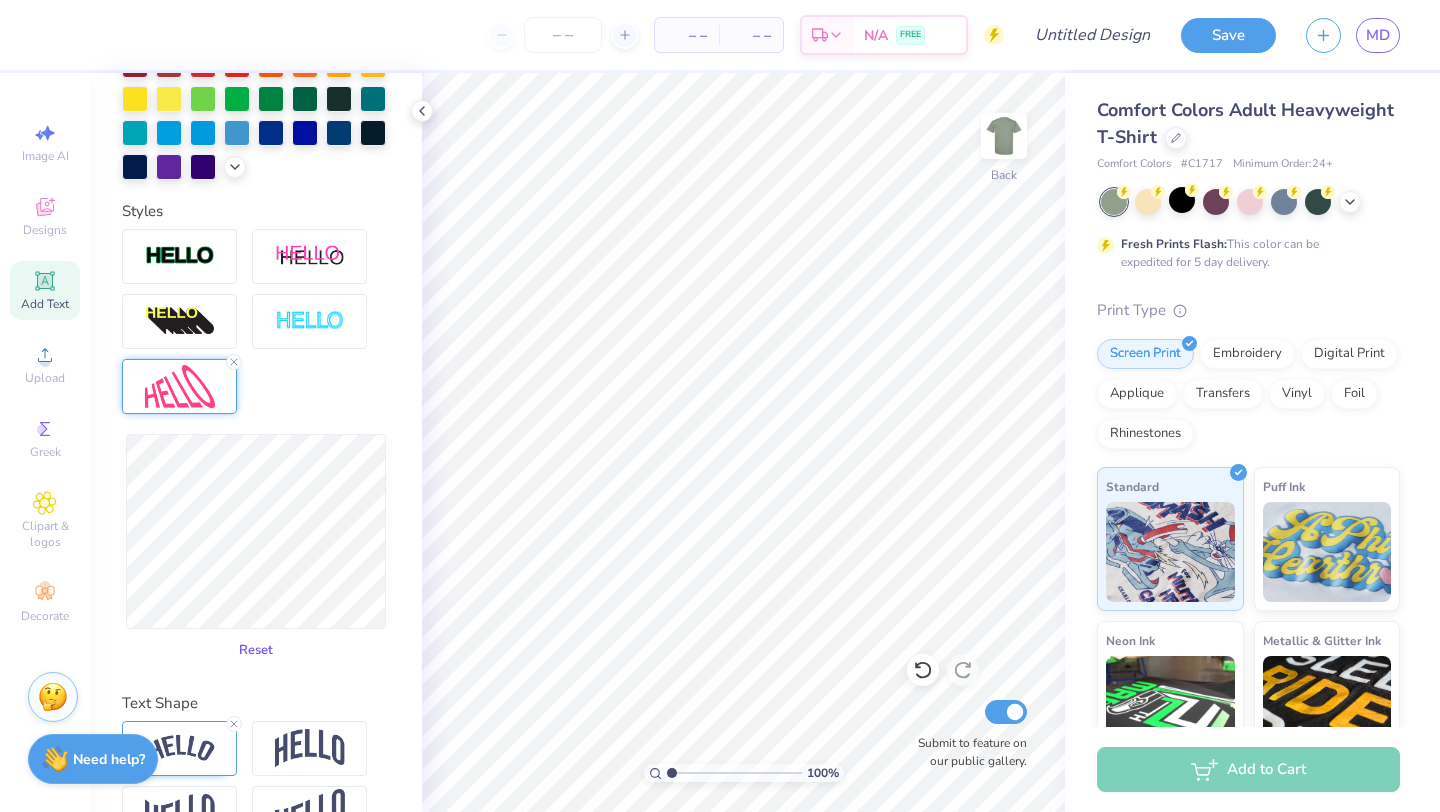 scroll, scrollTop: 608, scrollLeft: 0, axis: vertical 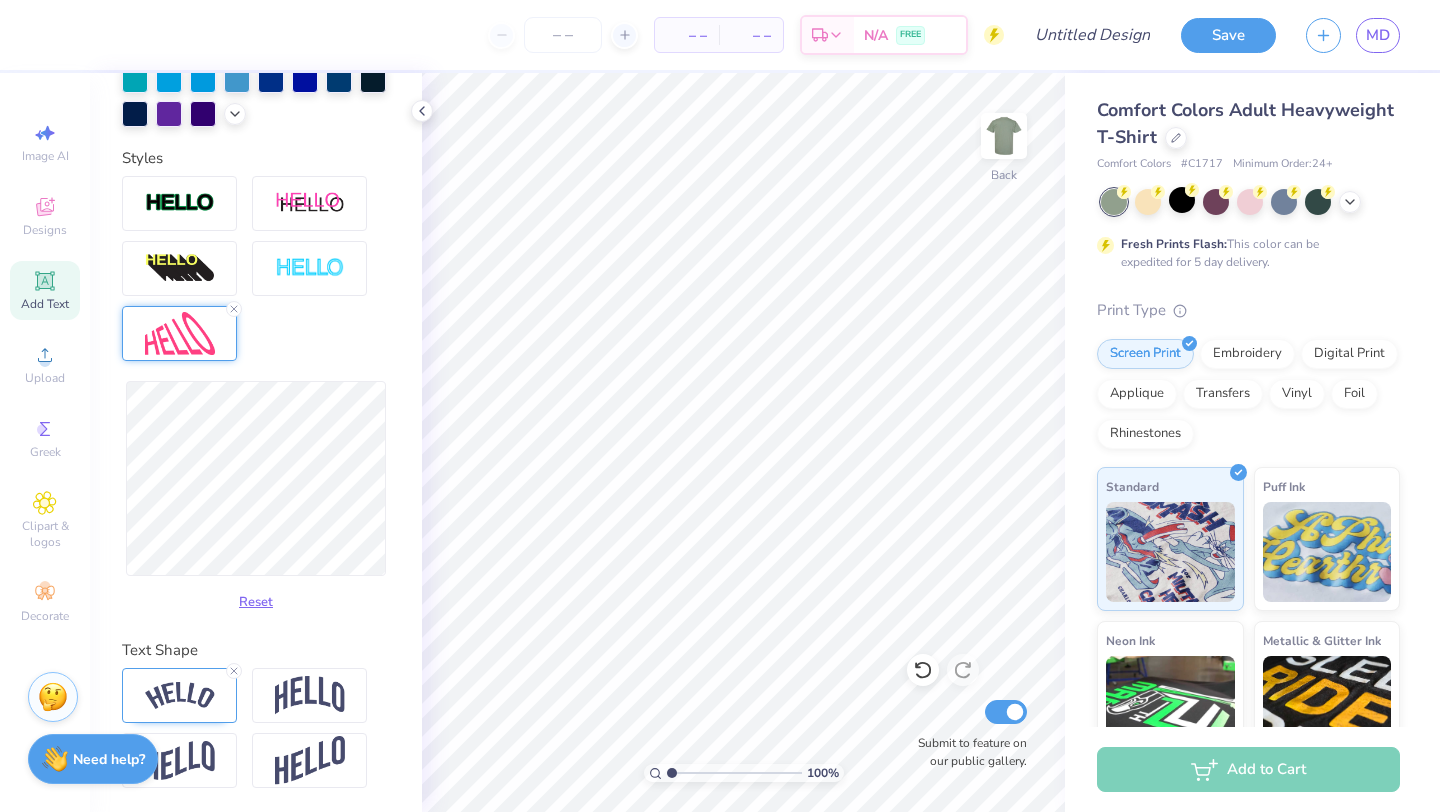 click on "Comfort Colors Adult Heavyweight T-Shirt Comfort Colors # C1717 Minimum Order: 24 + Fresh Prints Flash: This color can be expedited for 5 day delivery. Print Type Screen Print Embroidery Digital Print Applique Transfers Vinyl Foil Rhinestones Standard Puff Ink Neon Ink Metallic & Glitter Ink Glow in the Dark Ink Water based Ink Add to Cart Stuck? Our Art team will finish your design for free. Need help? Chat with us." at bounding box center (720, 406) 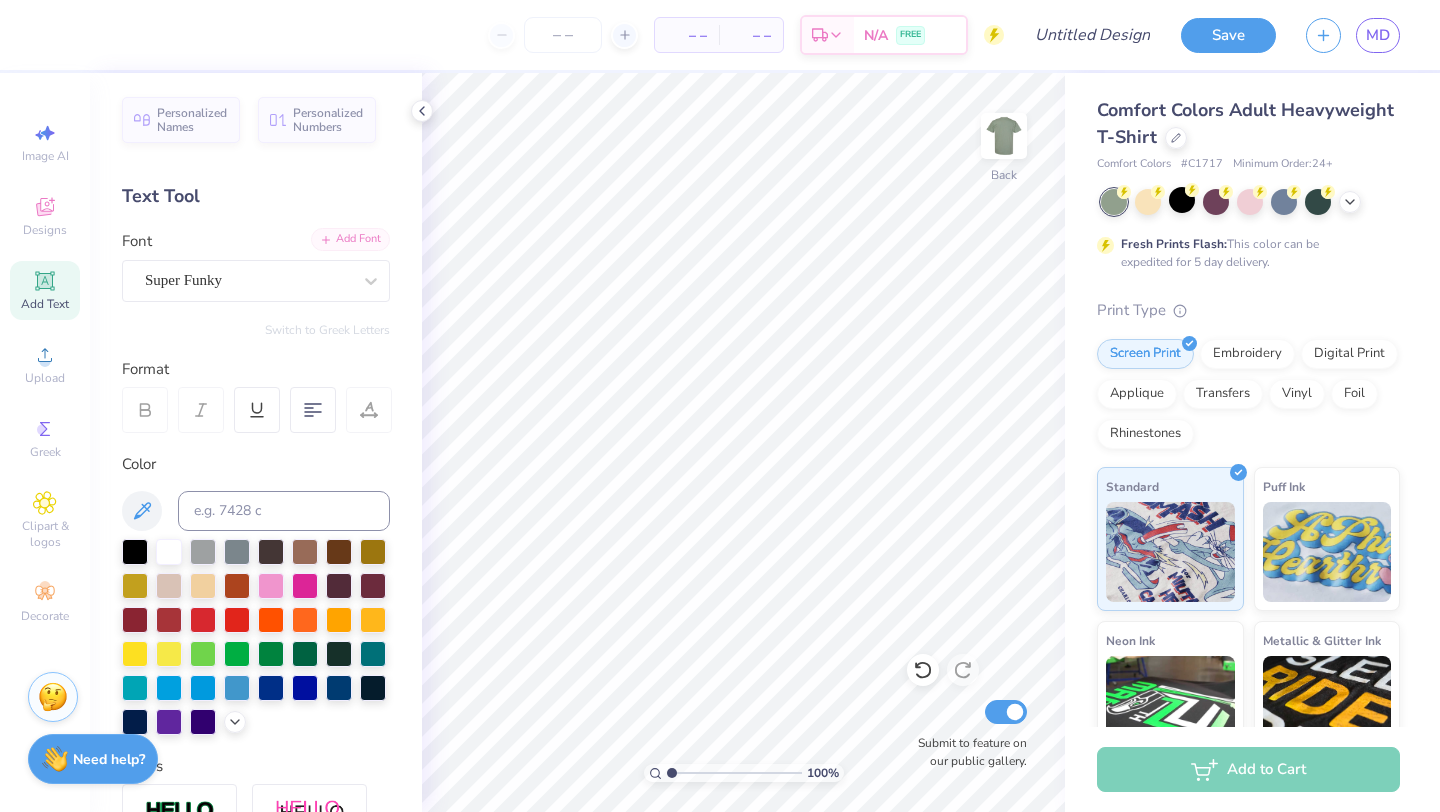 click on "Add Font" at bounding box center [350, 239] 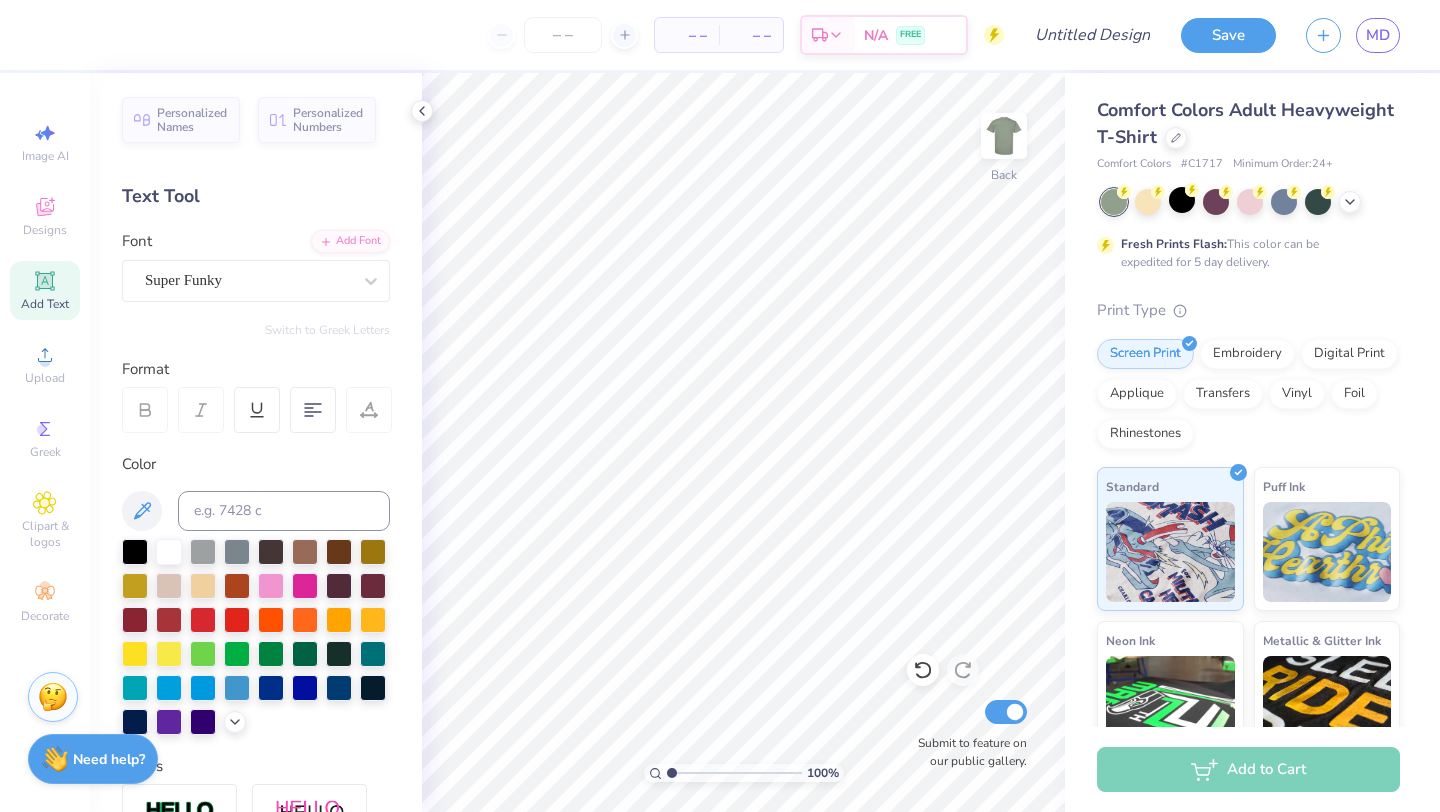 click on "Add Text" at bounding box center (45, 304) 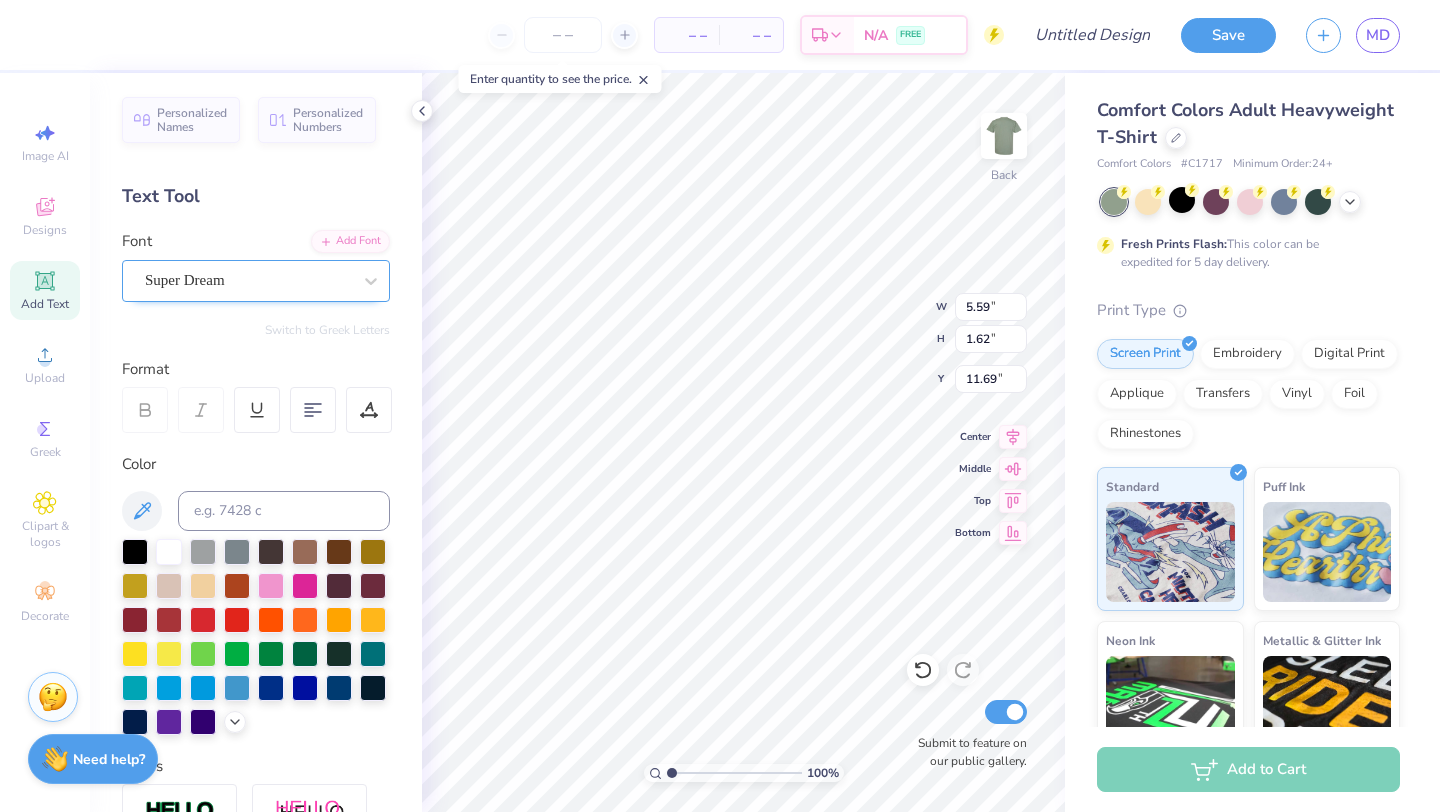 click on "Super Dream" at bounding box center [248, 280] 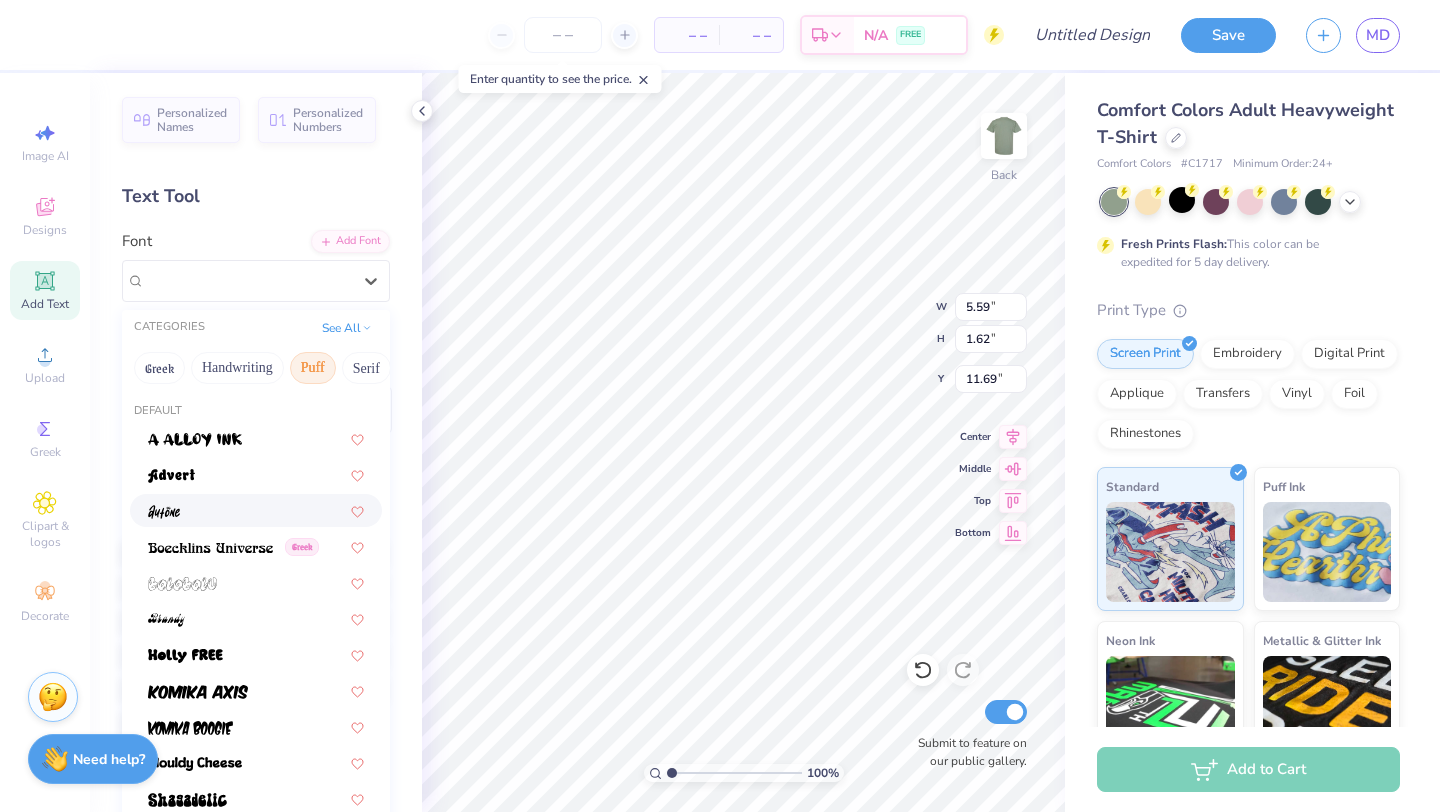 scroll, scrollTop: 350, scrollLeft: 0, axis: vertical 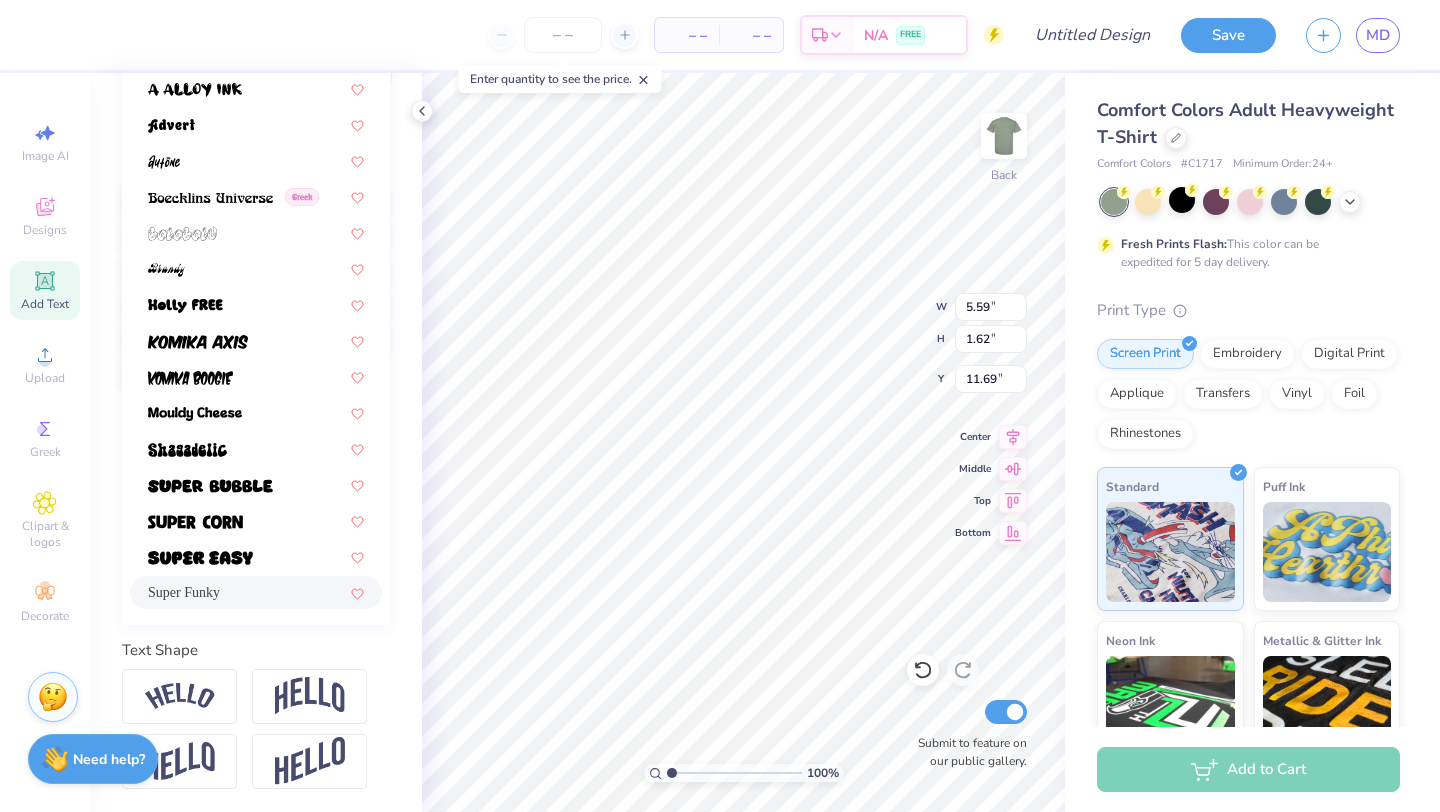click on "Super Funky" at bounding box center [184, 592] 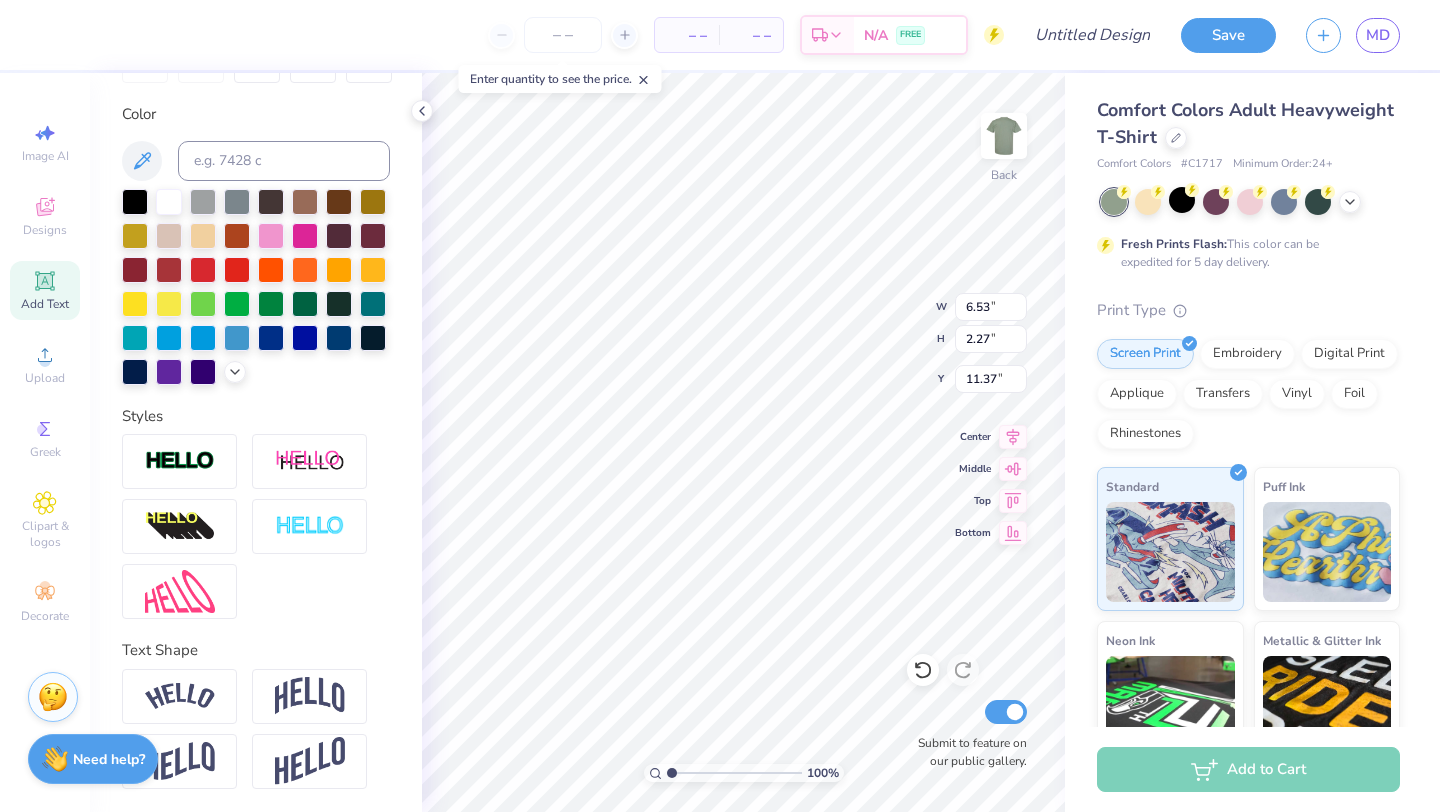 type on "6.53" 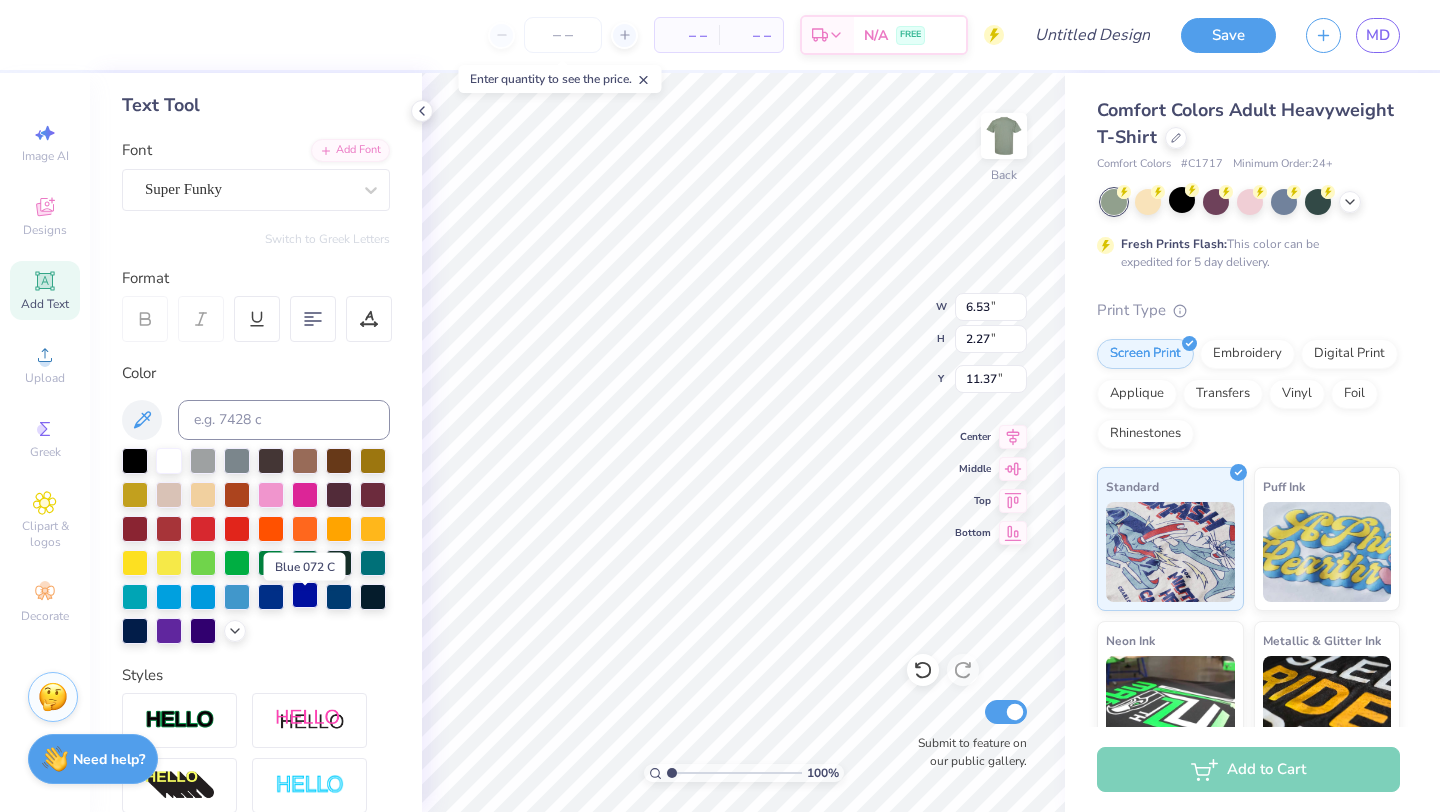 scroll, scrollTop: 115, scrollLeft: 0, axis: vertical 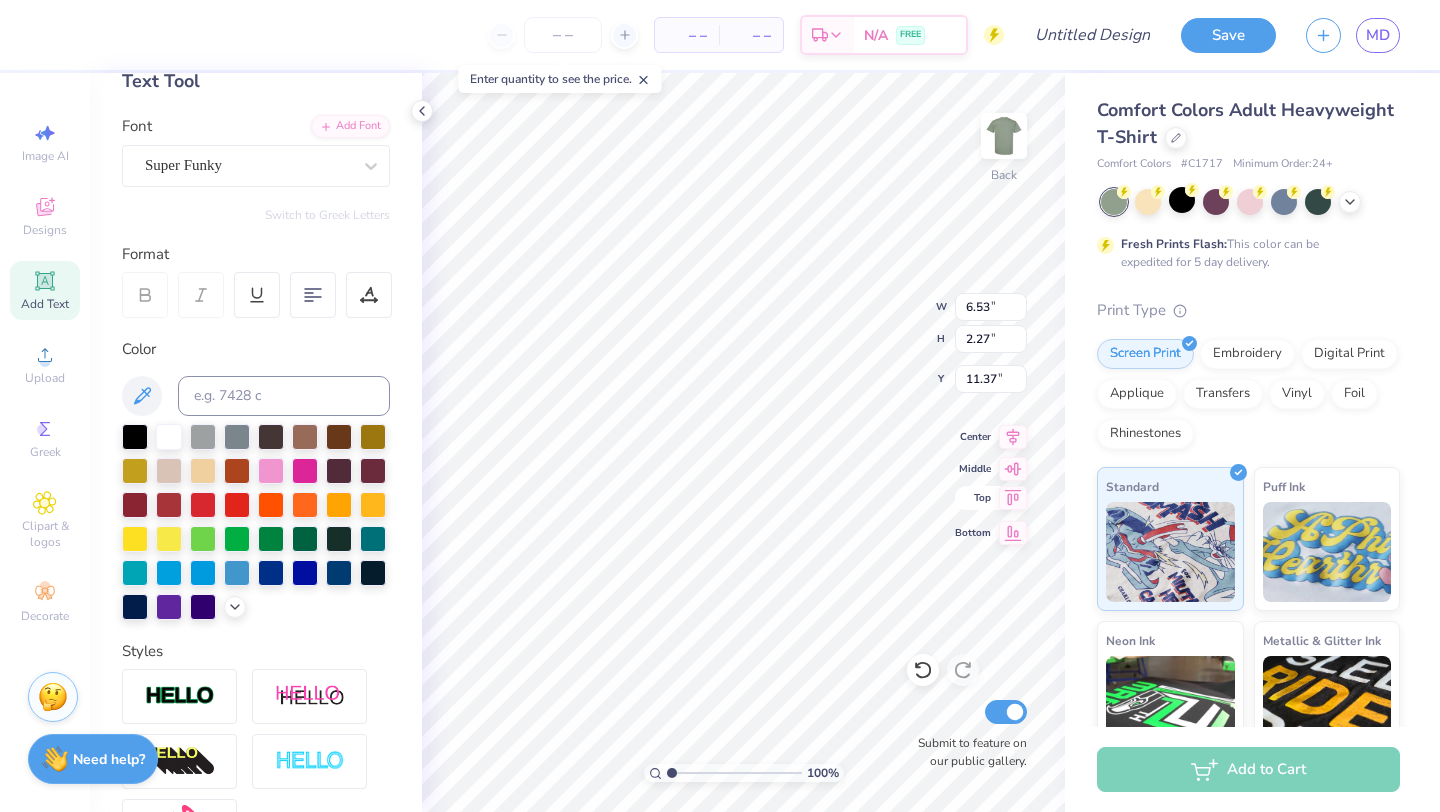 click 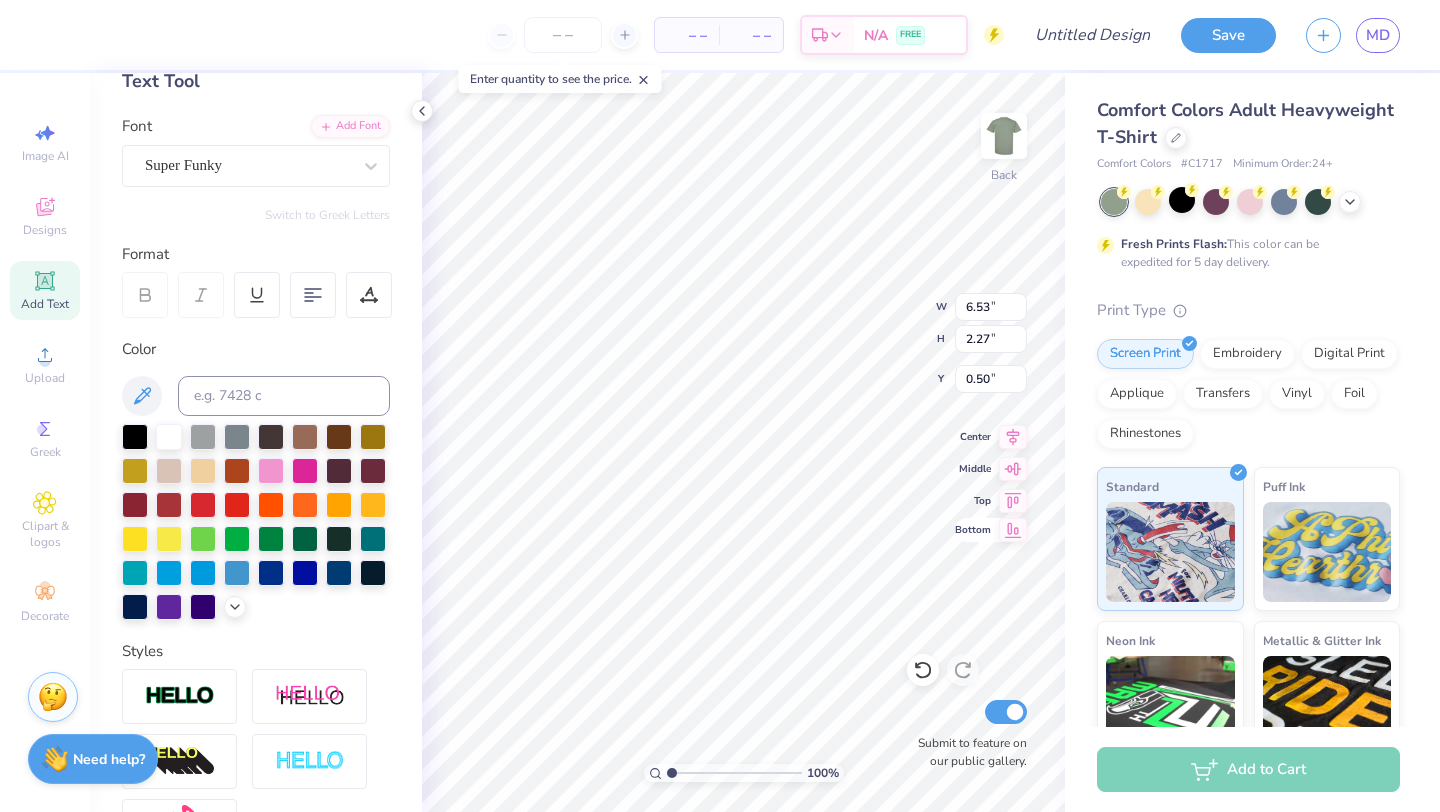 click 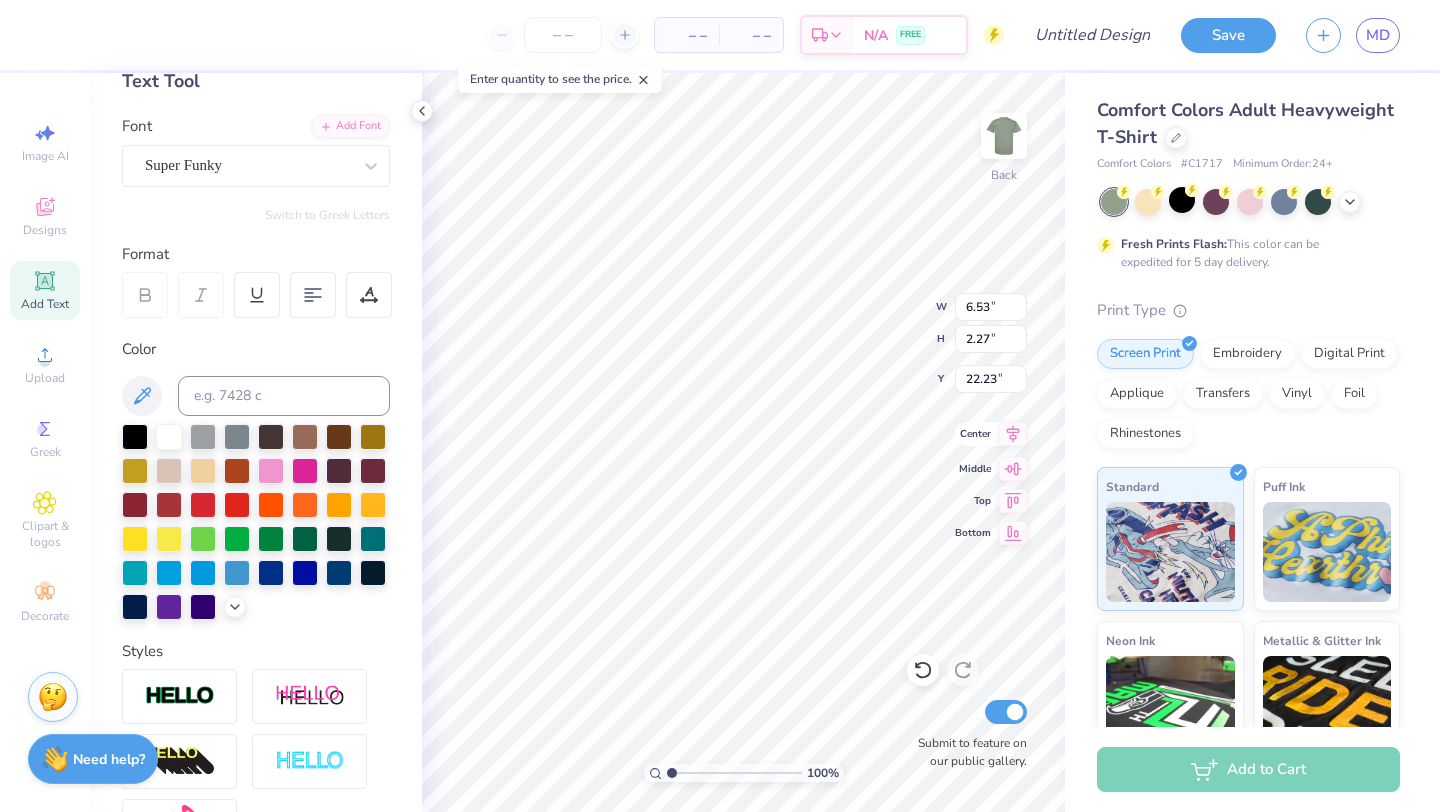 click 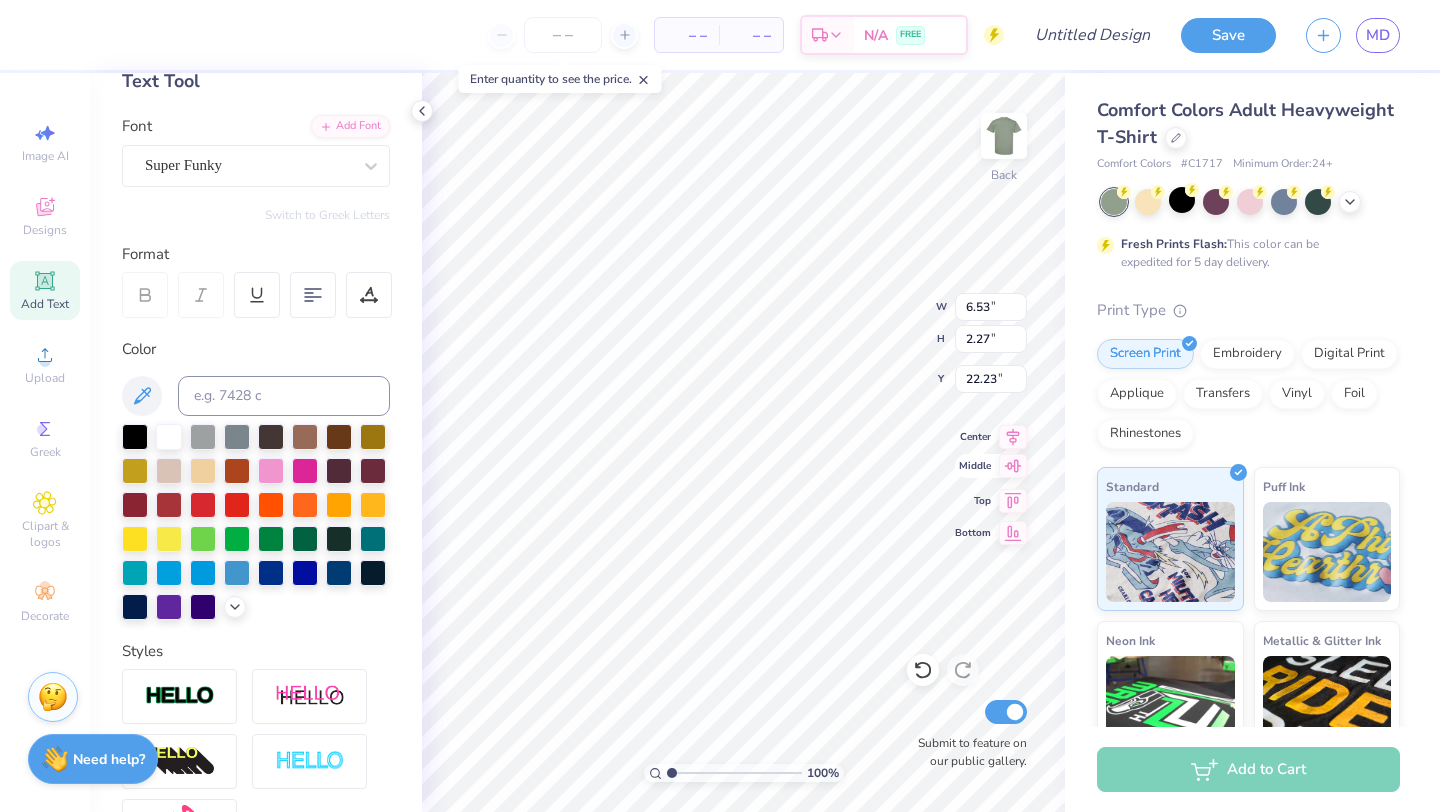 click 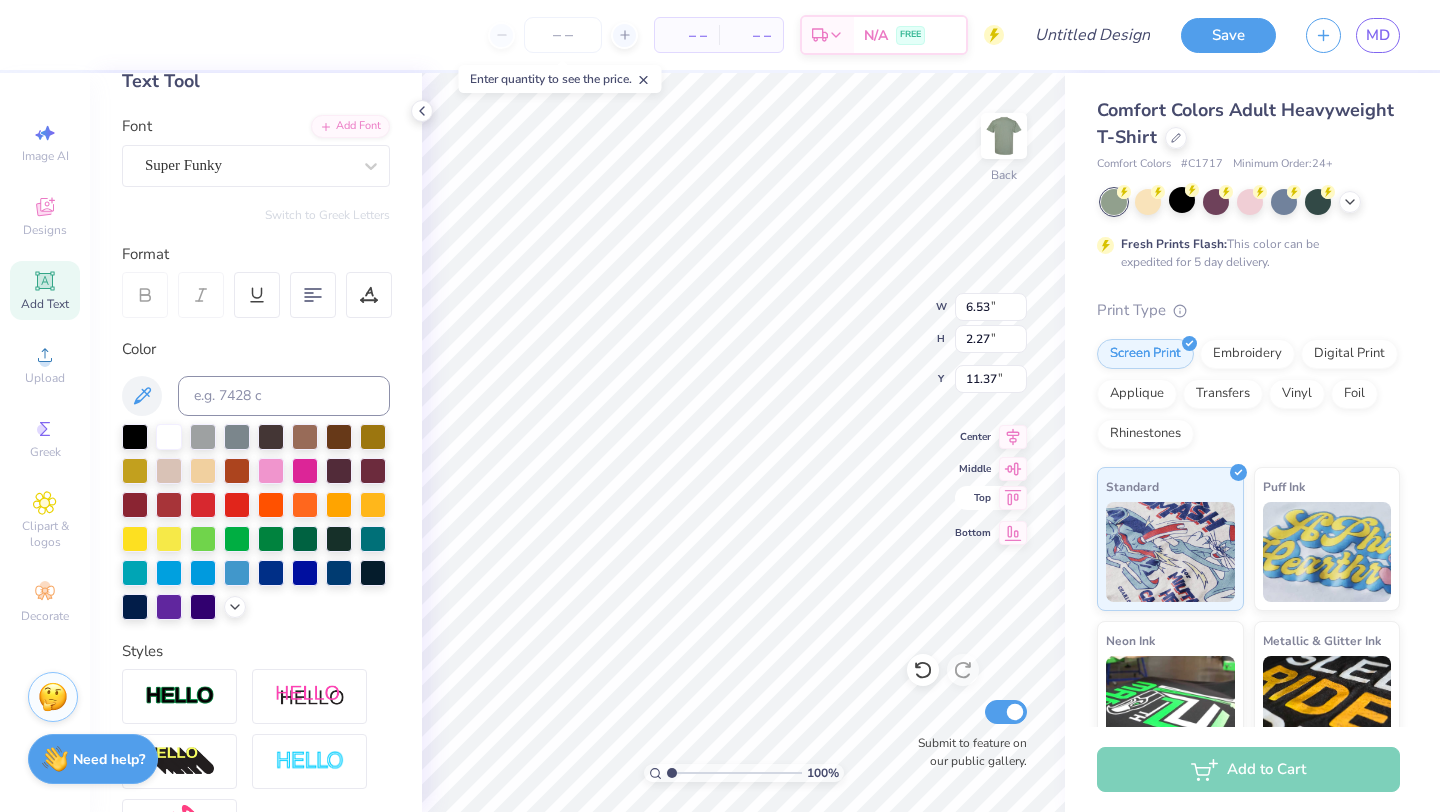 click 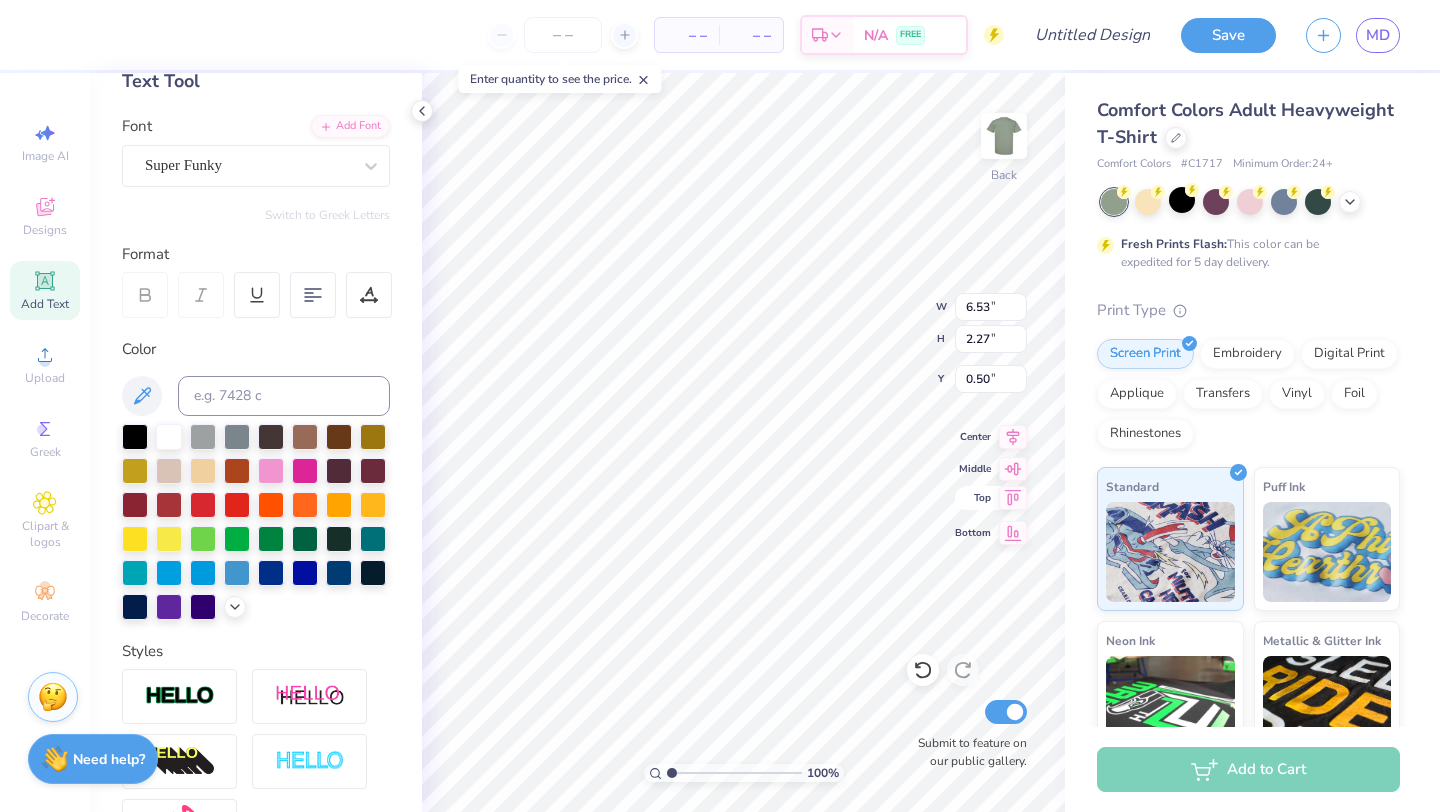 type on "4.10" 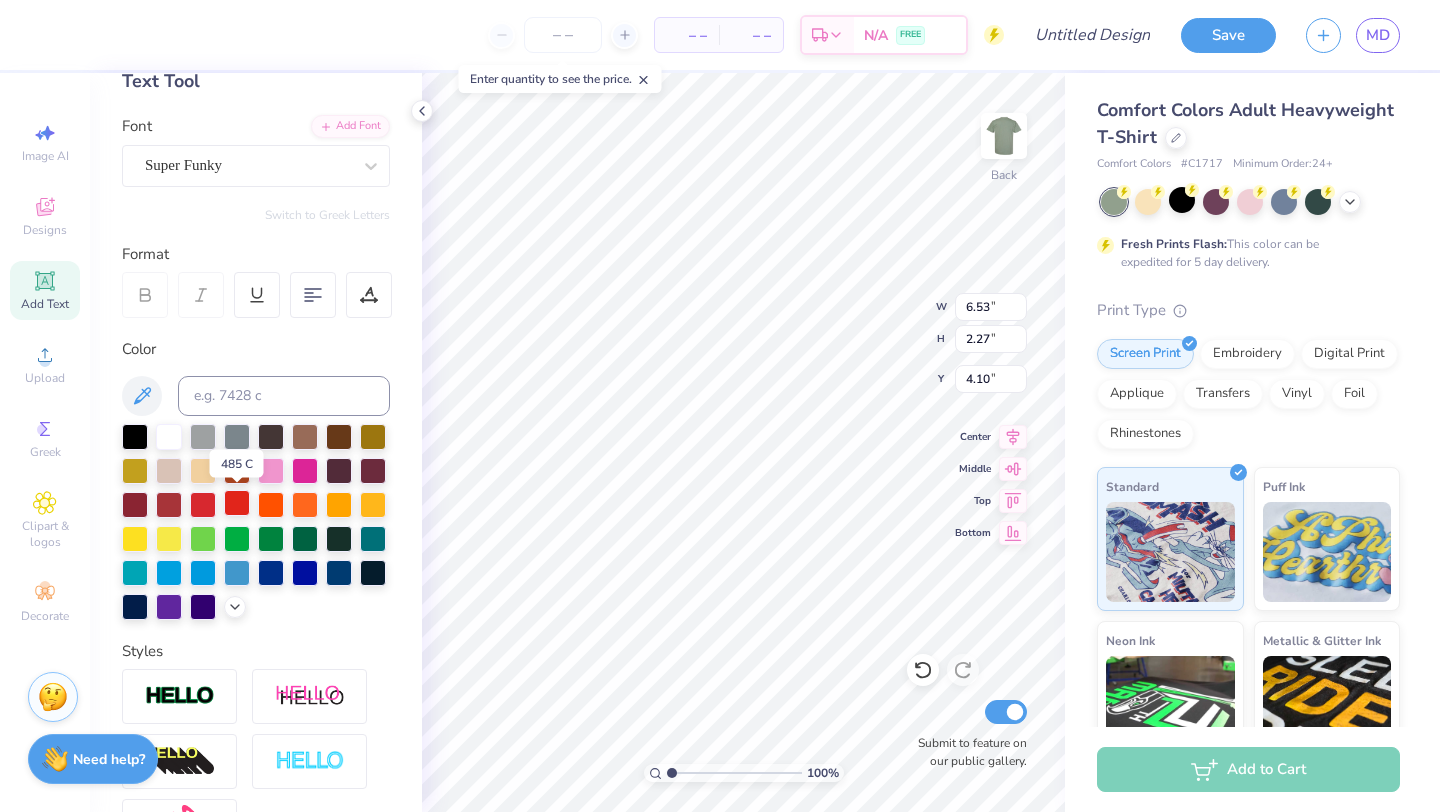 click at bounding box center (237, 503) 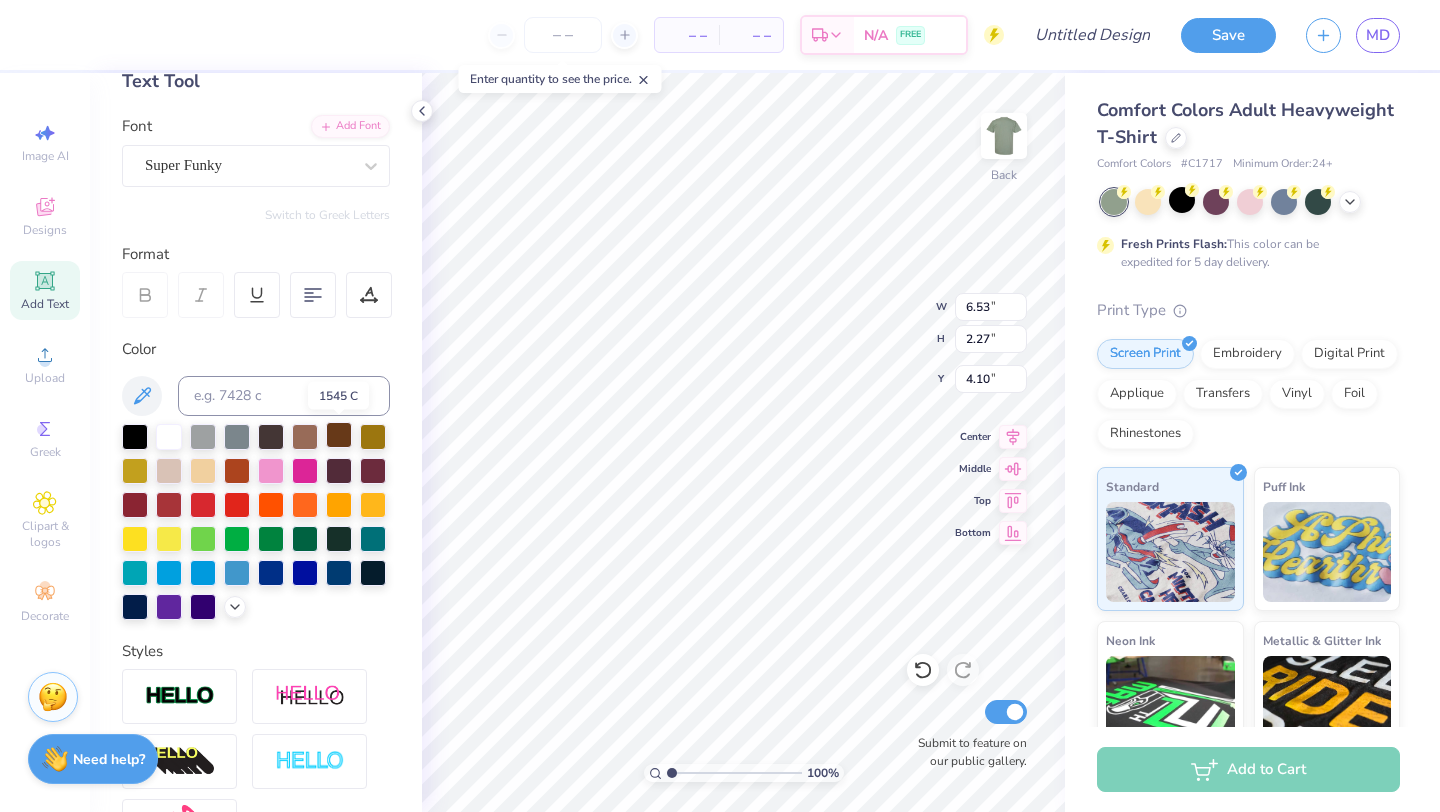 click at bounding box center [339, 435] 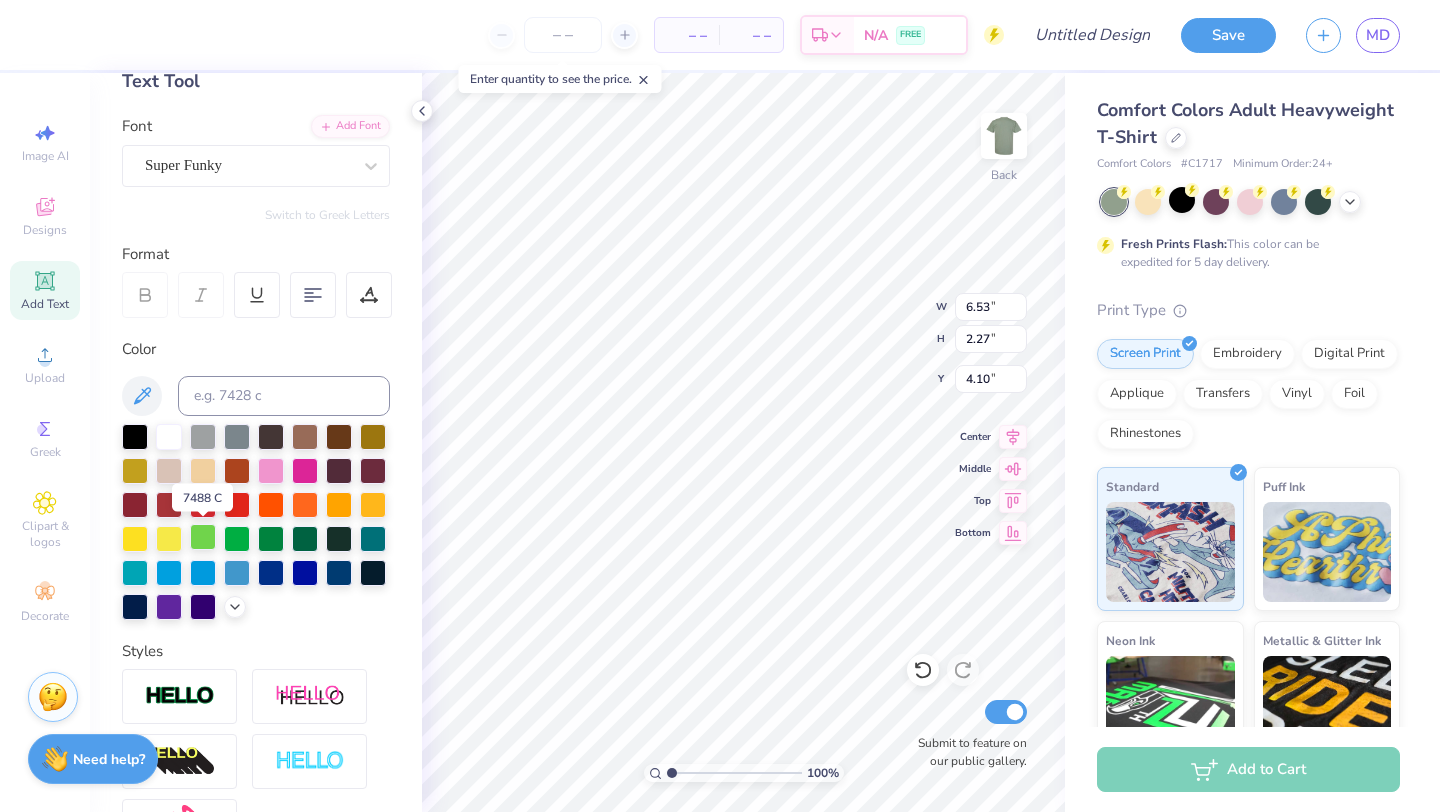 click at bounding box center [203, 537] 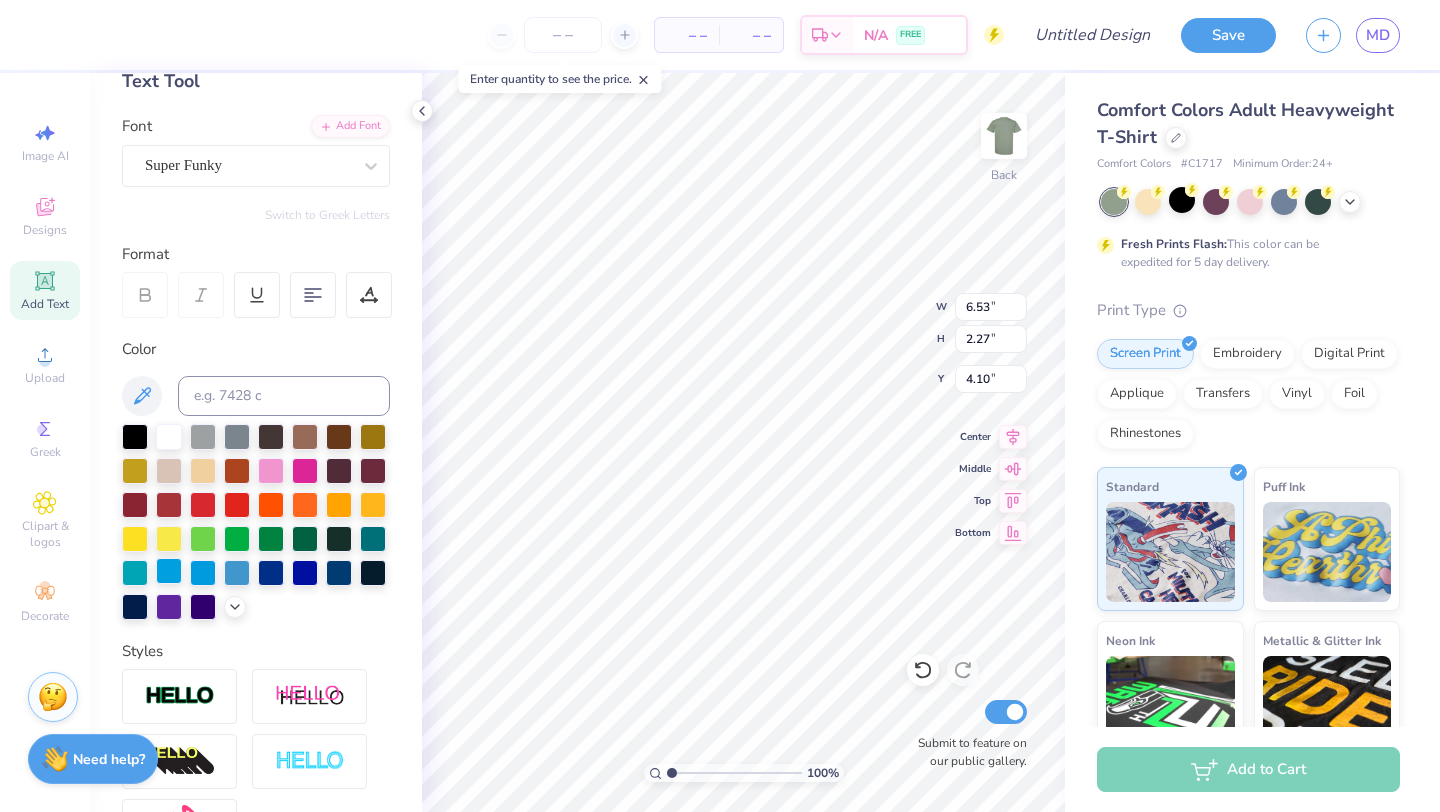 click at bounding box center [169, 571] 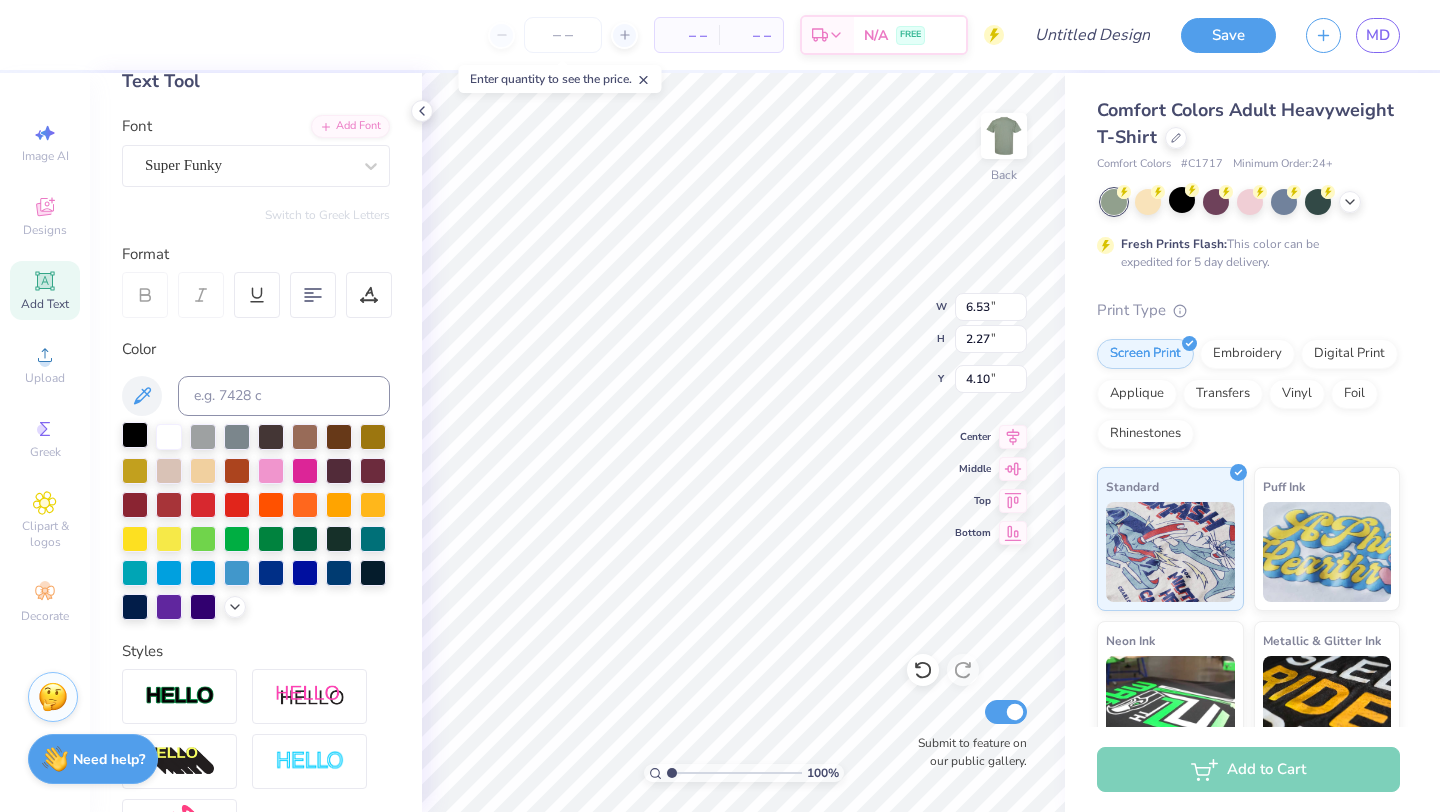 click at bounding box center (135, 435) 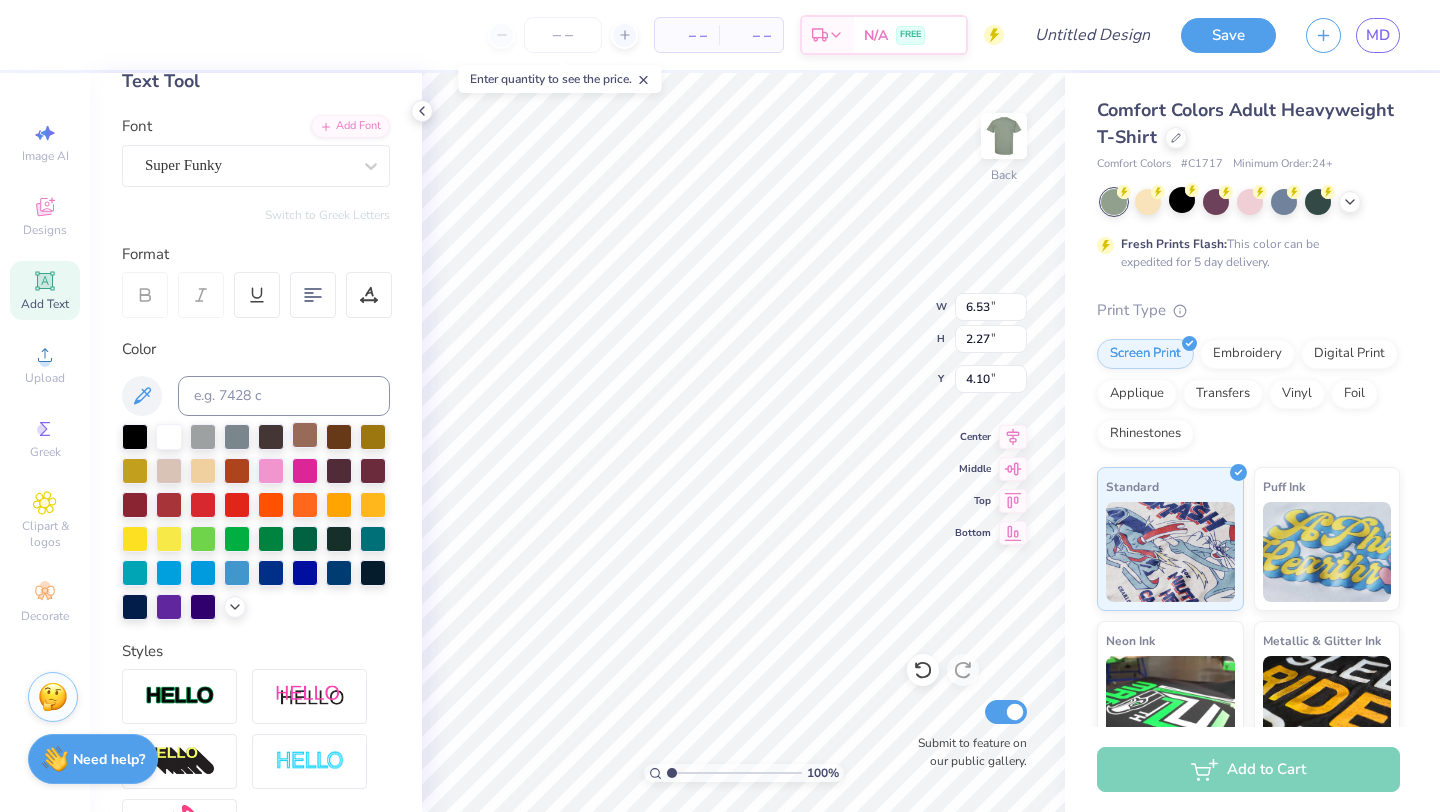 click at bounding box center [305, 435] 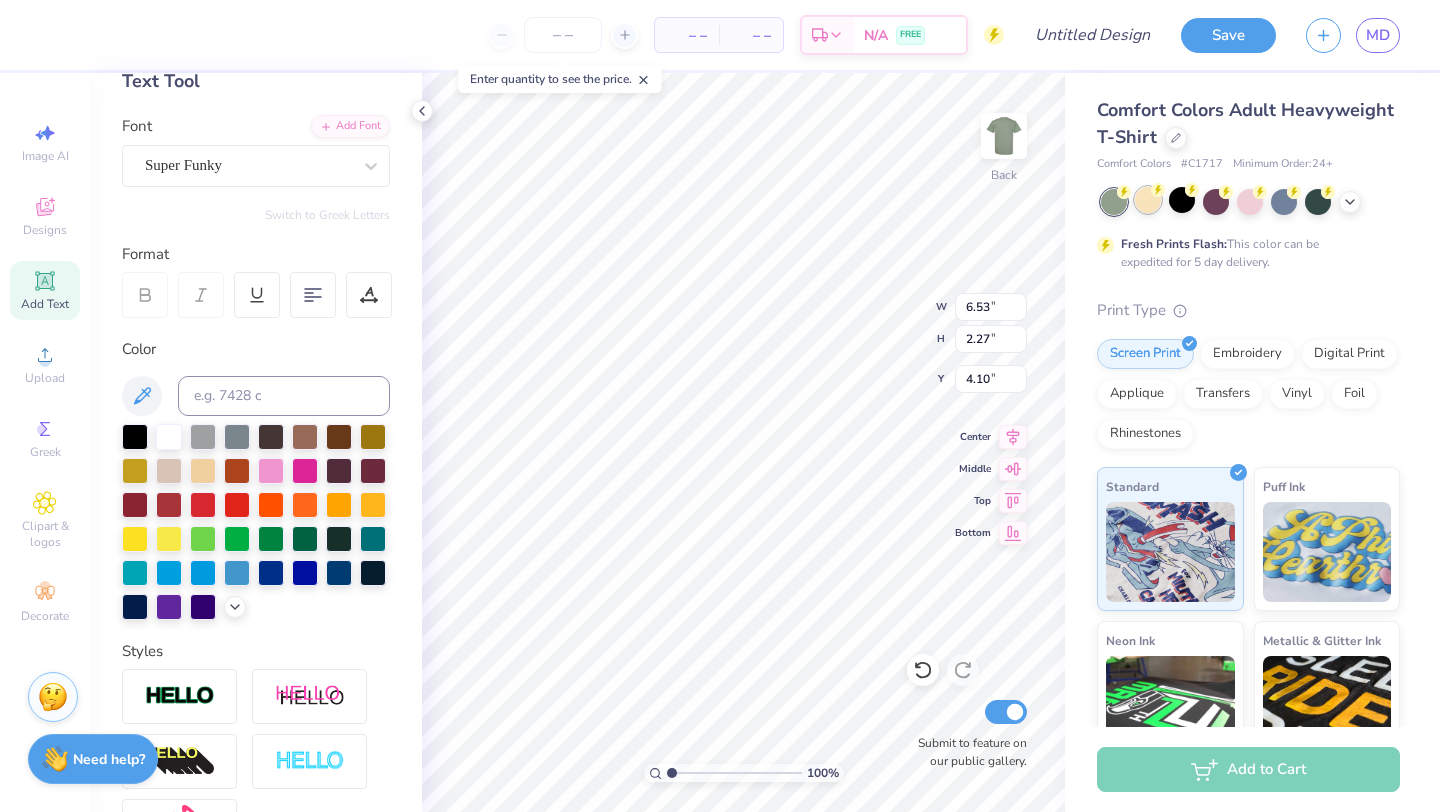 click at bounding box center [1148, 200] 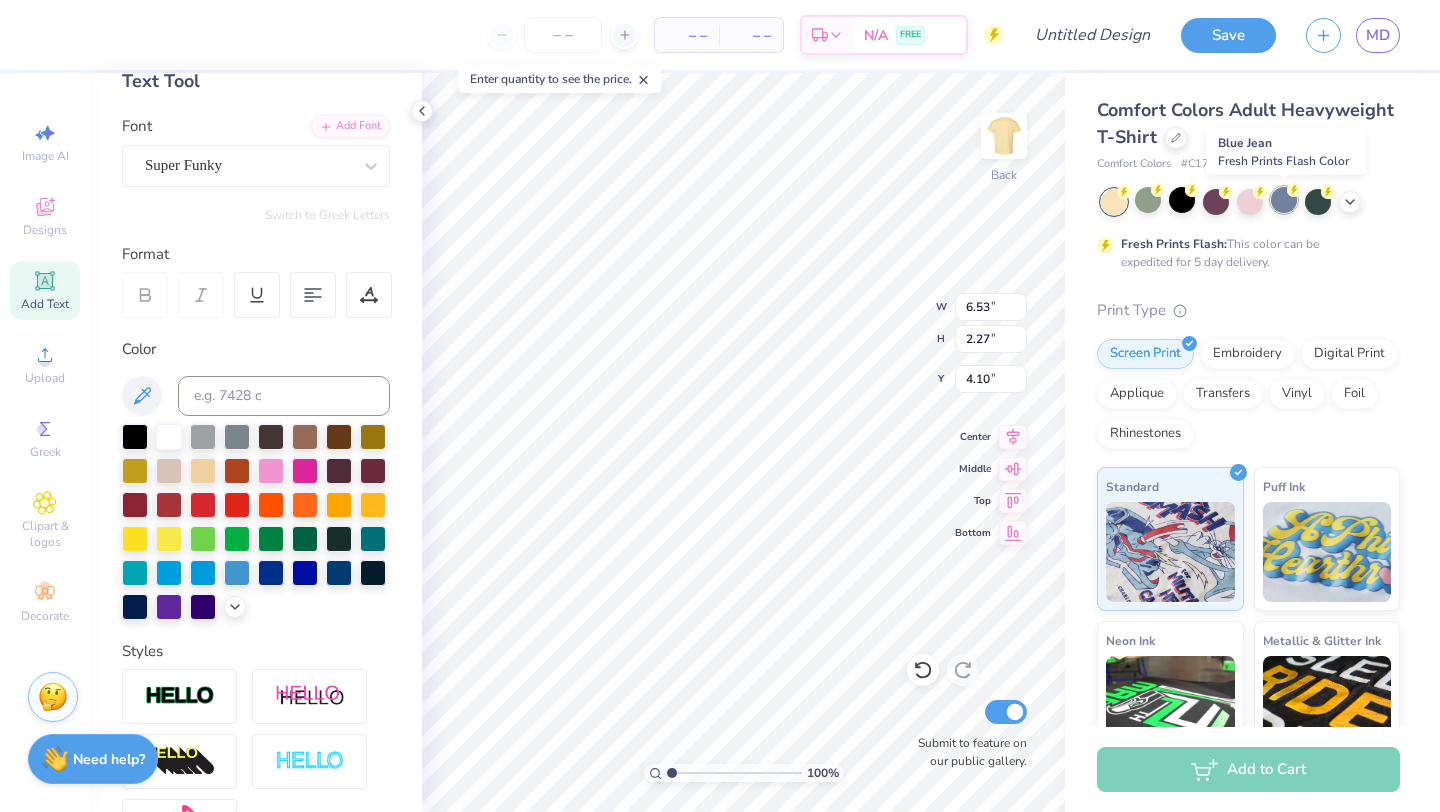 click at bounding box center [1284, 200] 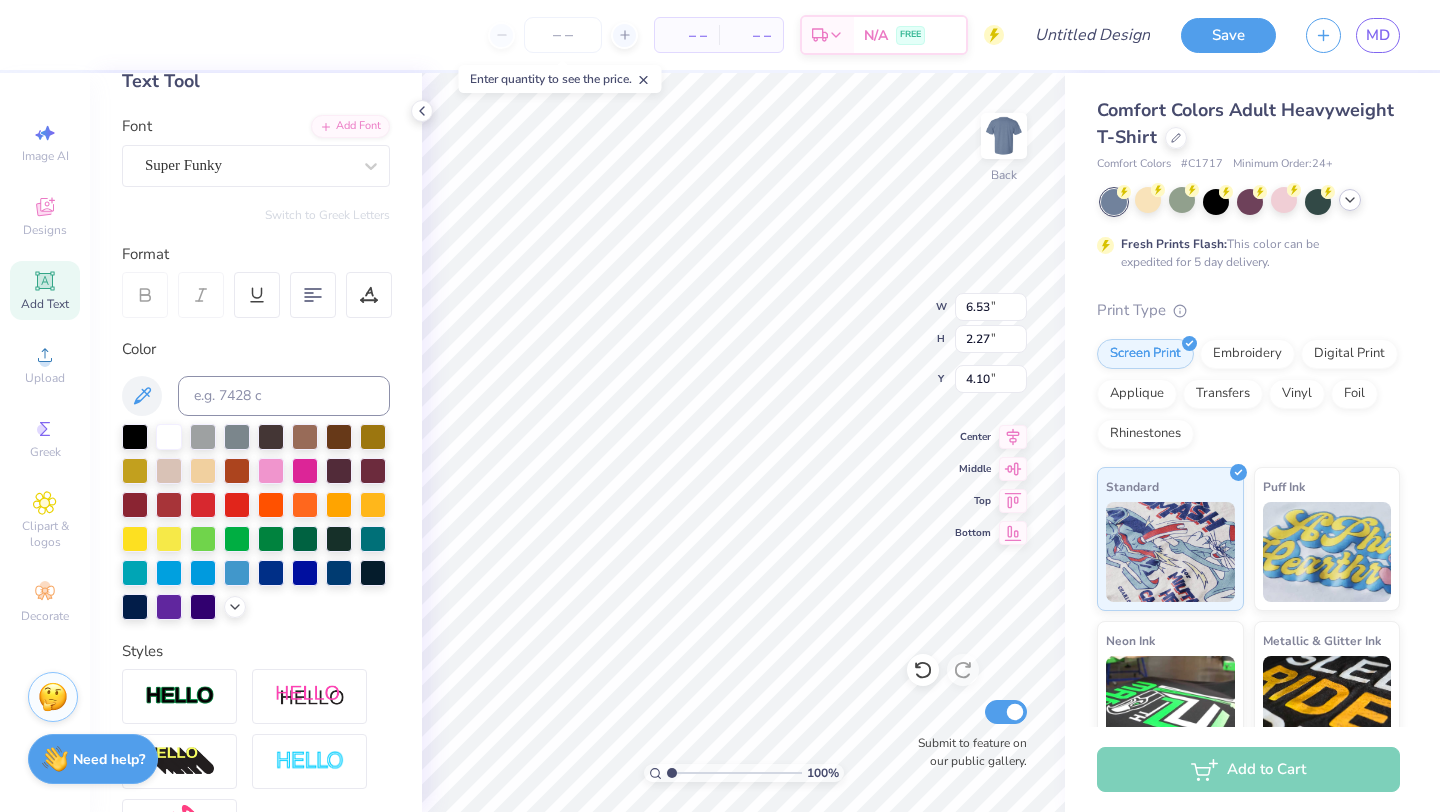 click 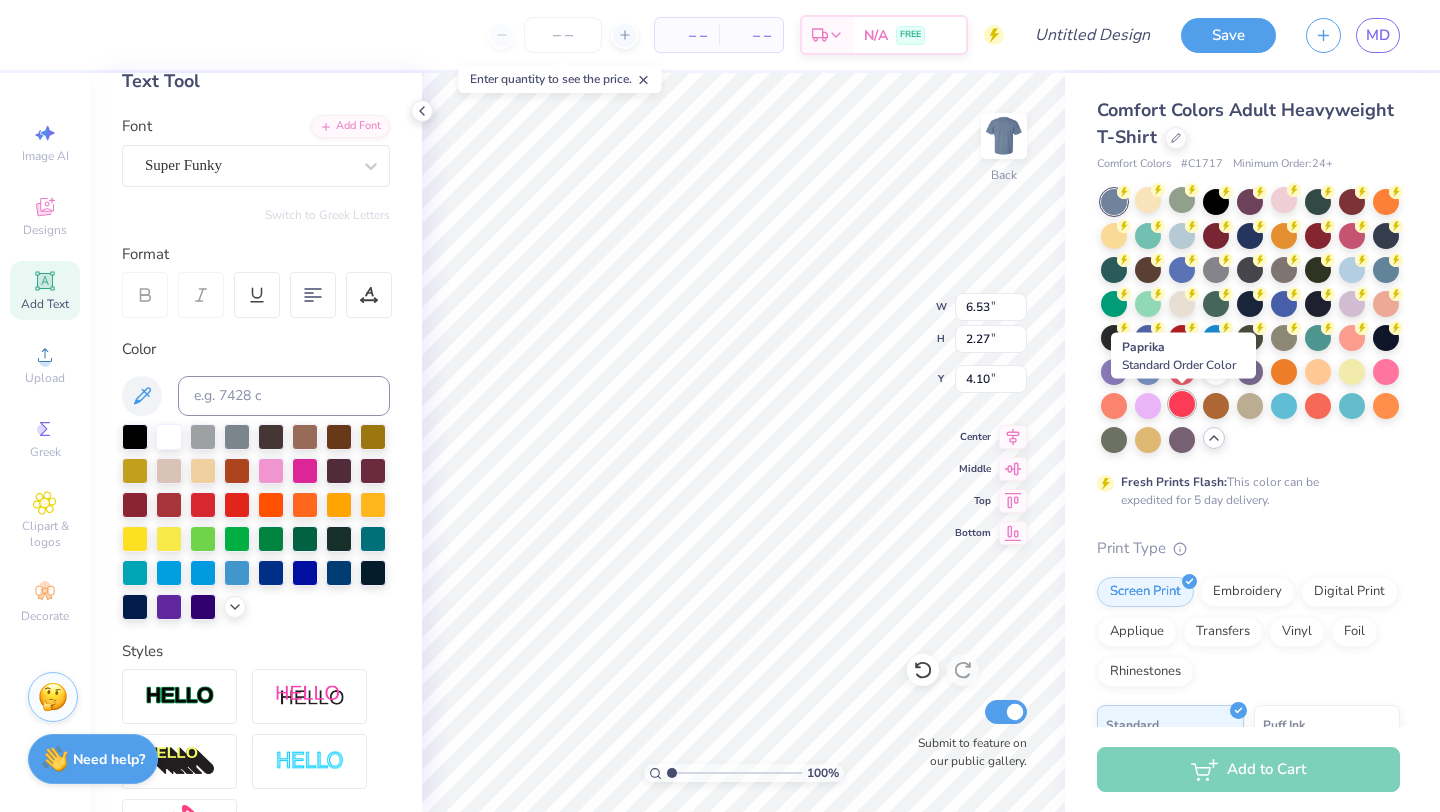click at bounding box center (1182, 404) 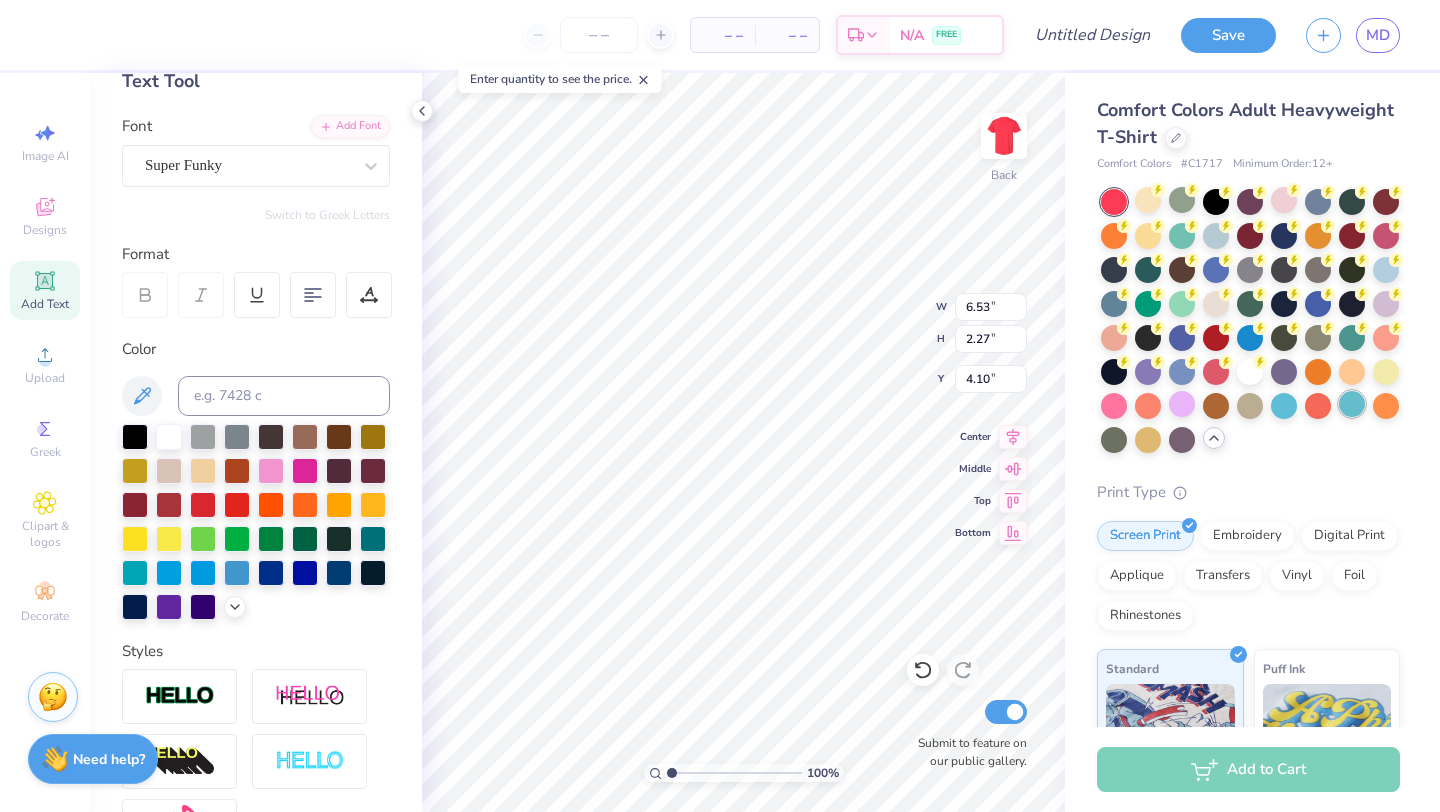 click at bounding box center [1352, 404] 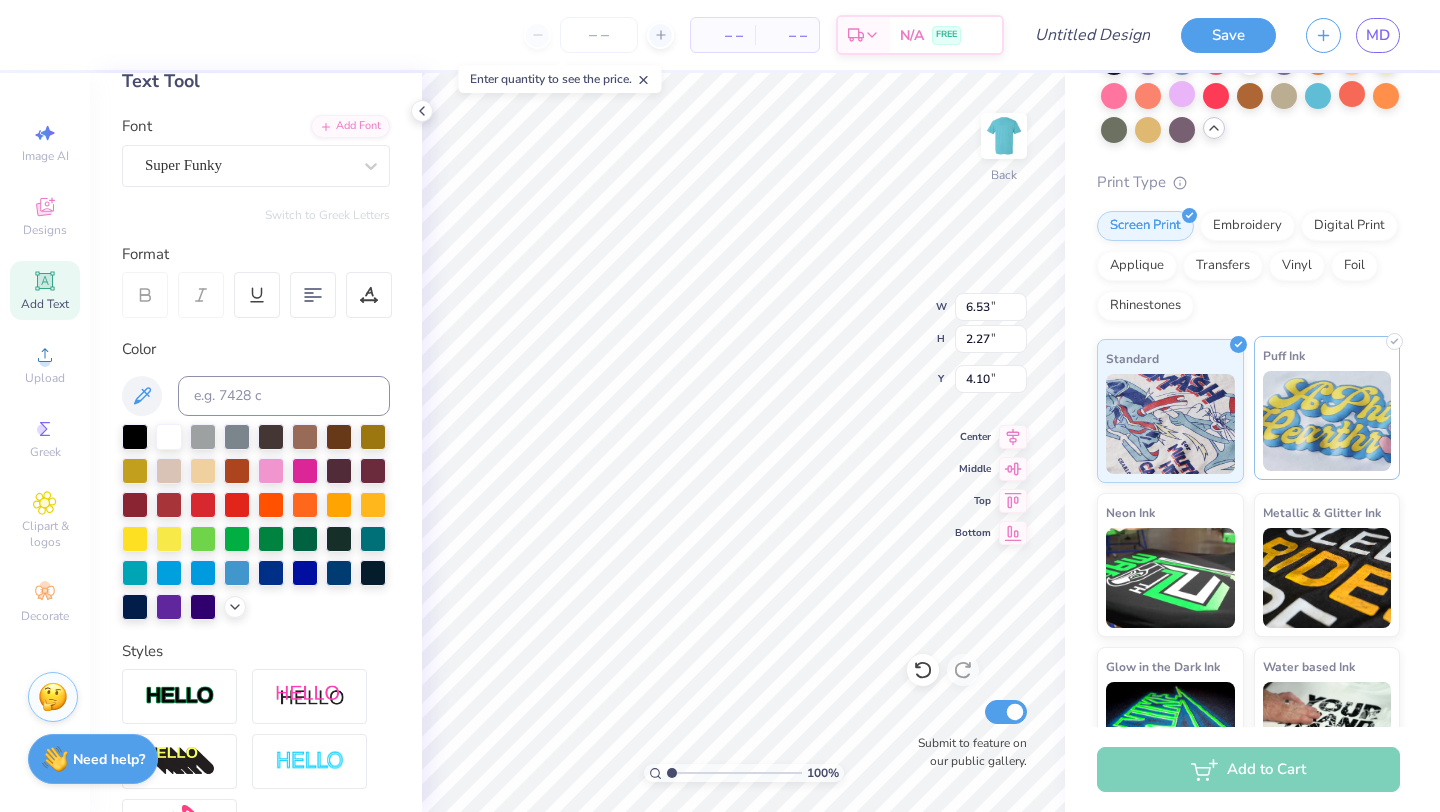 scroll, scrollTop: 374, scrollLeft: 0, axis: vertical 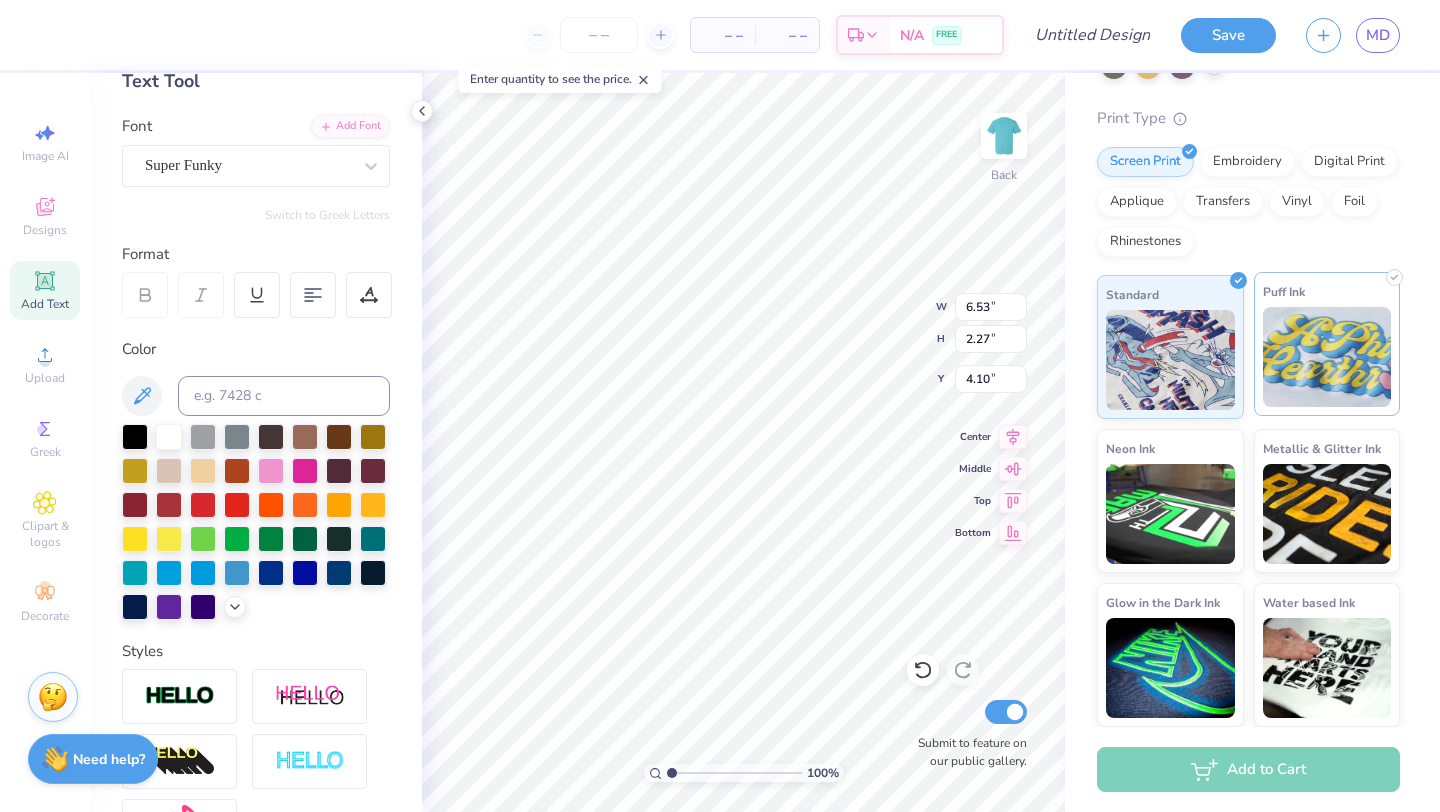 click at bounding box center [1327, 357] 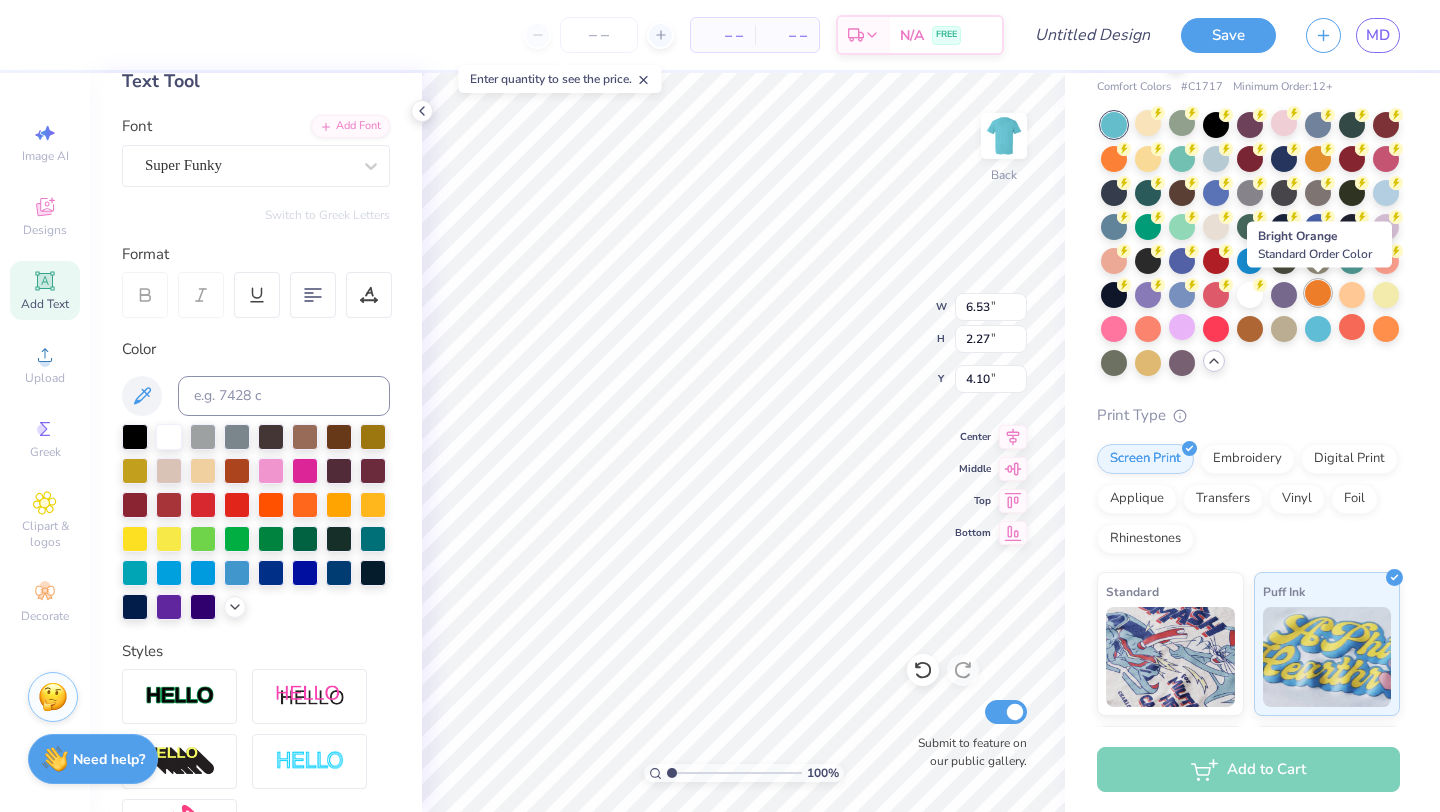 scroll, scrollTop: 0, scrollLeft: 0, axis: both 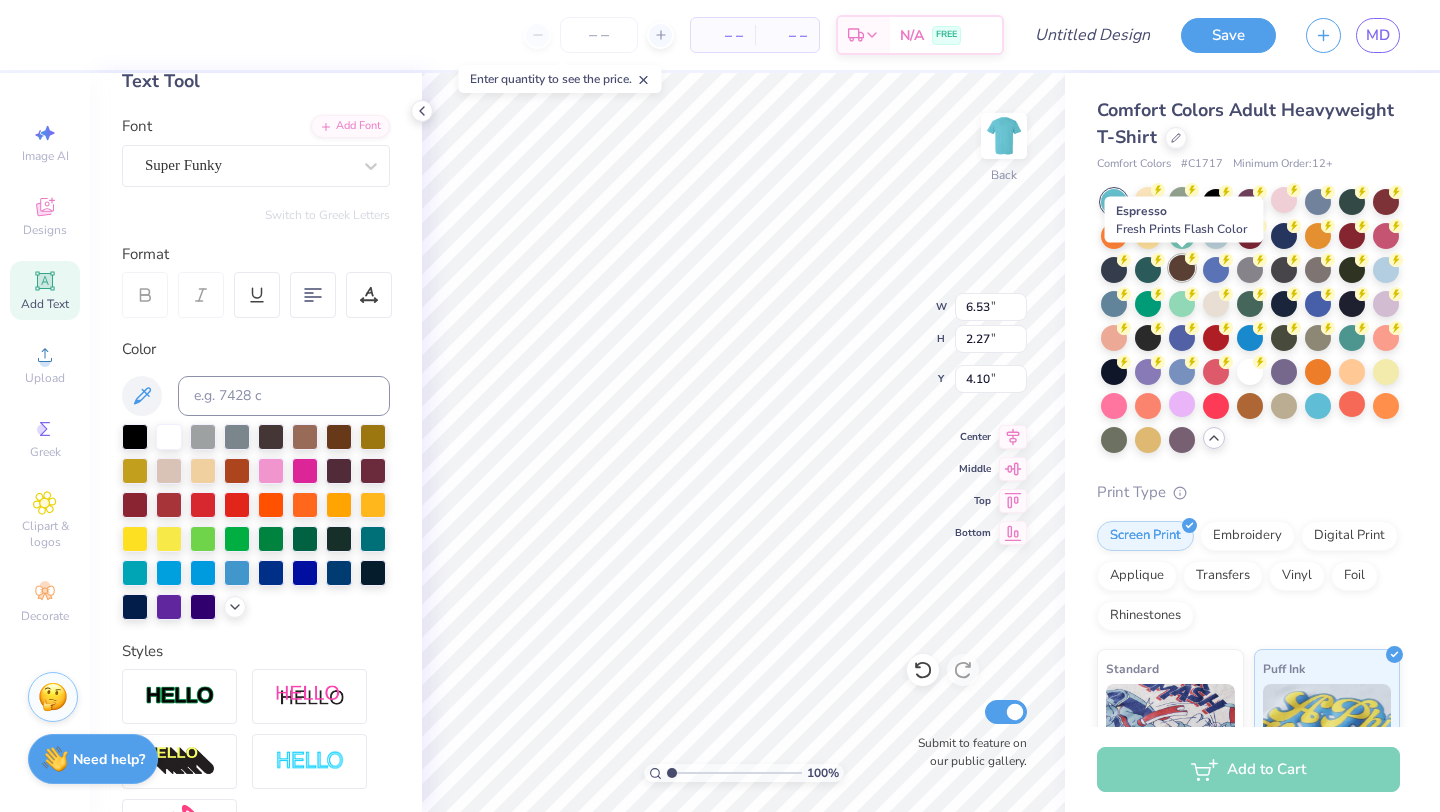 click at bounding box center [1182, 268] 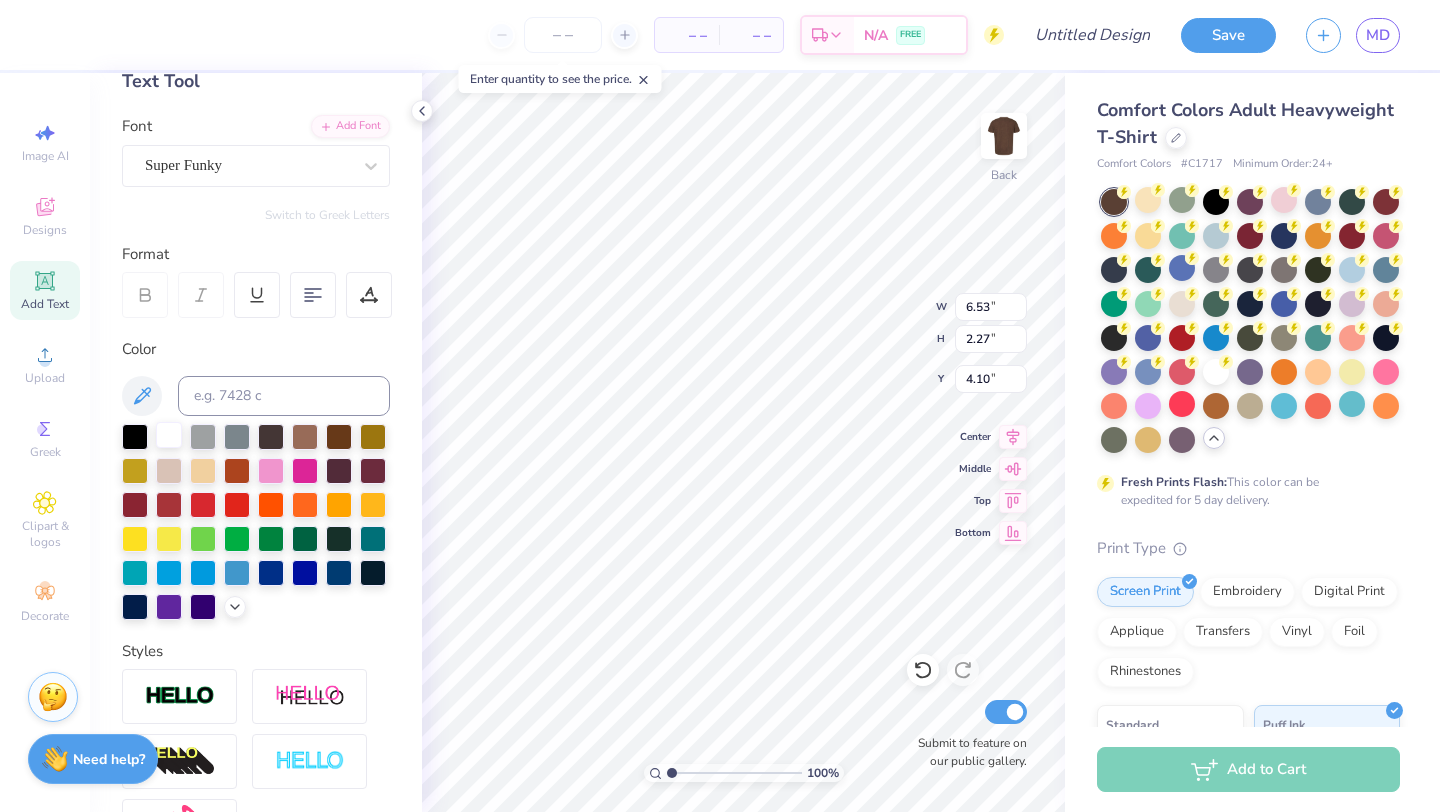 click at bounding box center (169, 435) 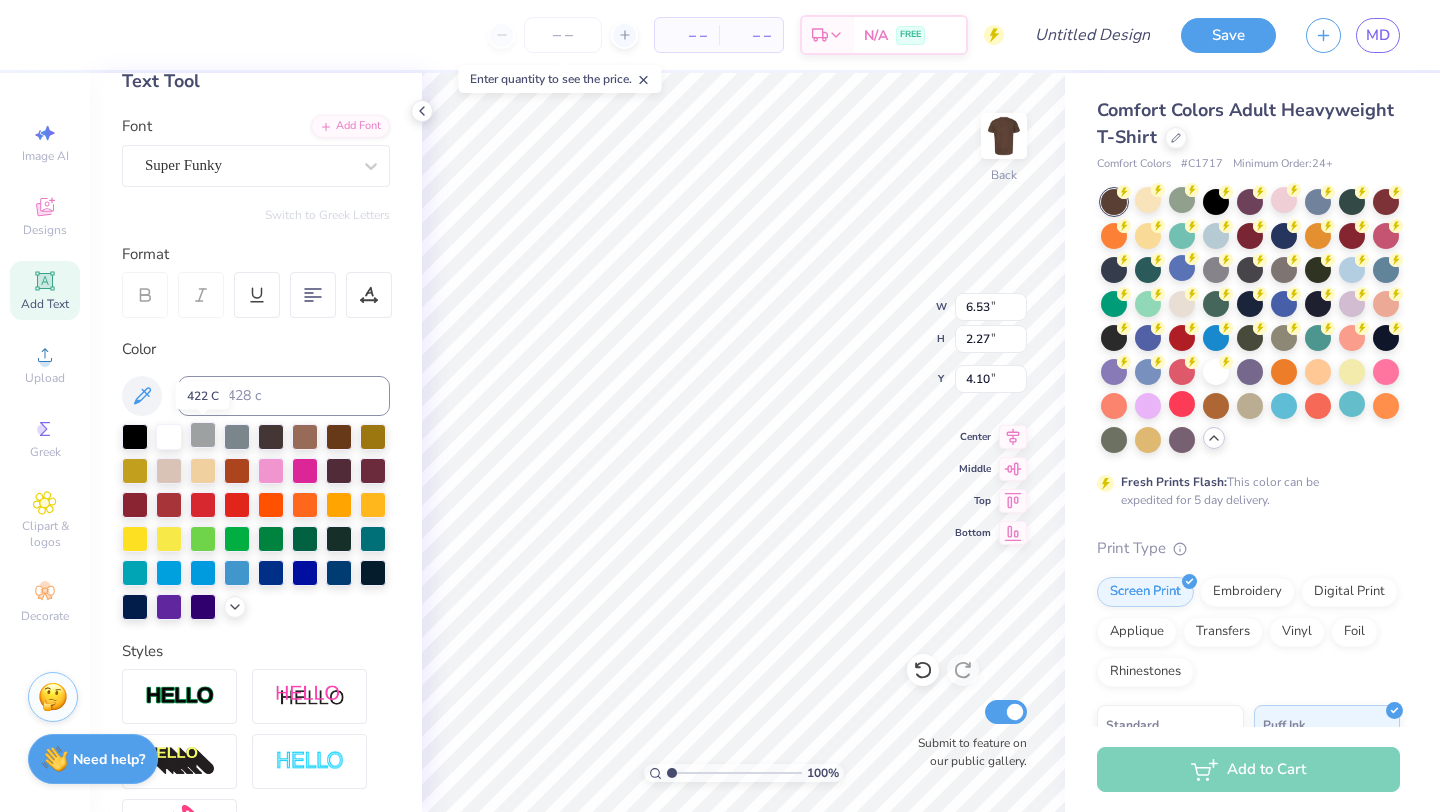click at bounding box center (203, 435) 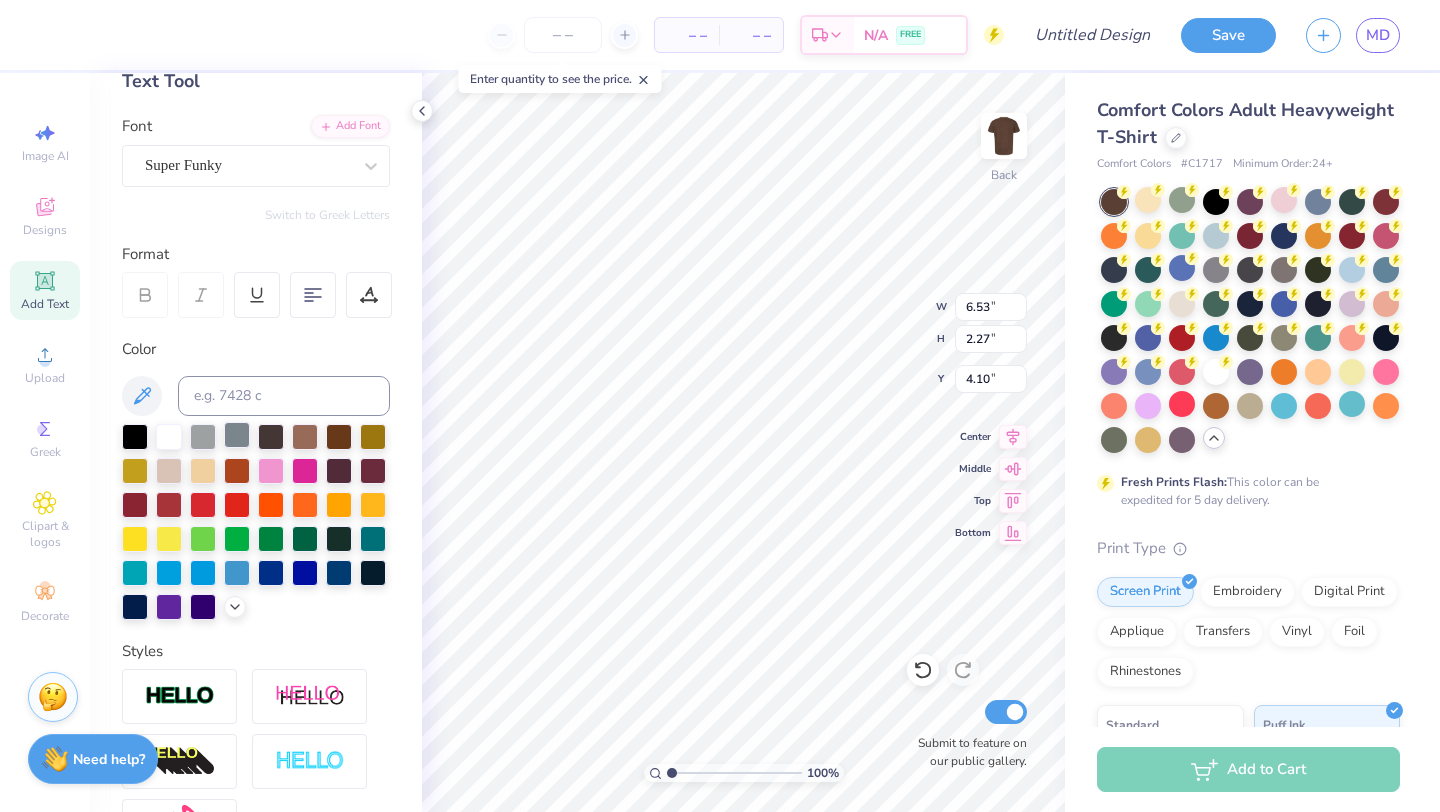 click at bounding box center (237, 435) 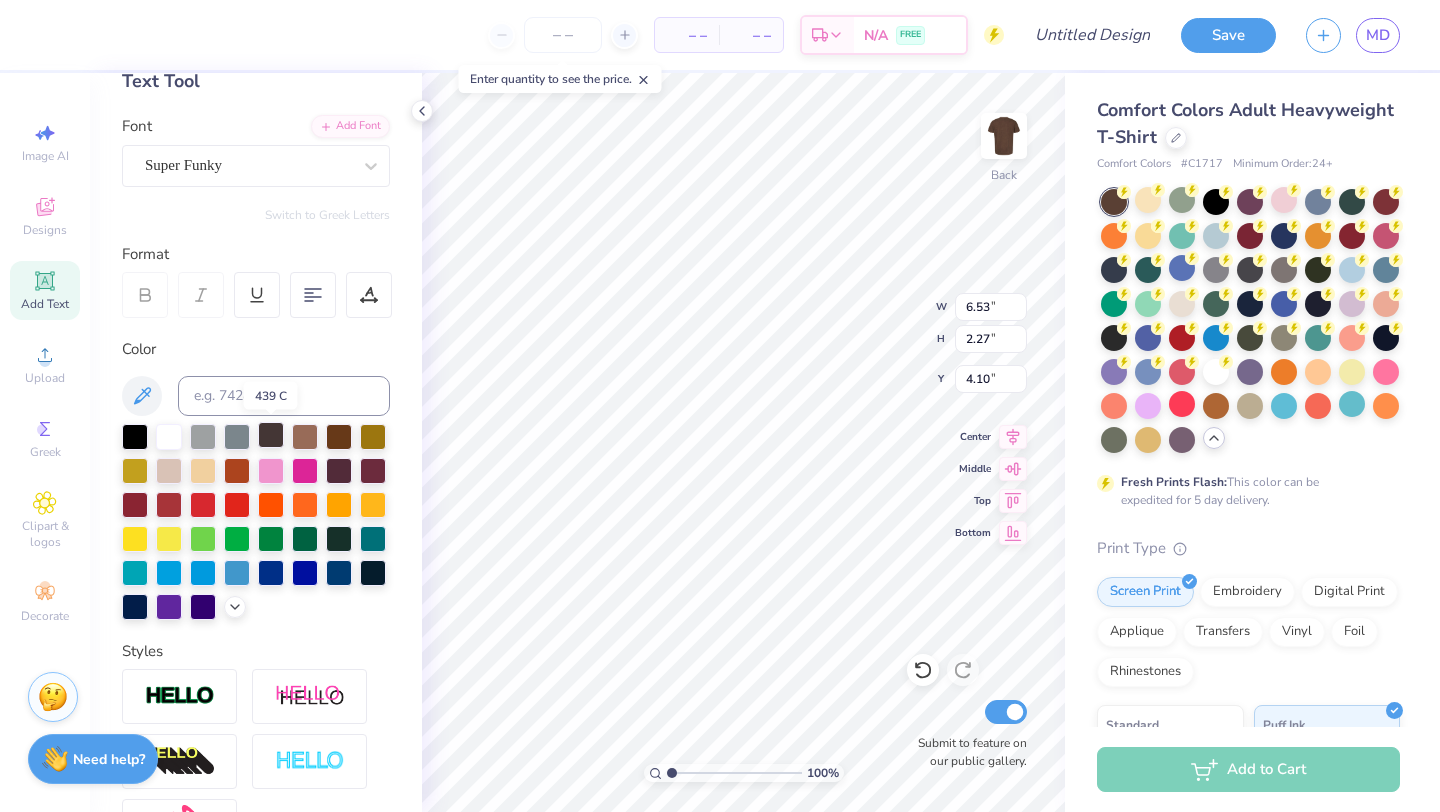 click at bounding box center [271, 435] 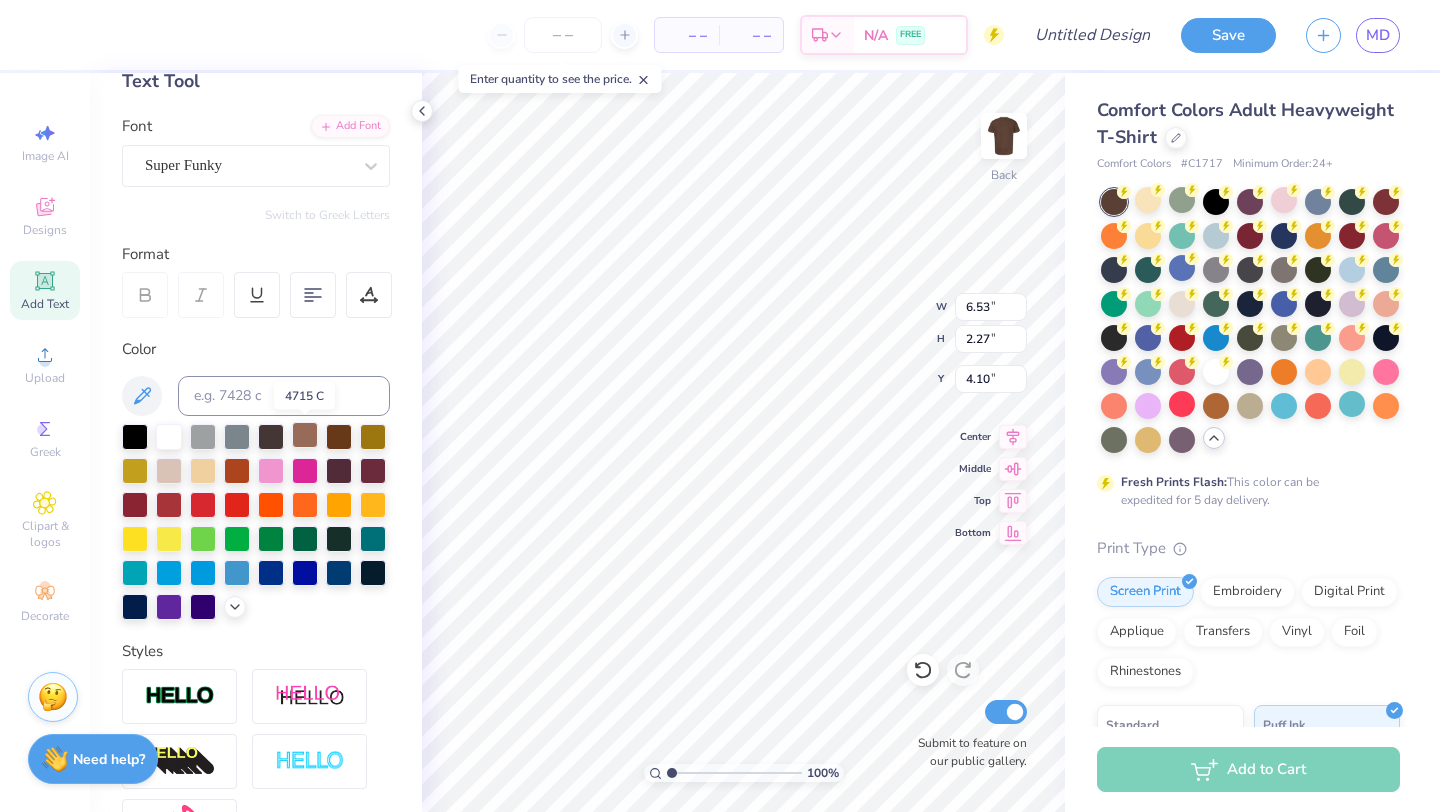 click at bounding box center [305, 435] 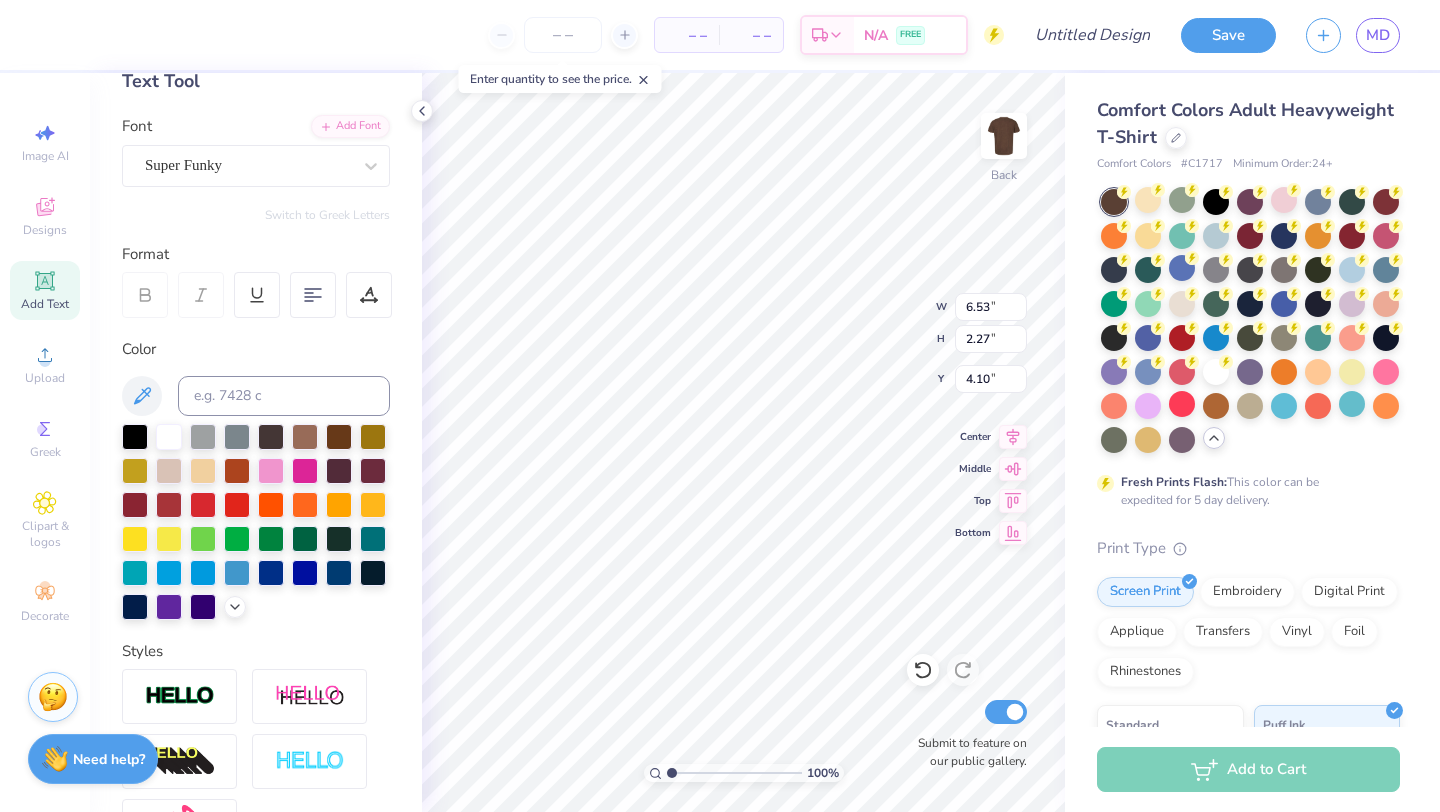 click at bounding box center [256, 522] 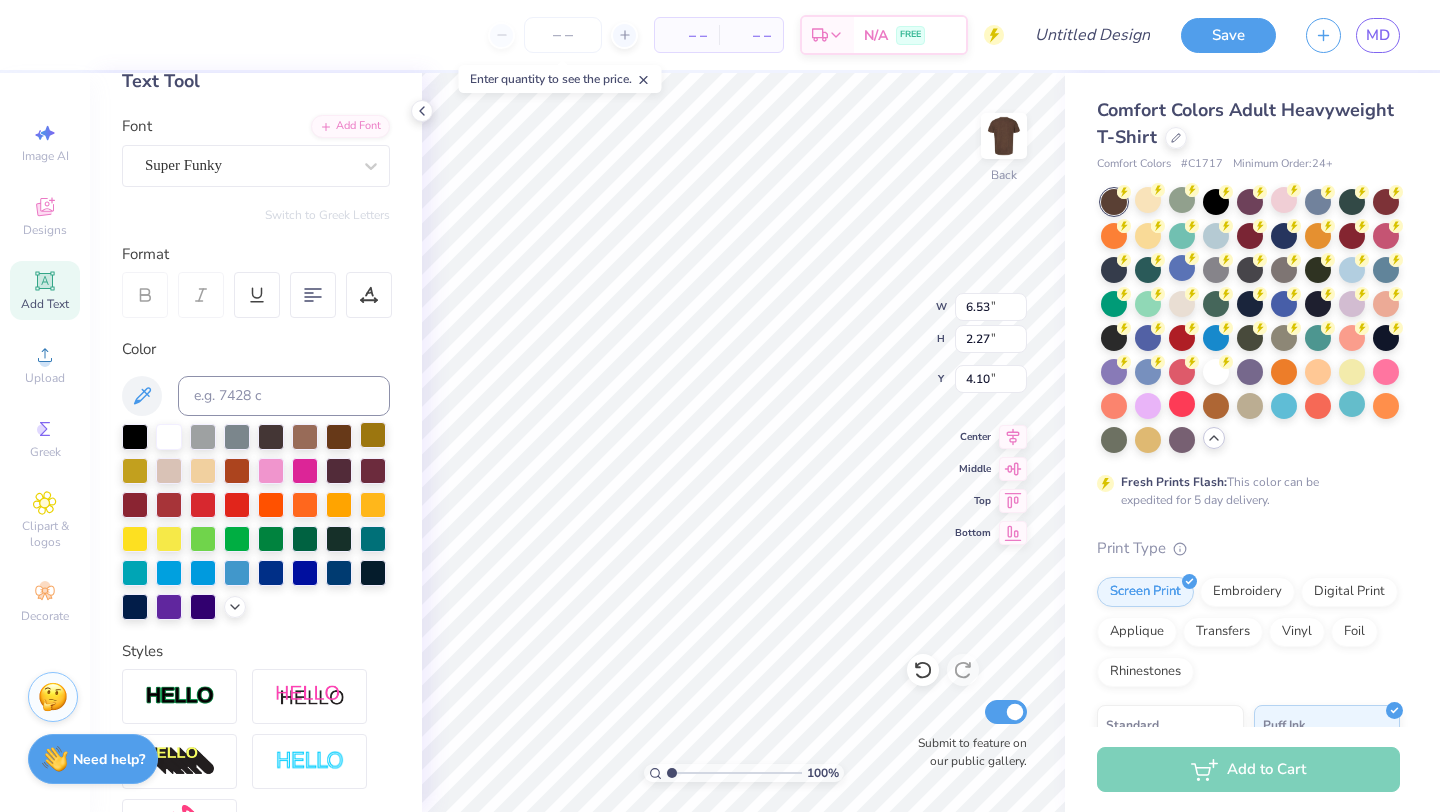click at bounding box center [373, 435] 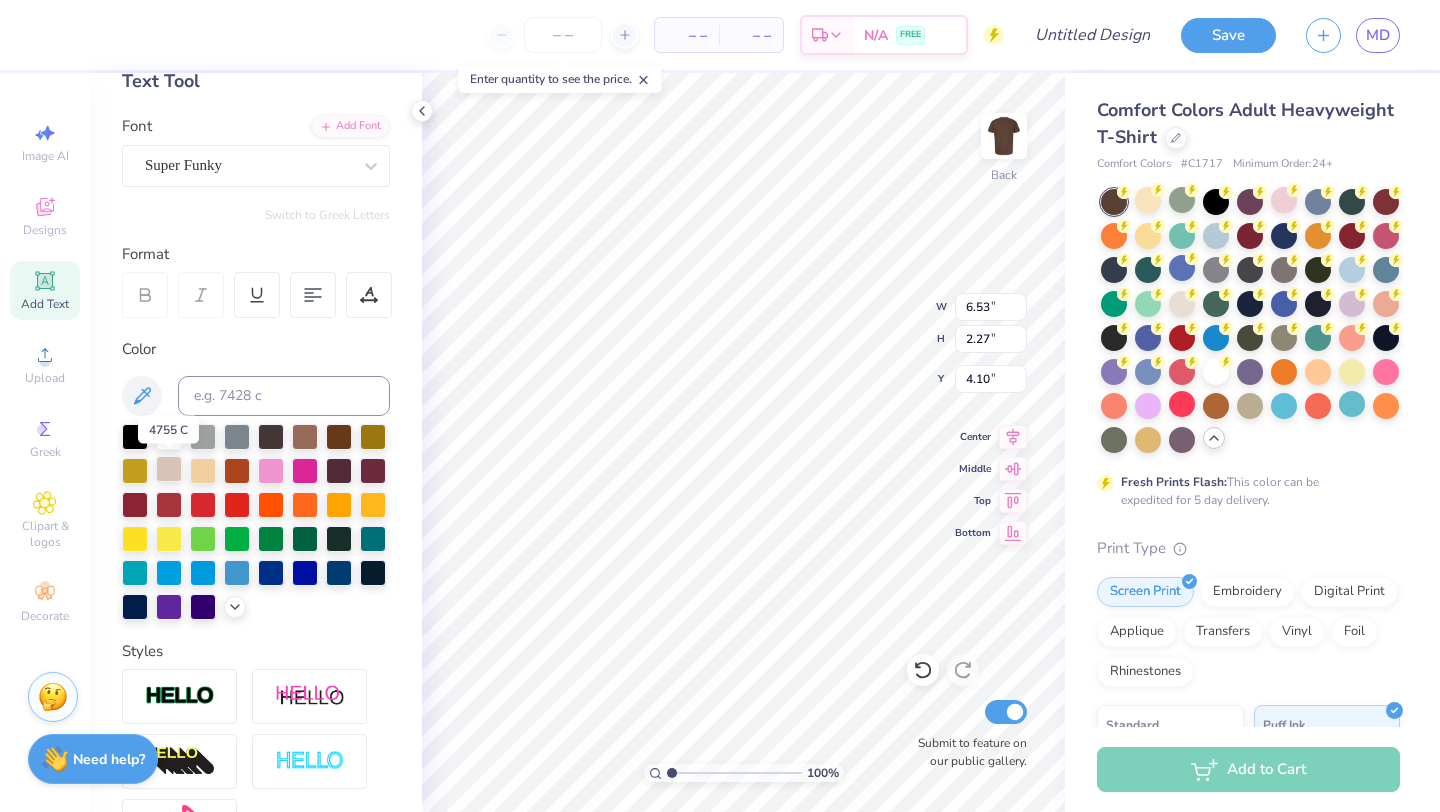 click at bounding box center (169, 469) 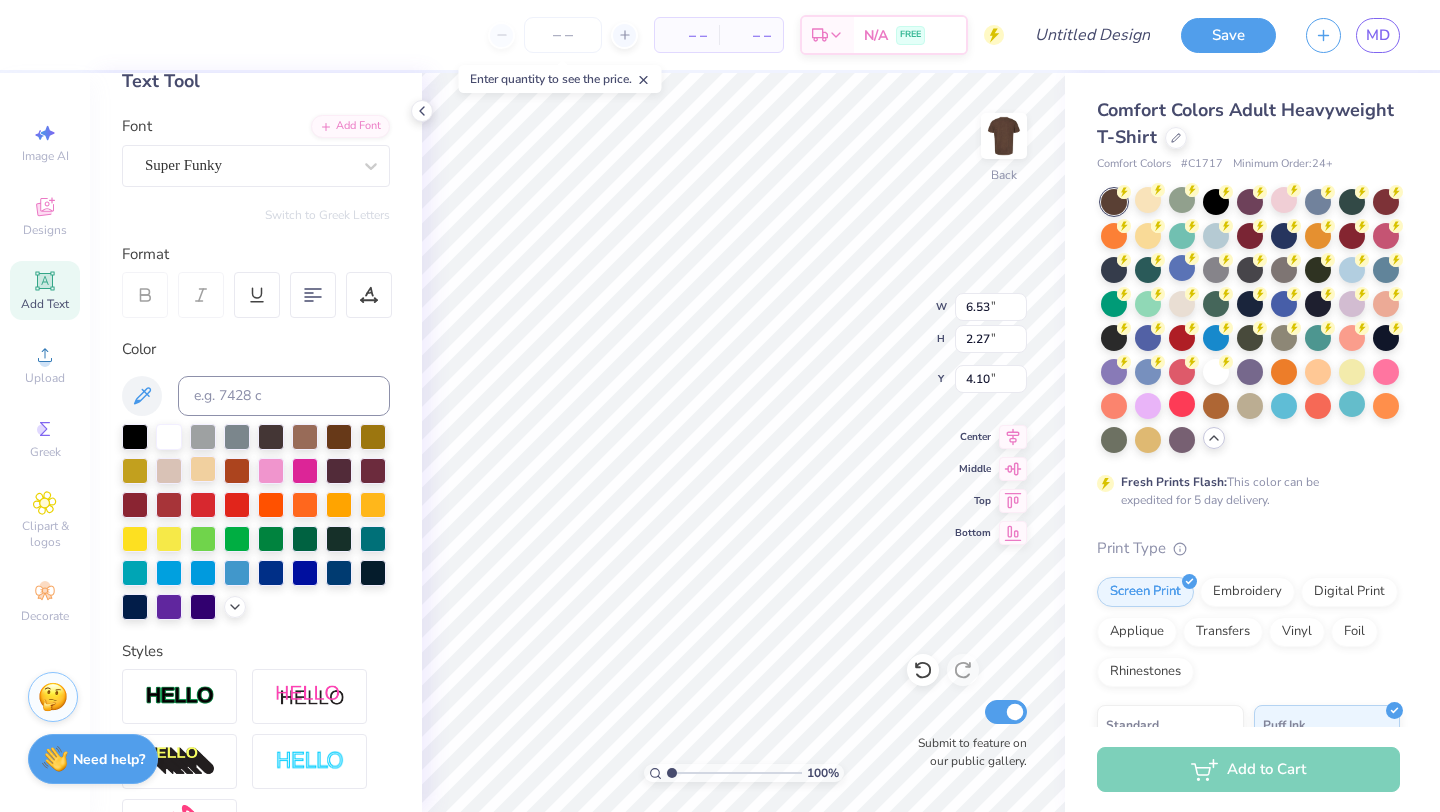 click at bounding box center [203, 469] 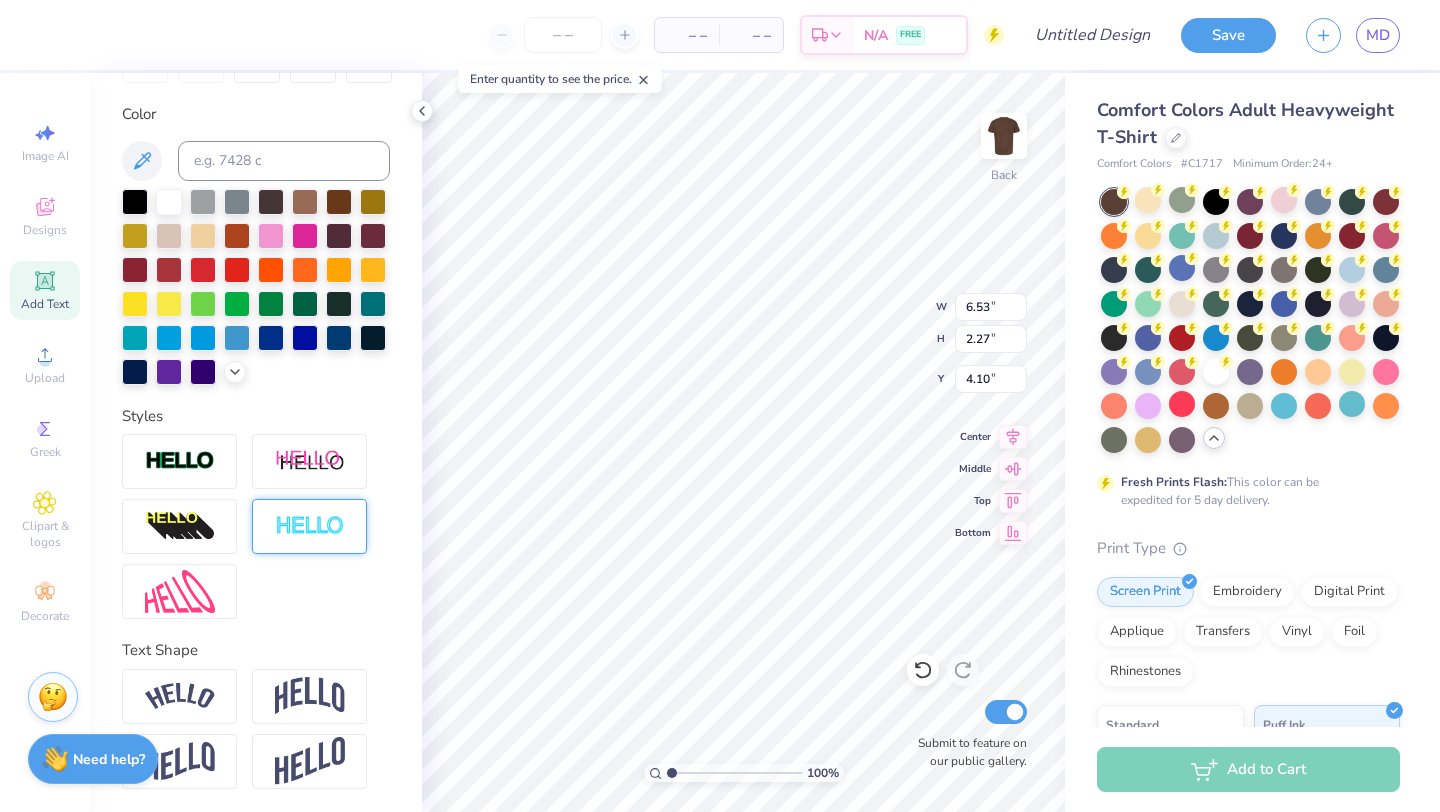 scroll, scrollTop: 350, scrollLeft: 0, axis: vertical 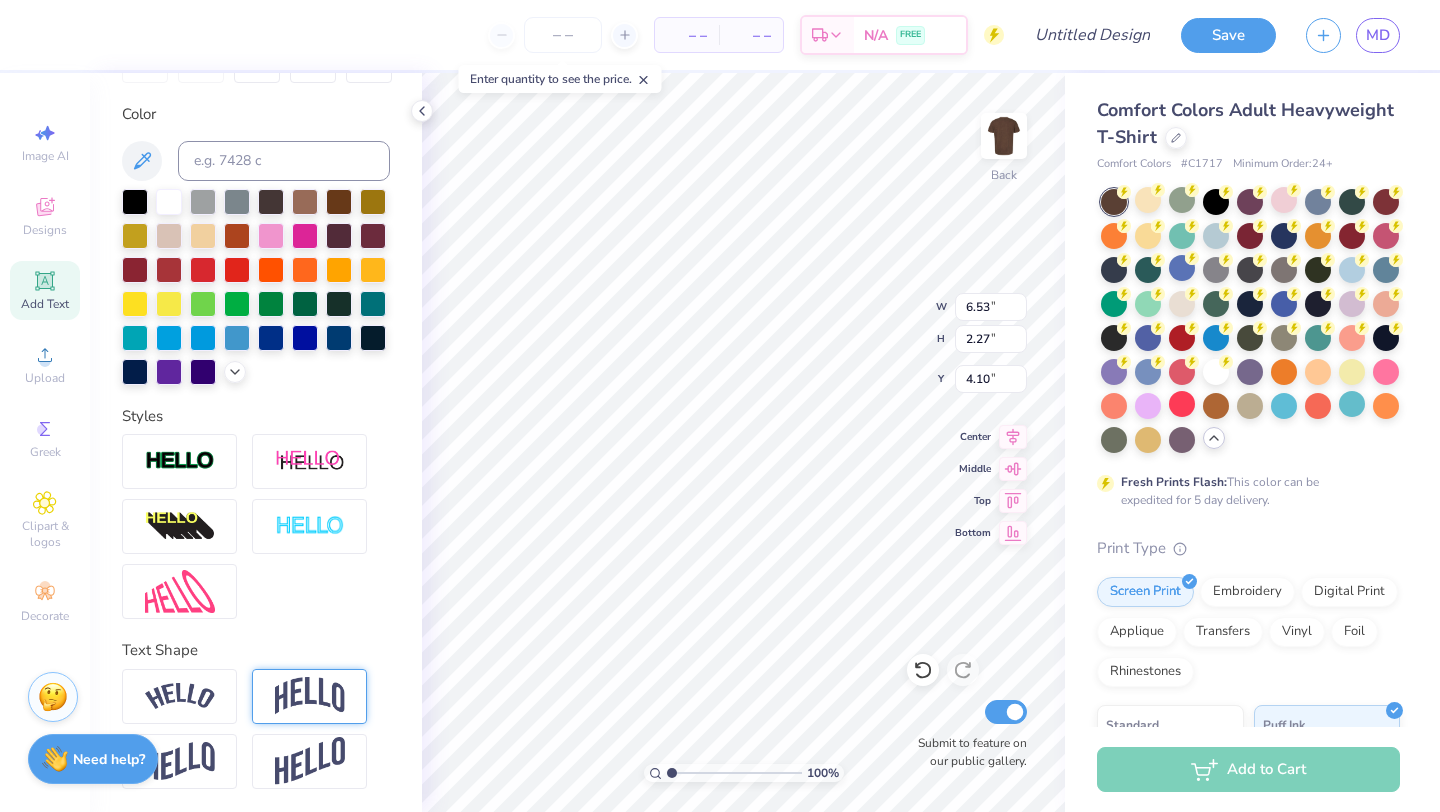 click at bounding box center (310, 696) 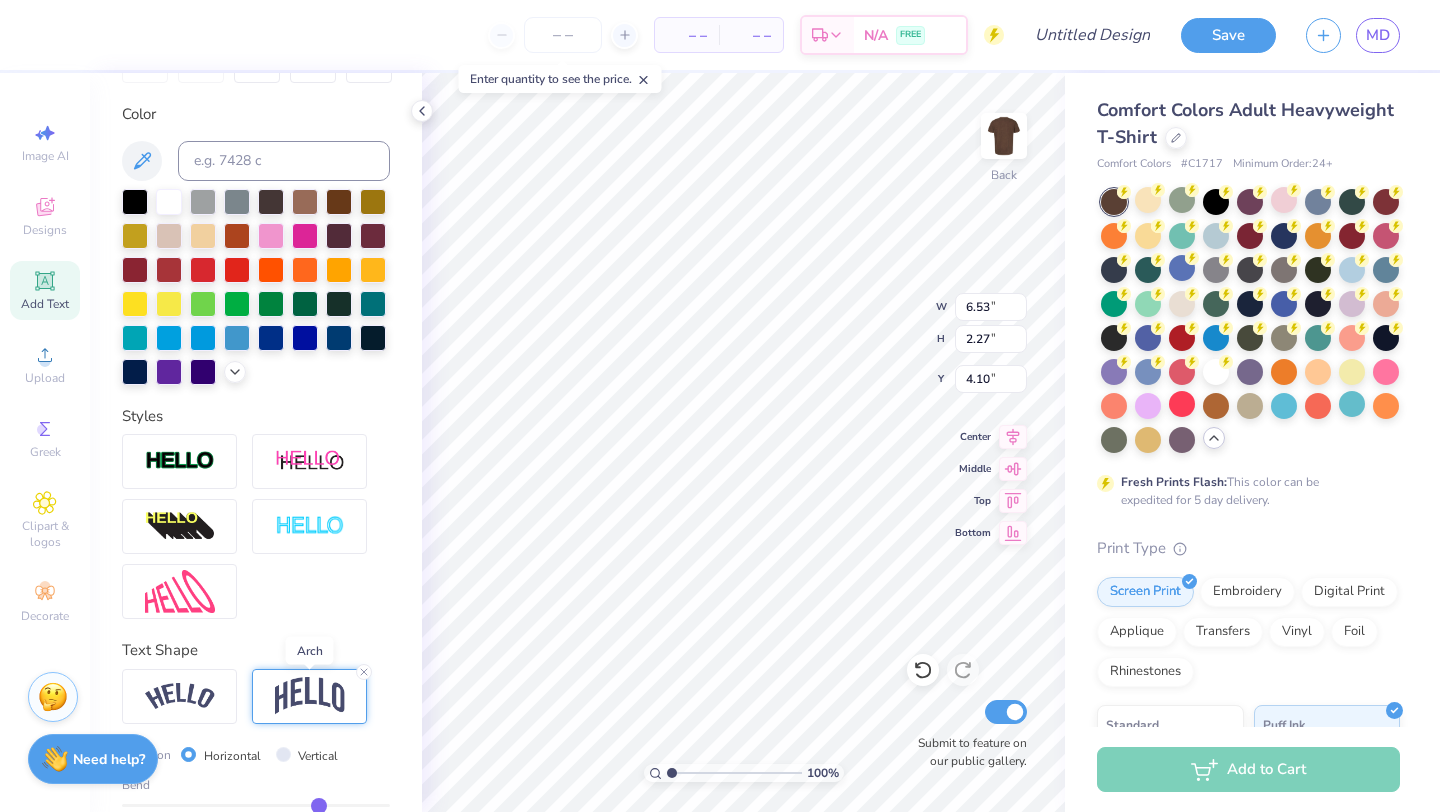 type on "2.97" 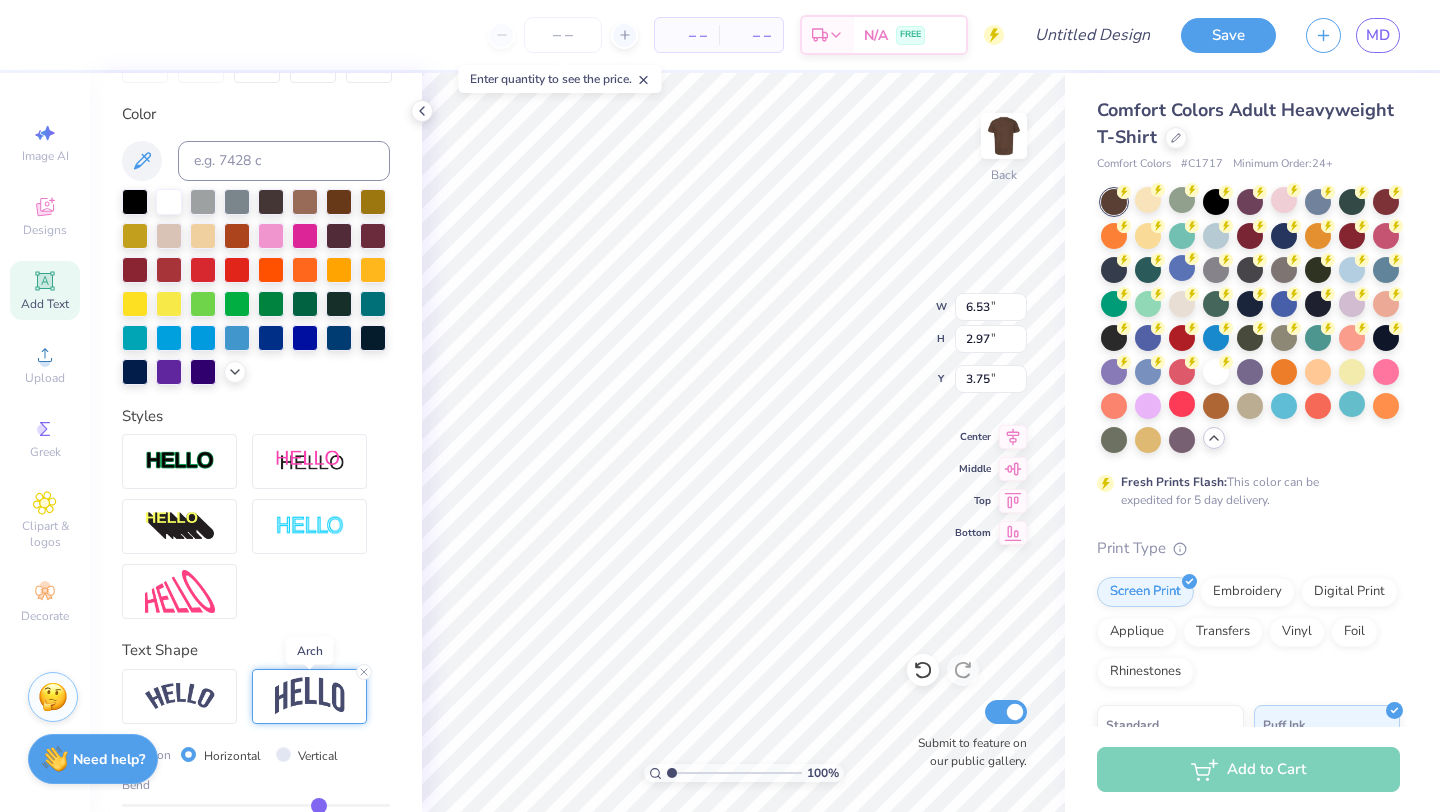 scroll, scrollTop: 467, scrollLeft: 0, axis: vertical 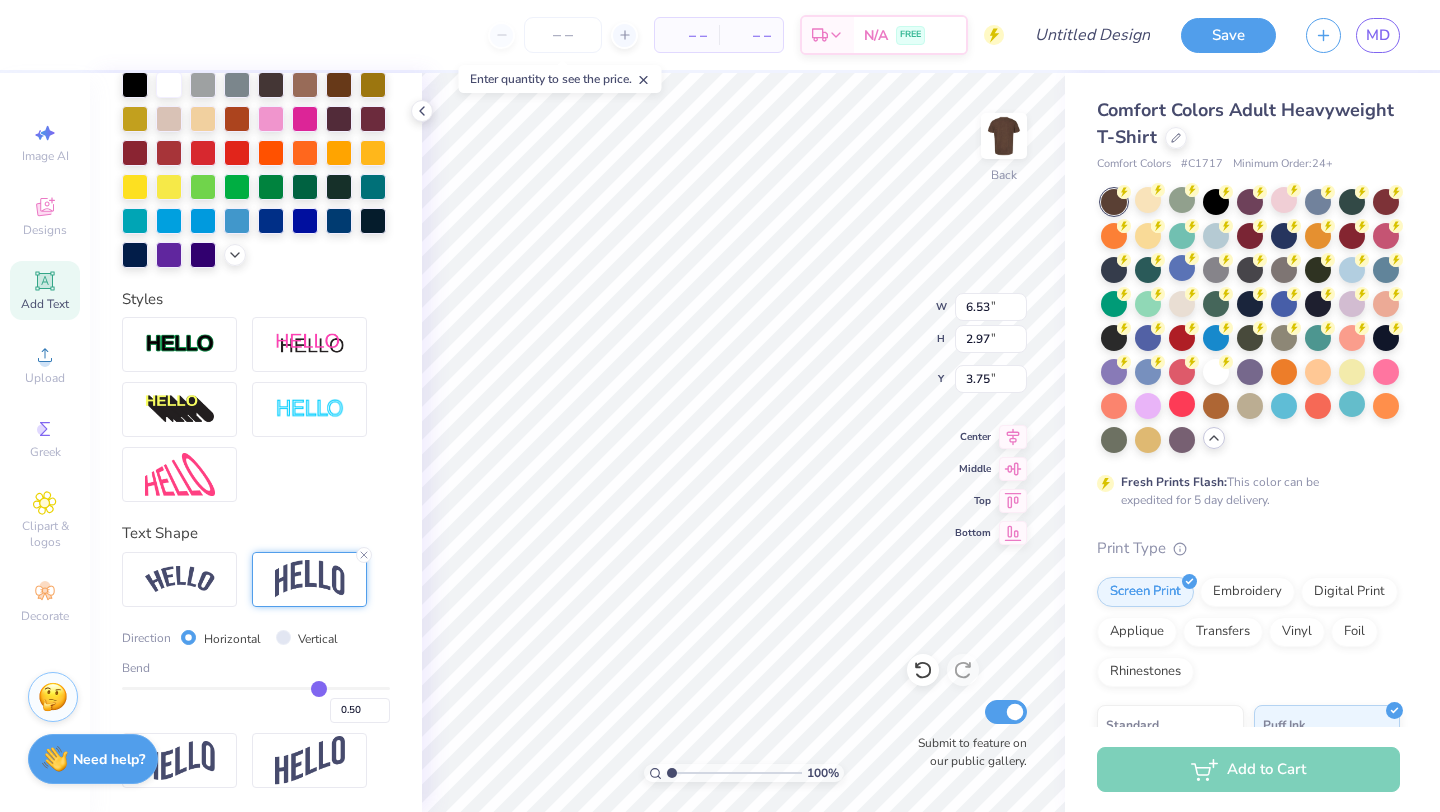 type on "0.48" 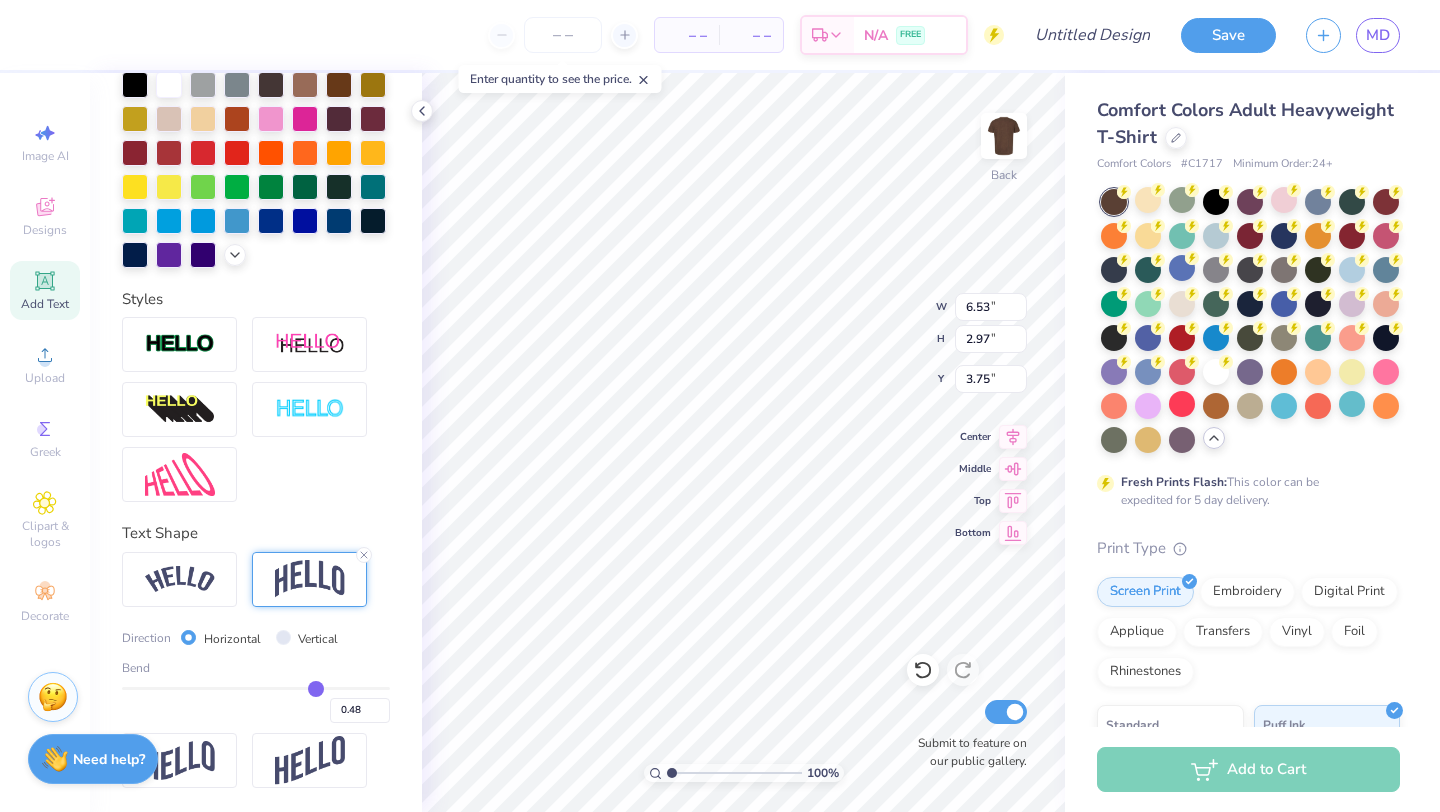 type on "0.47" 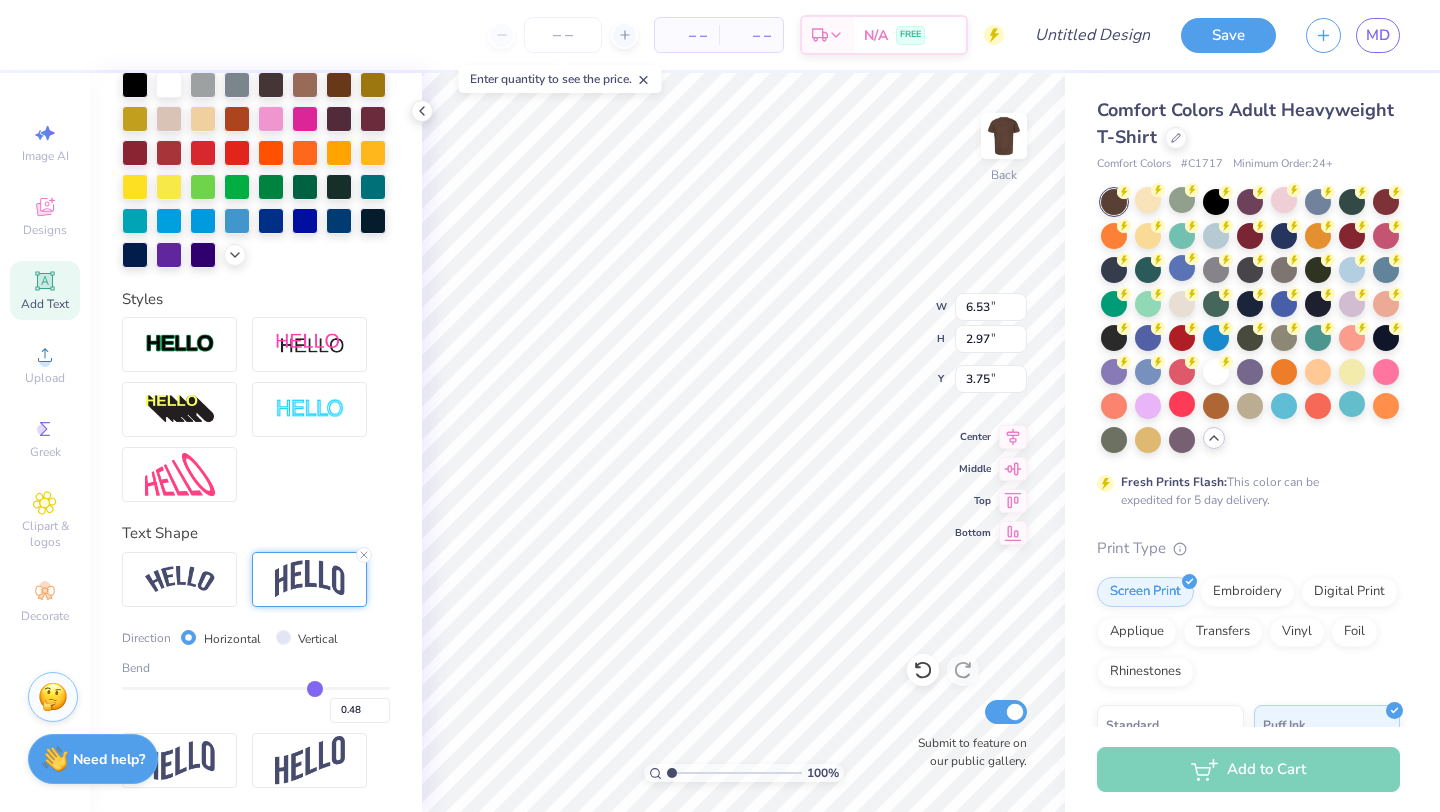type on "0.47" 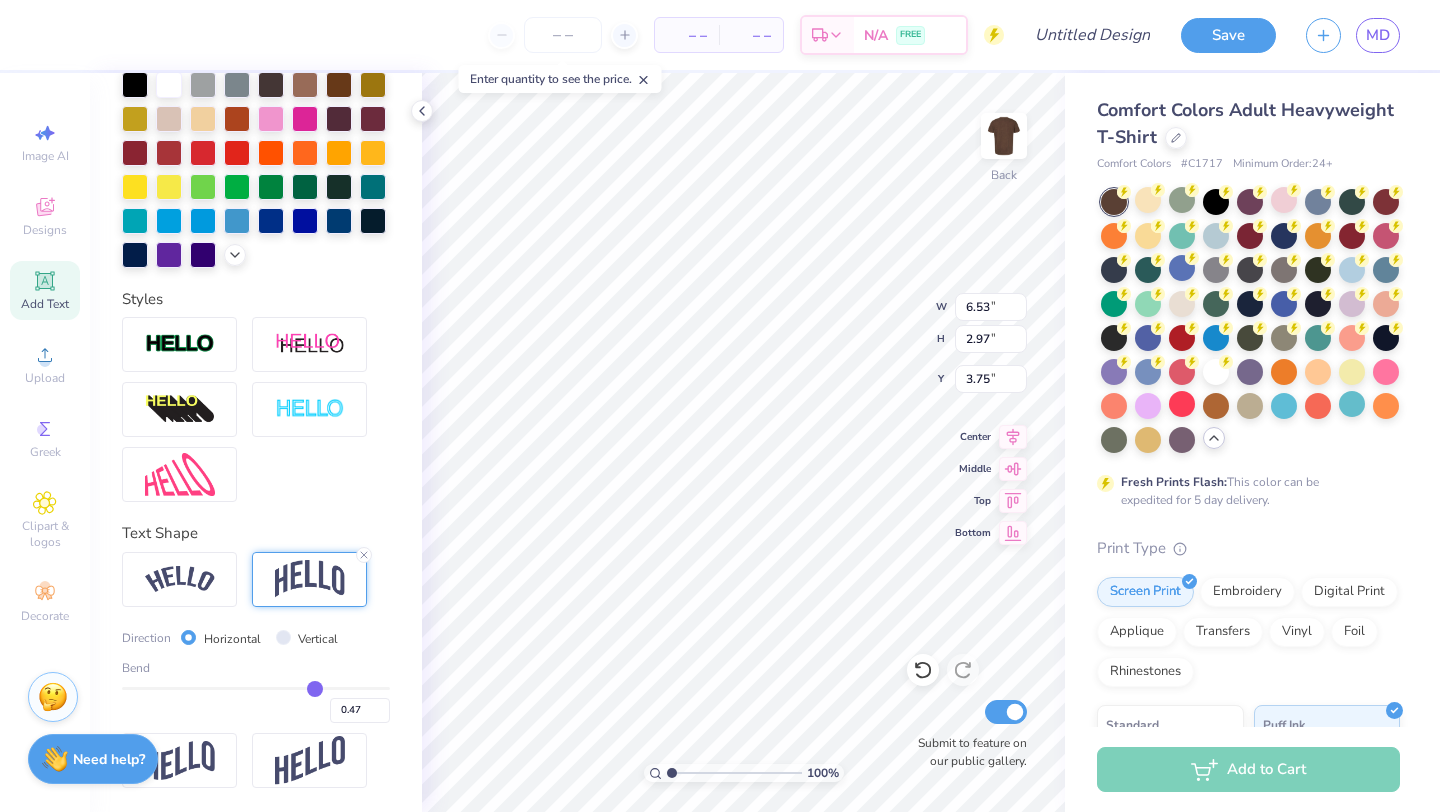 type on "0.44" 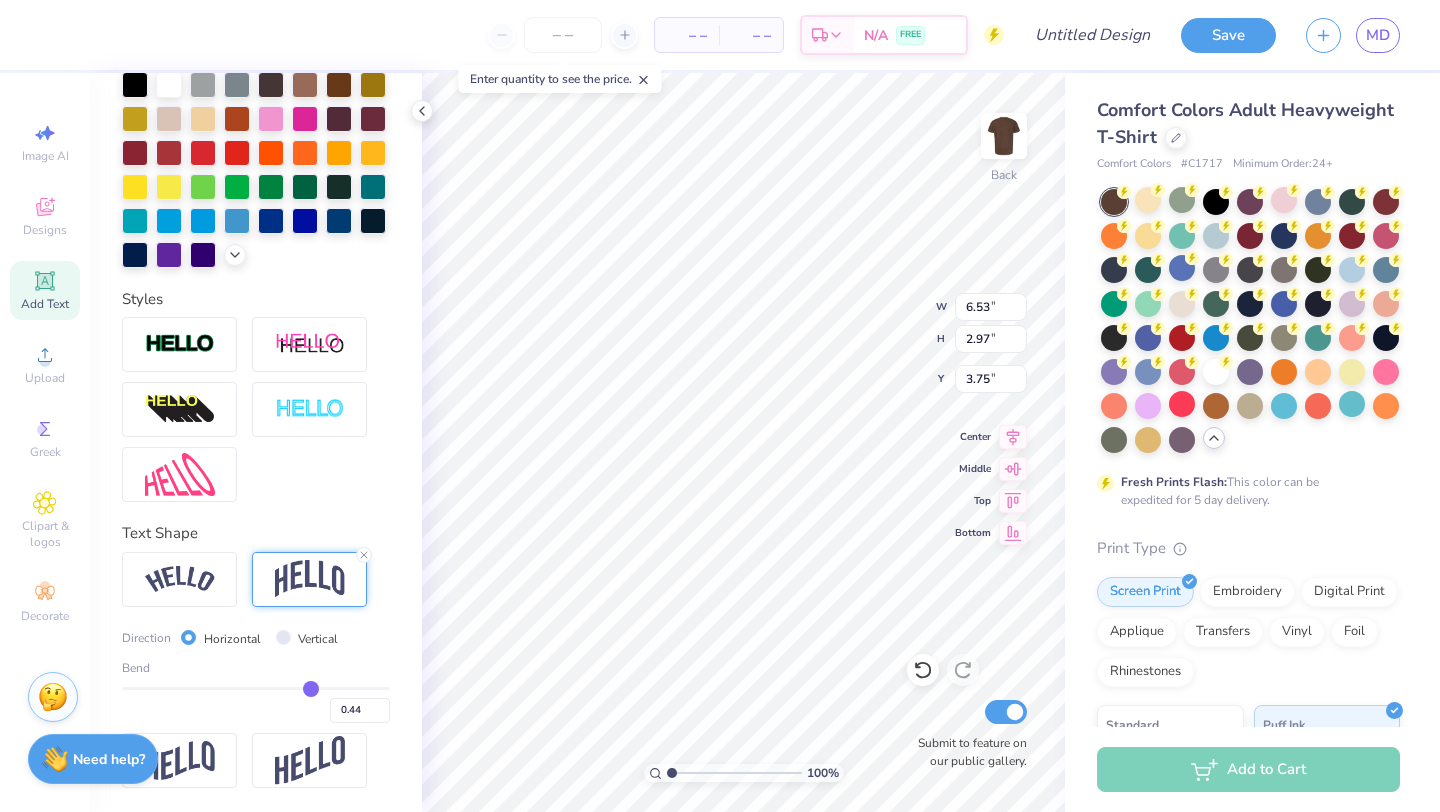 type on "0.41" 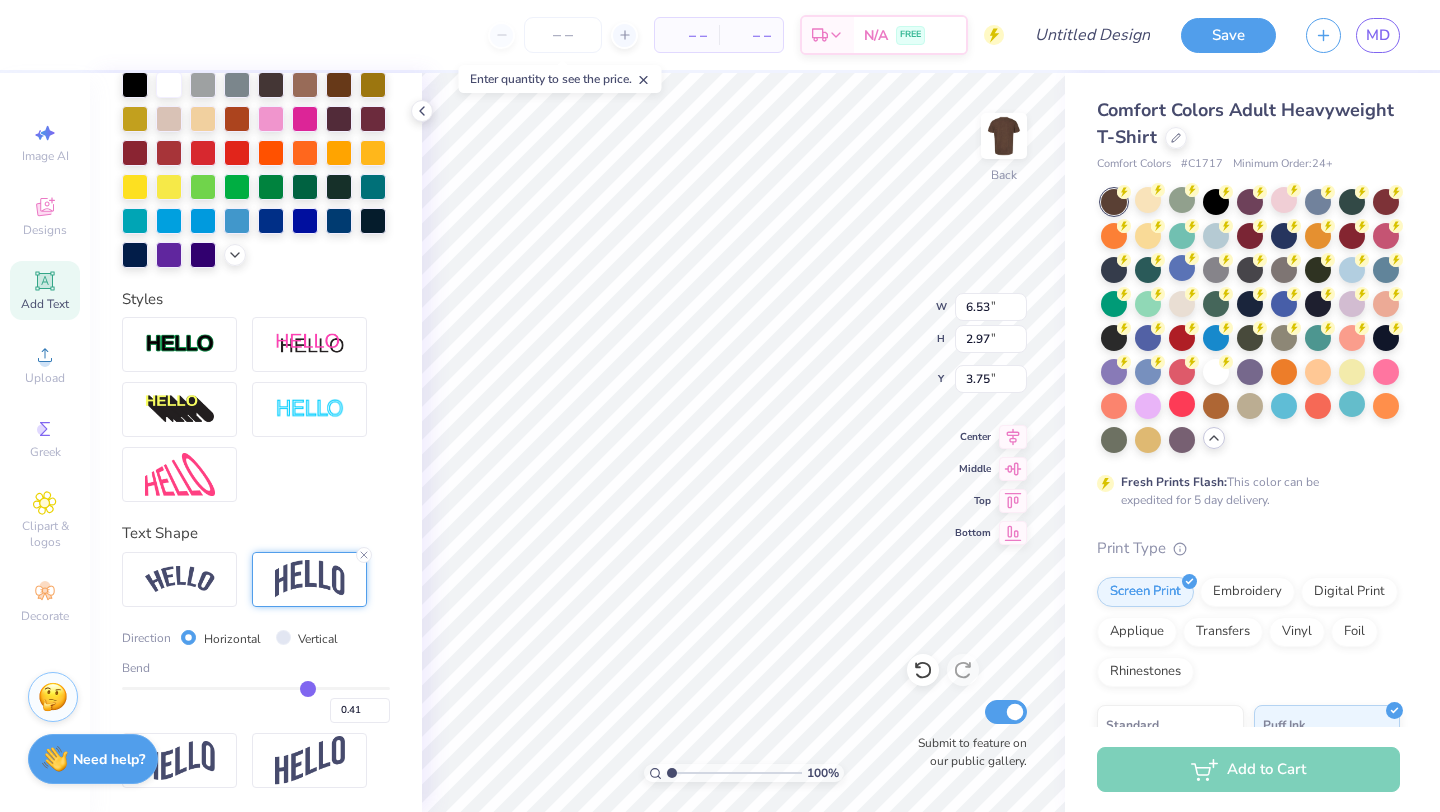type on "0.37" 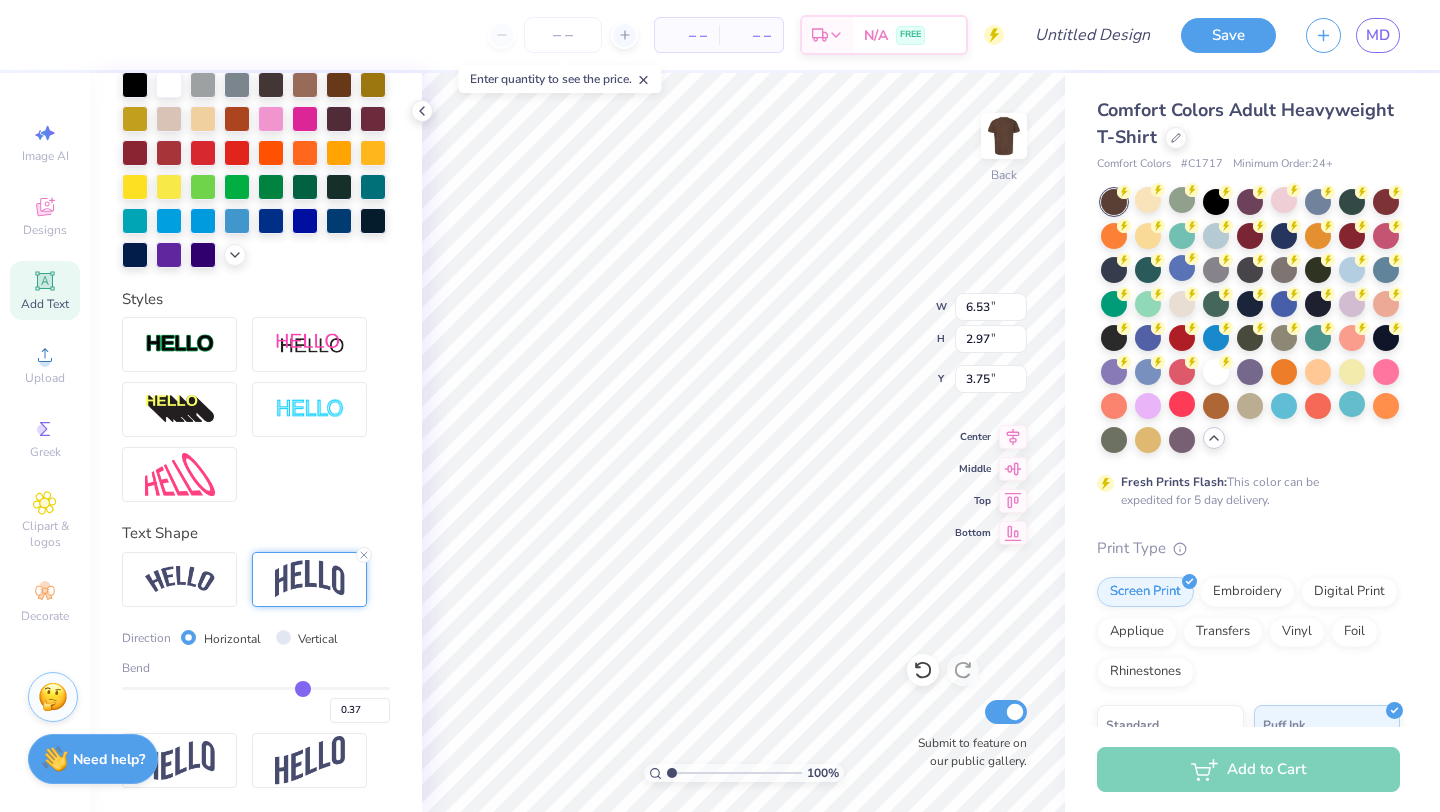 type on "0.34" 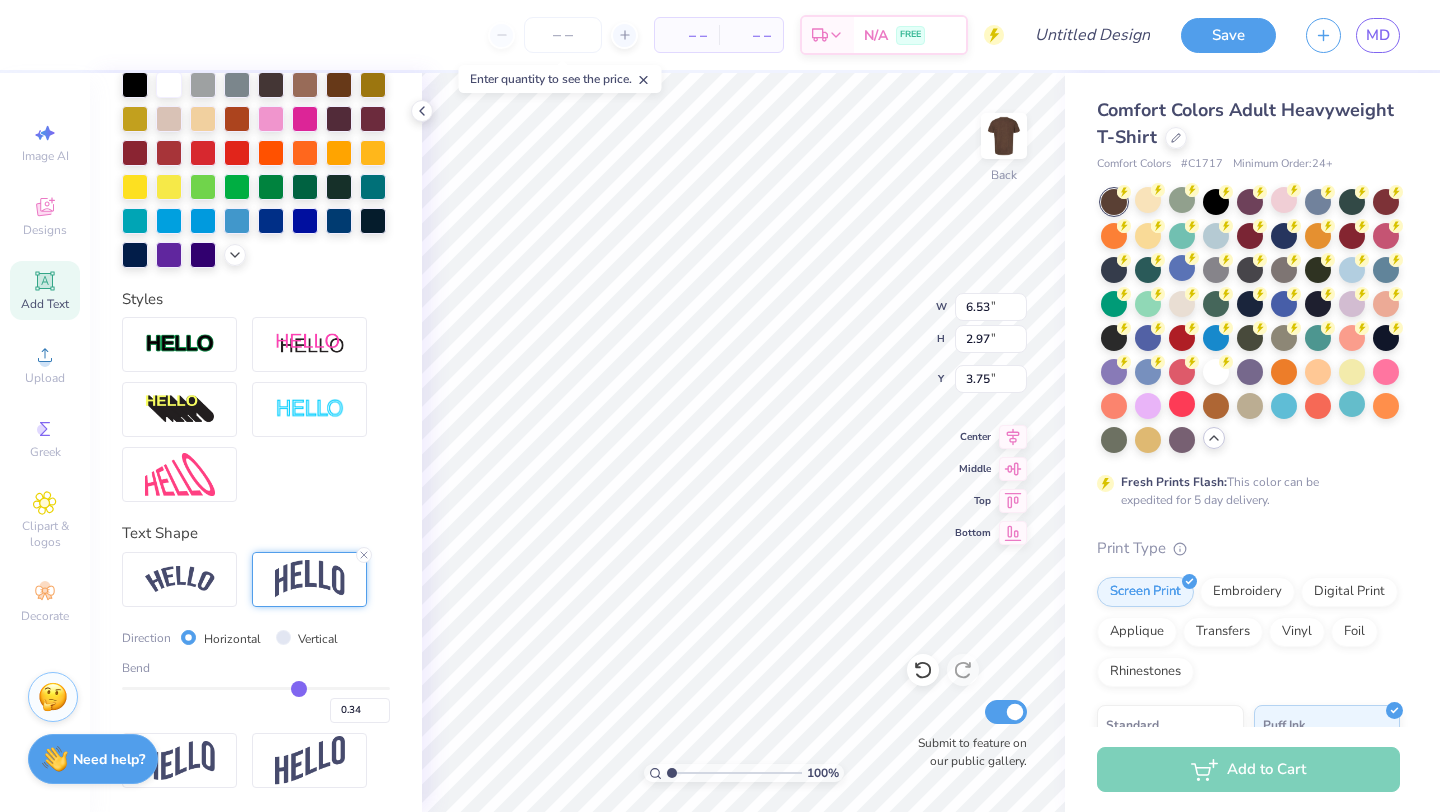 type on "0.31" 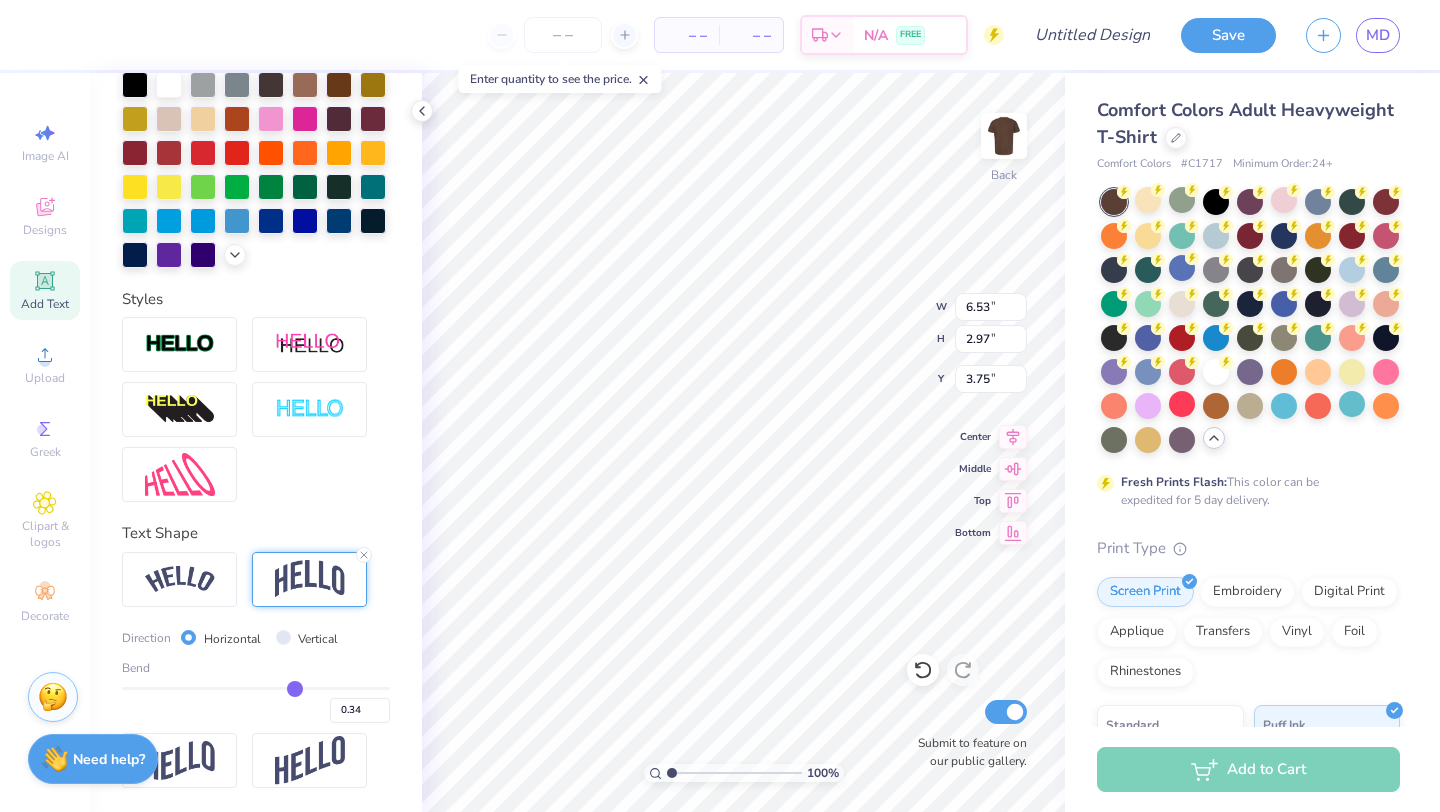 type on "0.31" 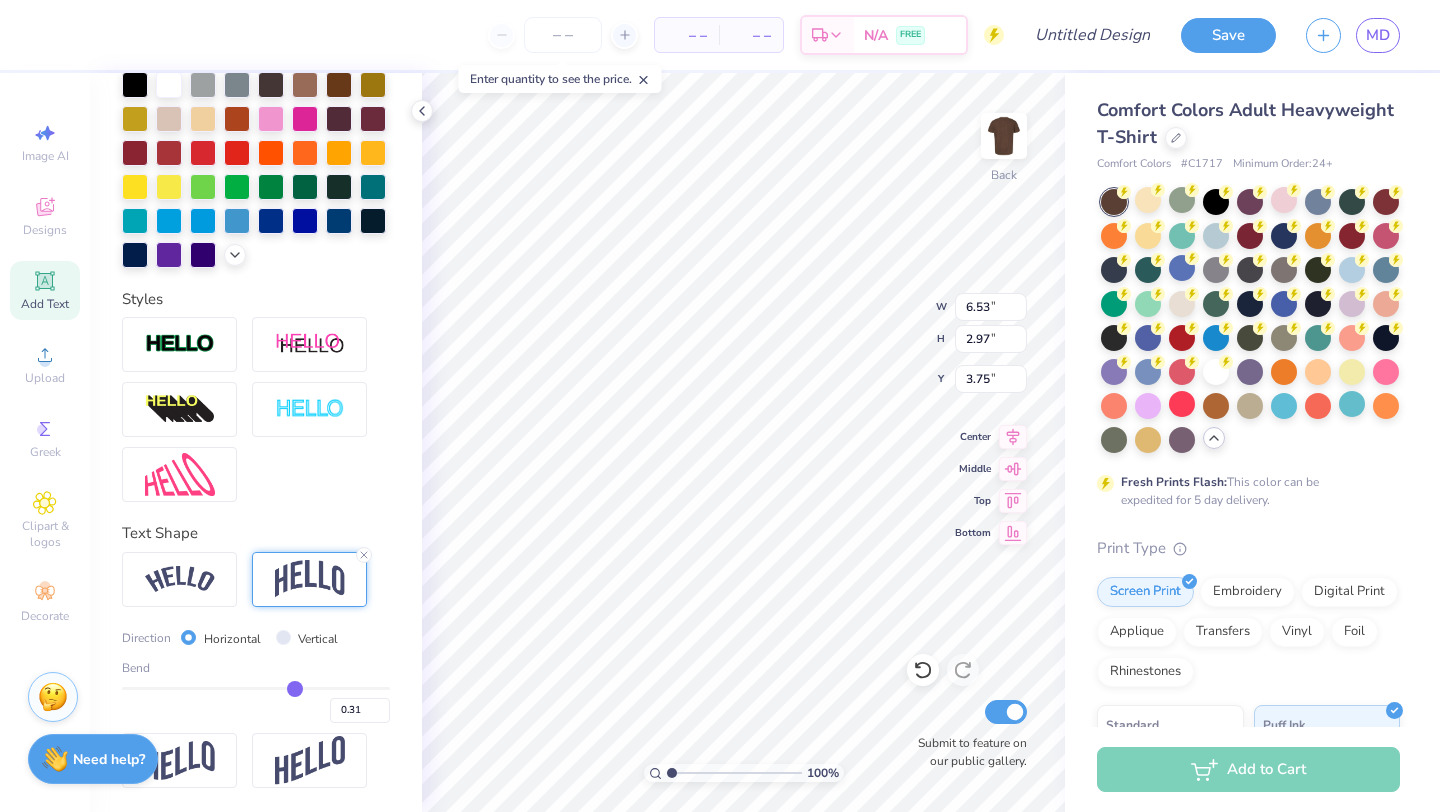 type on "0.29" 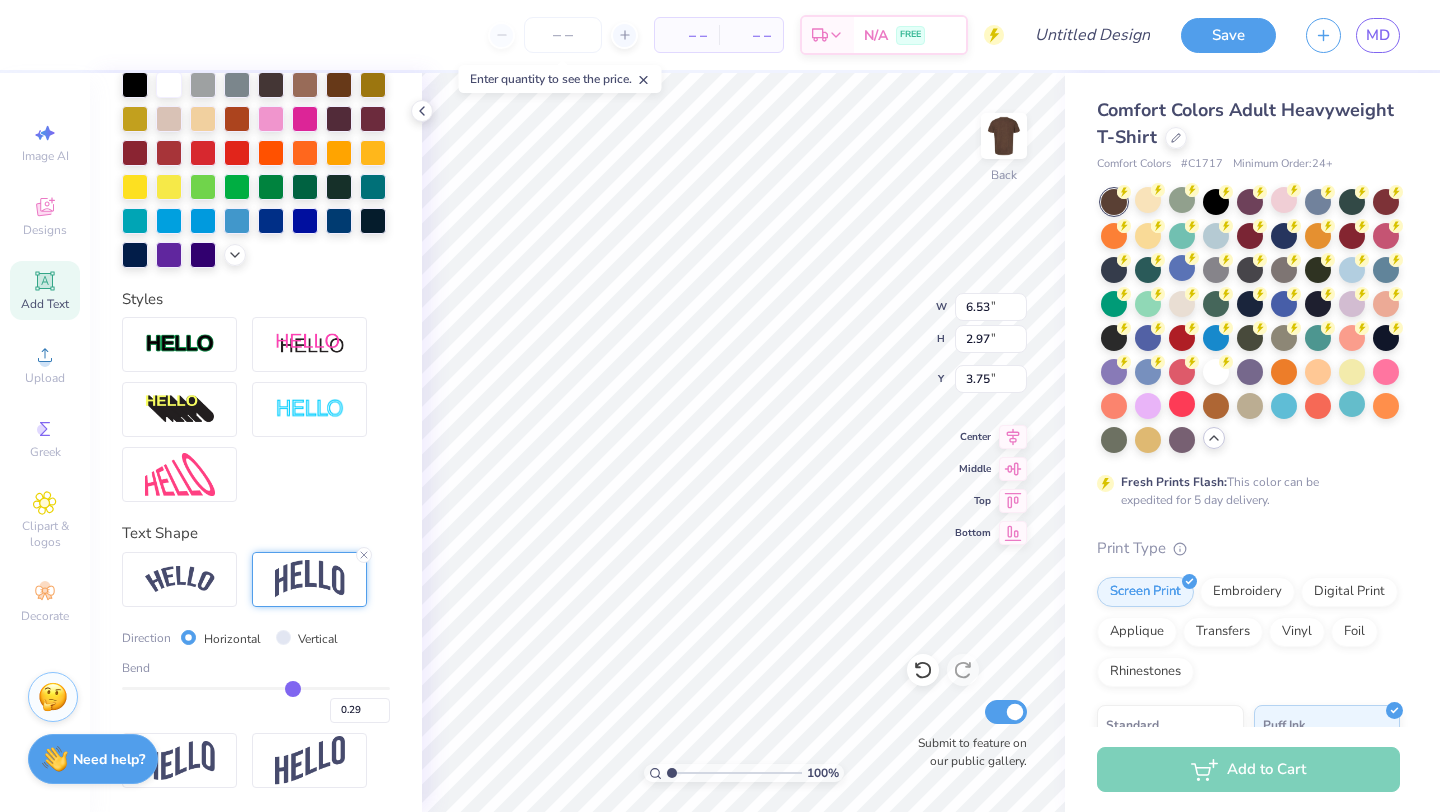 type on "0.27" 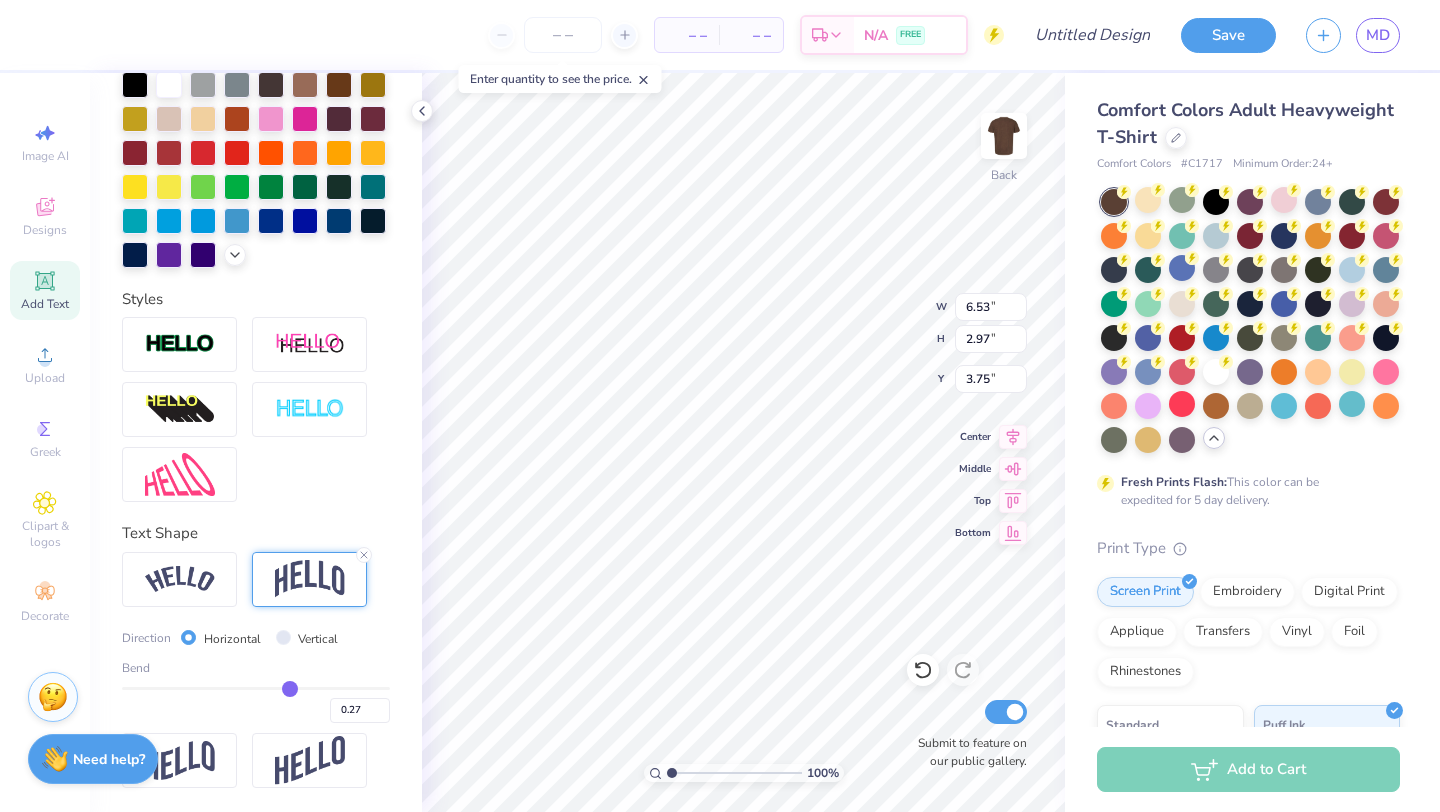 type on "0.26" 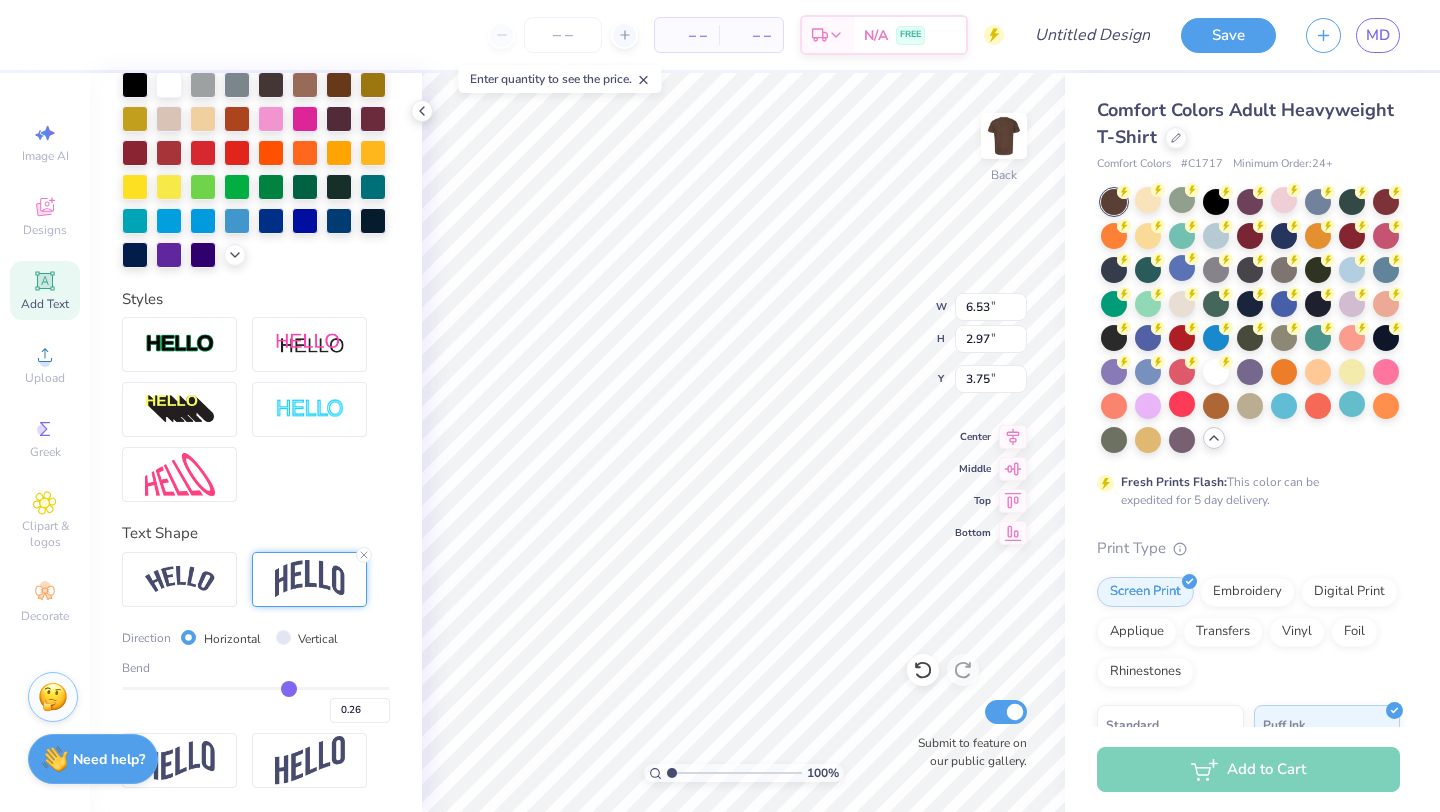 type on "0.25" 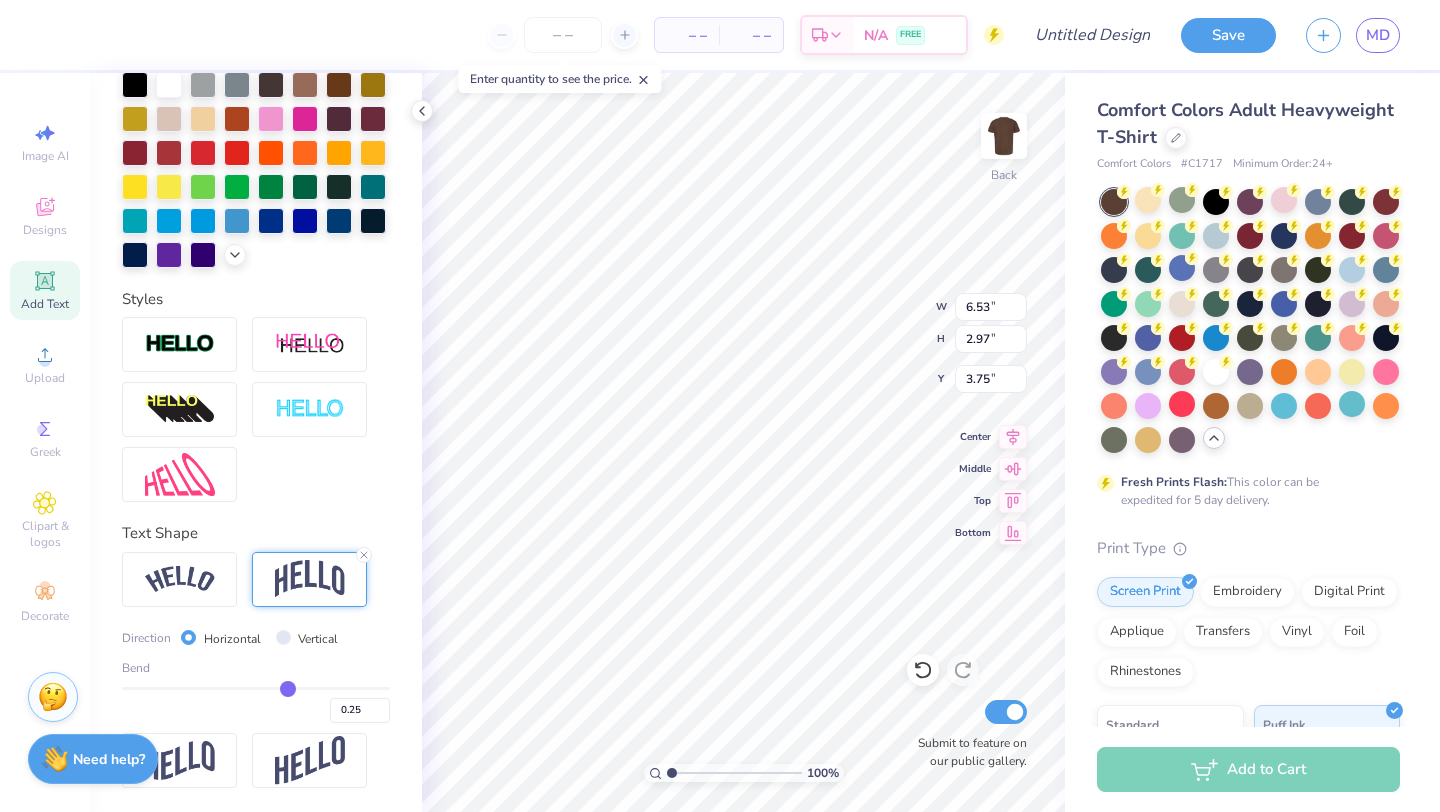 type on "0.24" 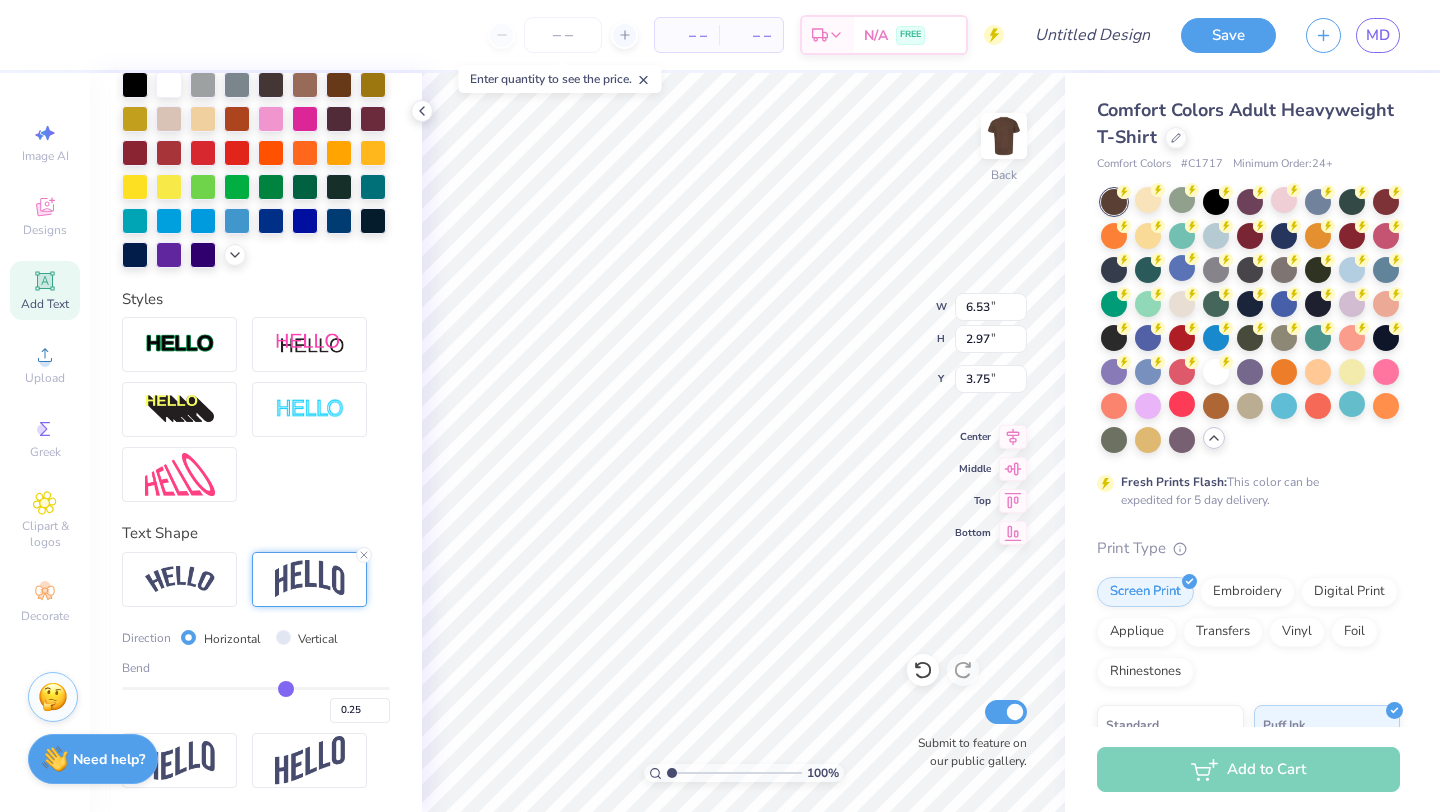 type on "0.24" 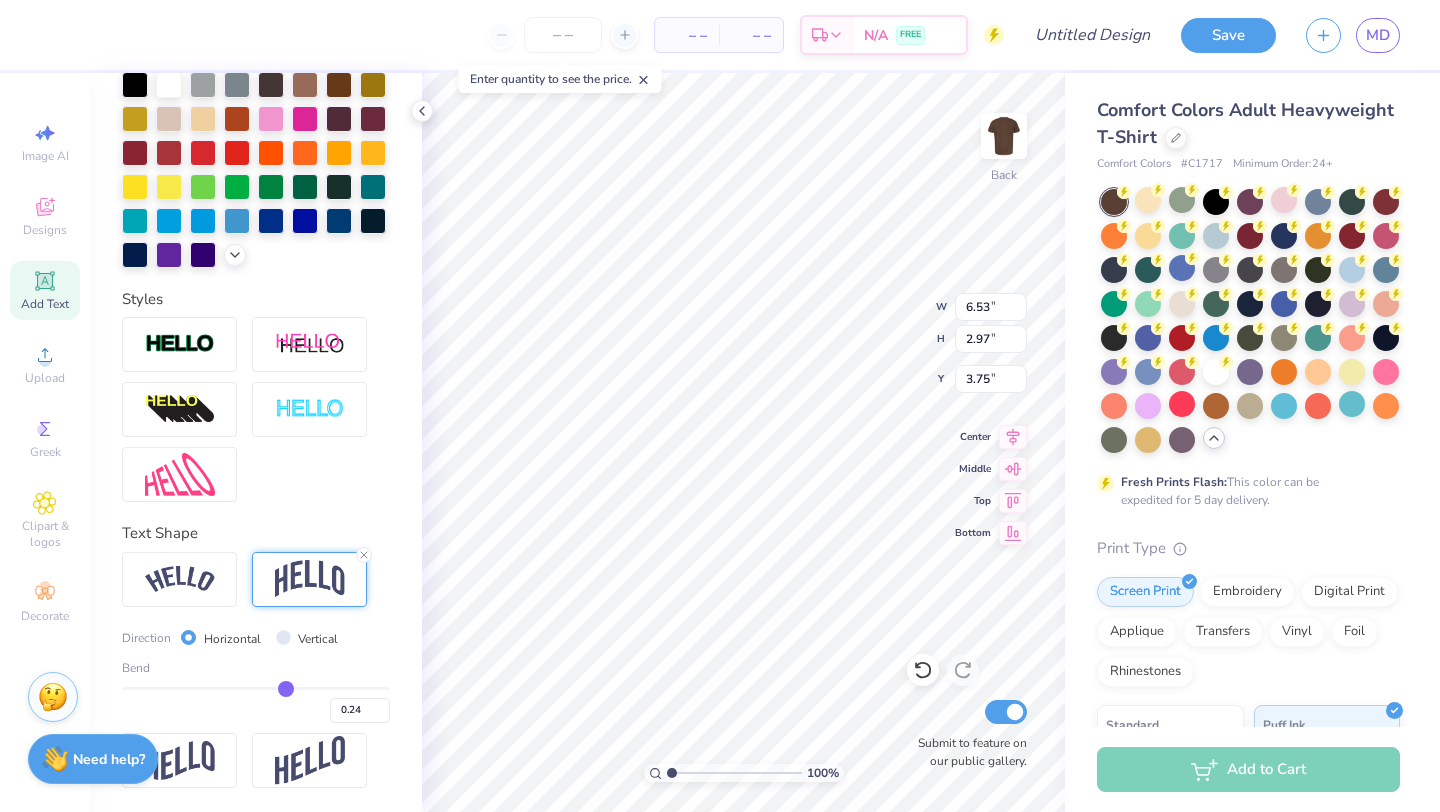 type on "0.23" 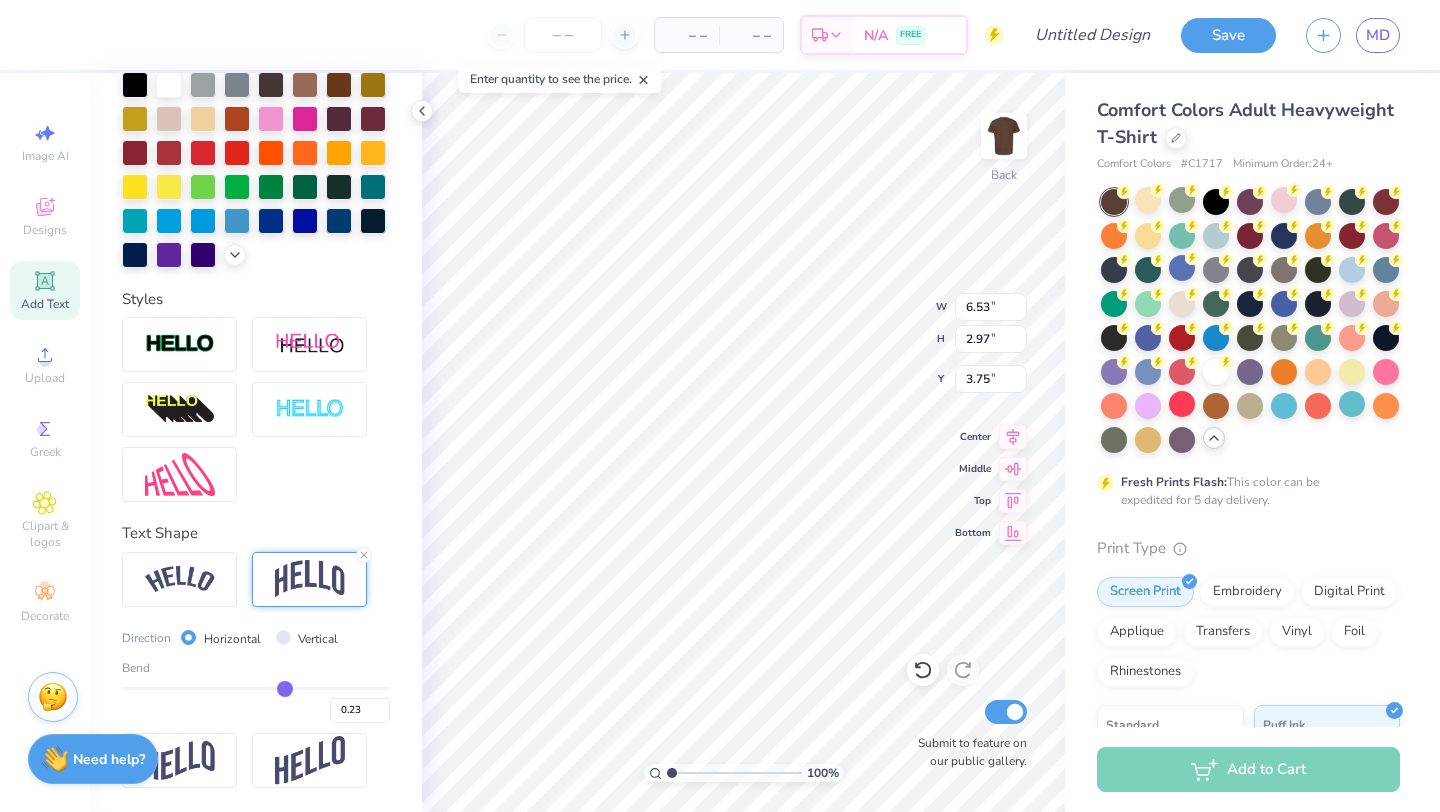 type on "0.22" 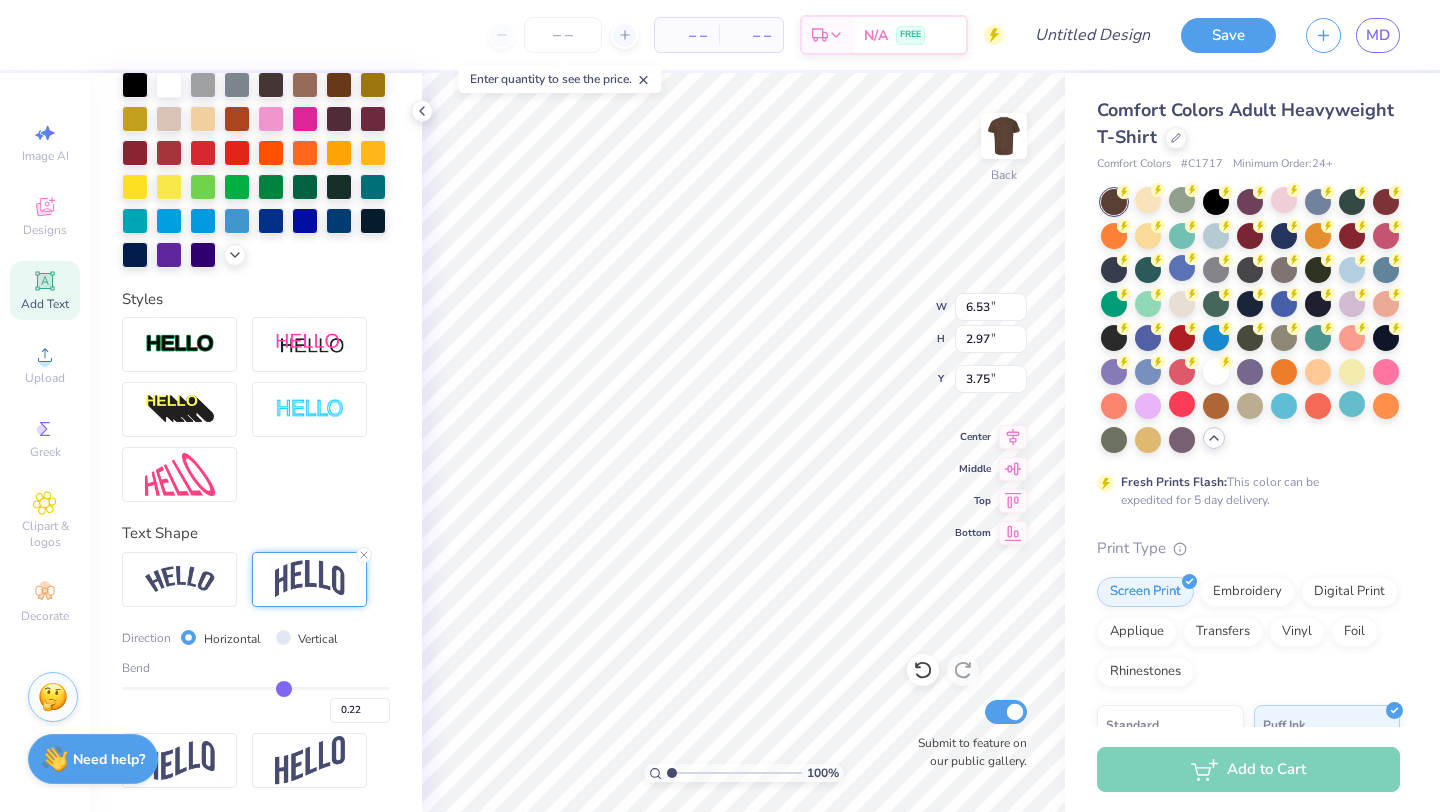 type on "0.21" 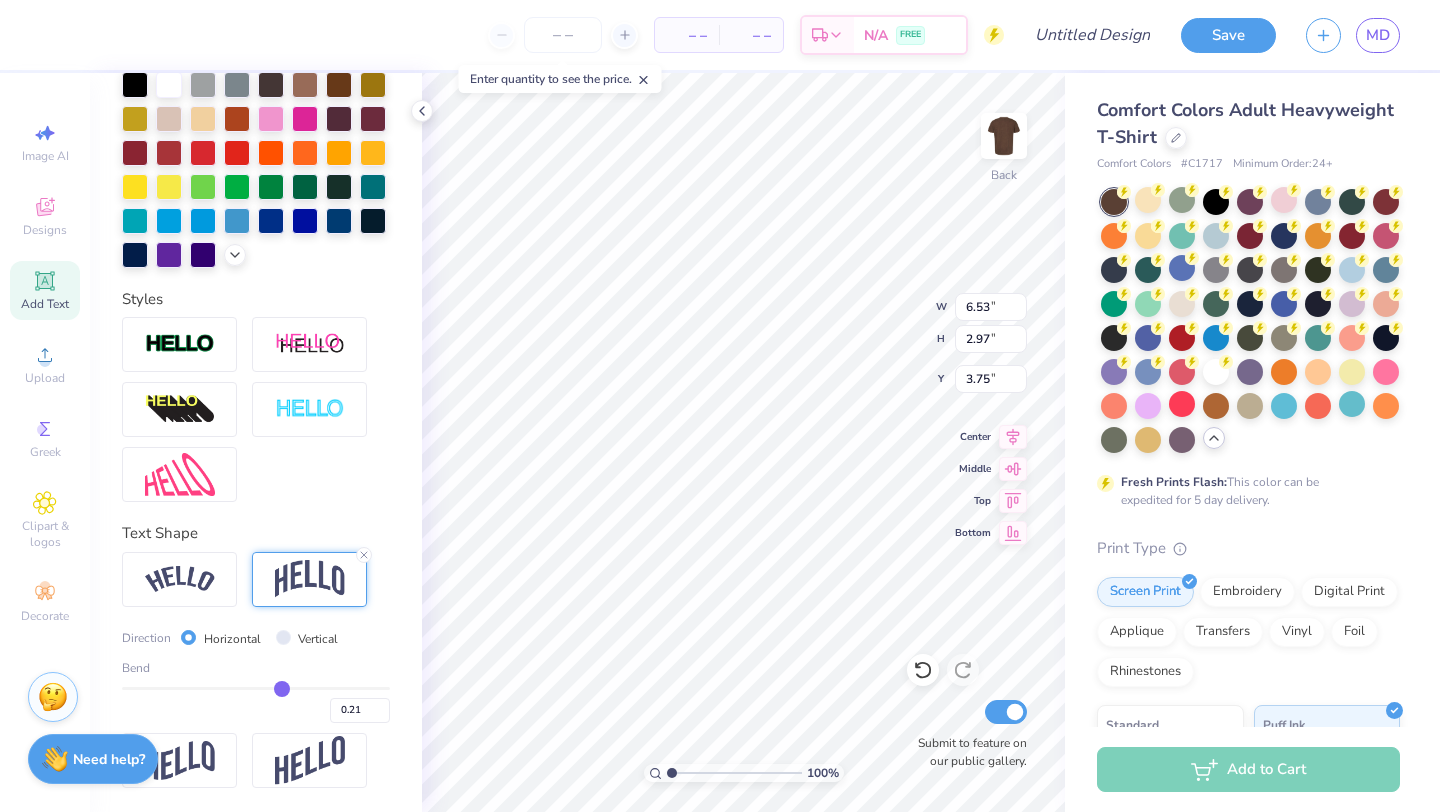 type on "0.17" 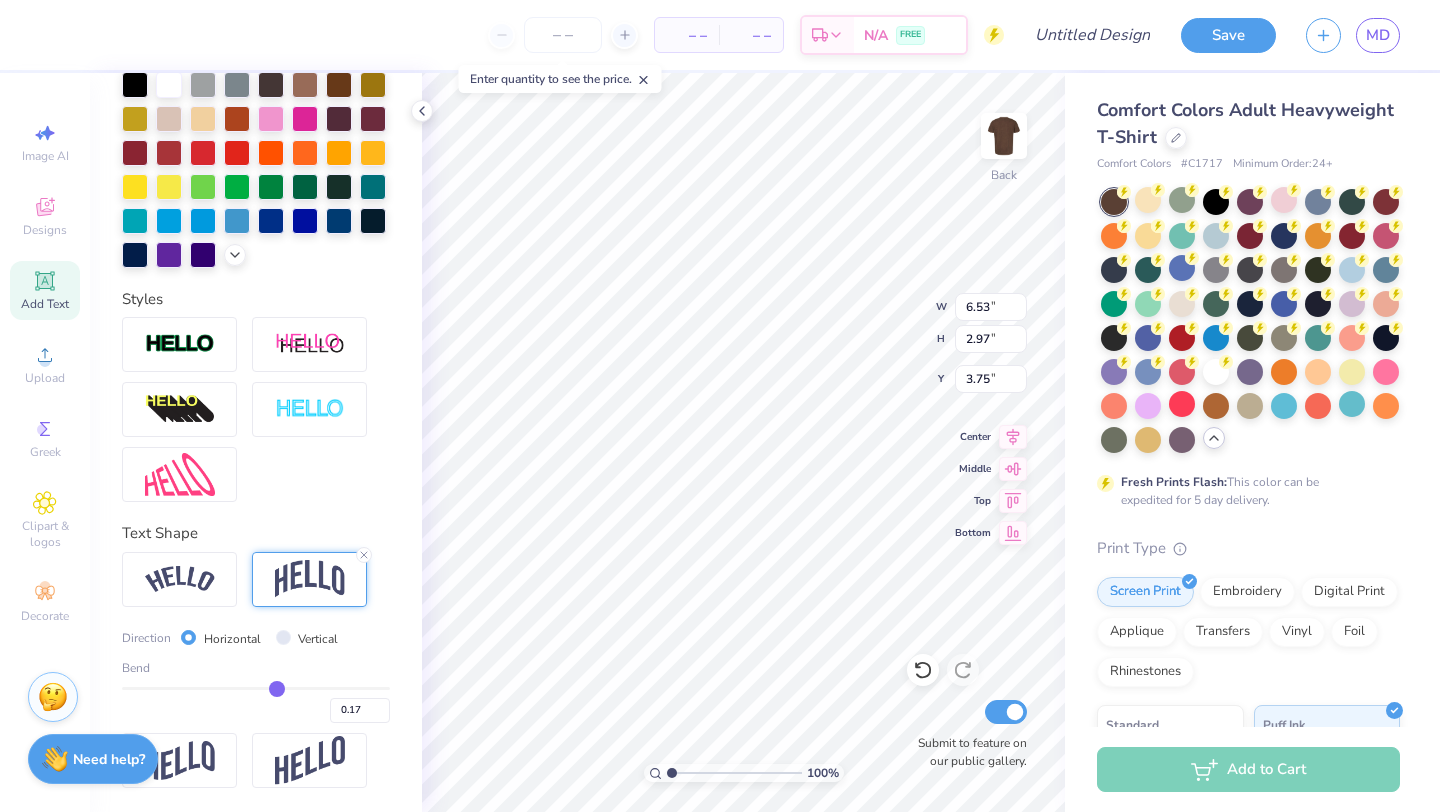 type on "0.13" 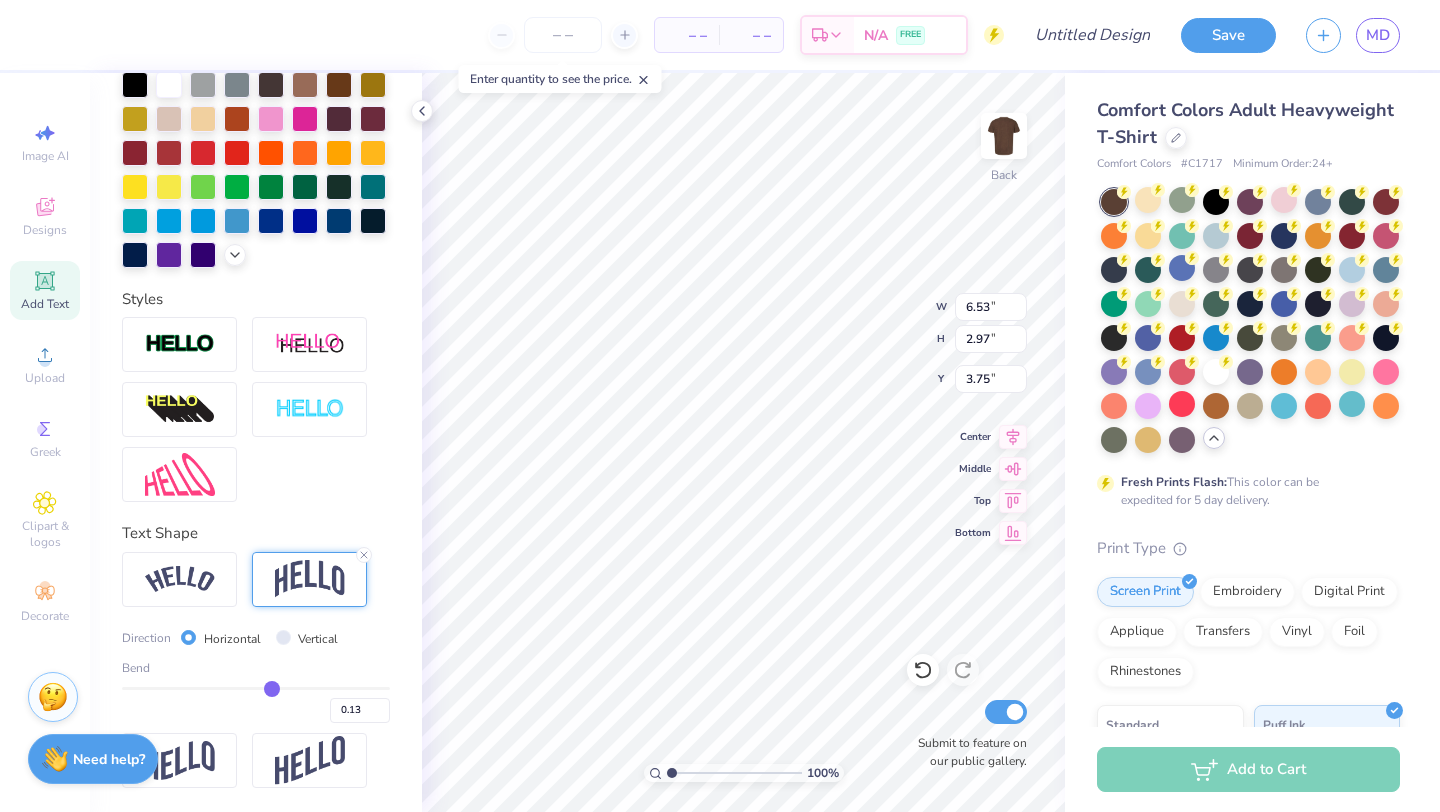 type on "0.08" 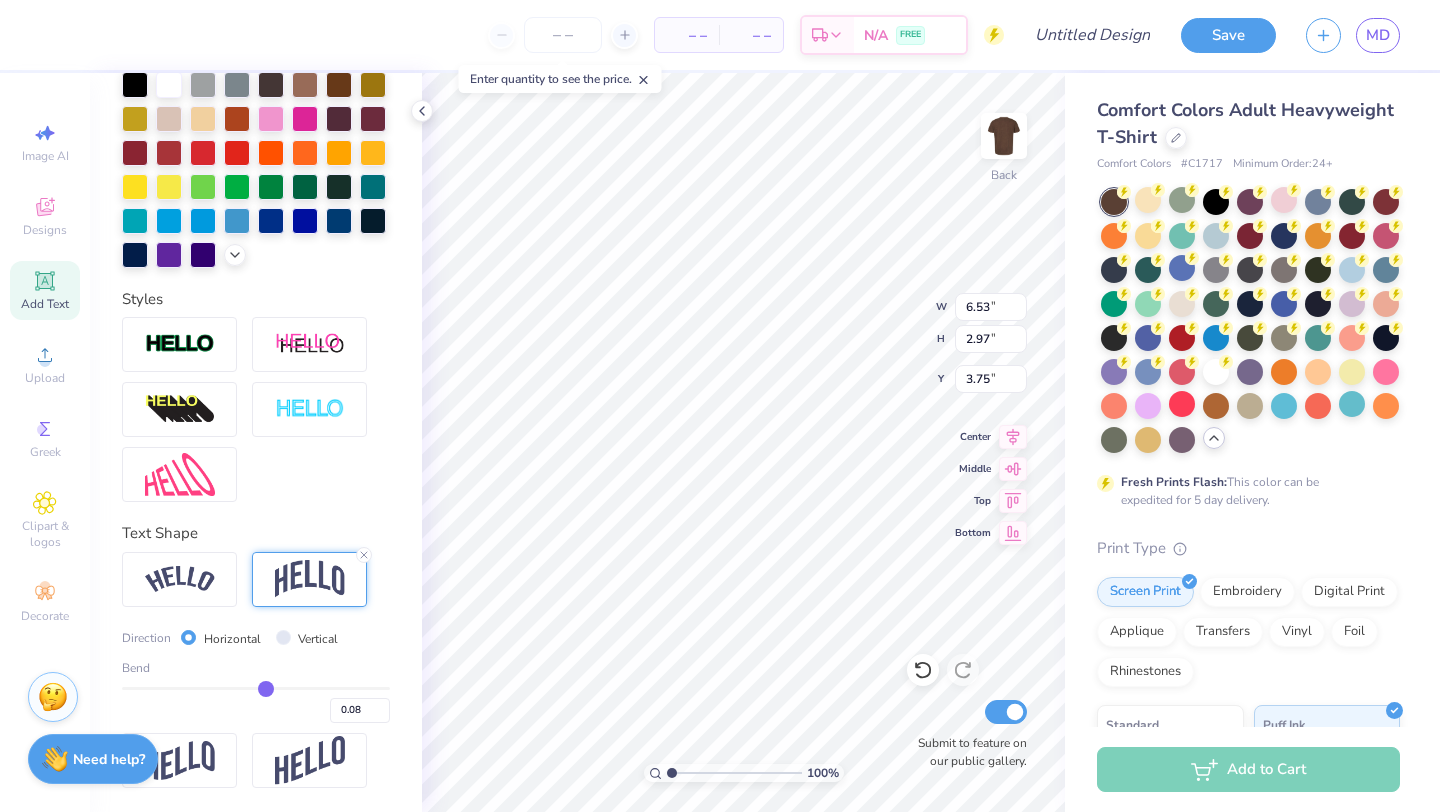 type on "0.05" 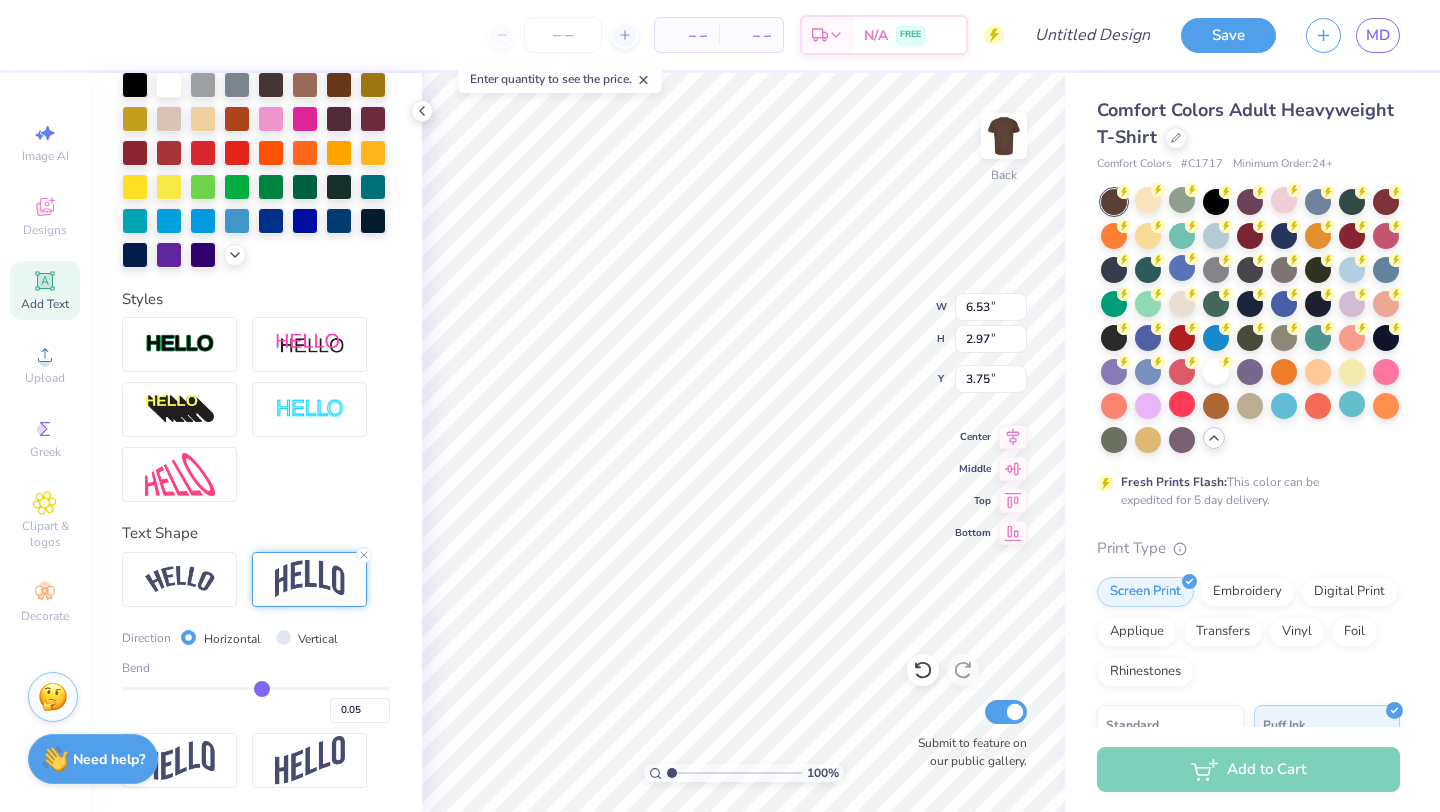 type on "0.04" 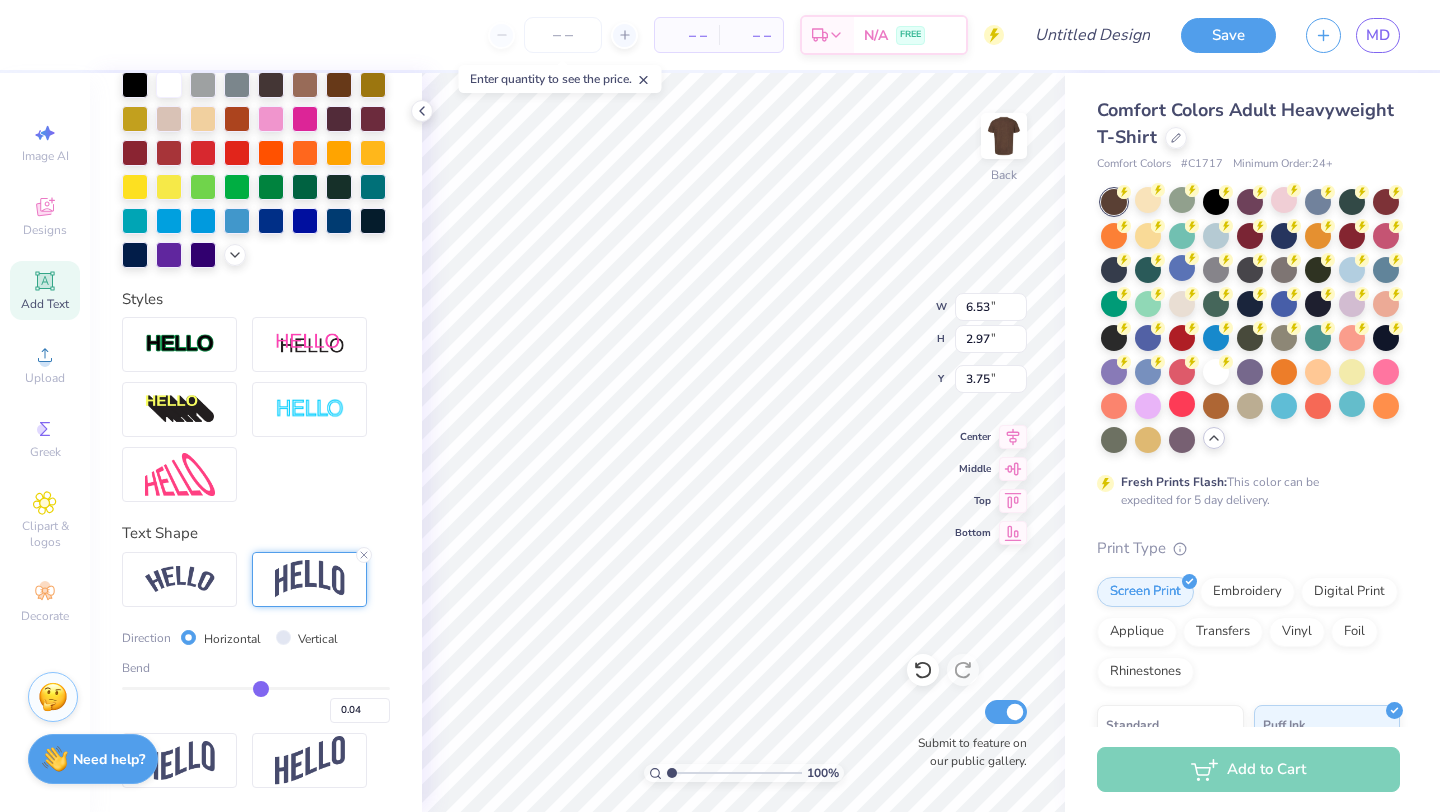 type on "0.03" 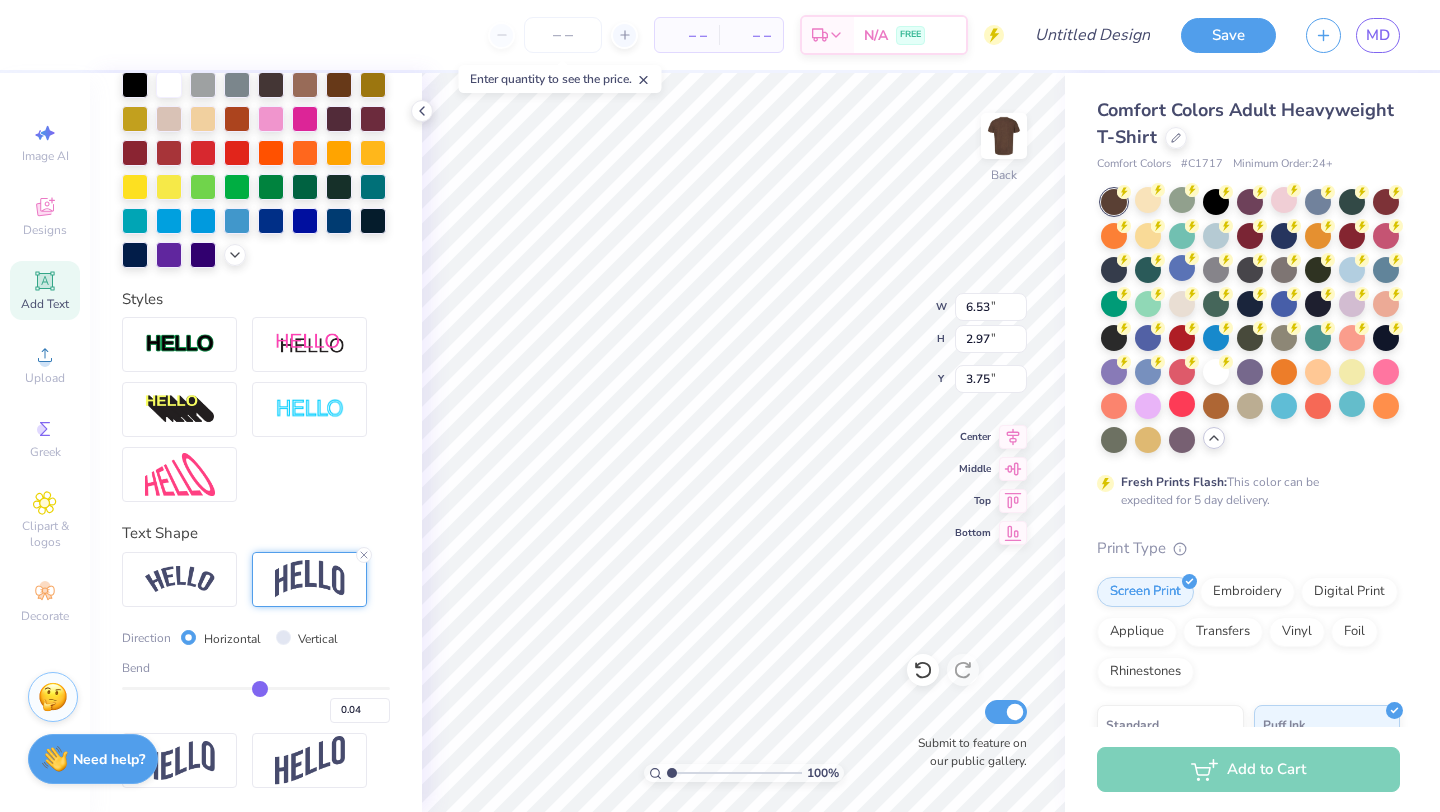 type on "0.03" 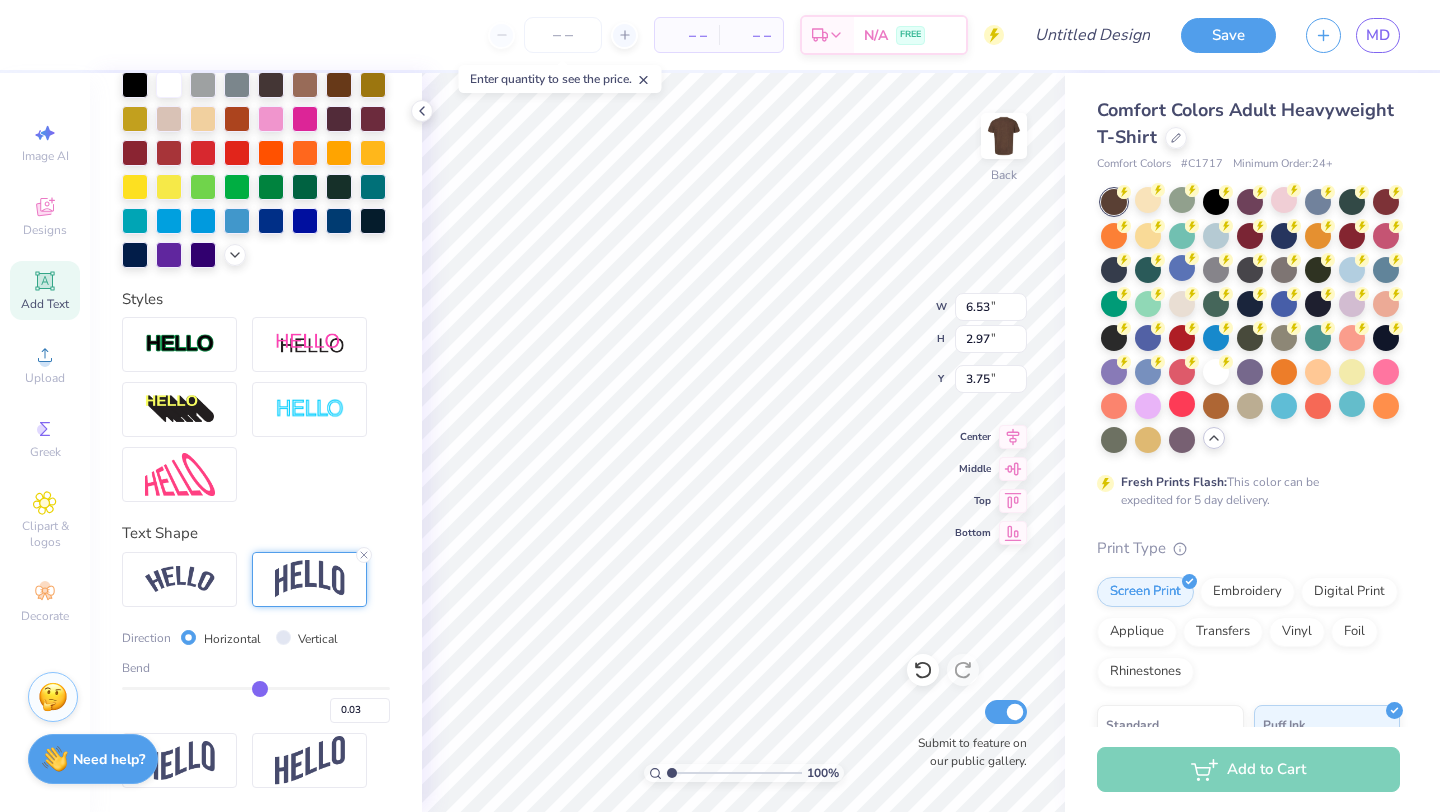 type on "0.02" 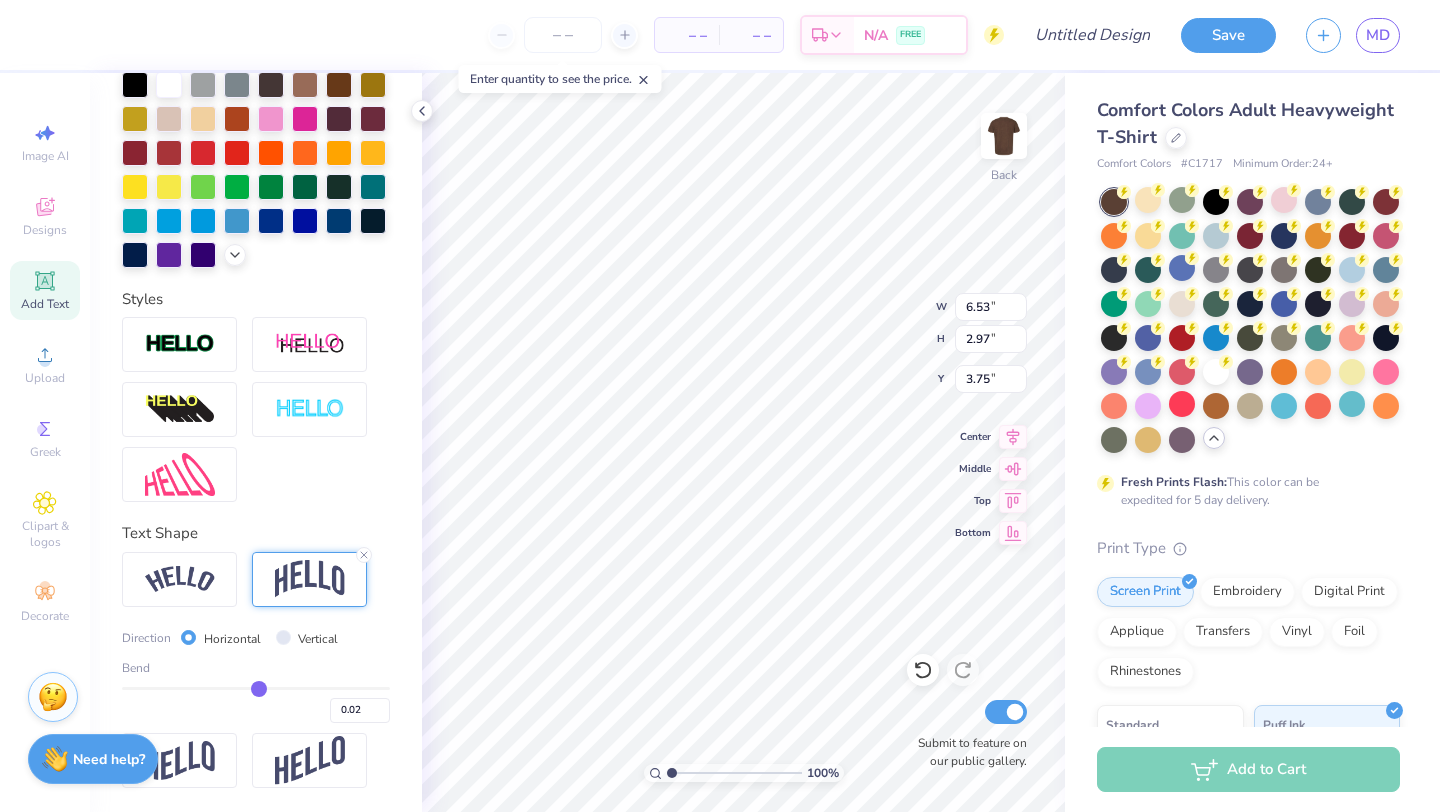type on "0.01" 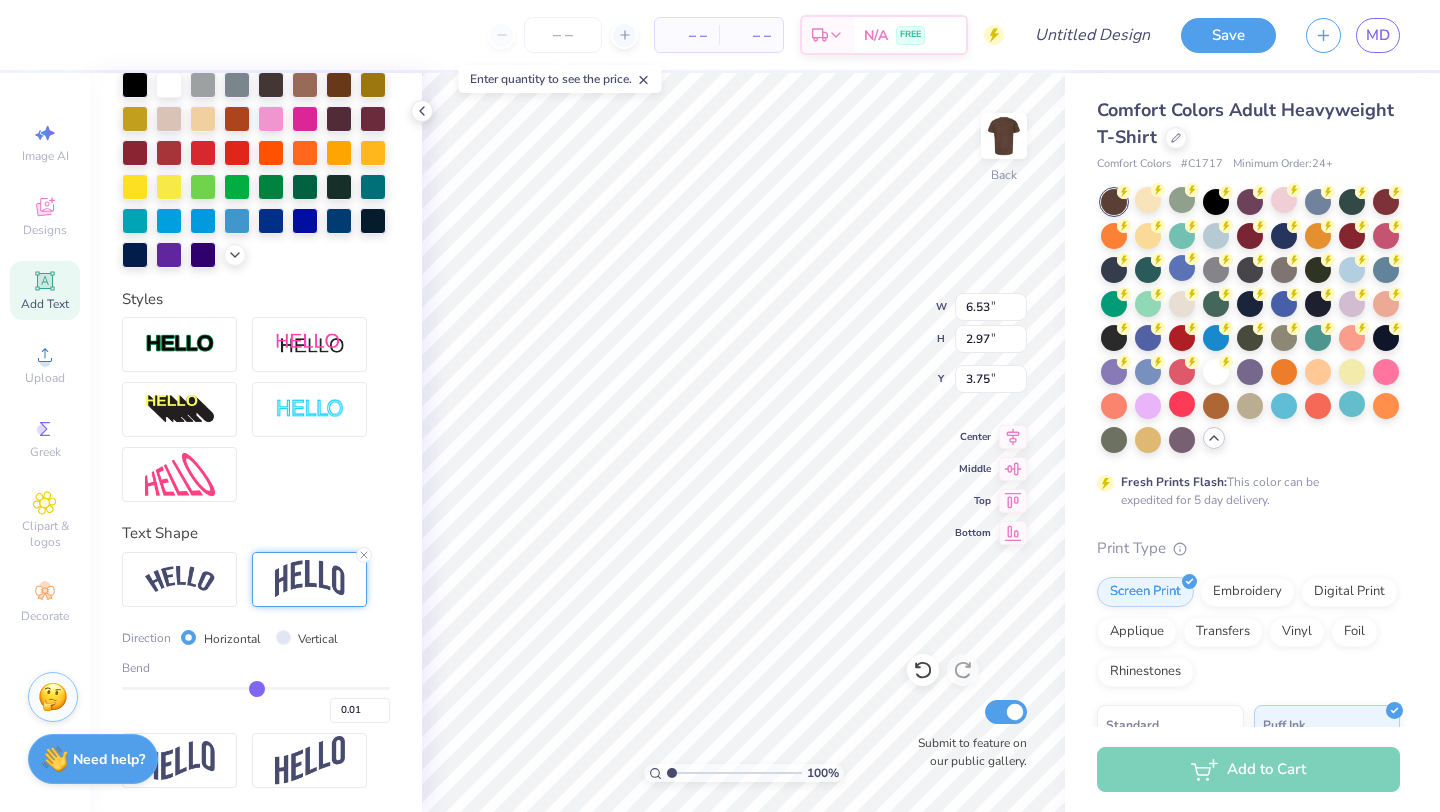 type on "0.02" 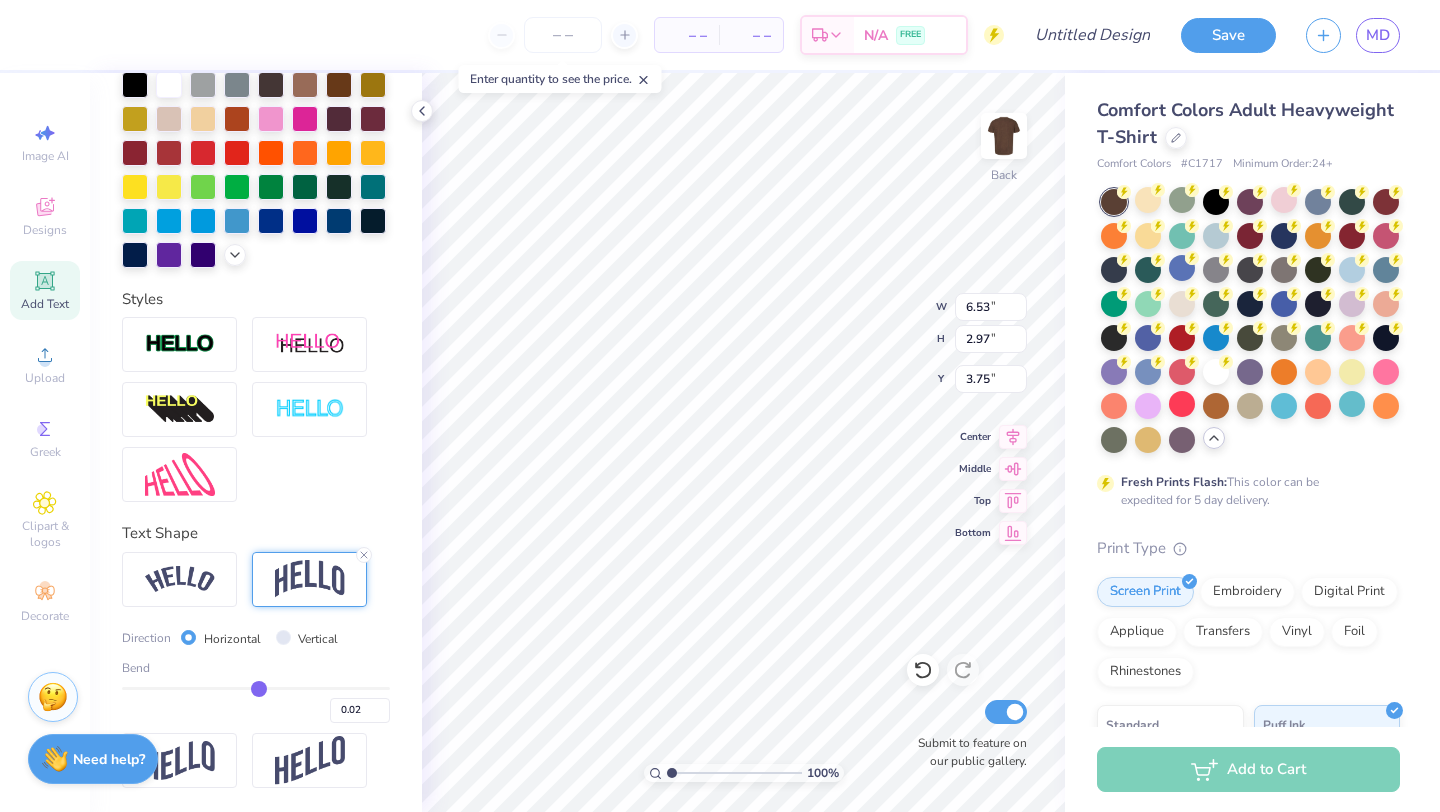 type on "0.03" 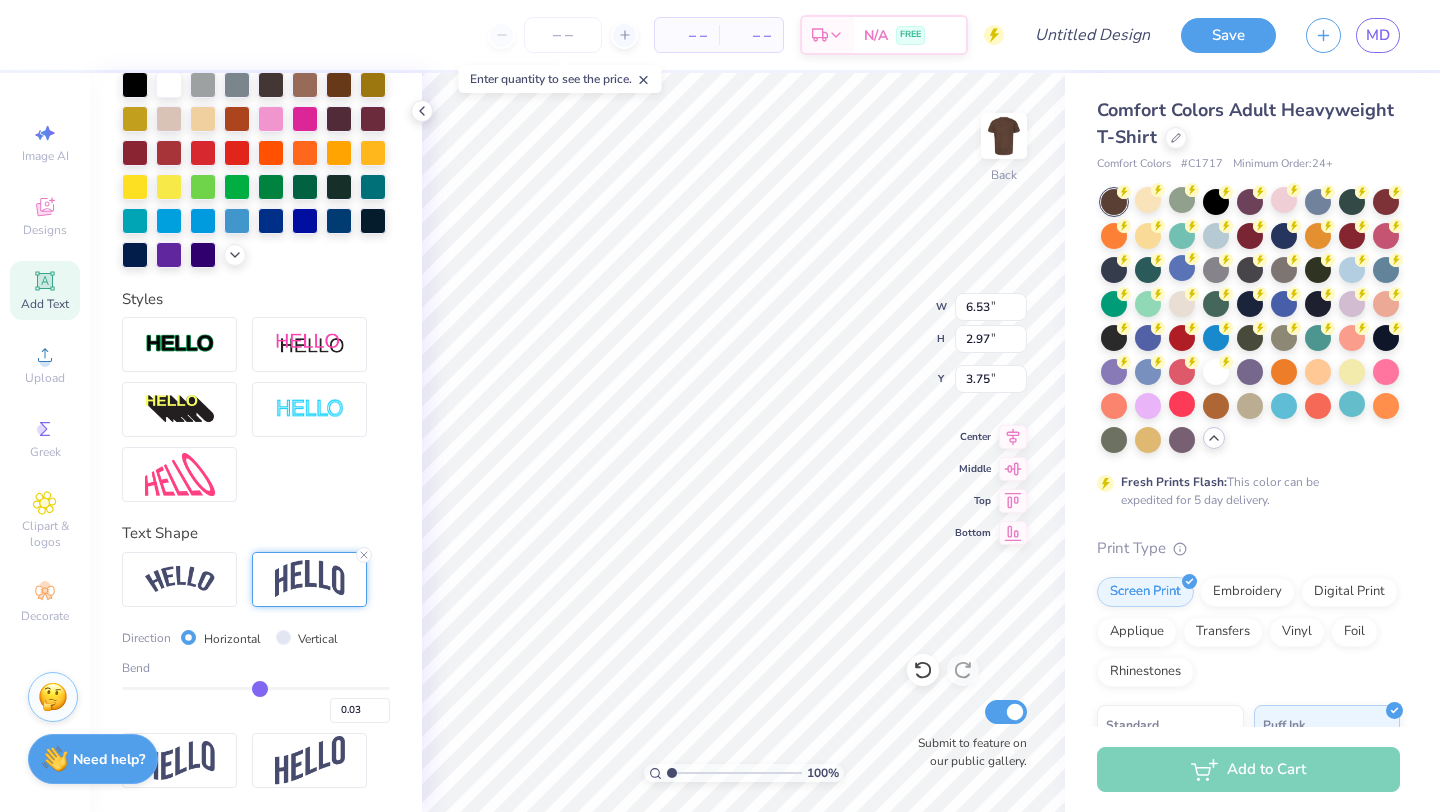 type on "0.05" 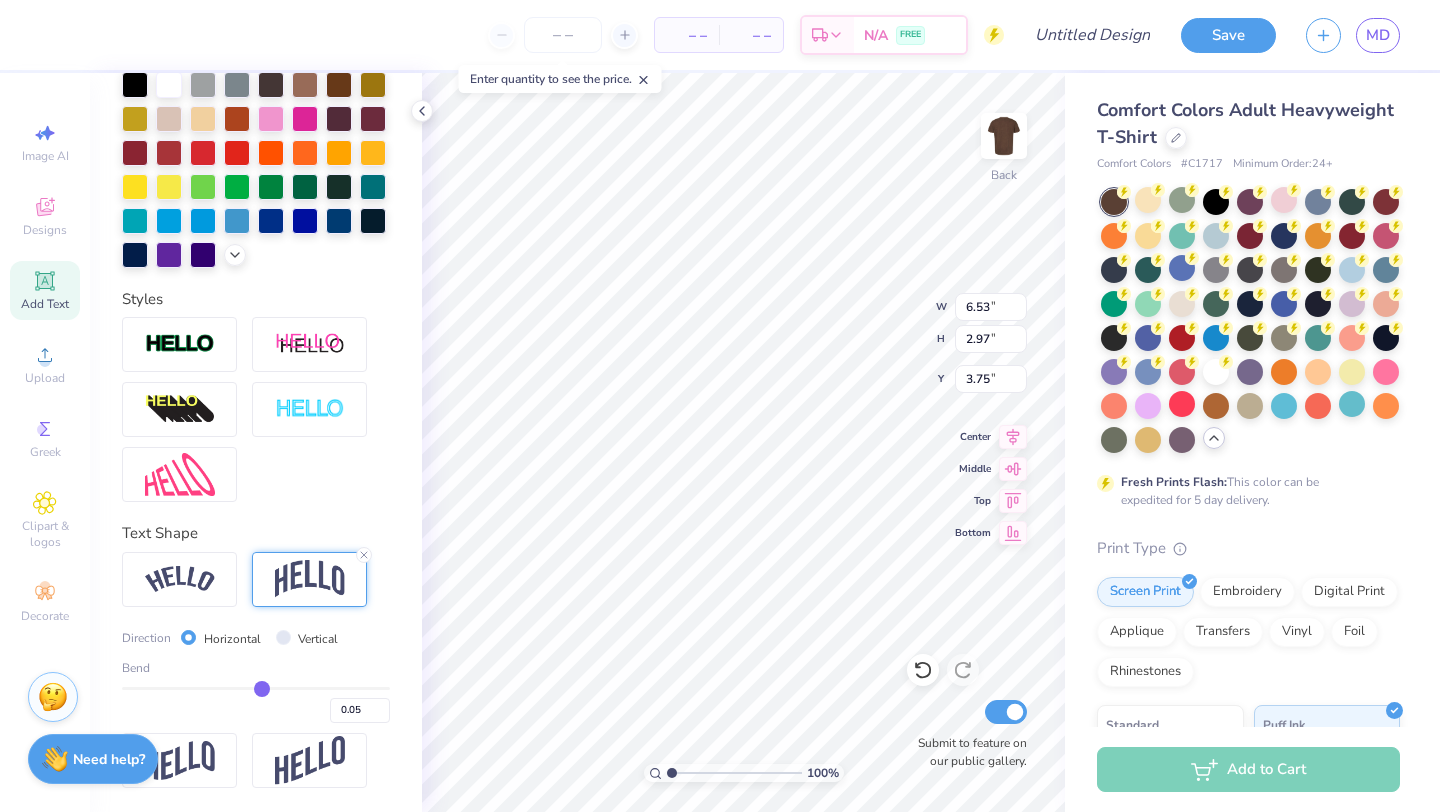 type on "0.07" 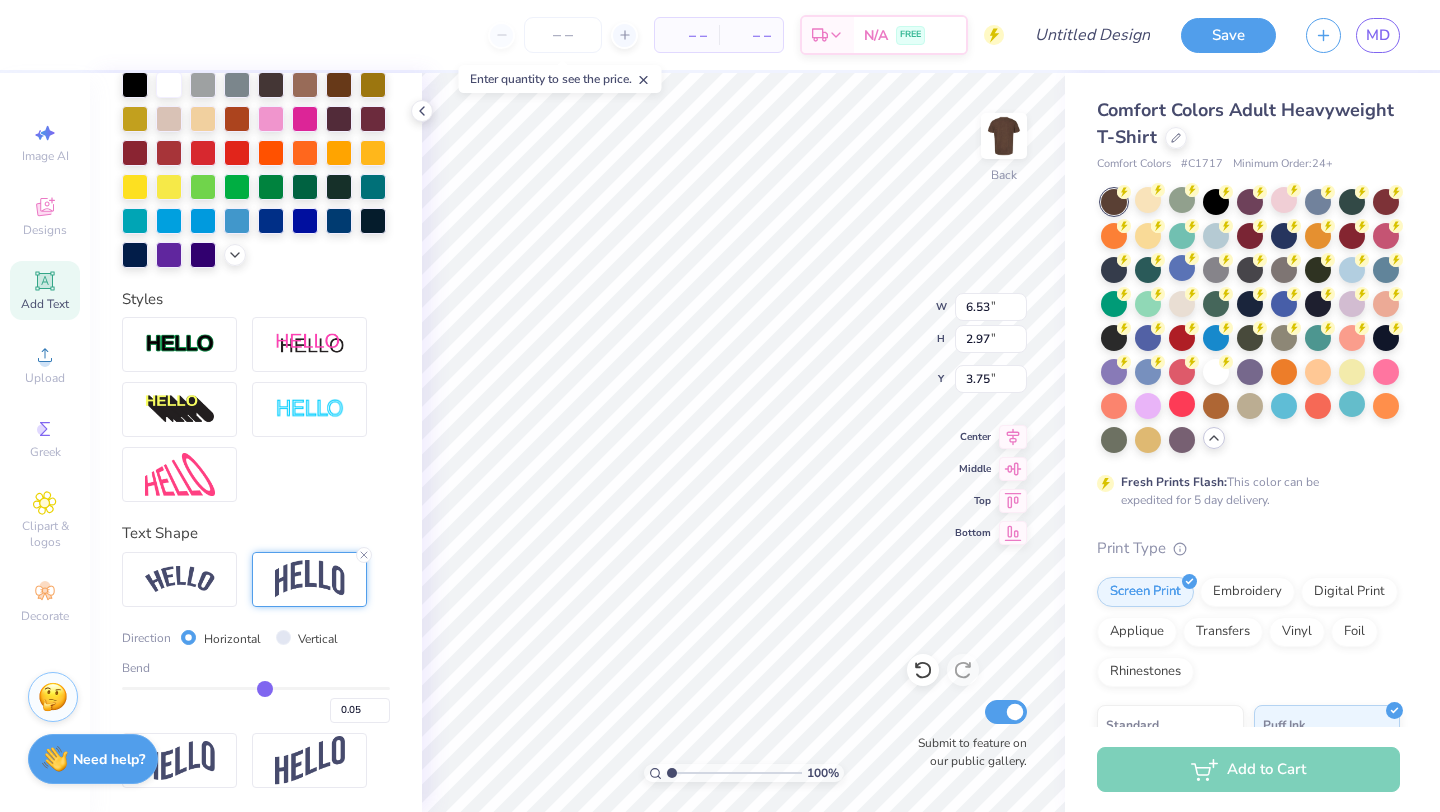 type on "0.07" 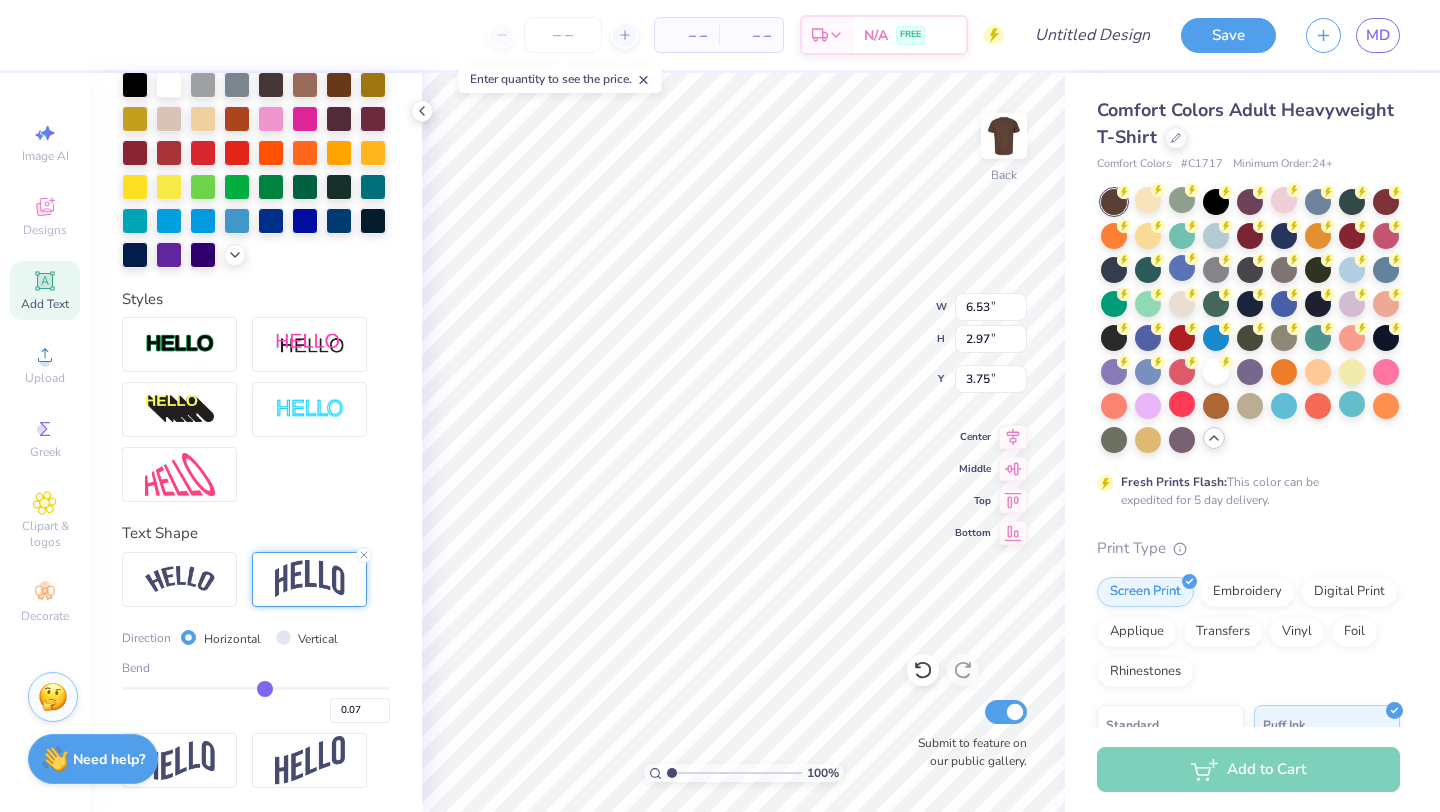 type on "0.1" 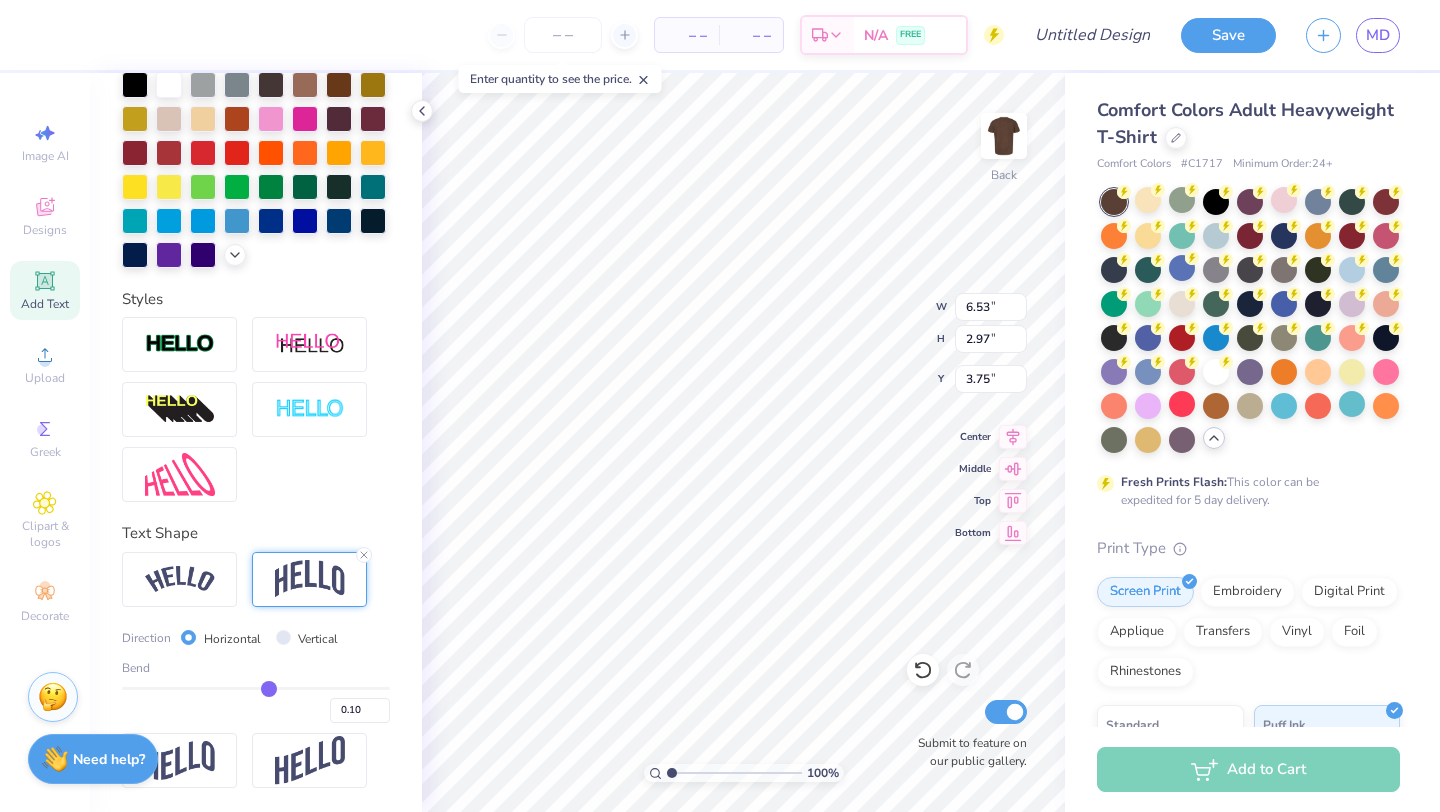 type on "0.14" 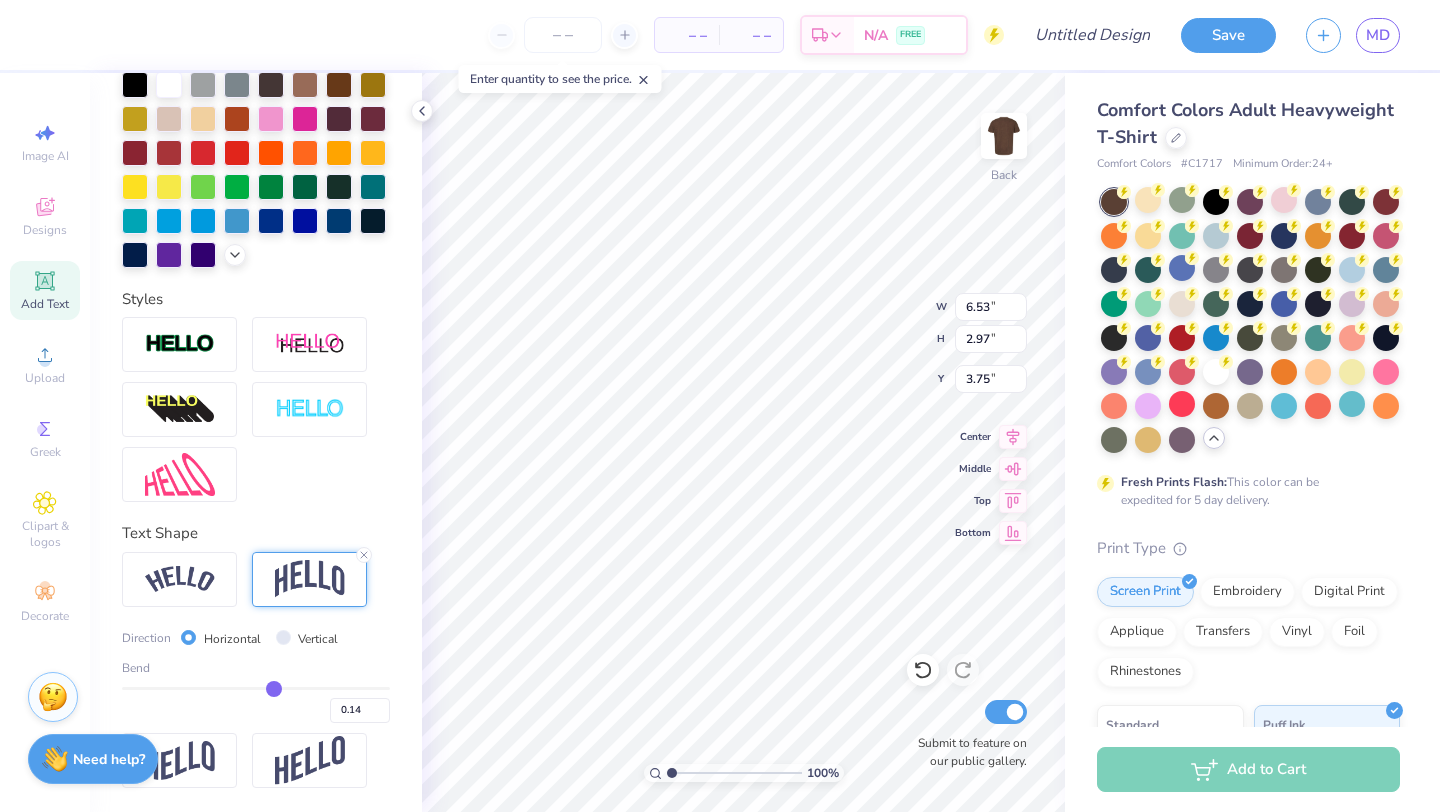 type on "0.2" 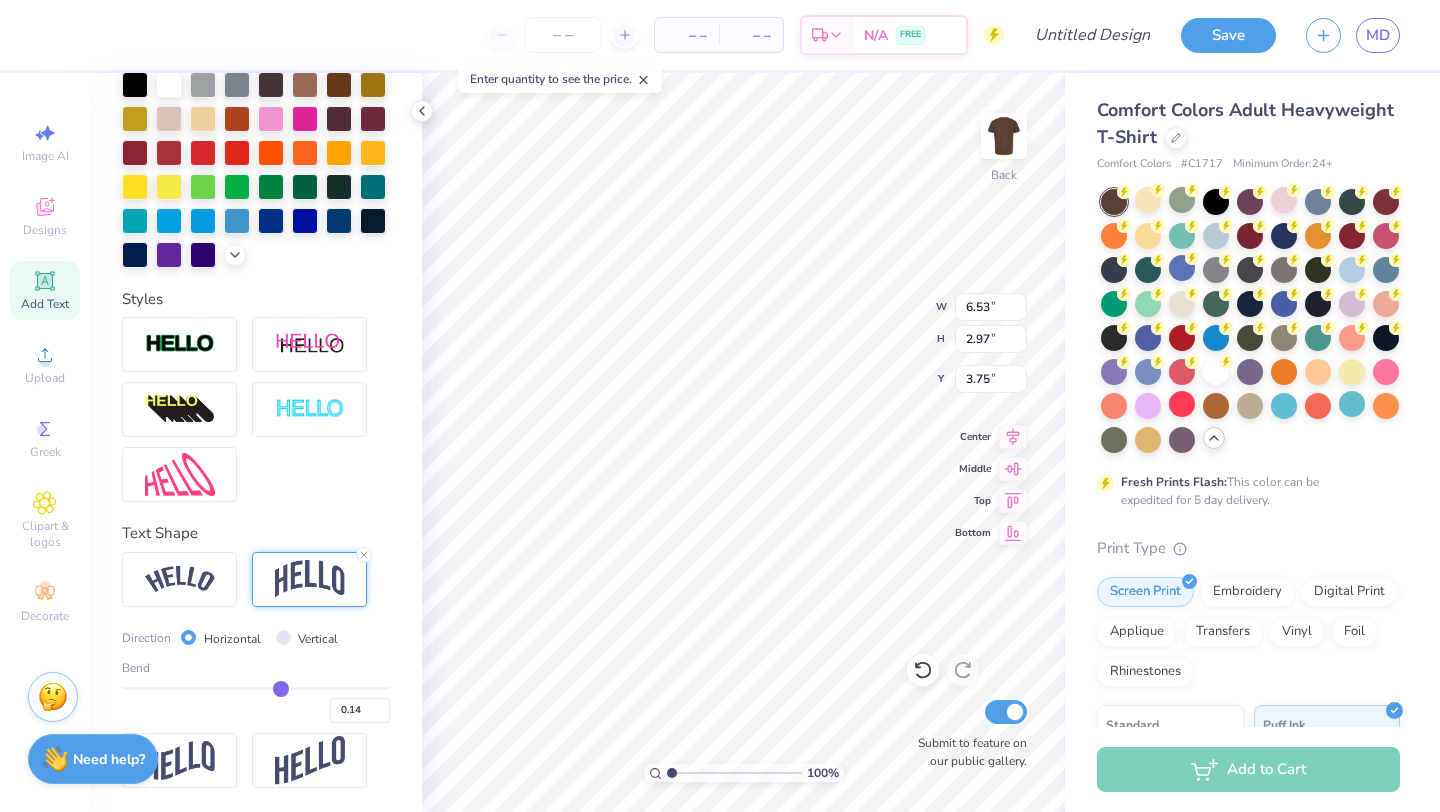 type on "0.20" 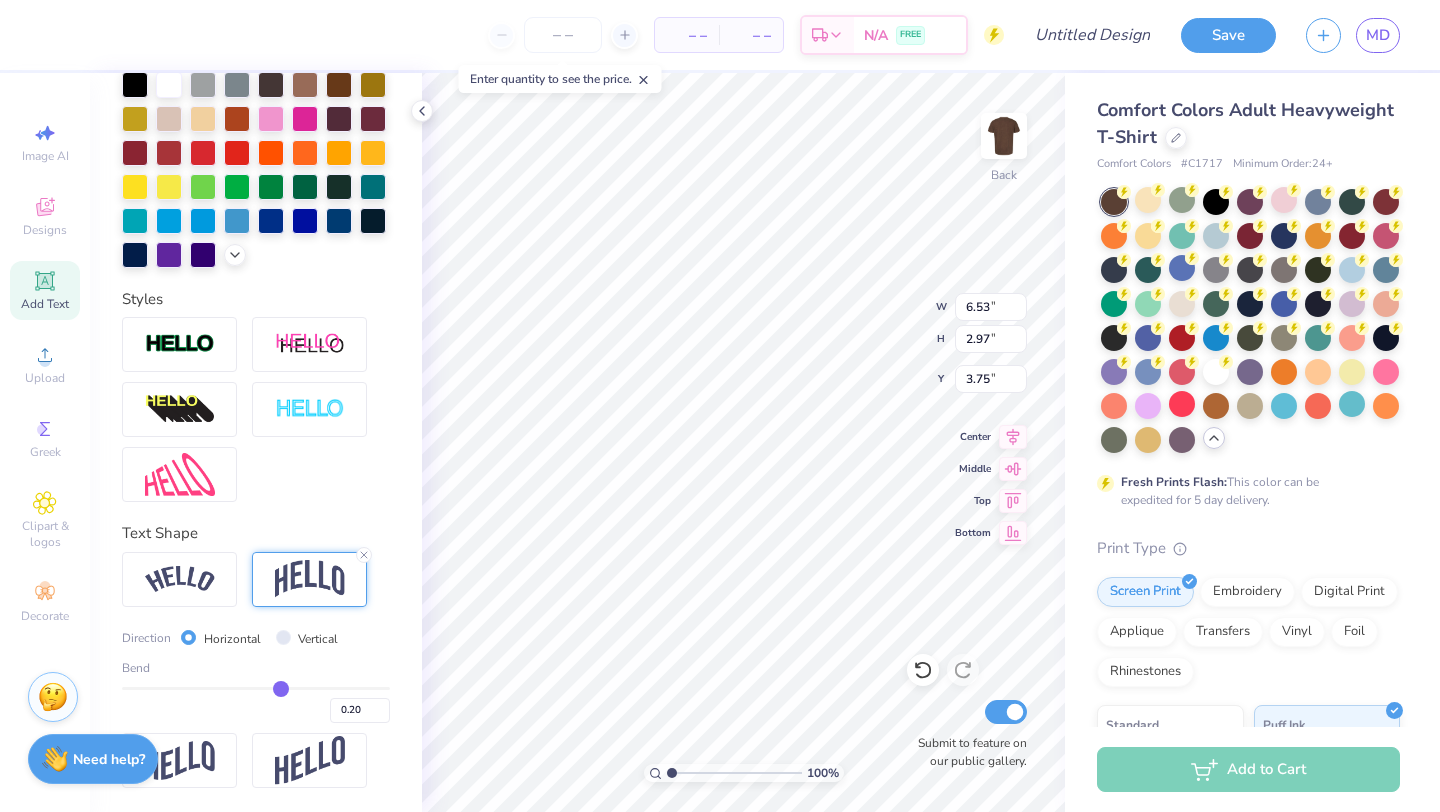 type on "0.28" 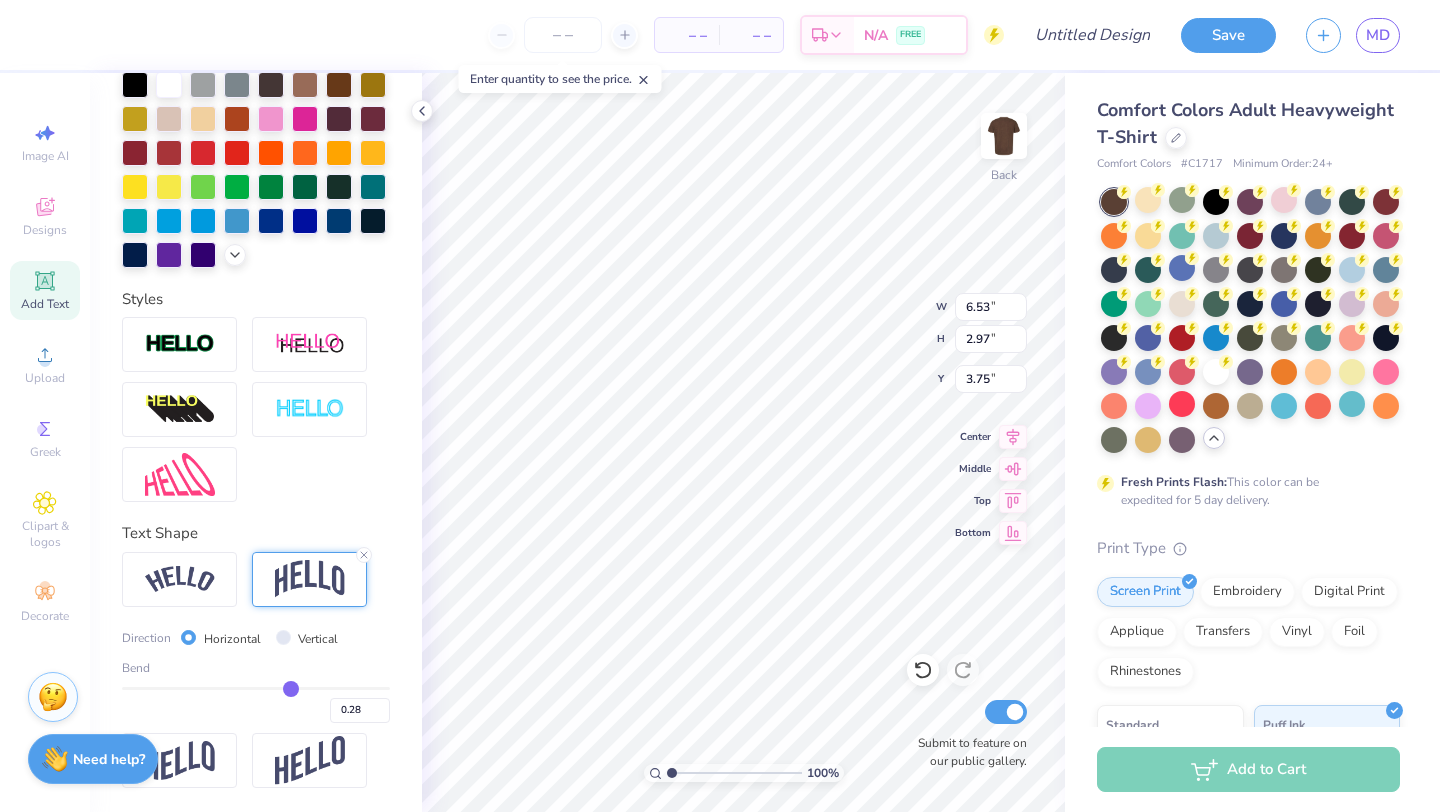 type on "0.36" 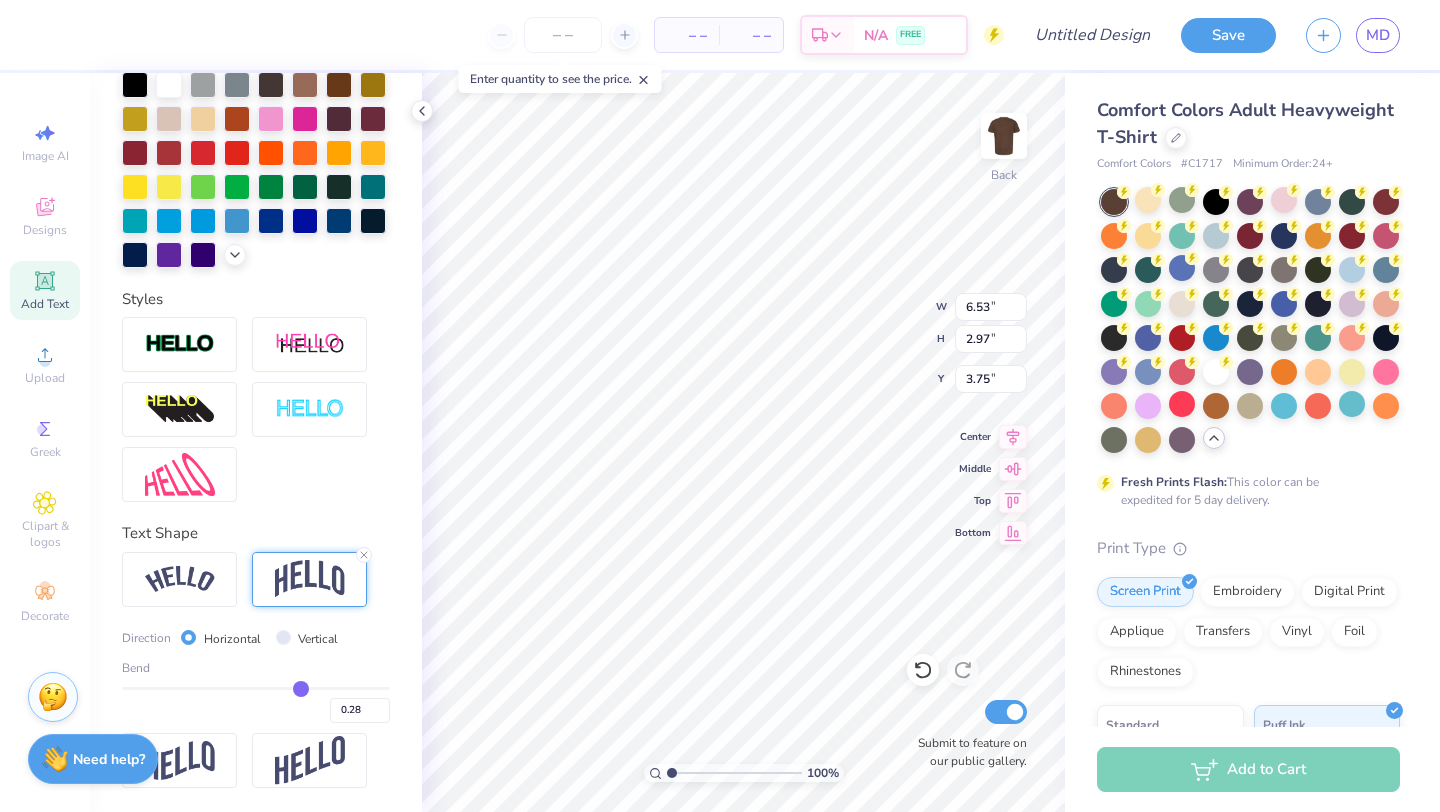 type on "0.36" 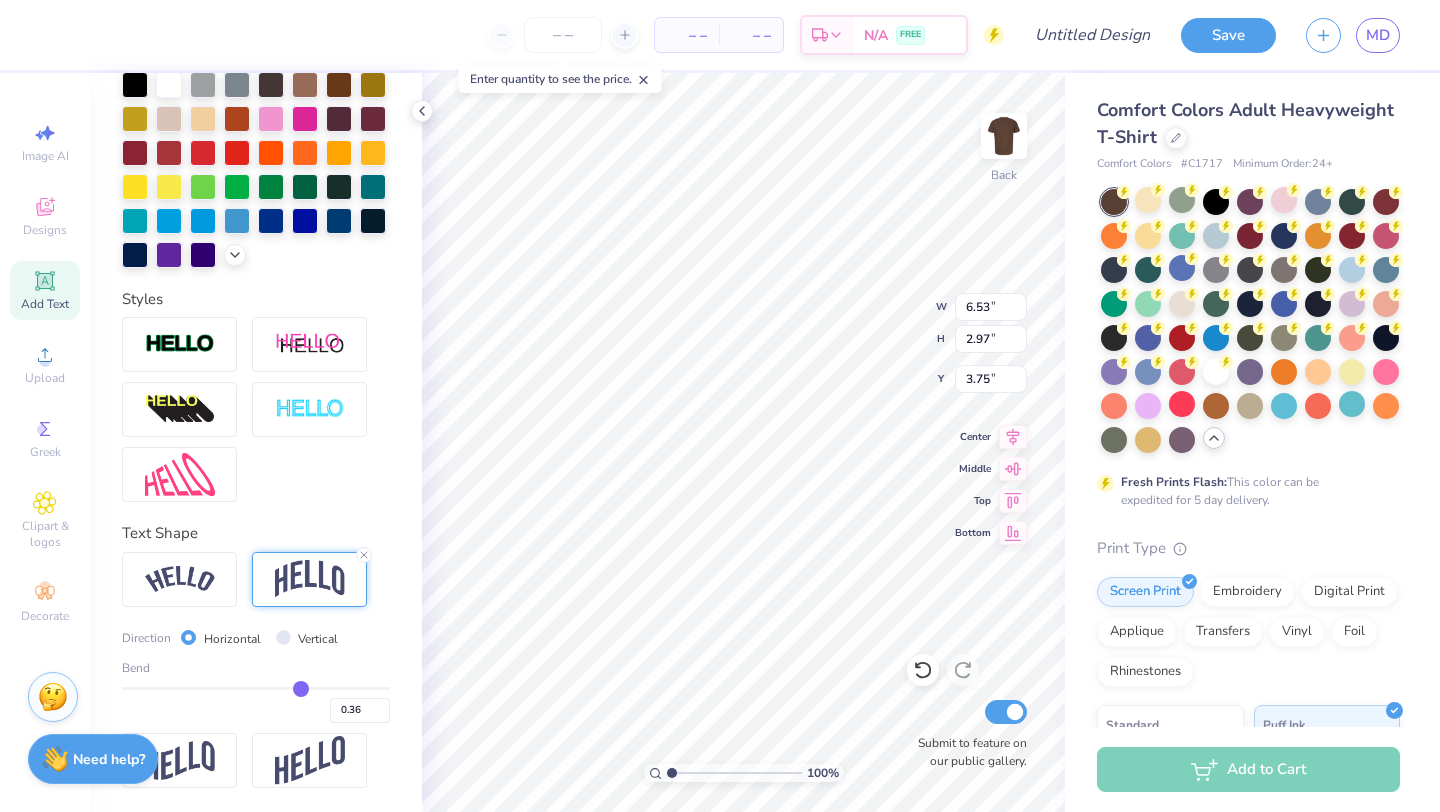 type on "0.45" 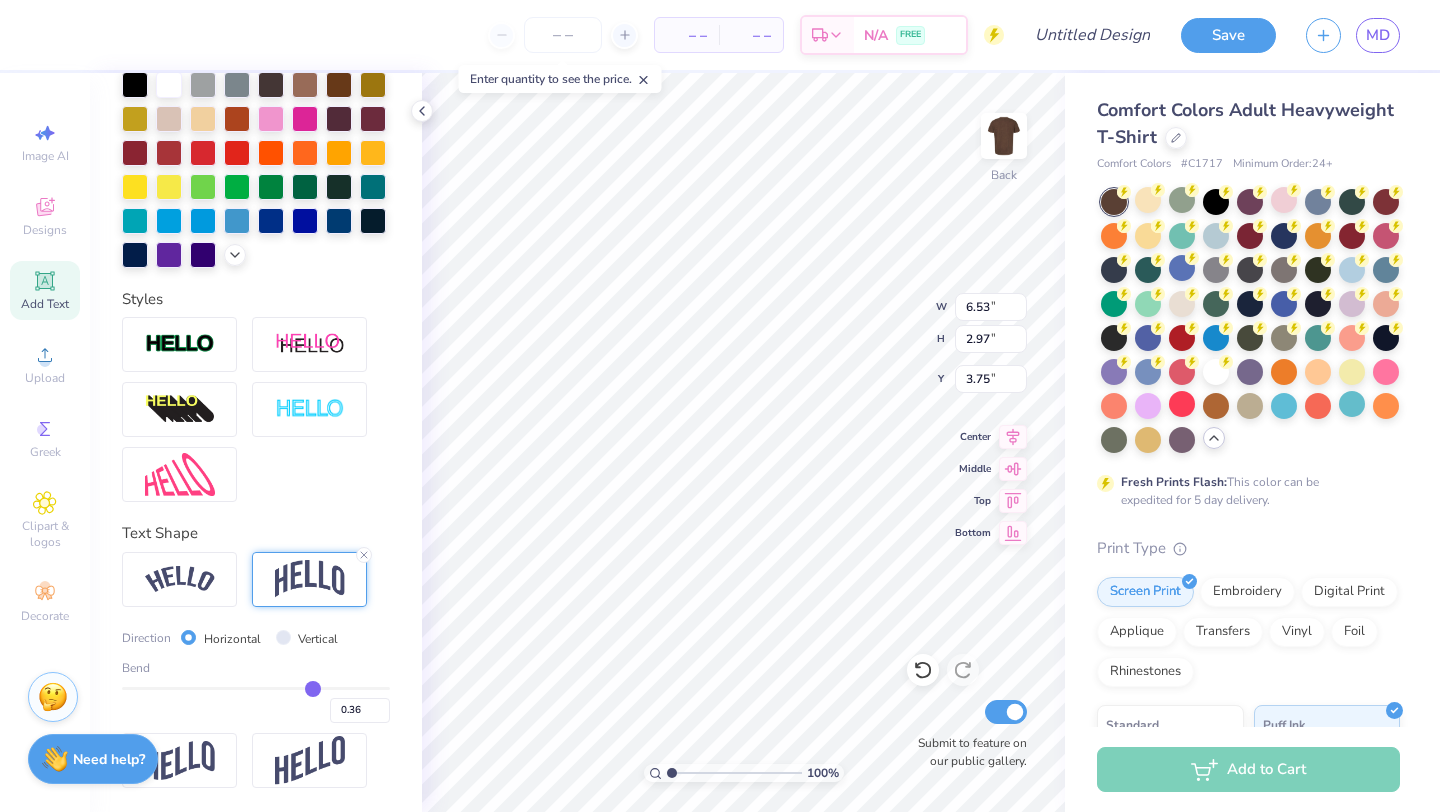 type on "0.45" 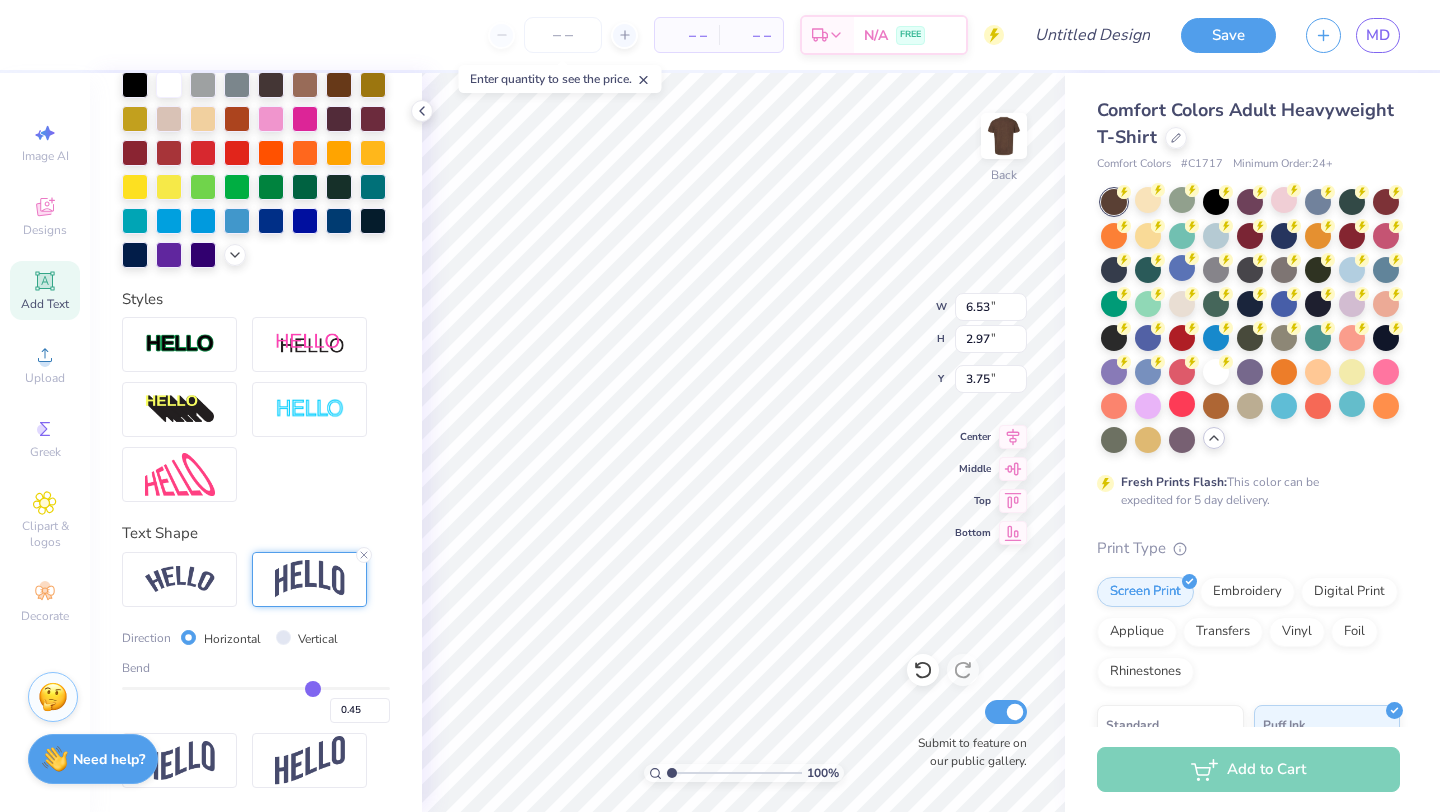 type on "0.51" 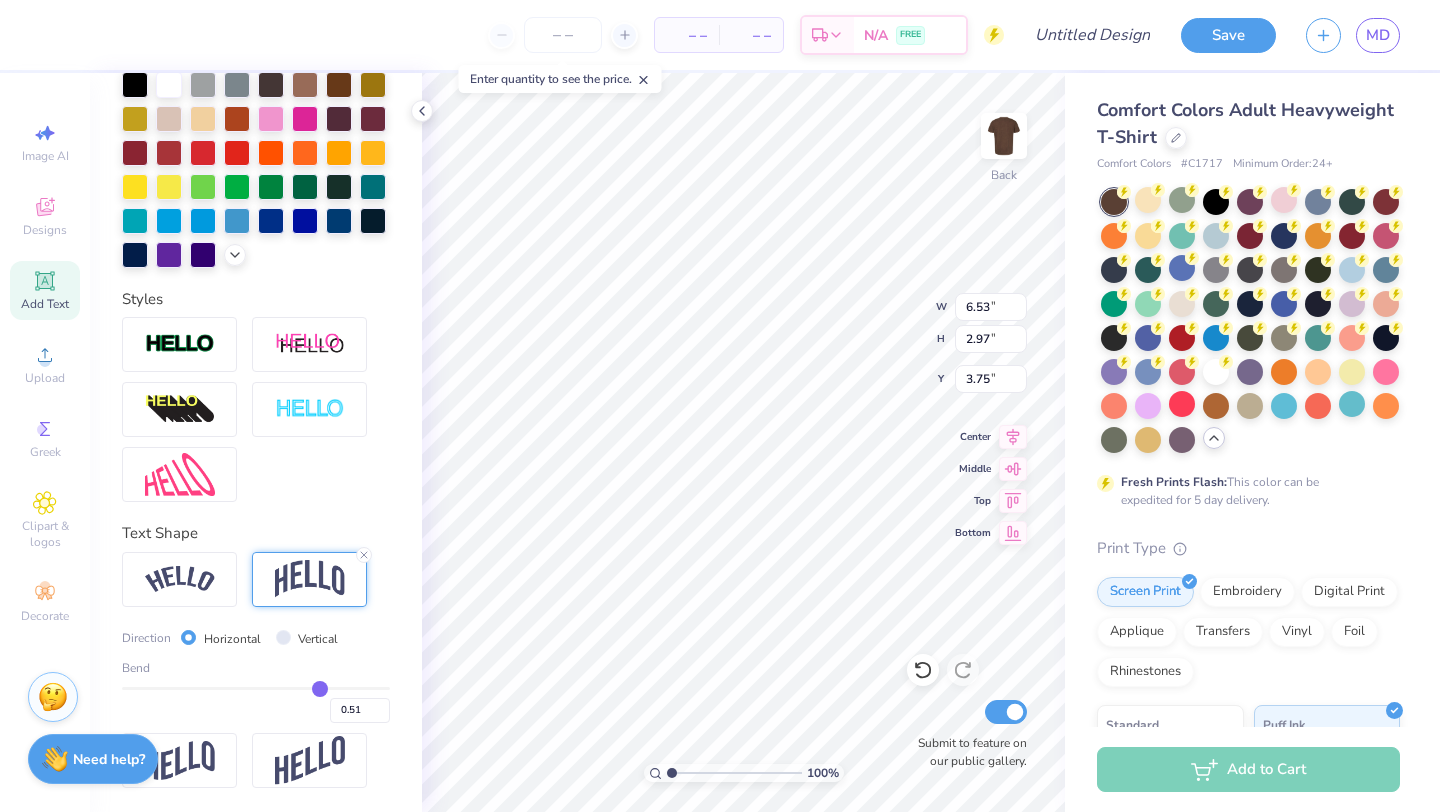 type on "0.57" 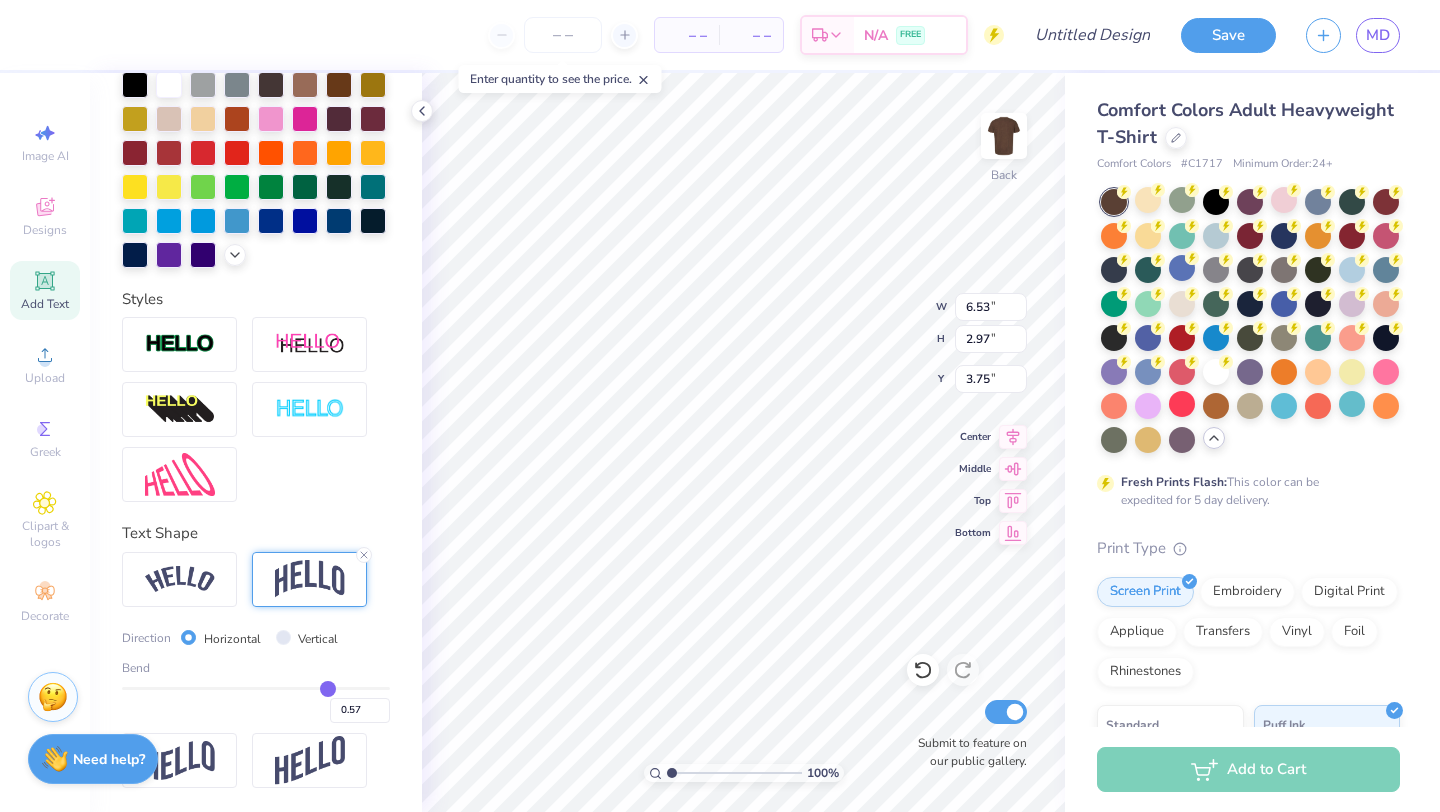 type on "0.61" 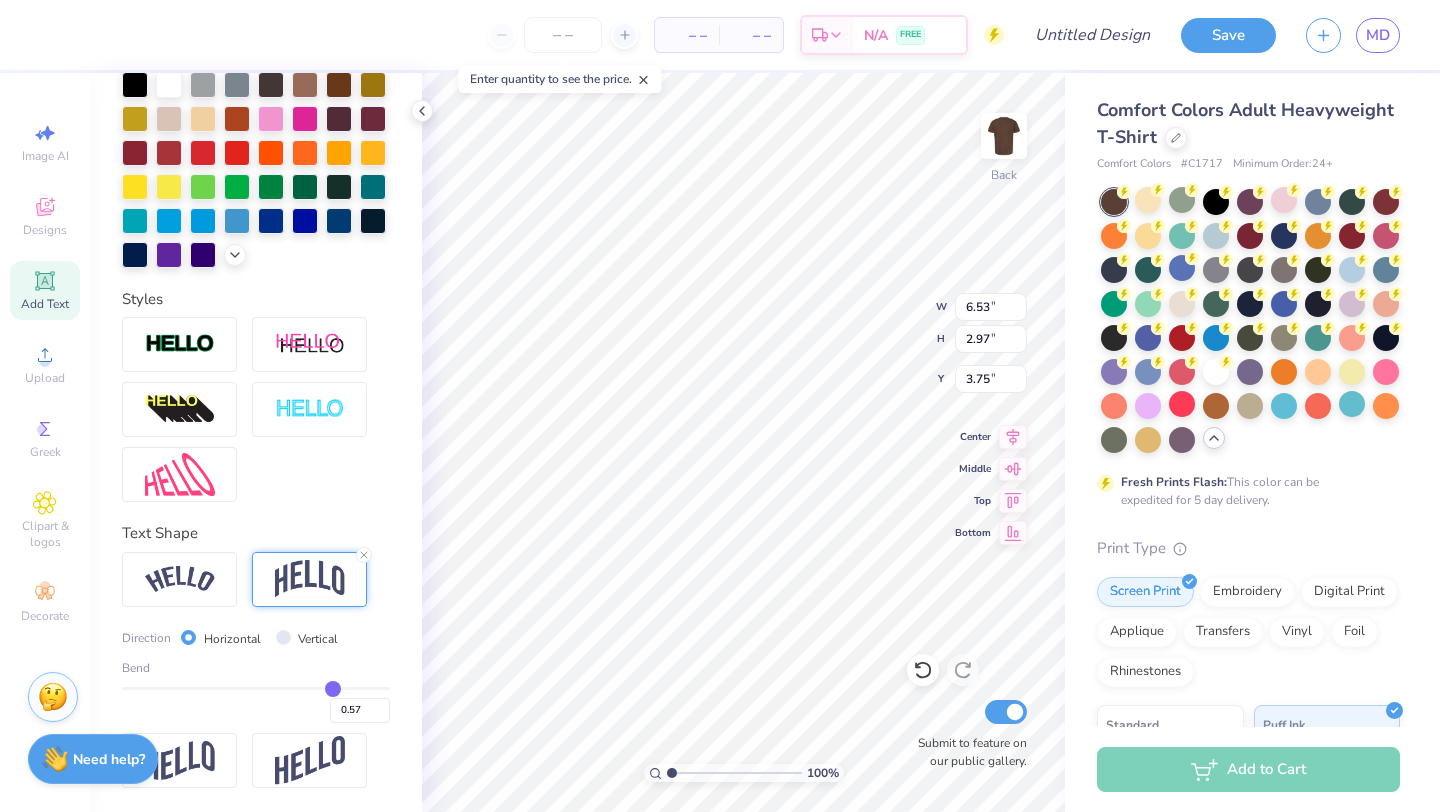 type on "0.61" 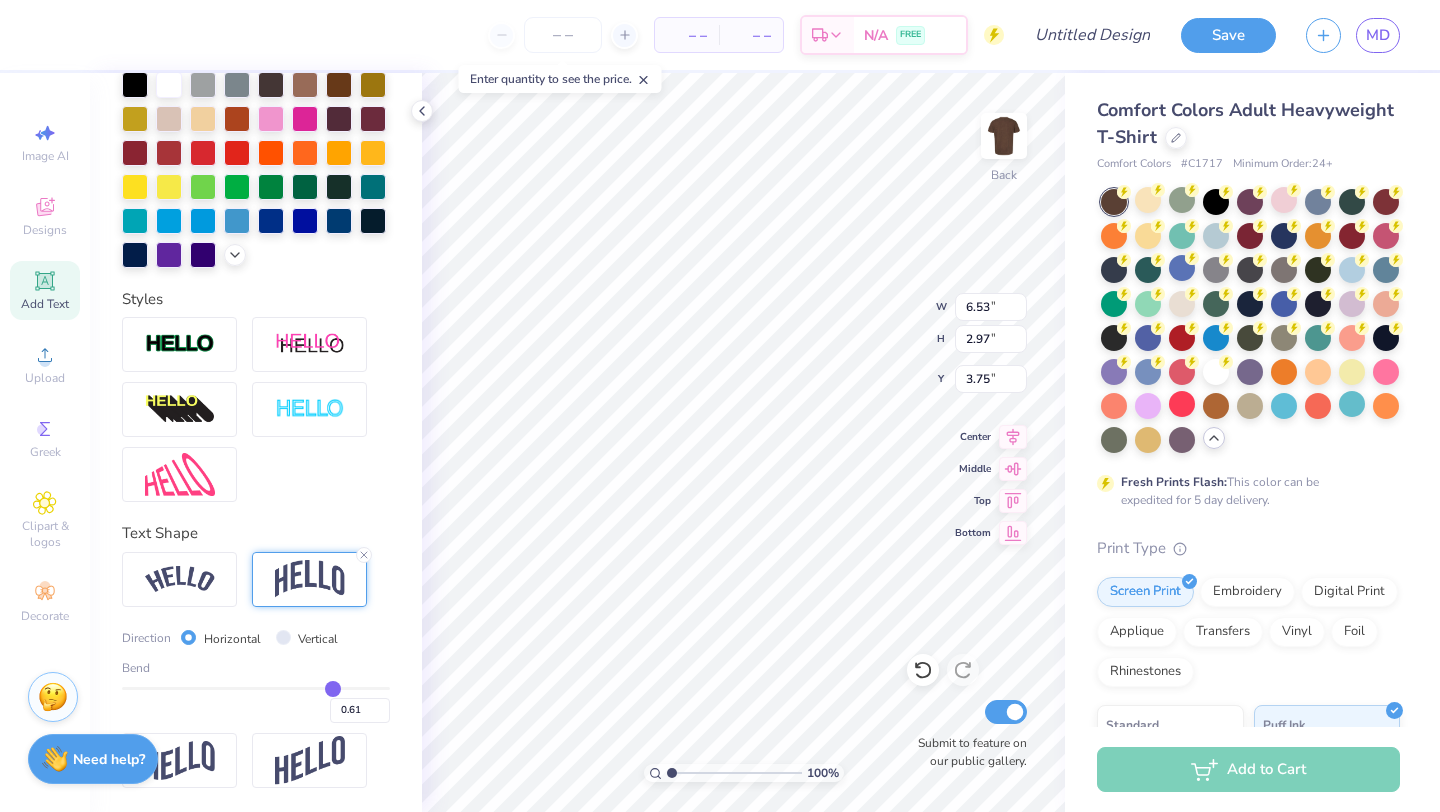 type on "0.65" 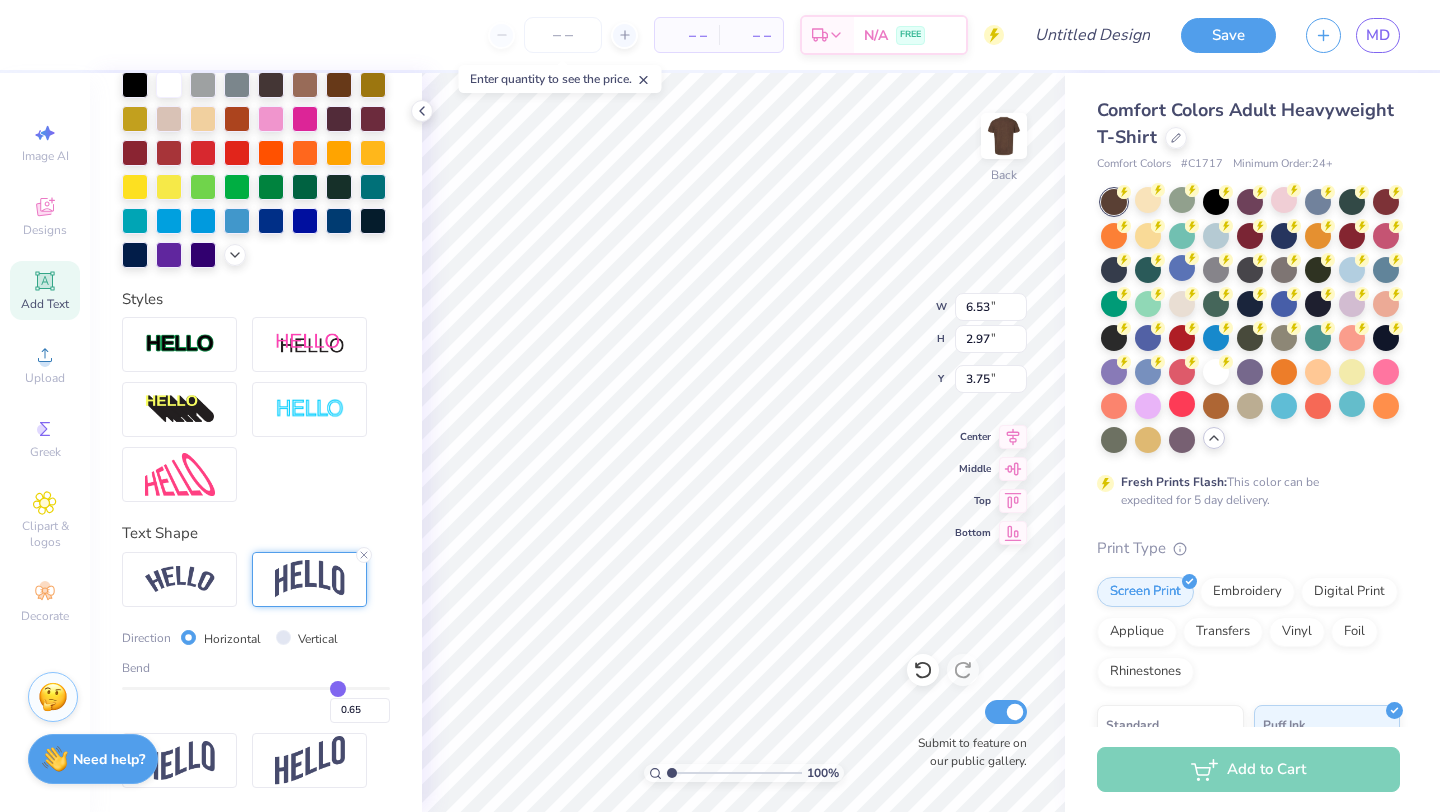 type on "0.68" 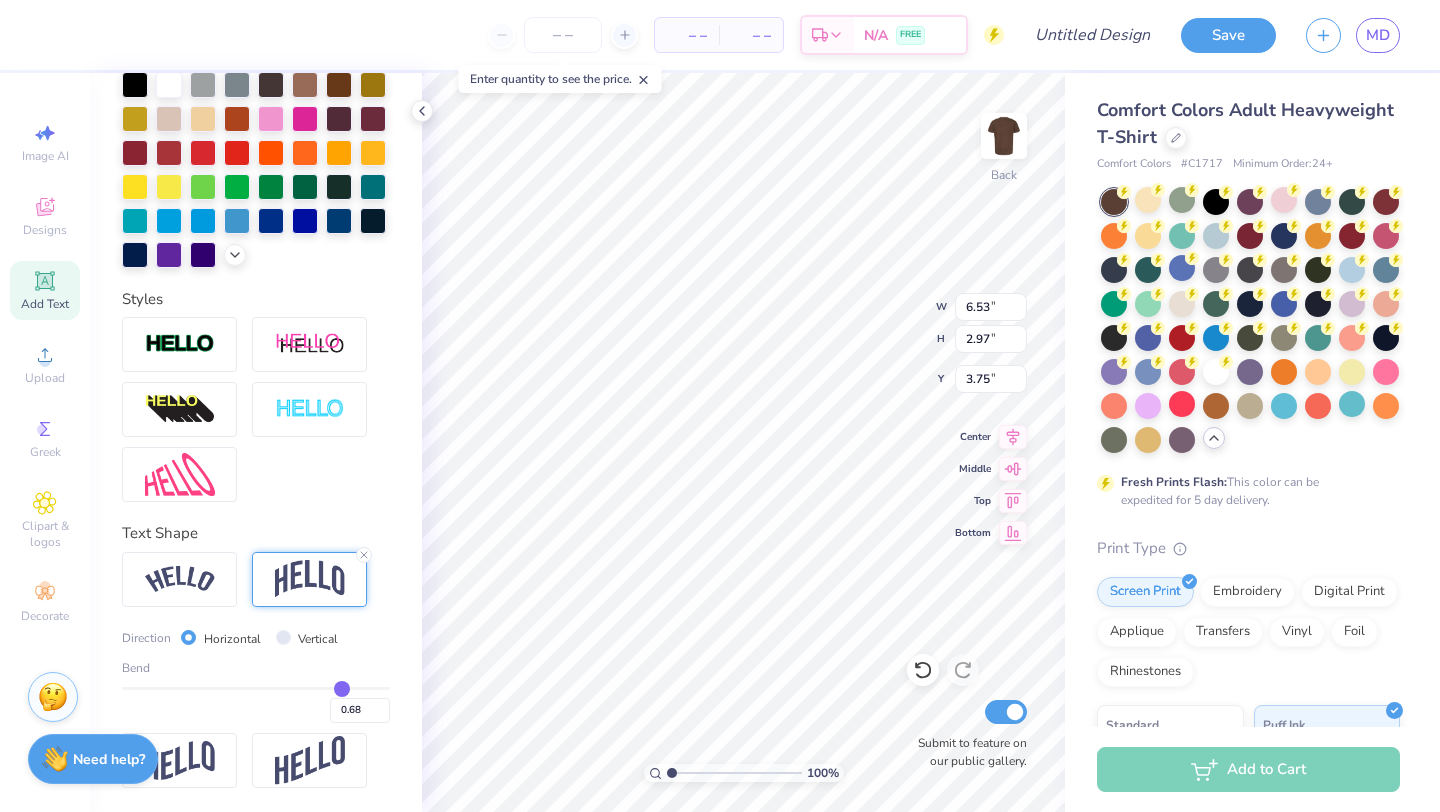 type on "0.71" 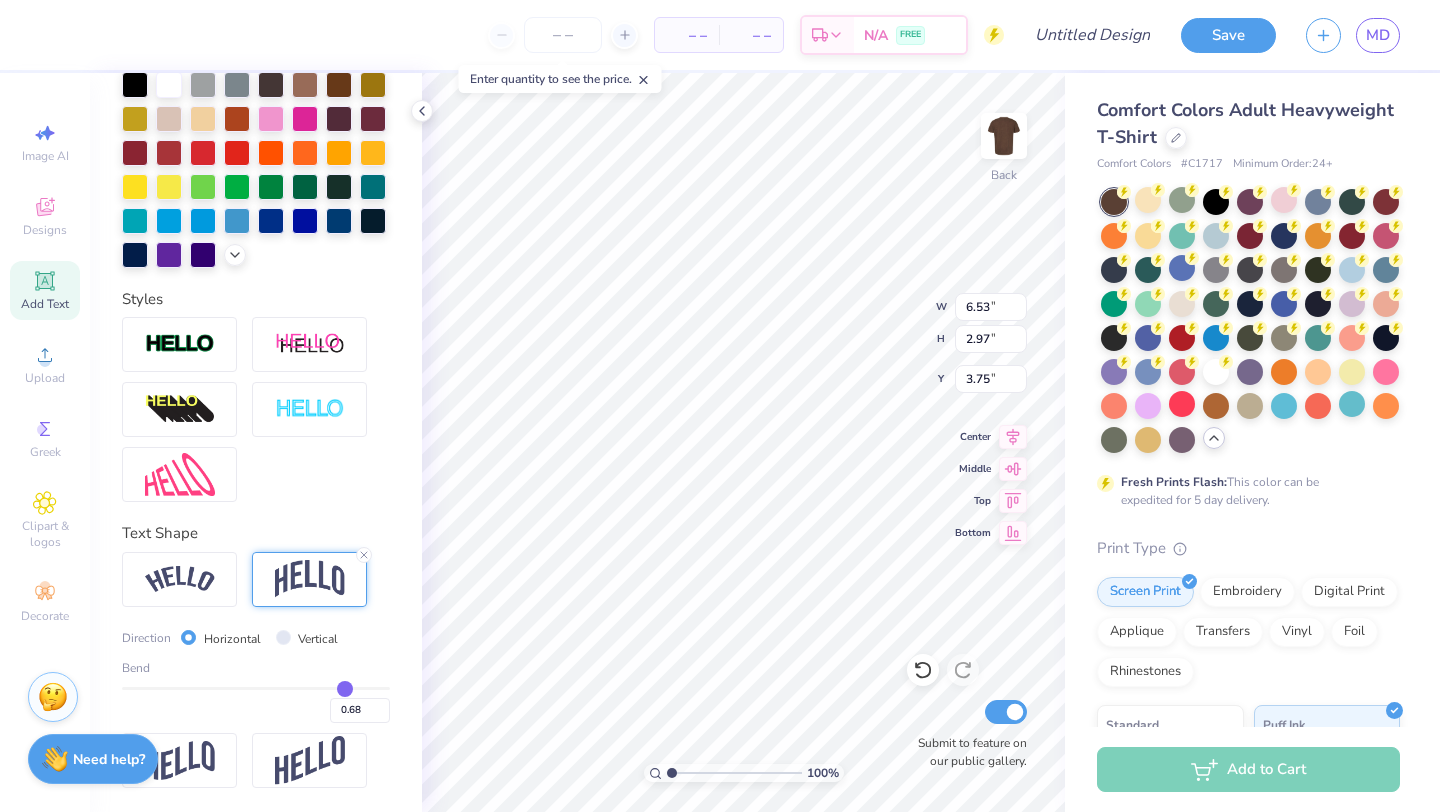 type on "0.71" 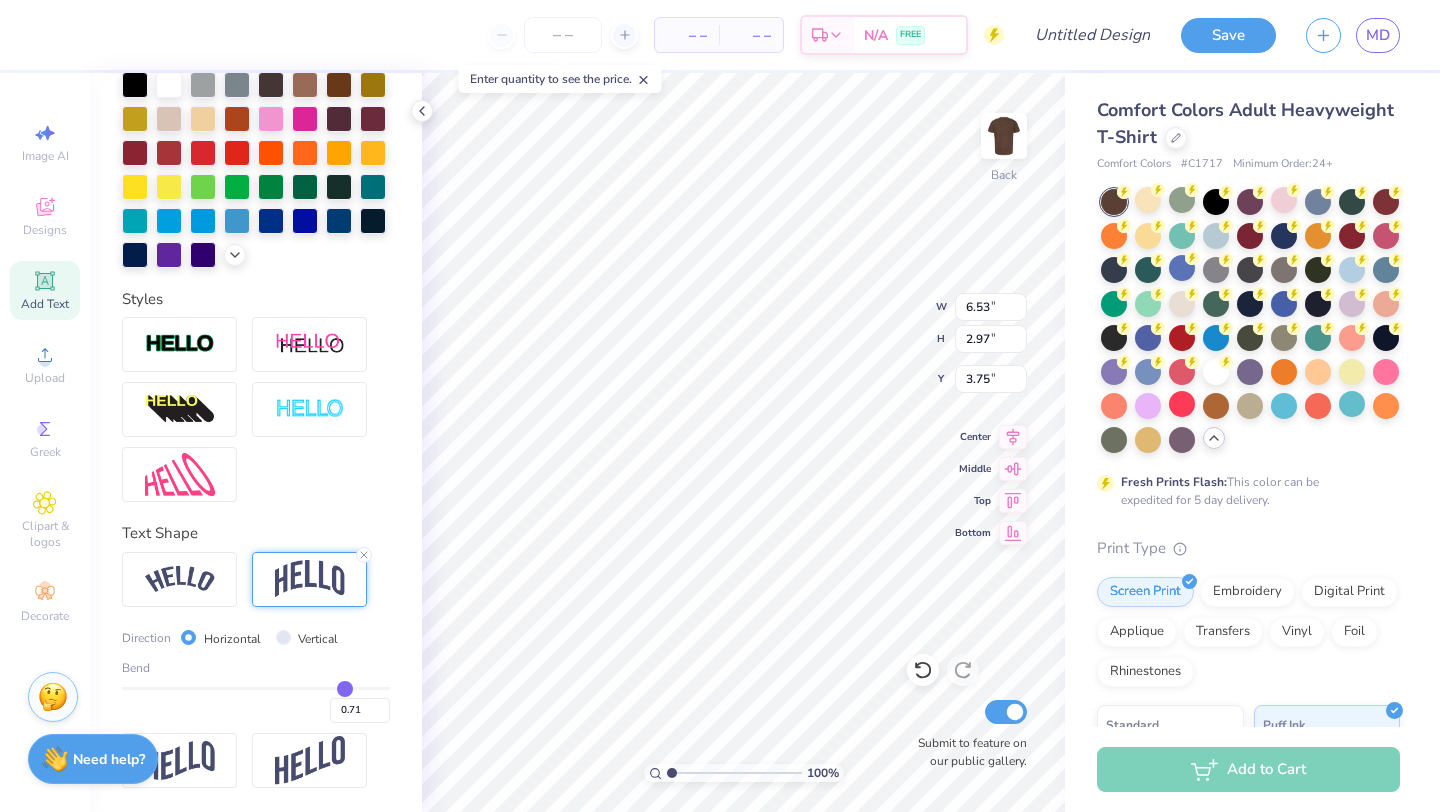 type on "0.73" 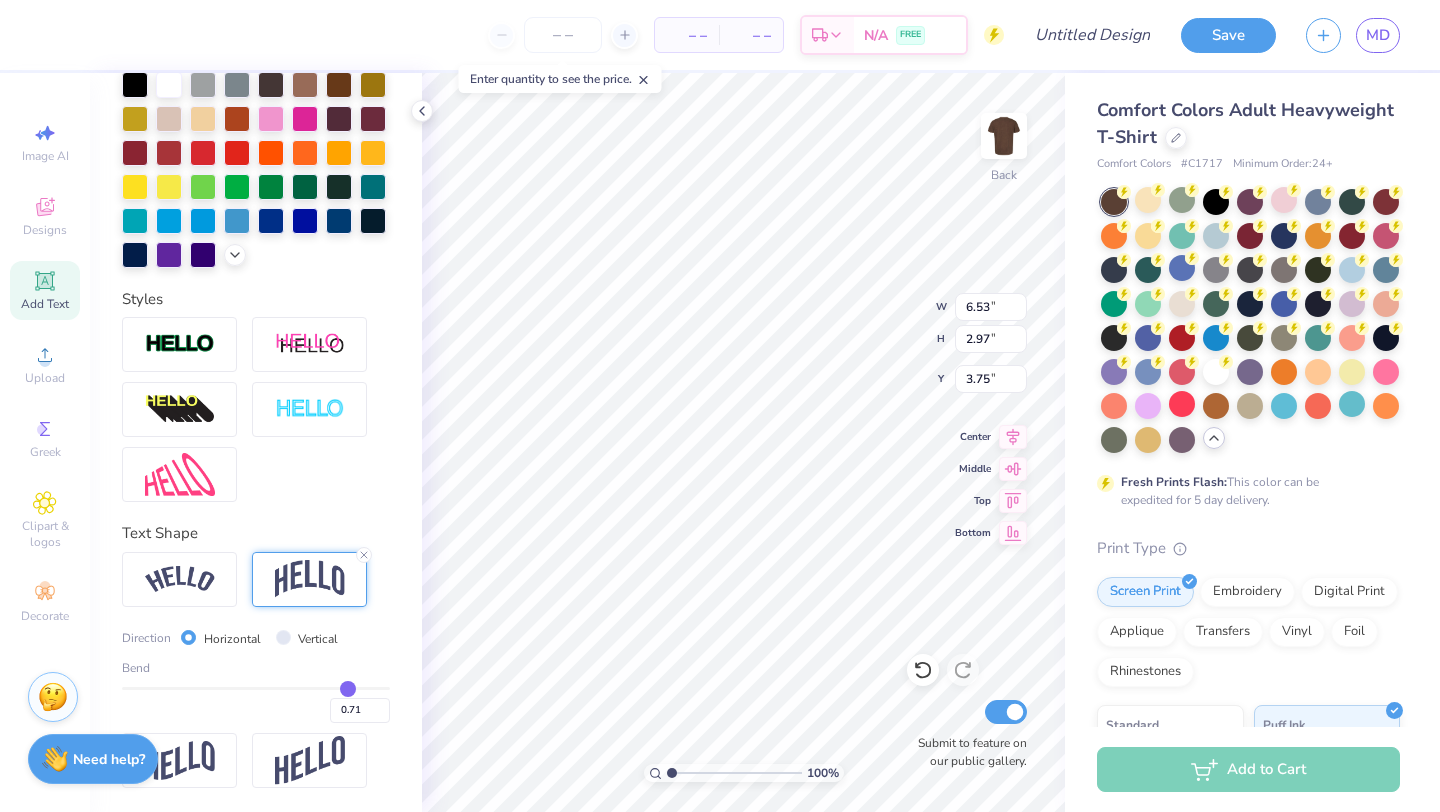 type on "0.73" 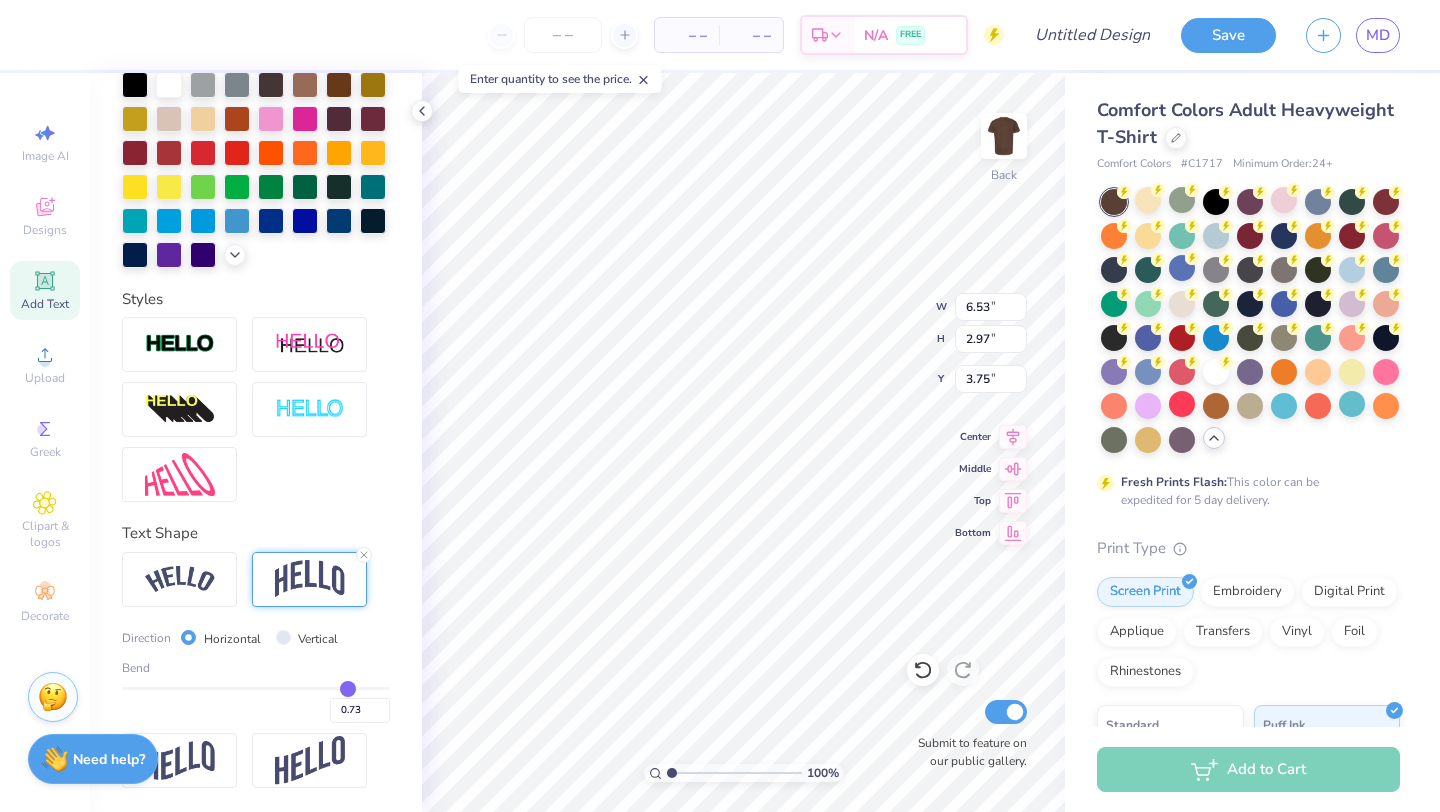 type on "0.74" 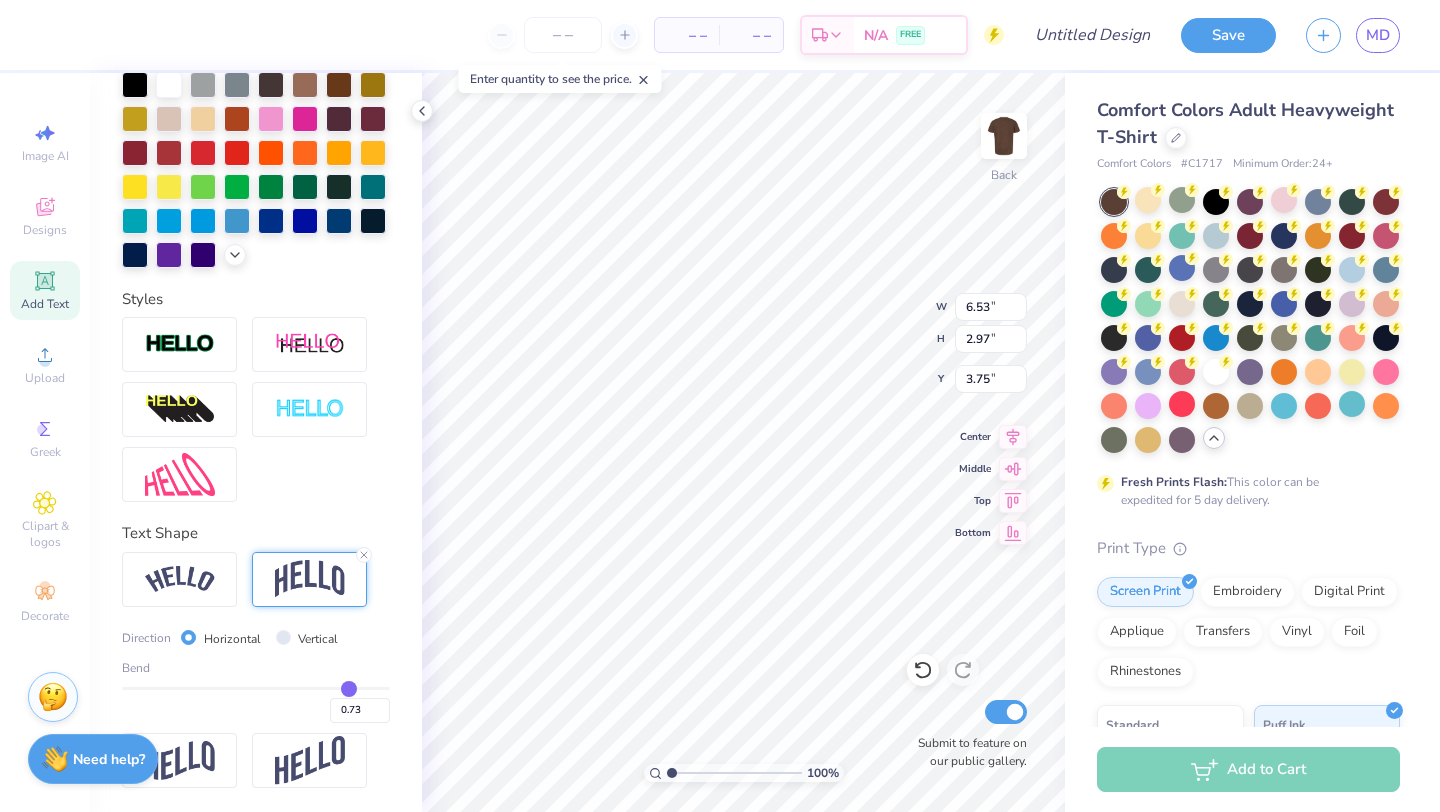 type on "0.74" 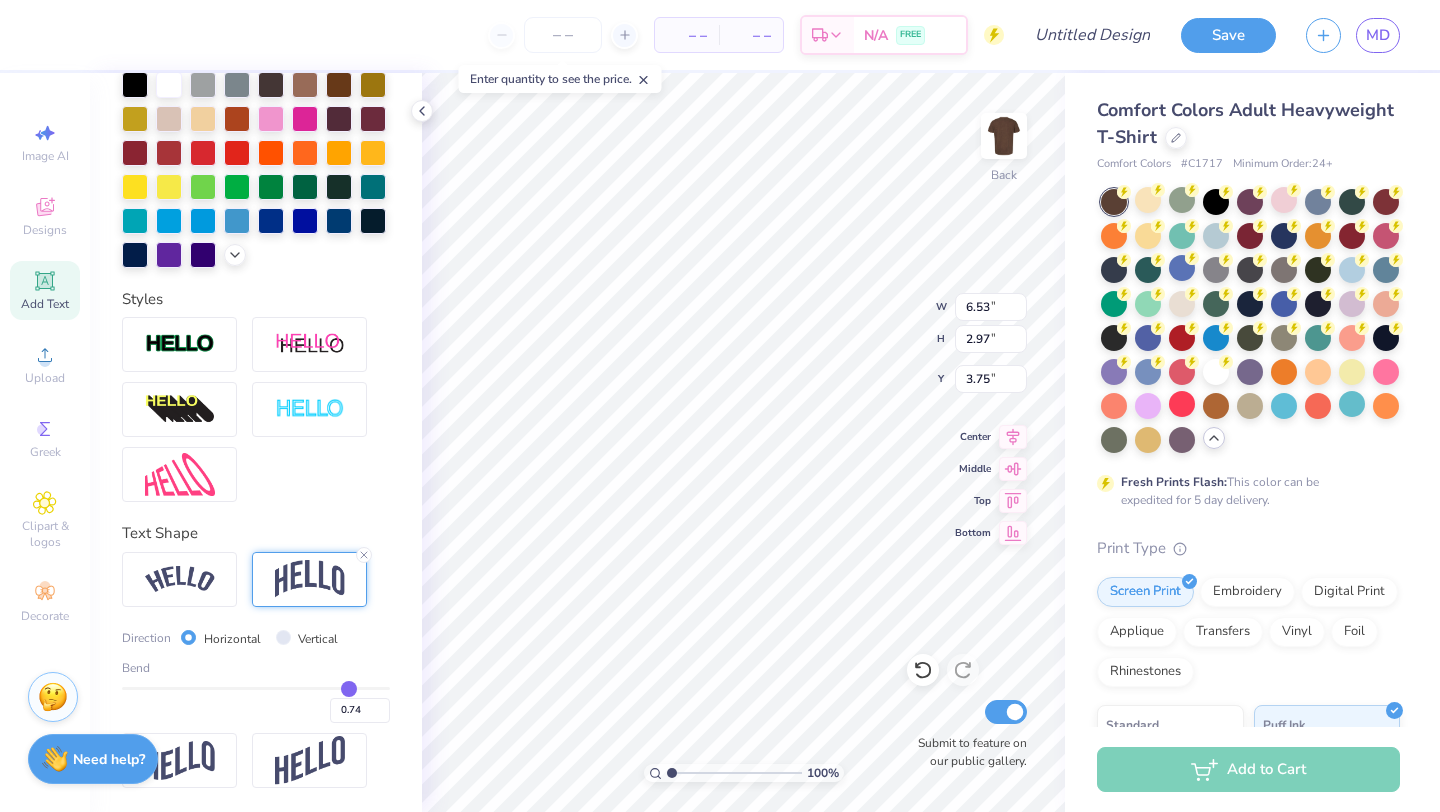 type on "0.76" 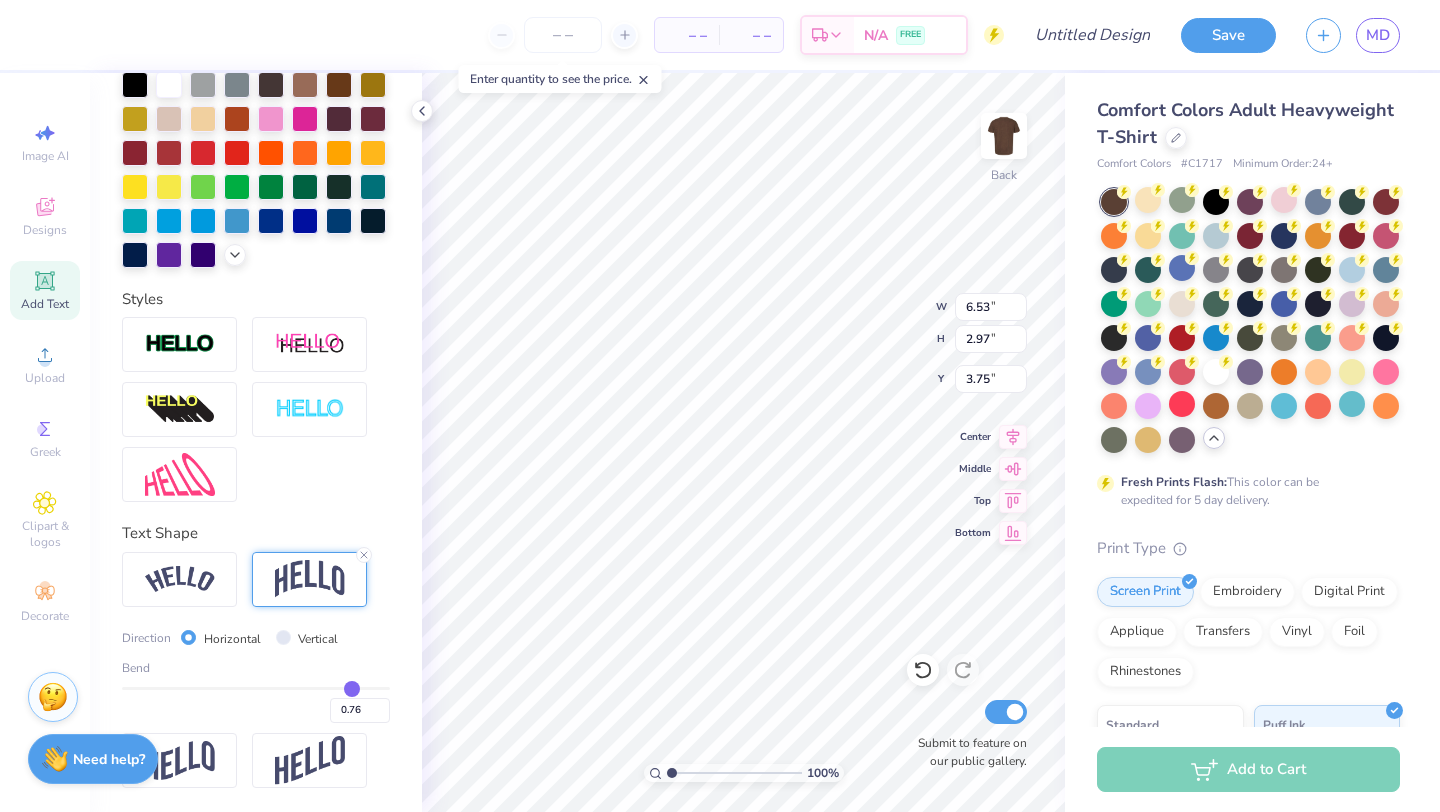 type on "0.78" 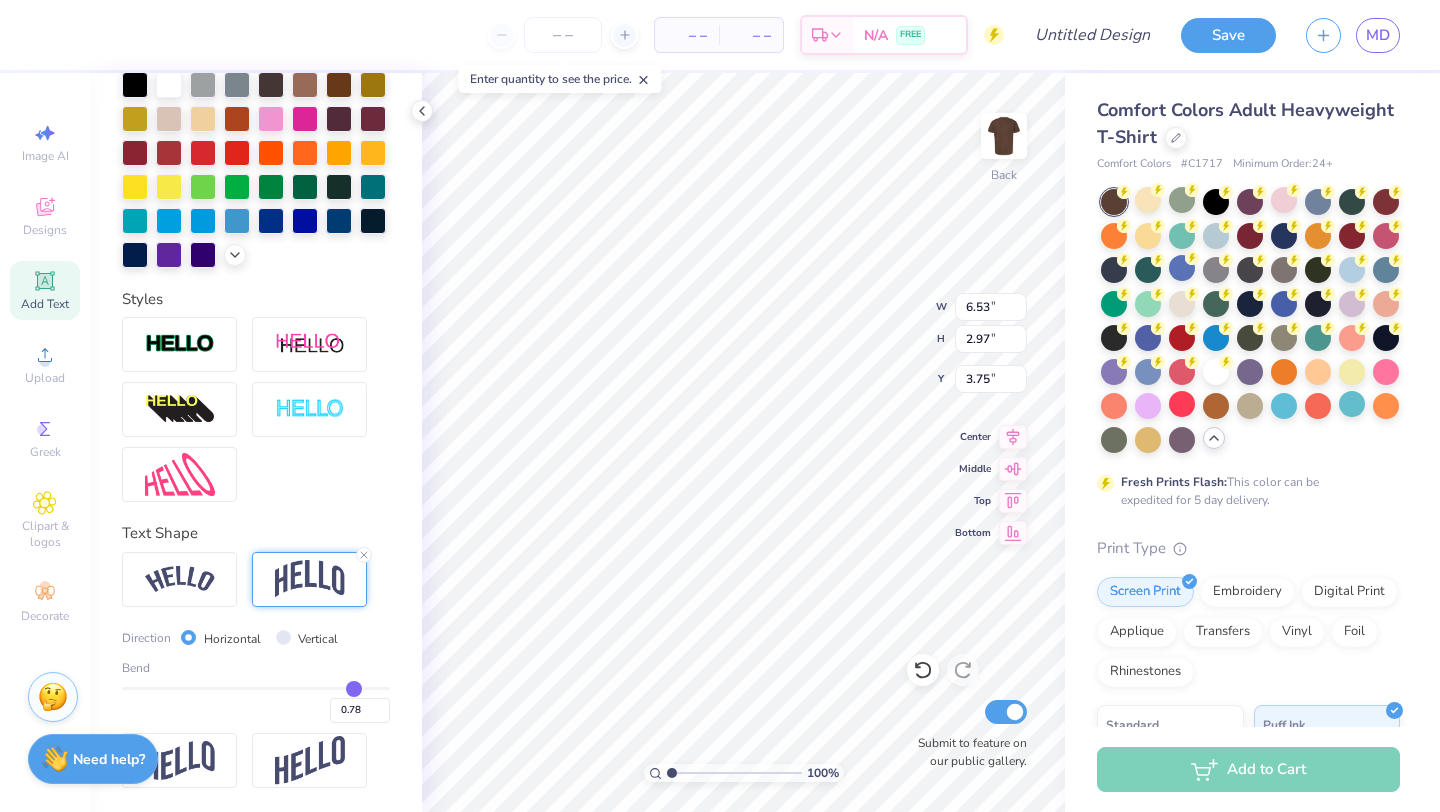 type on "0.79" 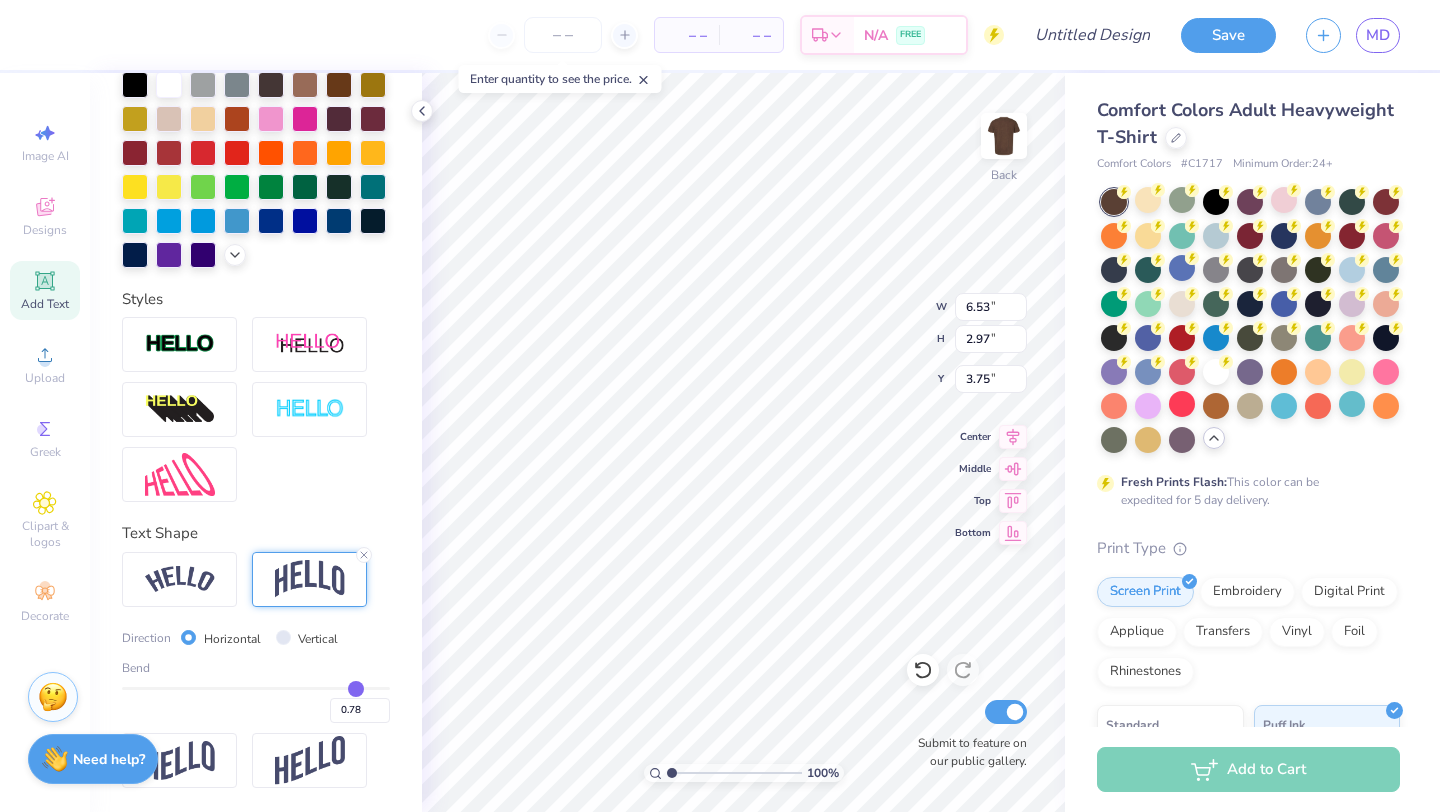 type on "0.79" 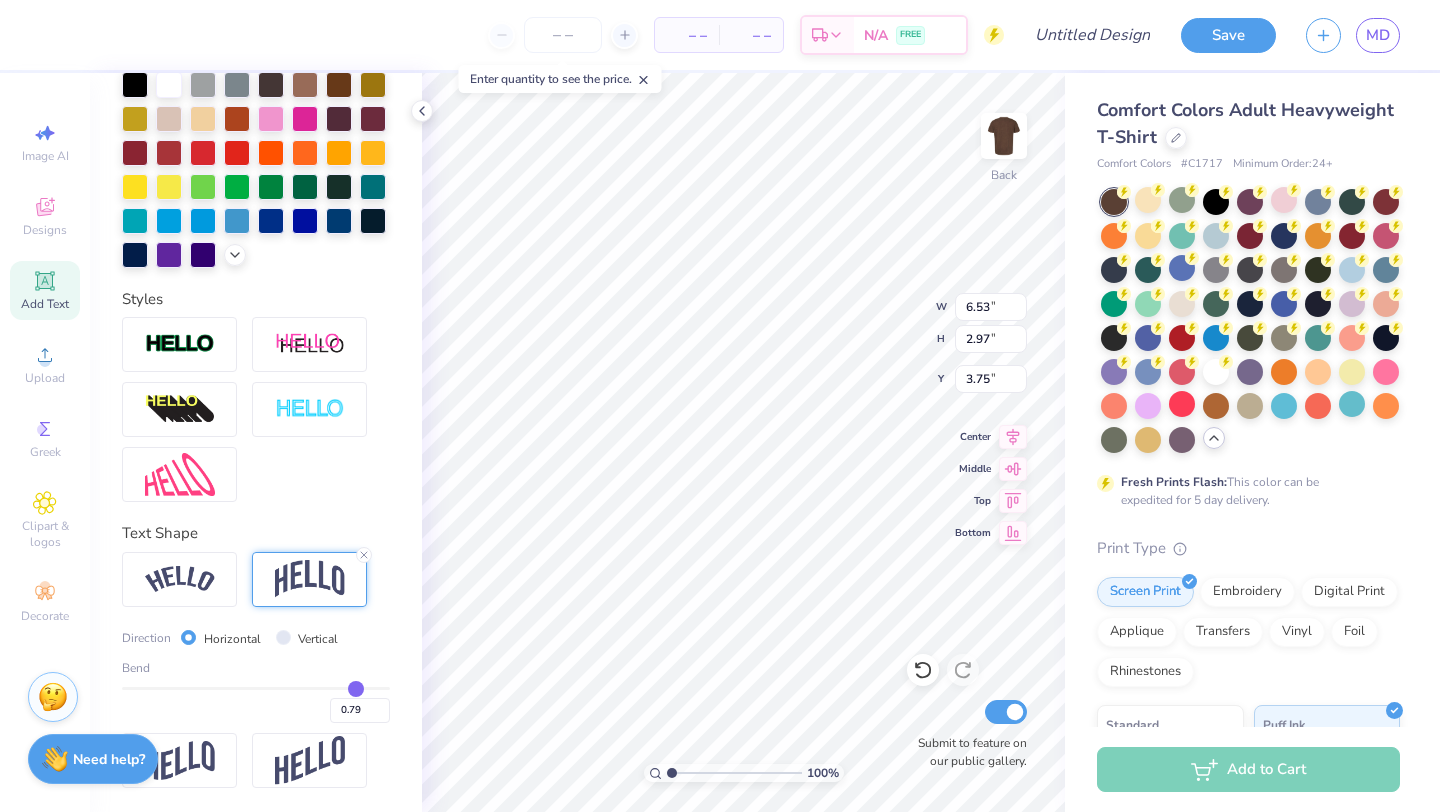 type on "0.8" 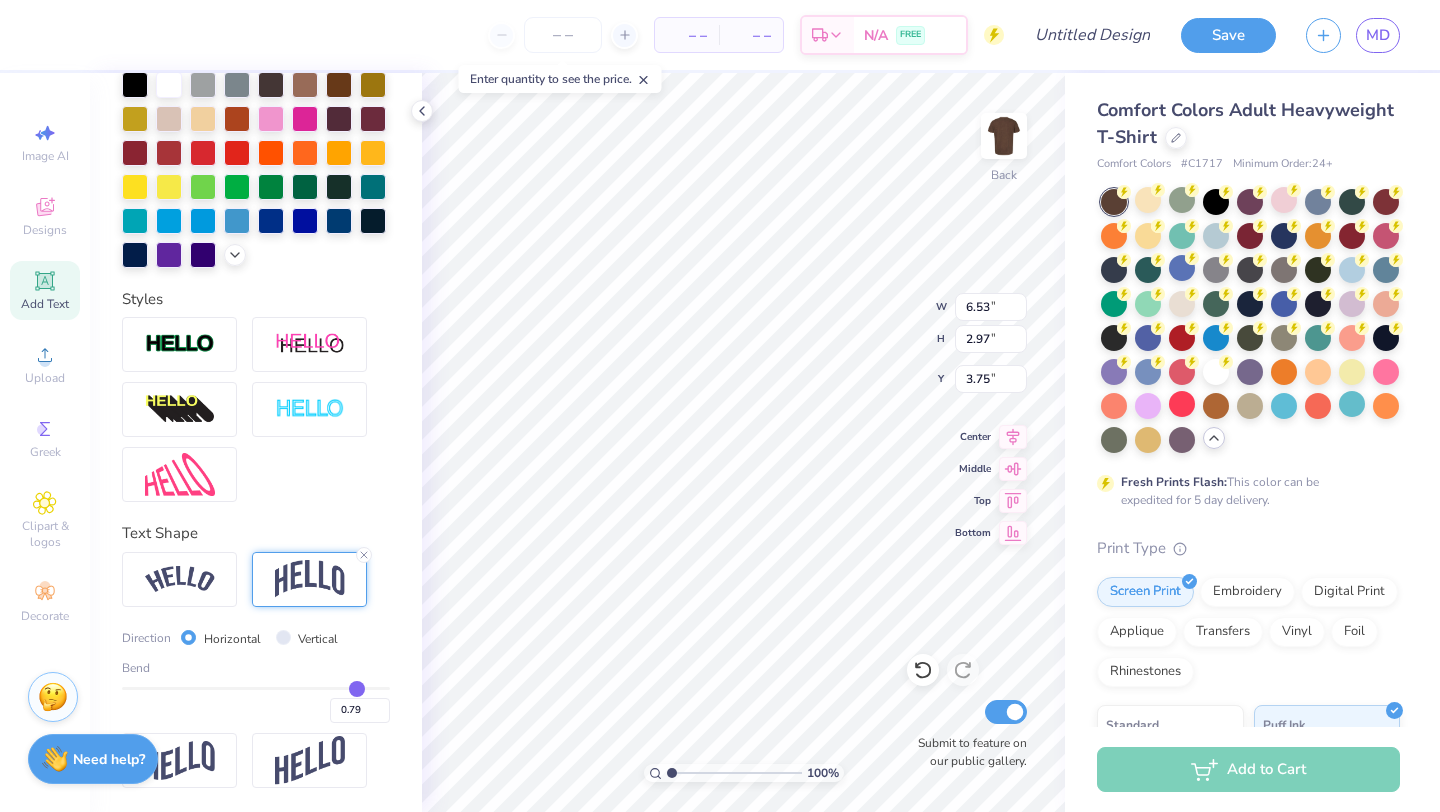 type on "0.80" 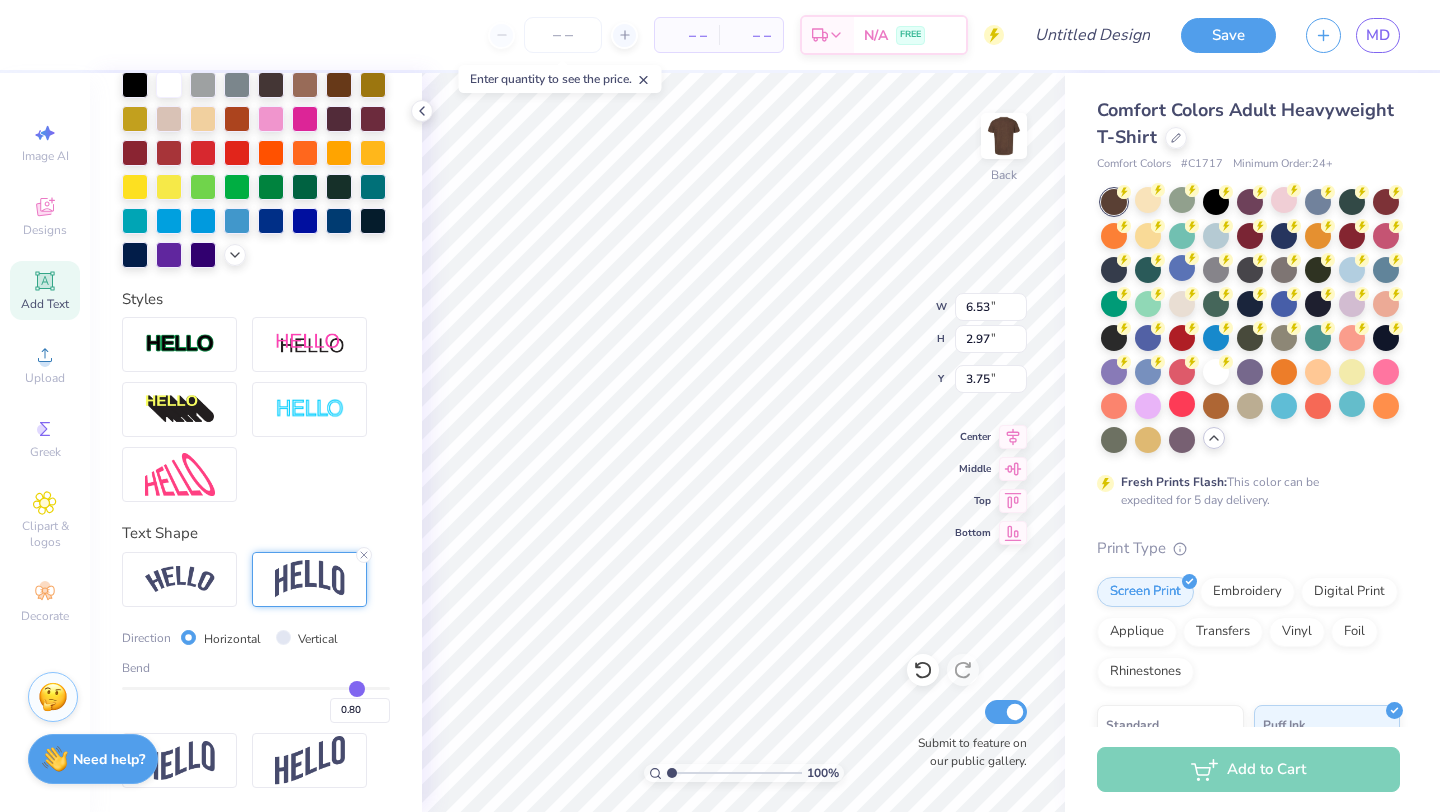 type on "0.82" 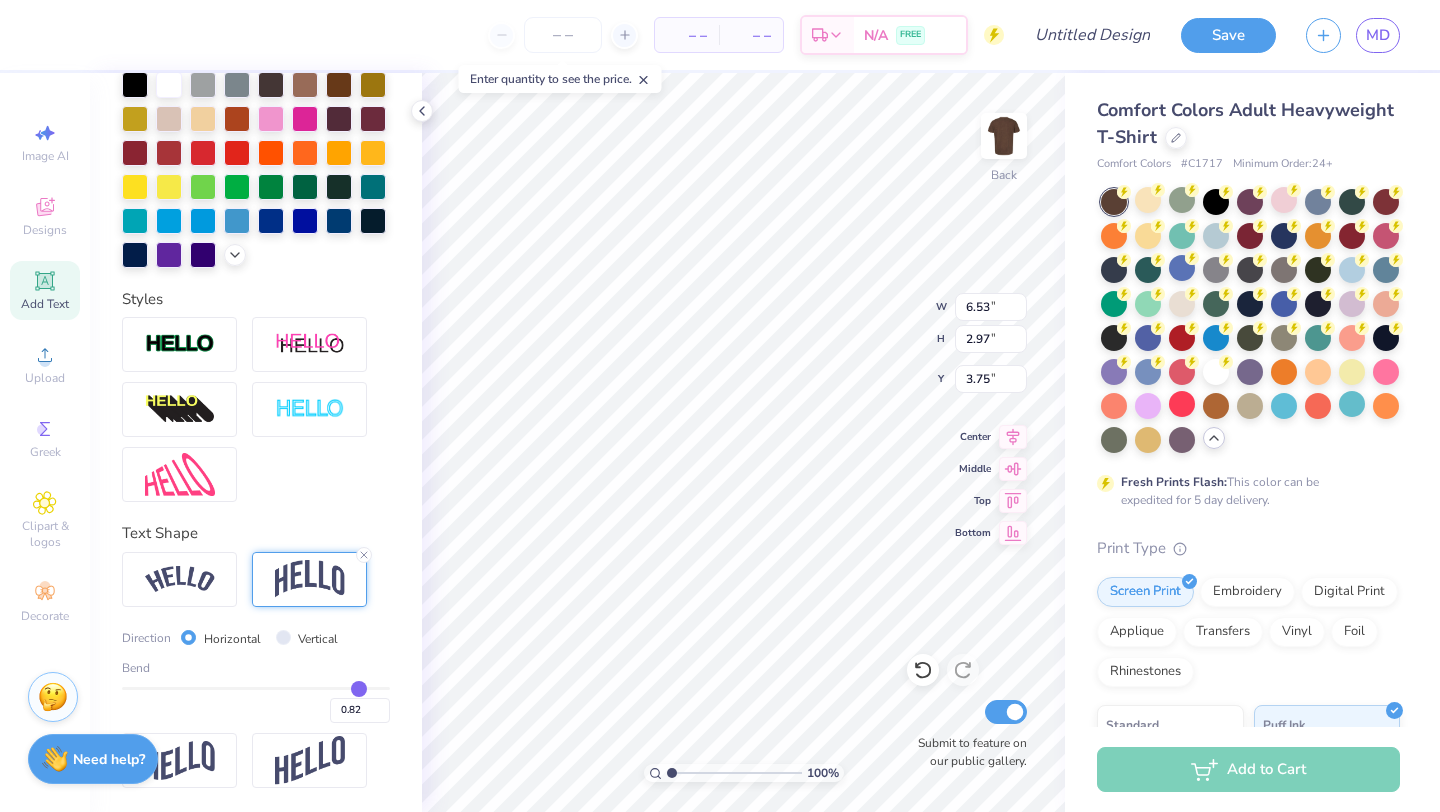 type on "0.83" 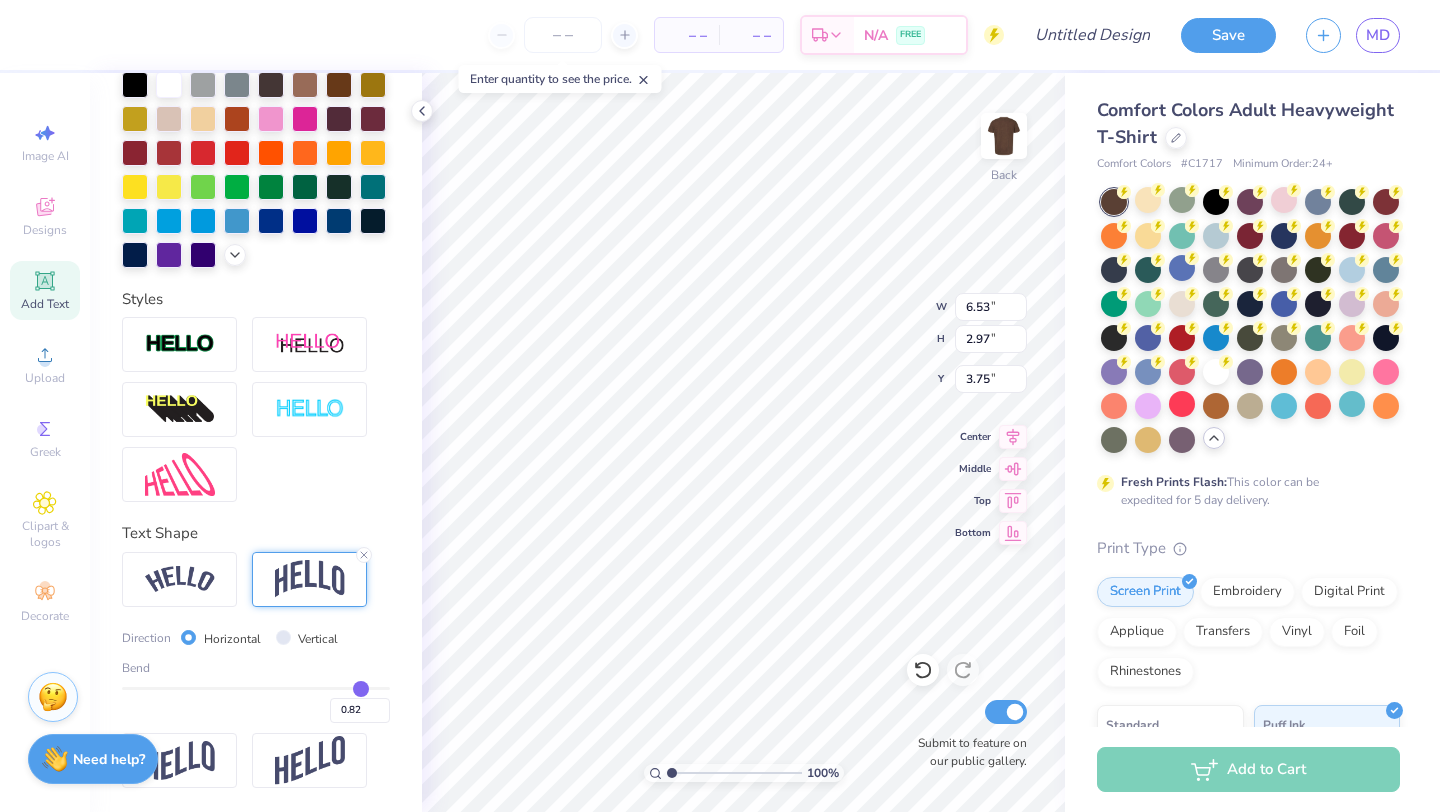 type on "0.83" 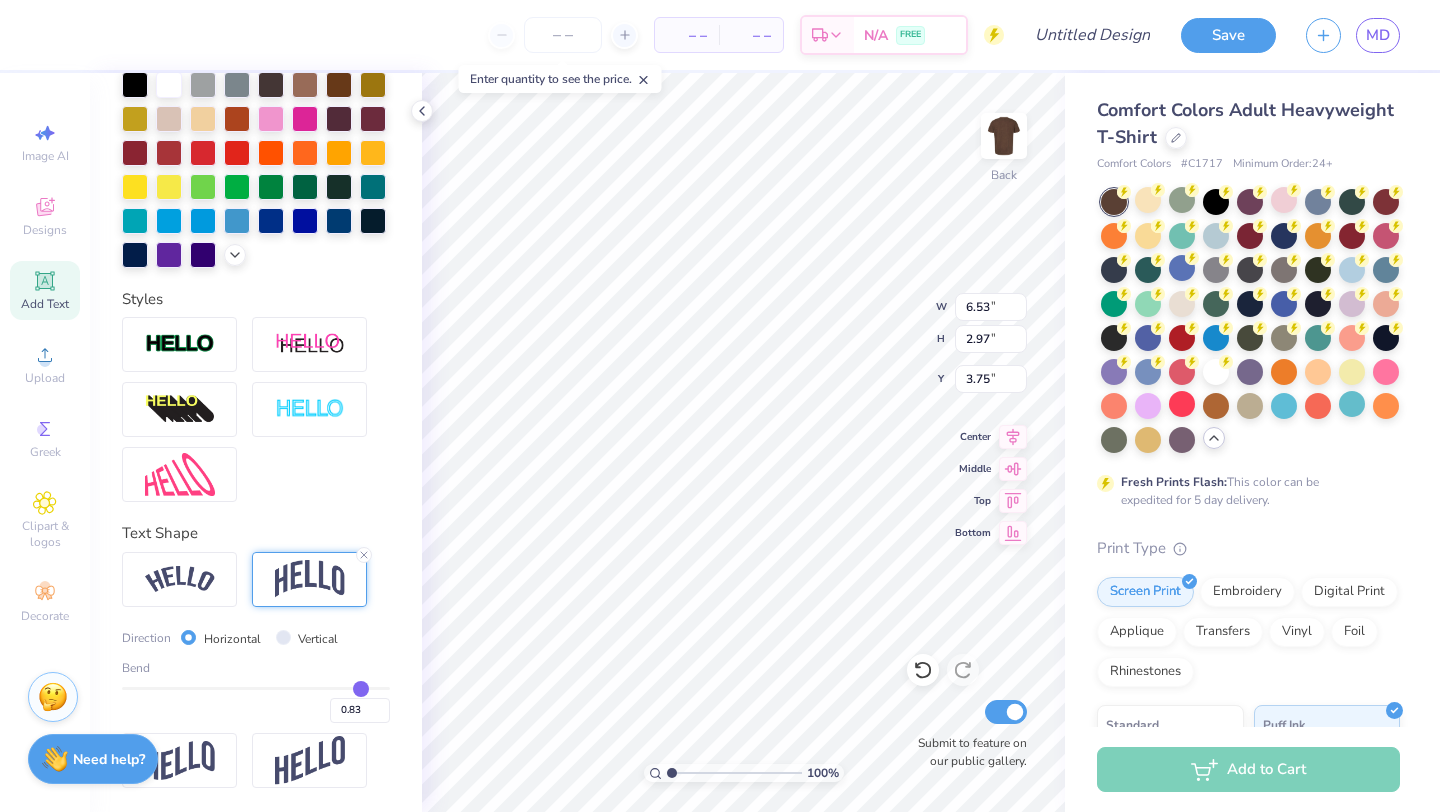 type on "0.84" 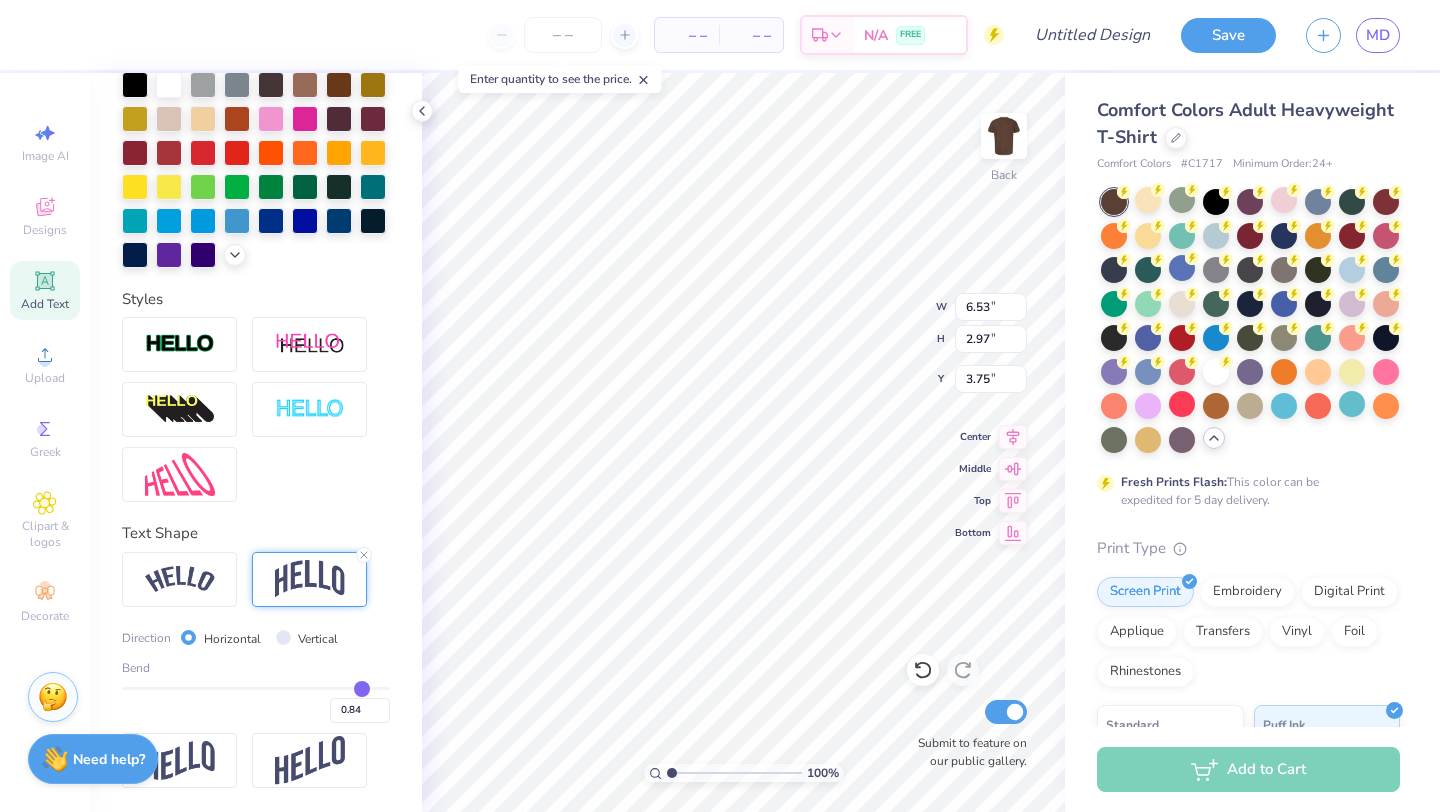 type on "0.85" 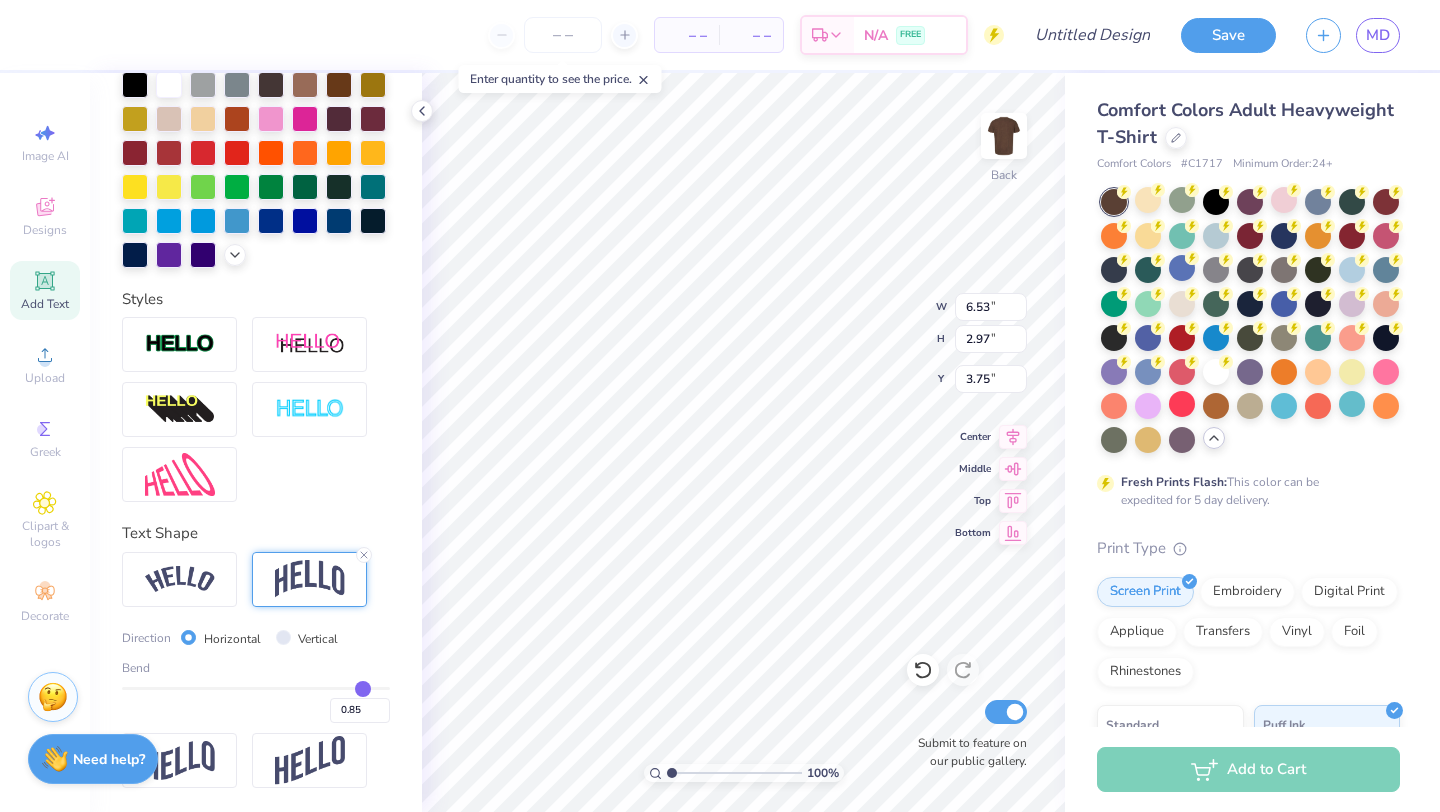 type on "0.86" 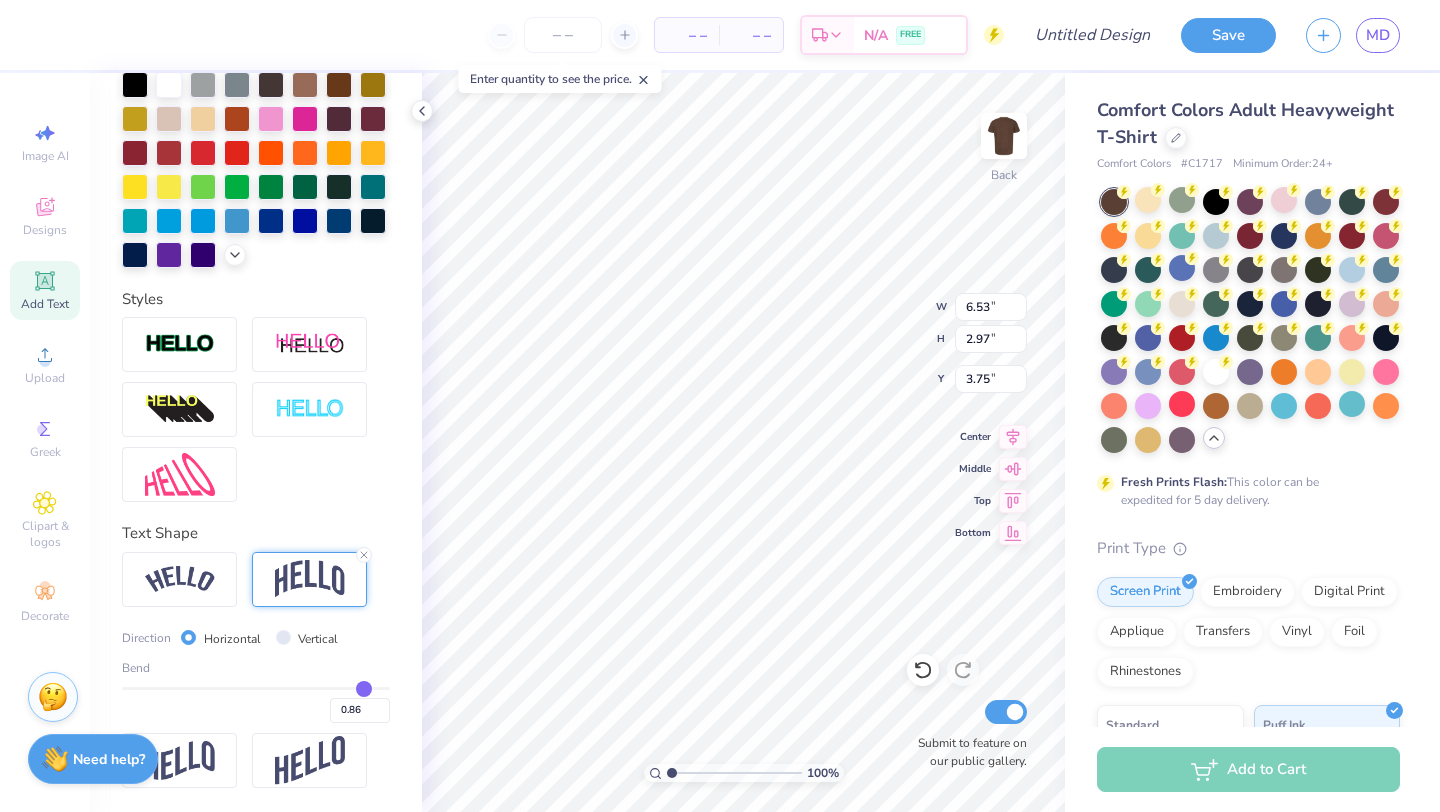 type on "0.87" 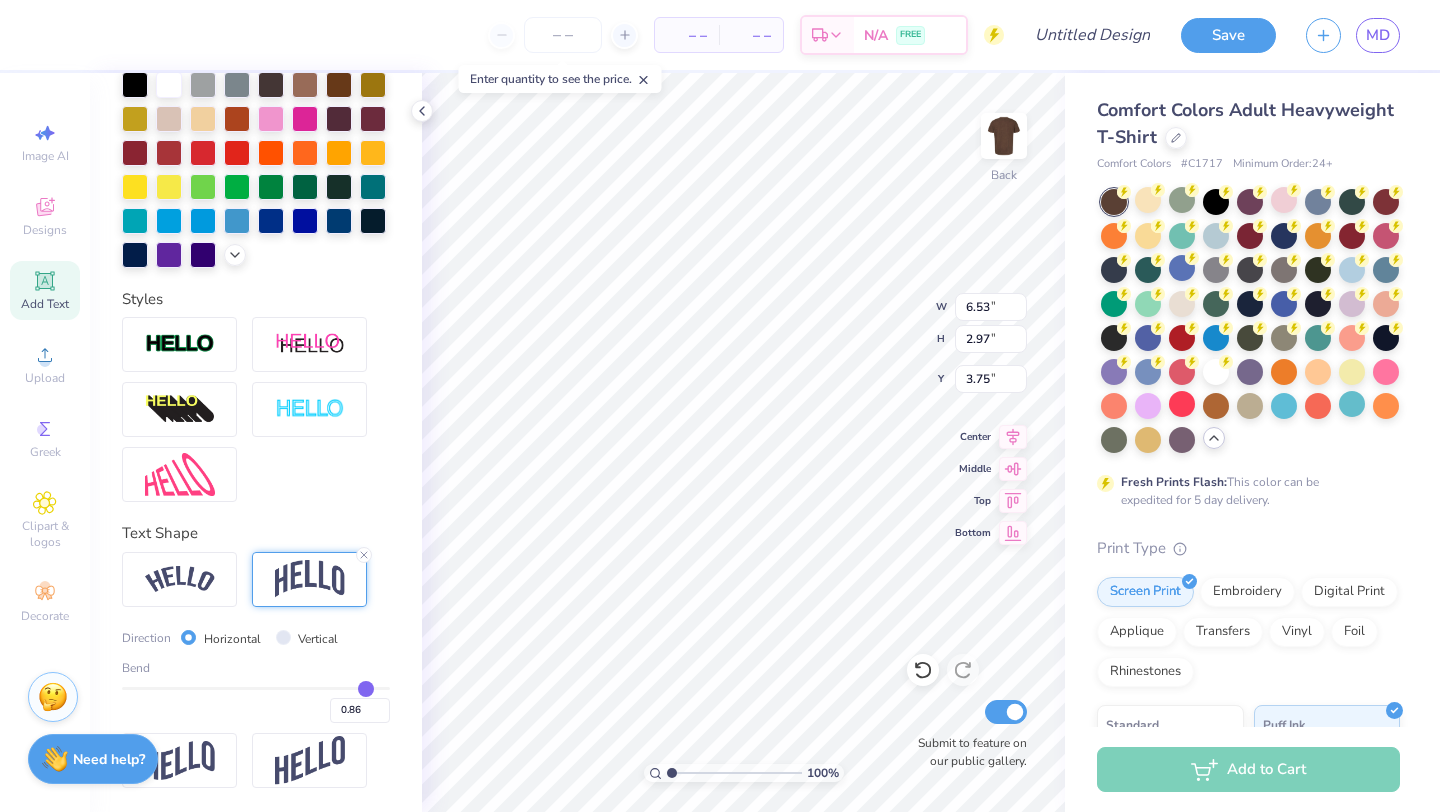 type on "0.87" 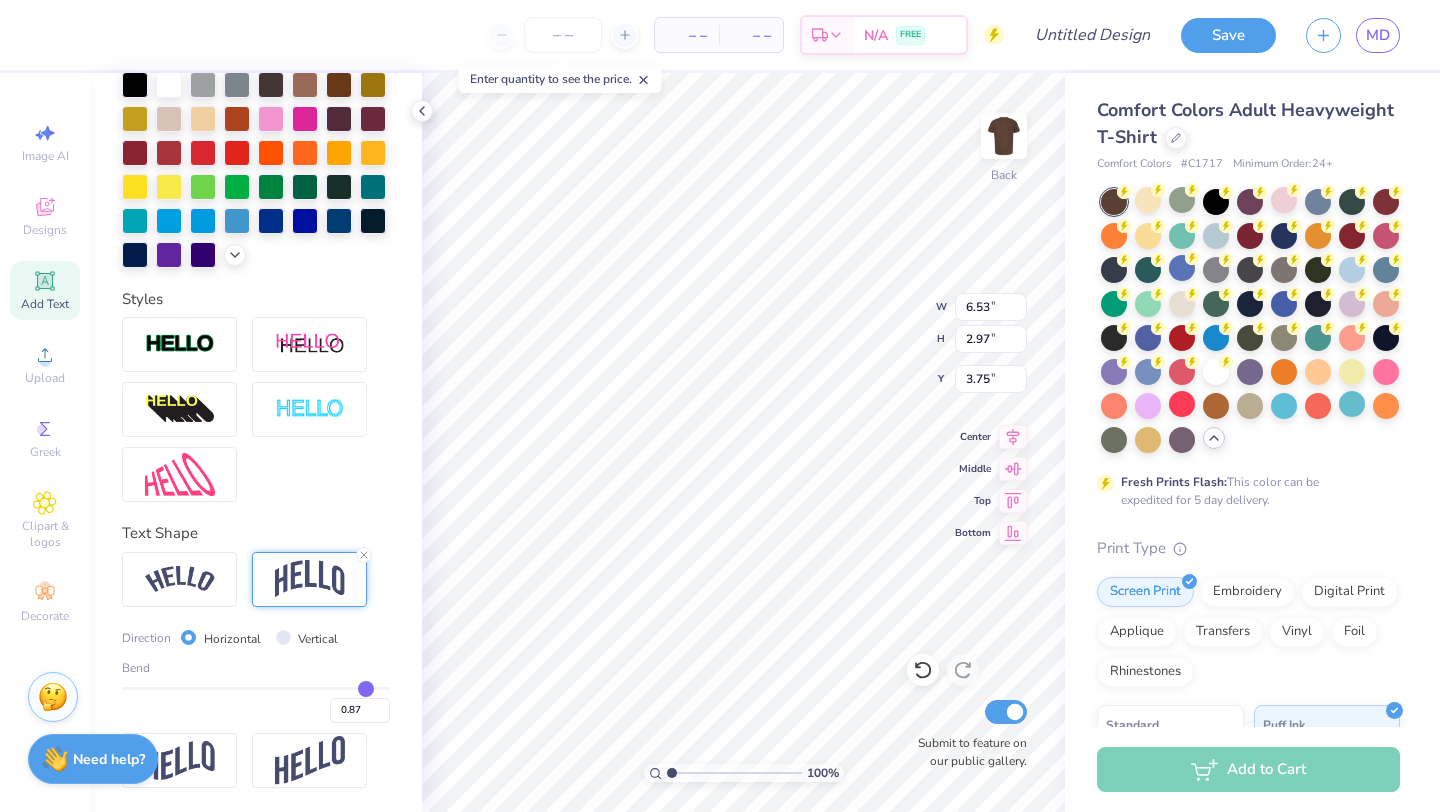 type on "0.89" 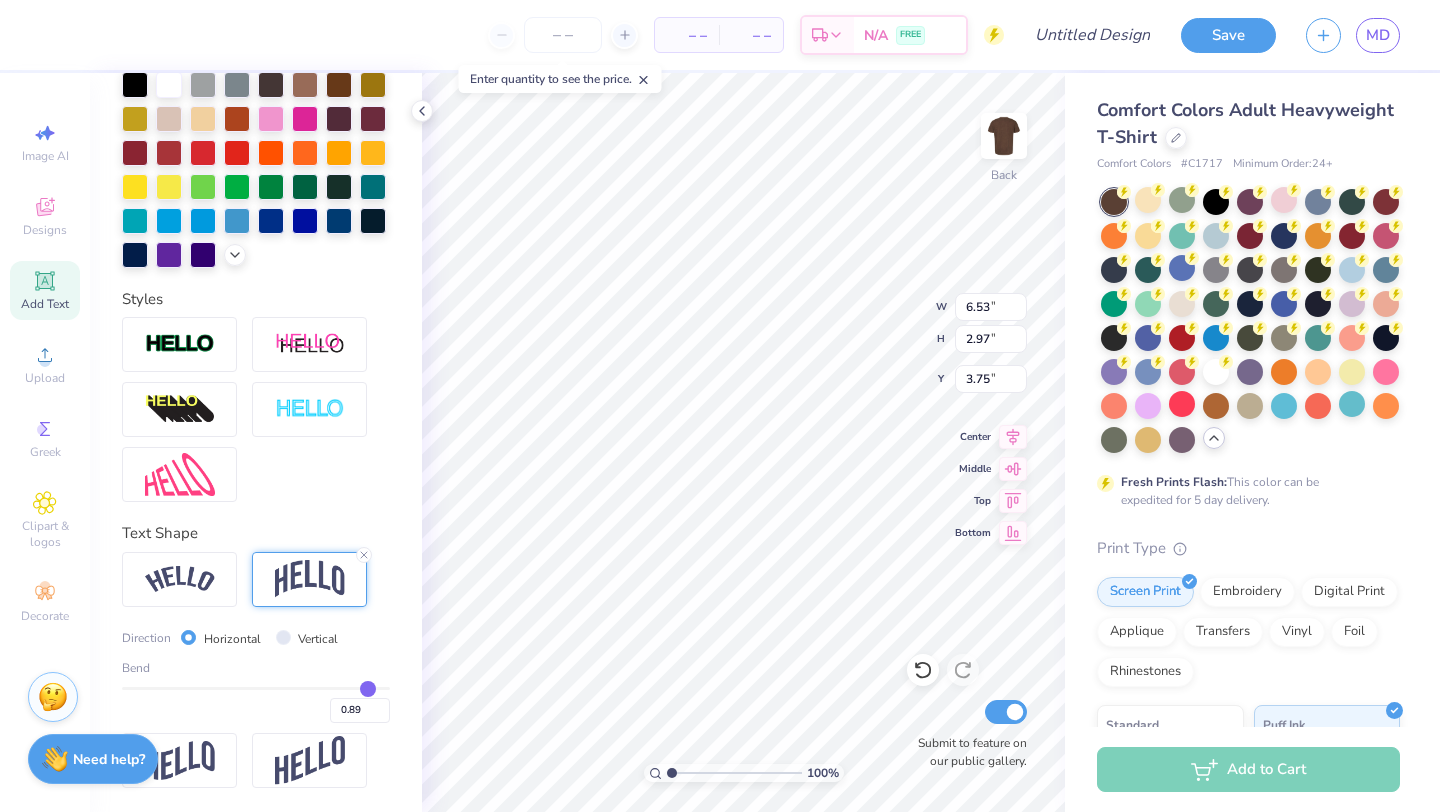 type on "0.9" 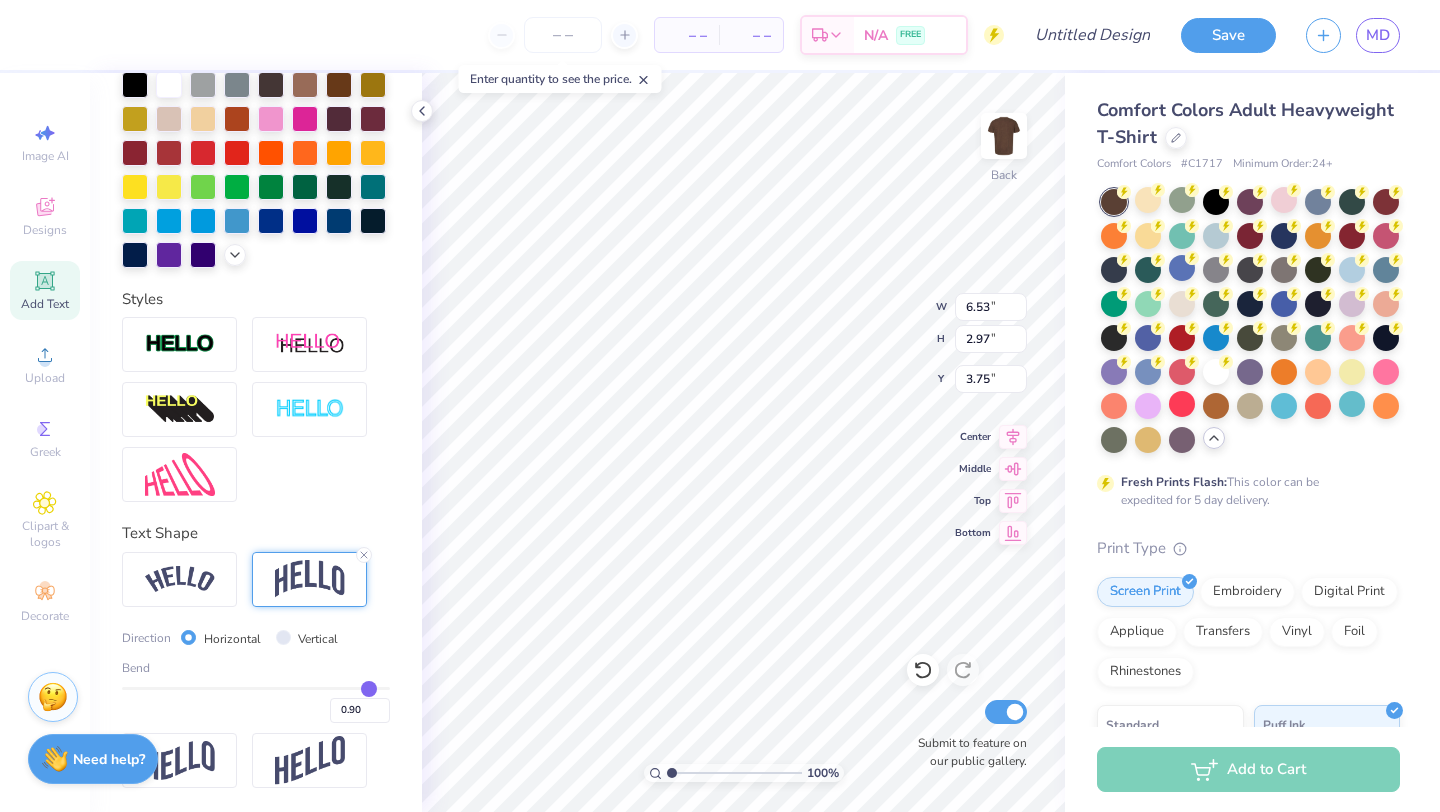type on "0.91" 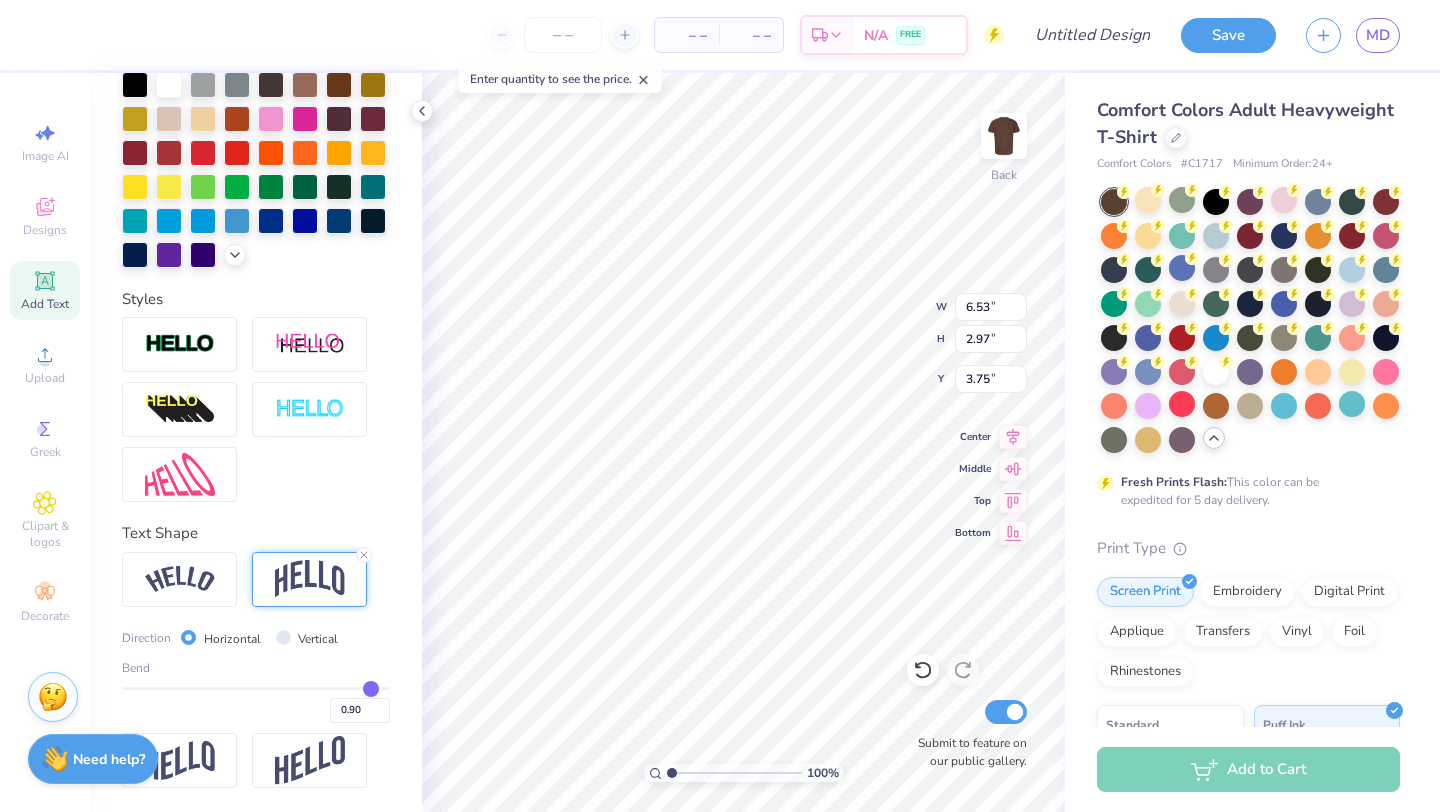 type on "0.91" 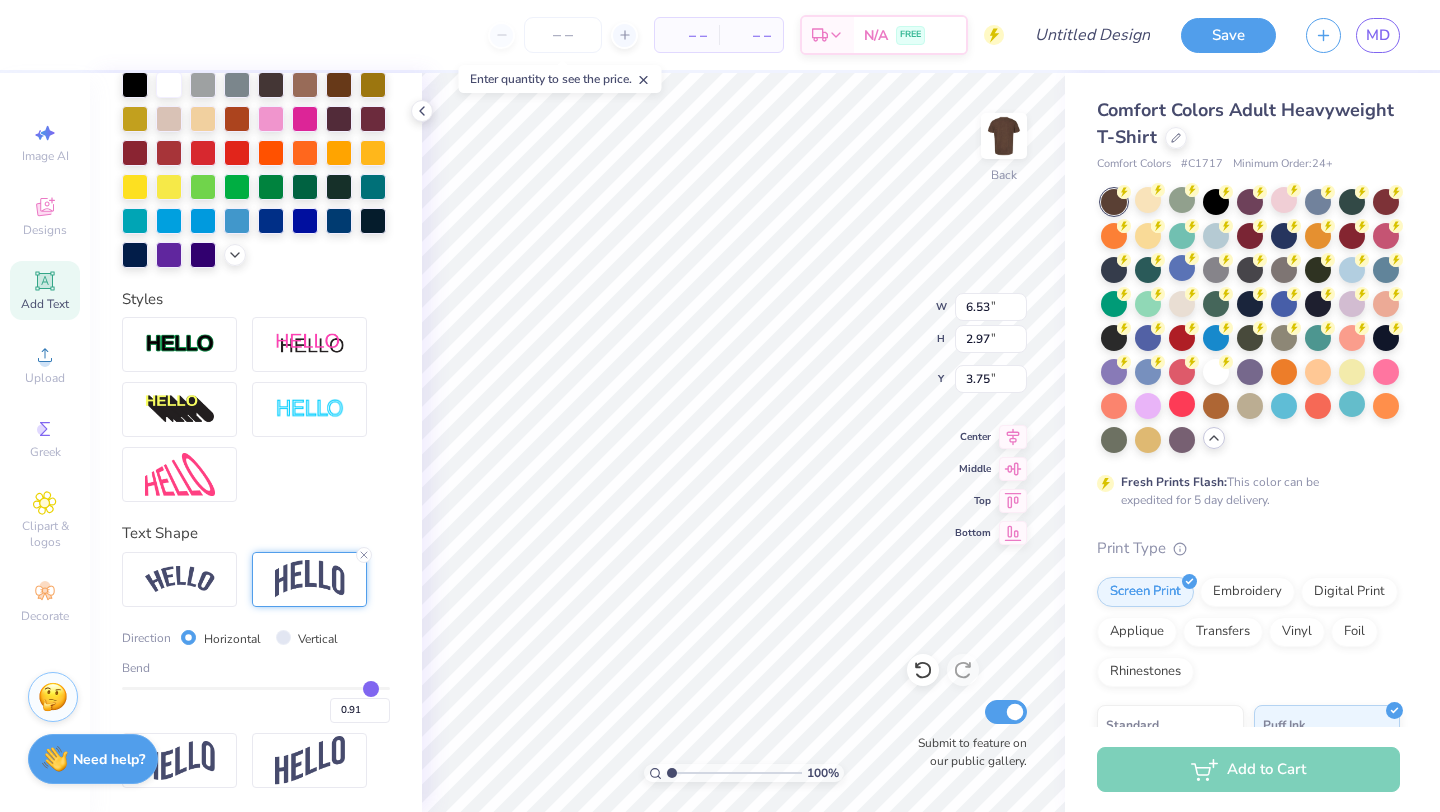 type on "0.92" 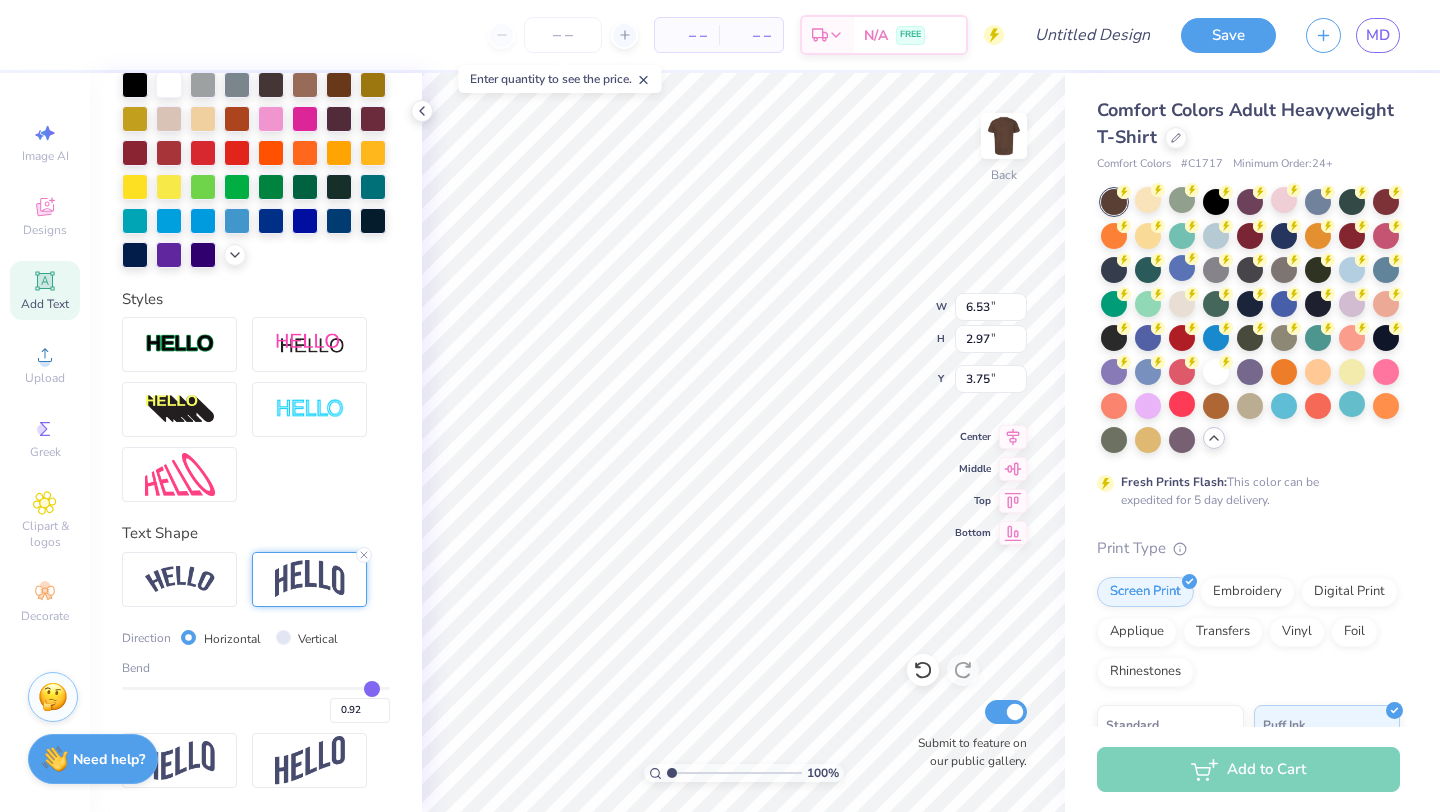 drag, startPoint x: 317, startPoint y: 689, endPoint x: 371, endPoint y: 704, distance: 56.044624 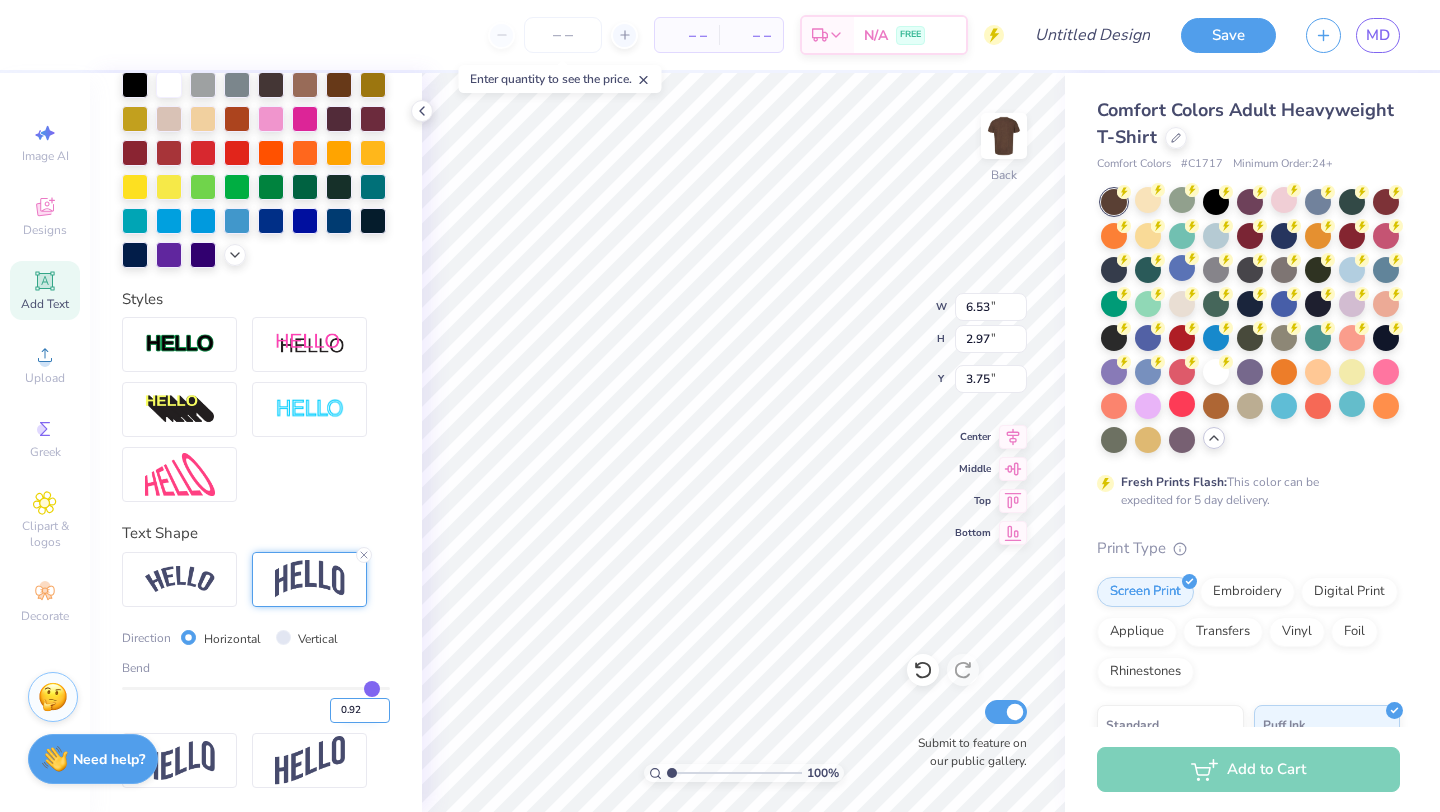 type on "3.67" 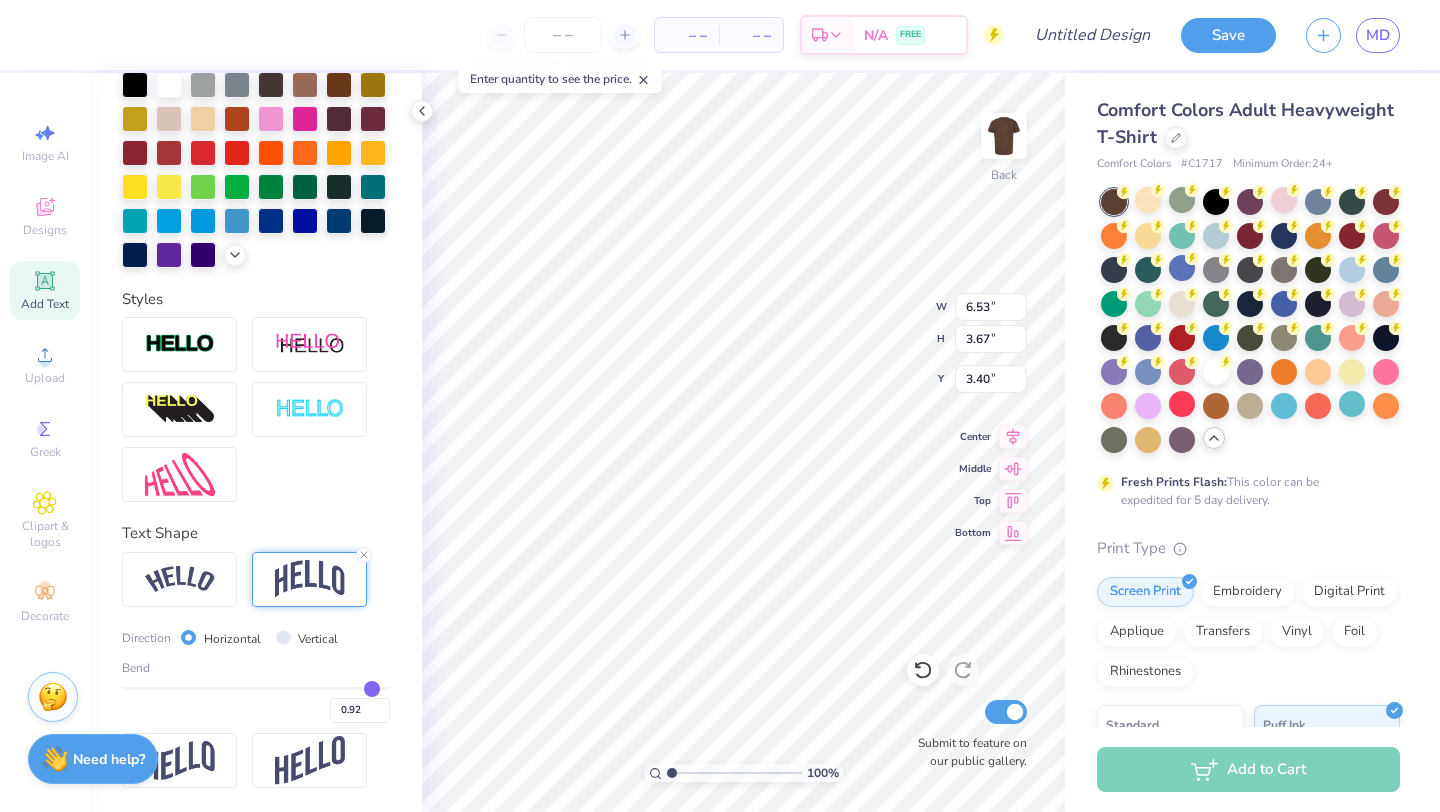 type on "0.94" 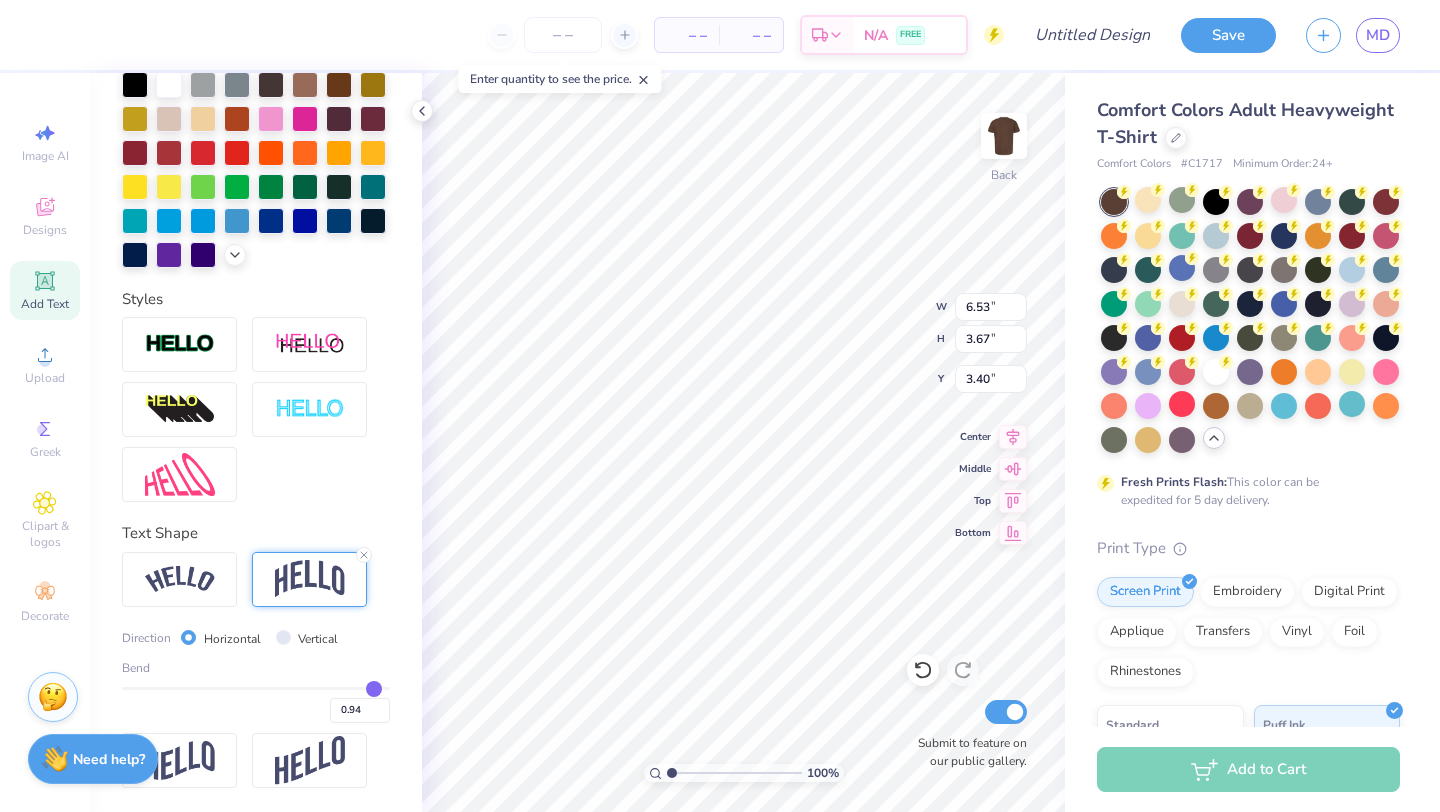 type on "0.93" 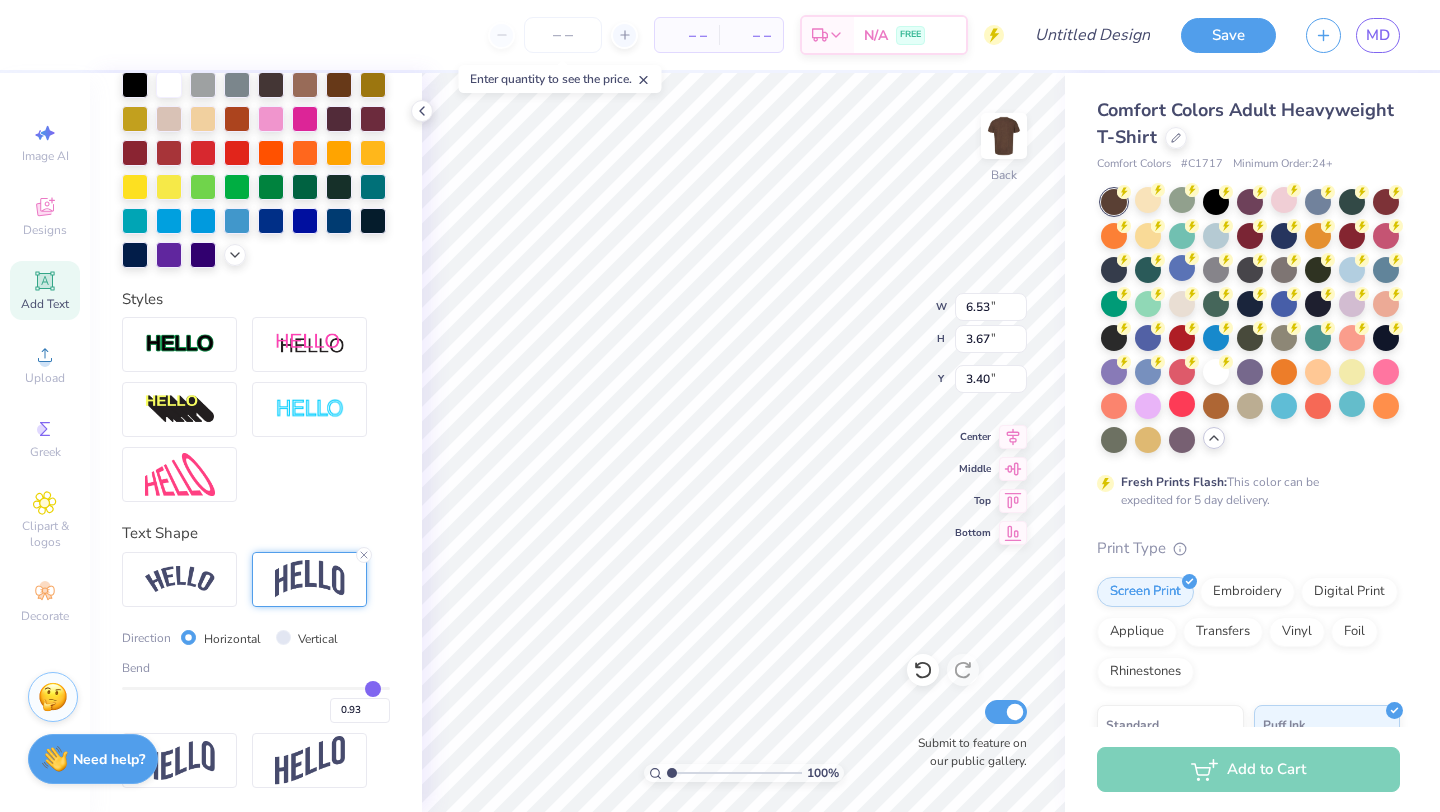 type on "0.91" 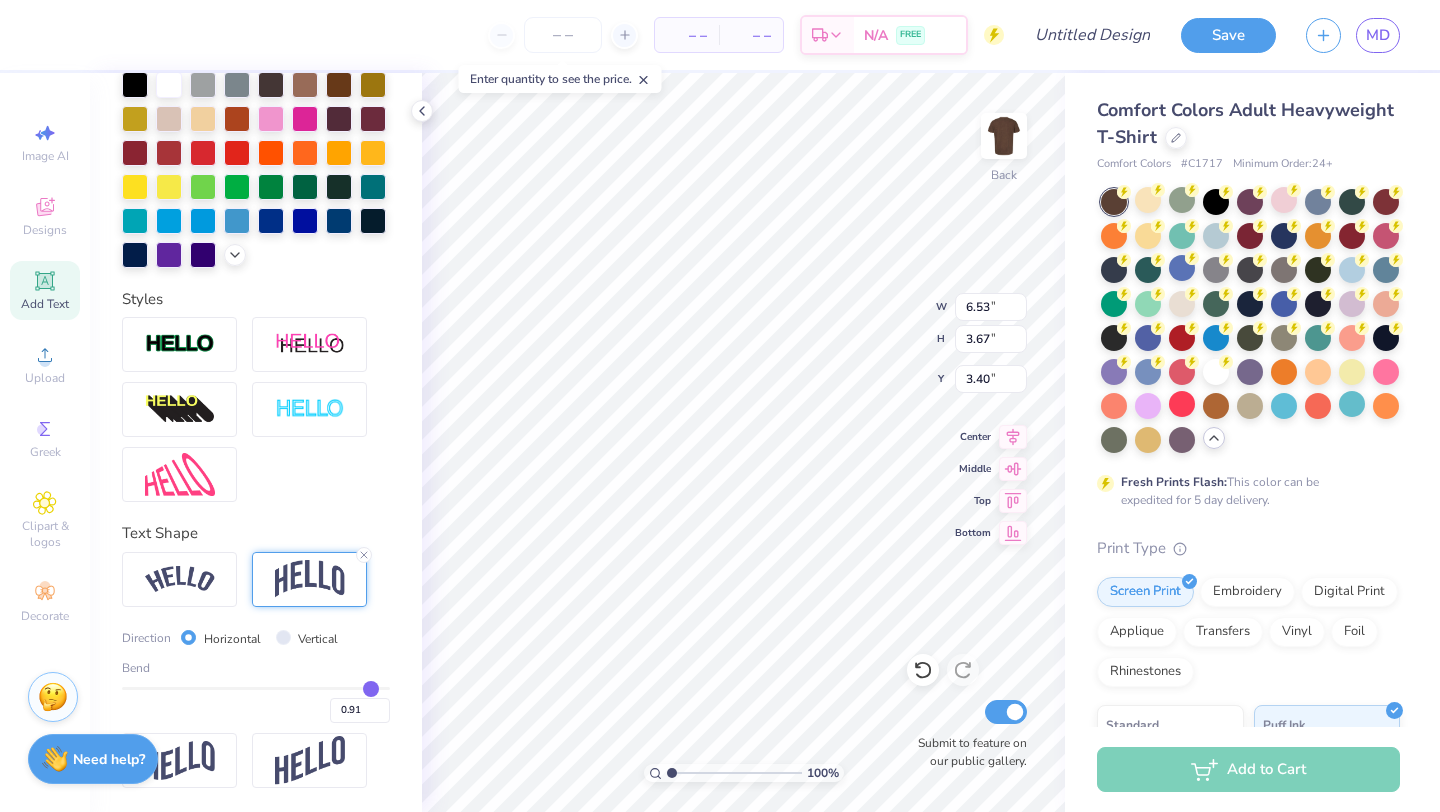 type on "0.88" 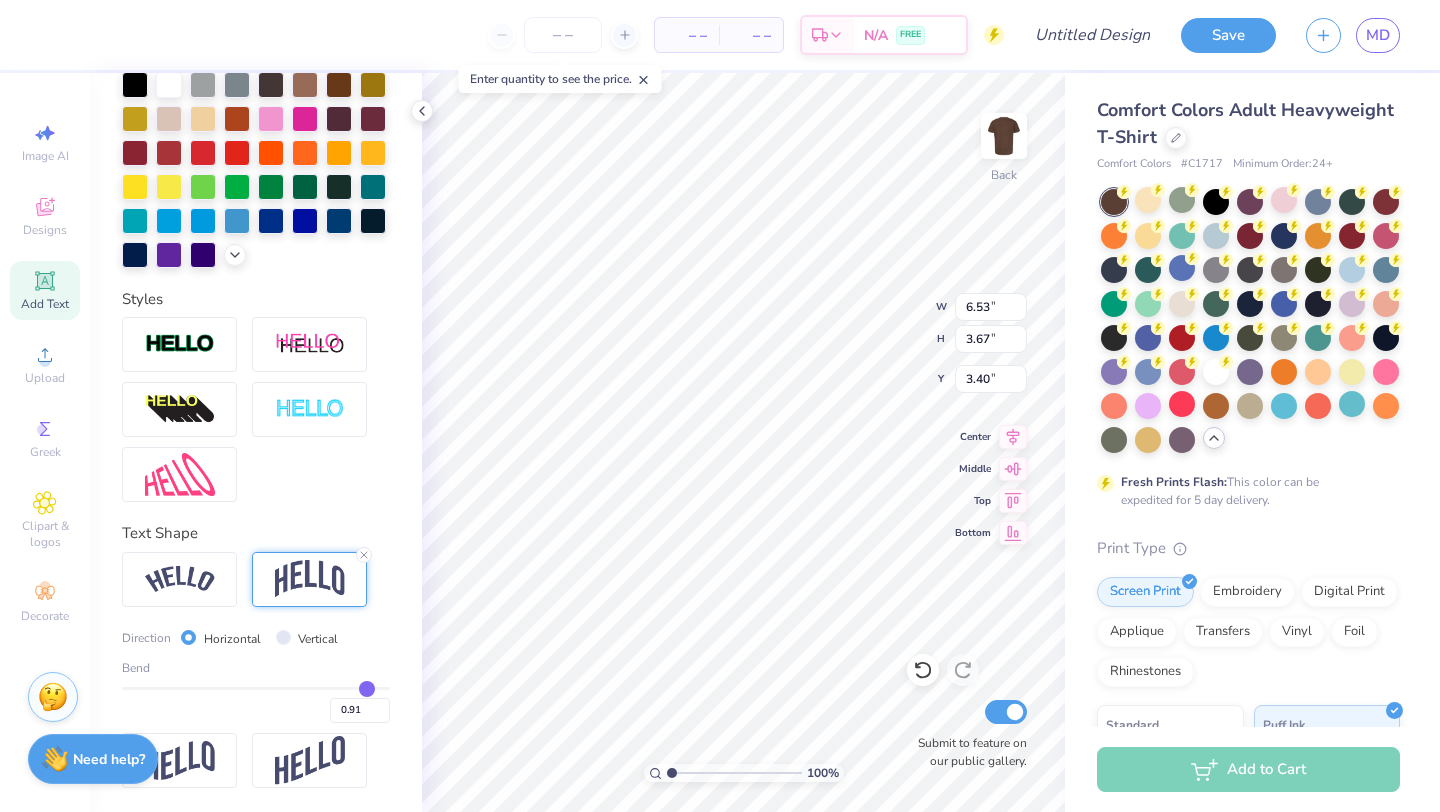 type on "0.88" 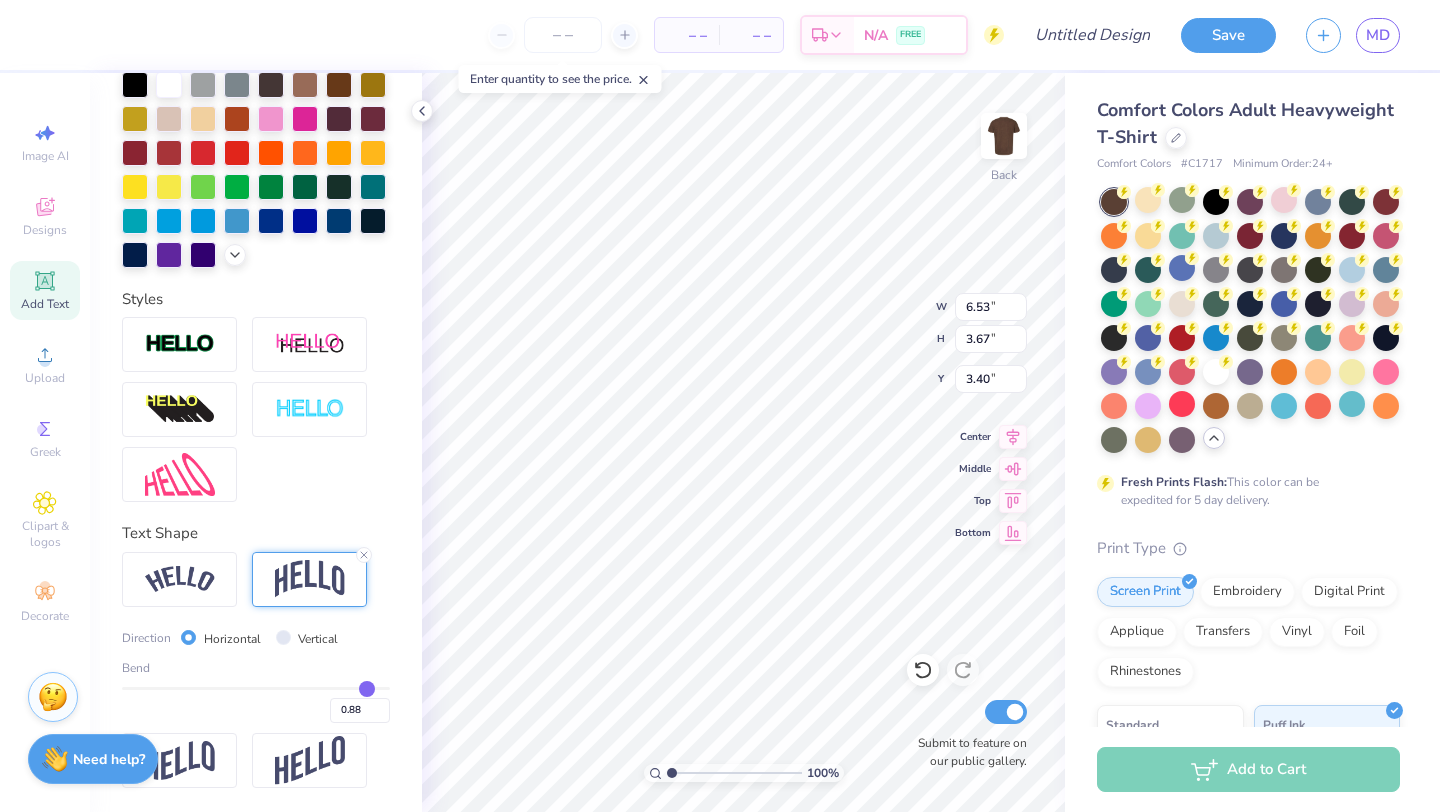 type on "0.85" 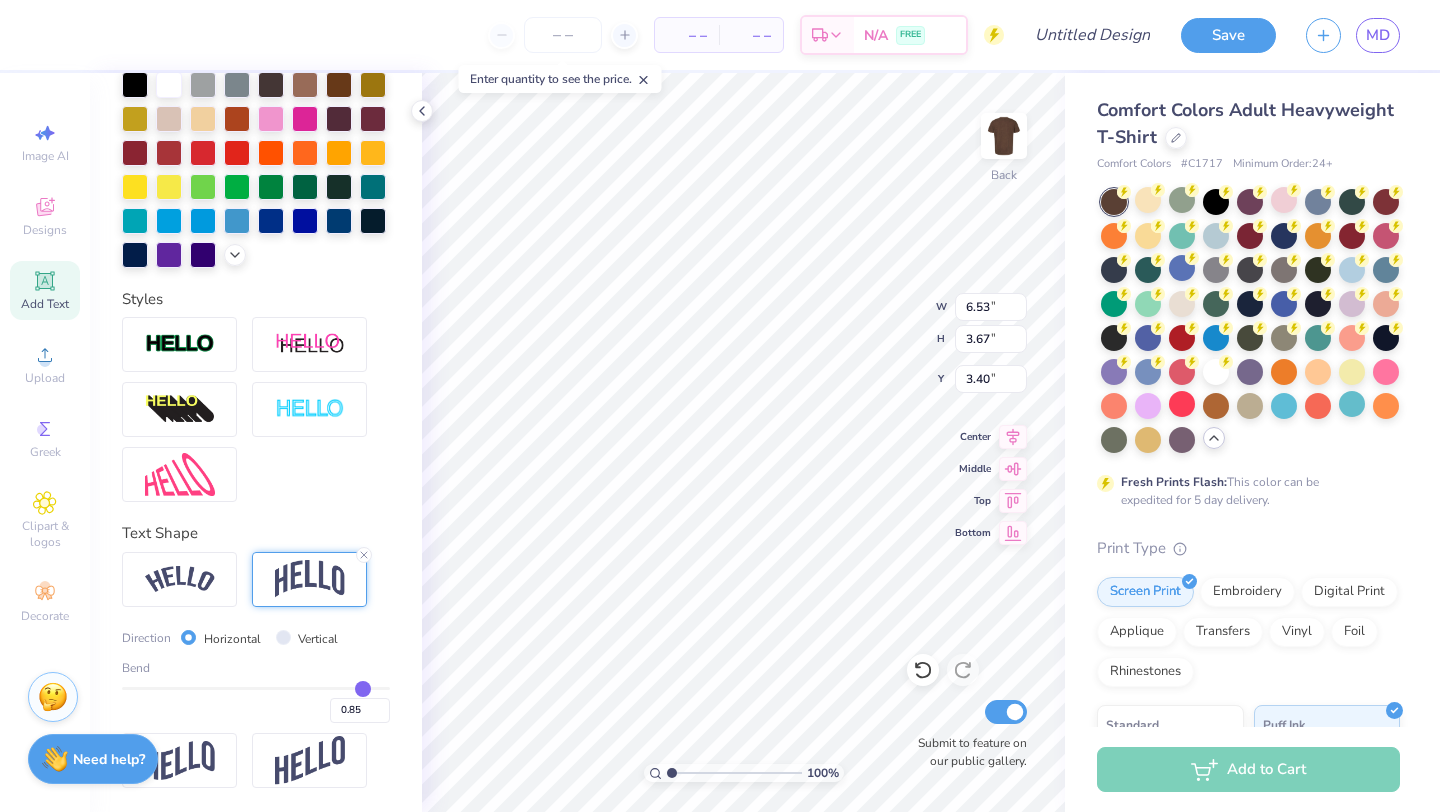type on "0.83" 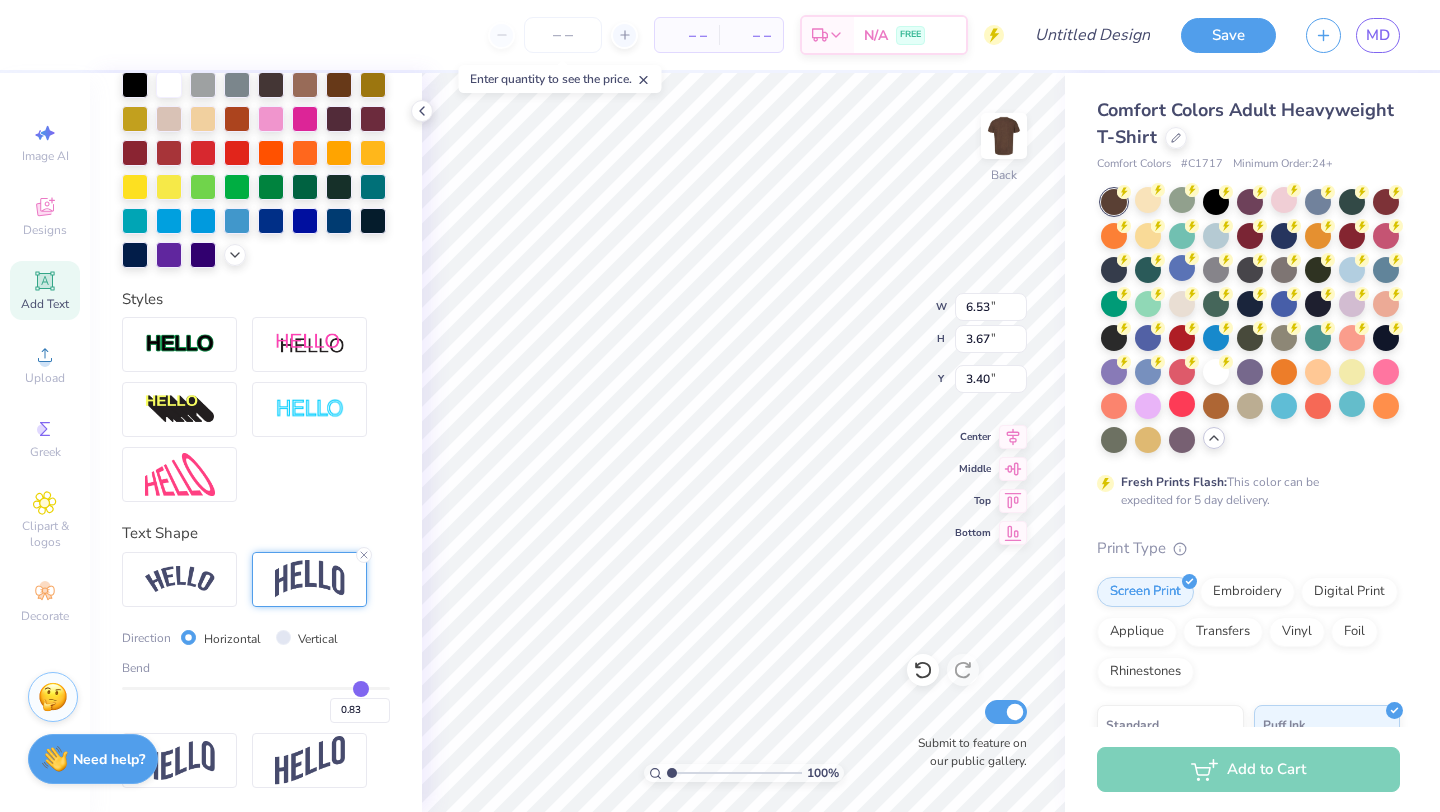 type on "0.81" 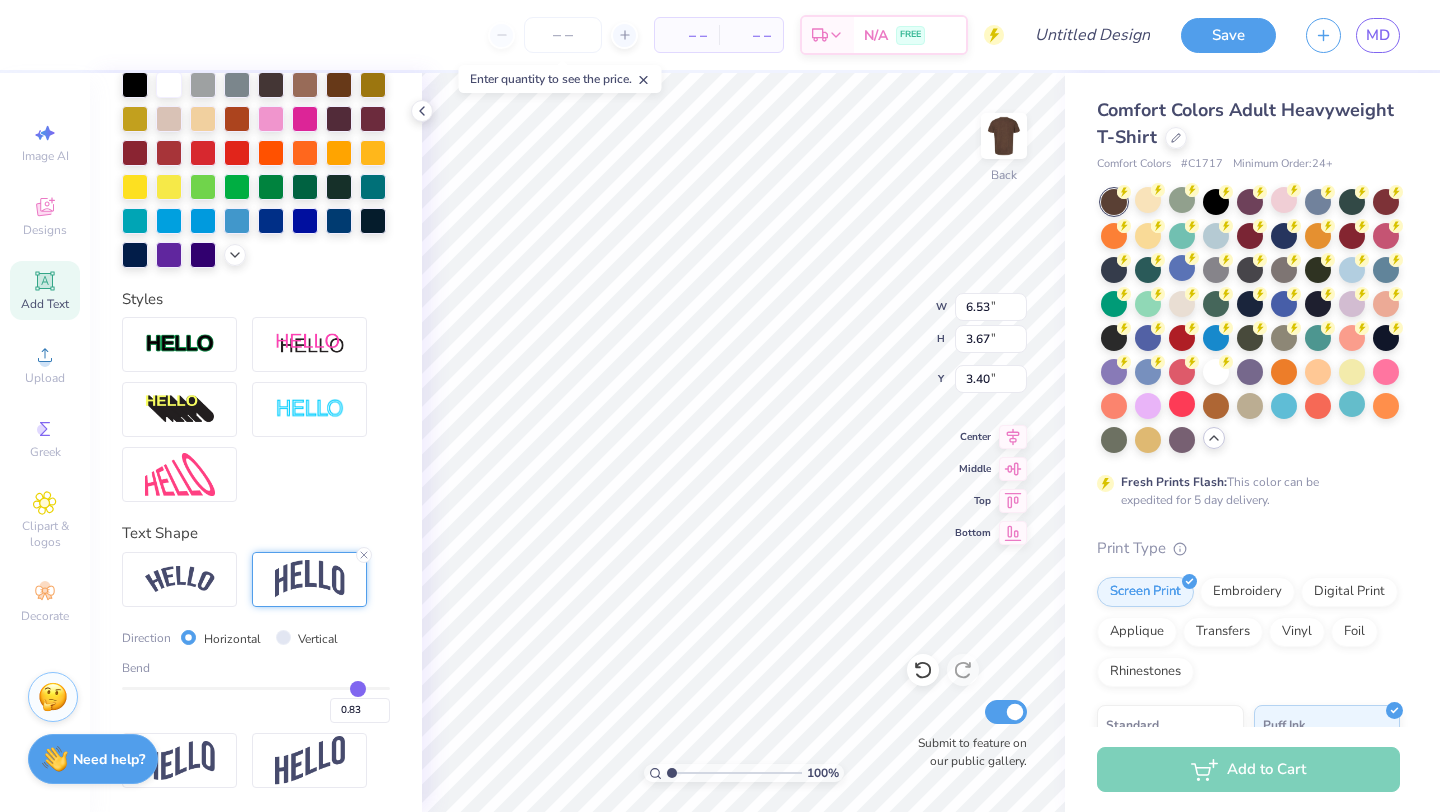 type on "0.81" 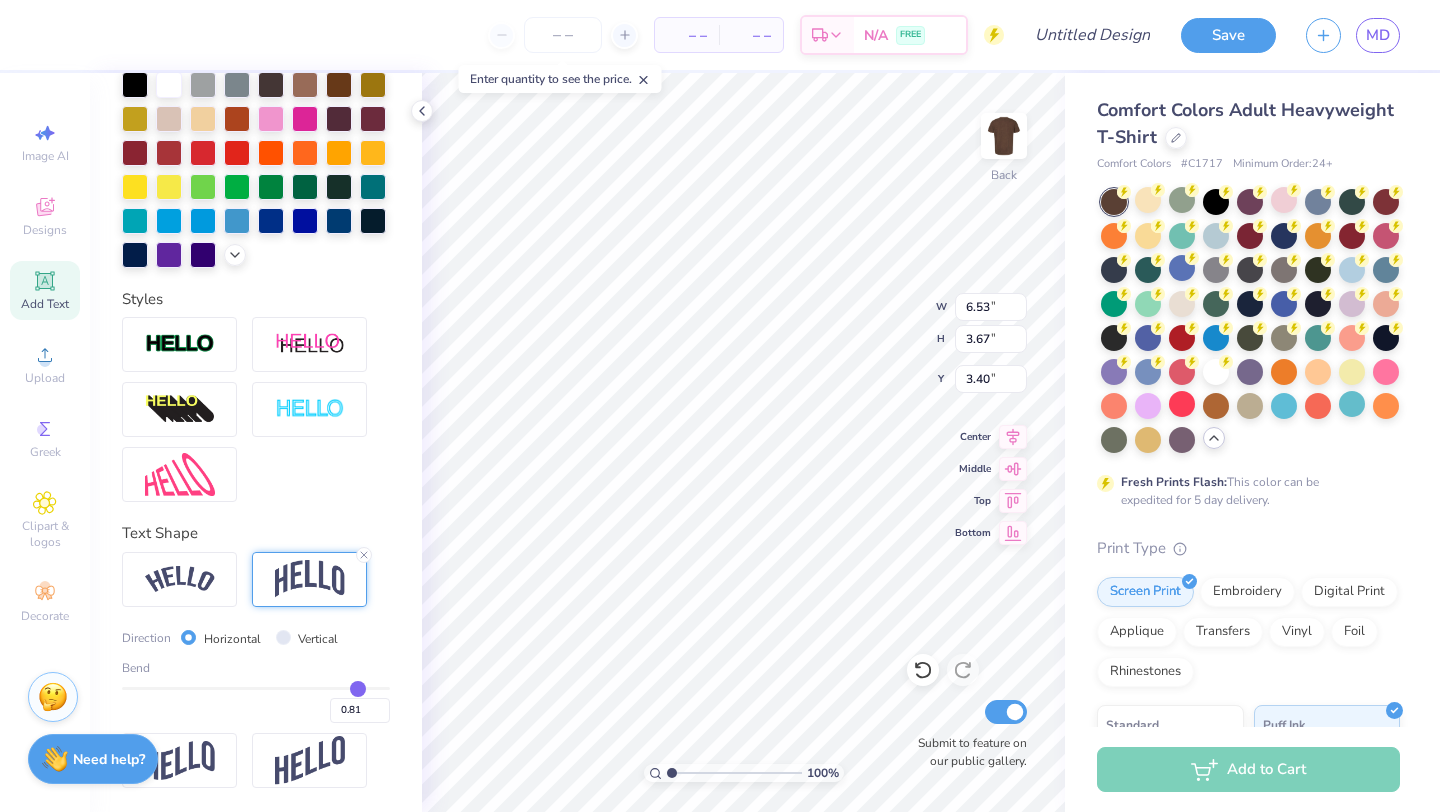 type on "0.79" 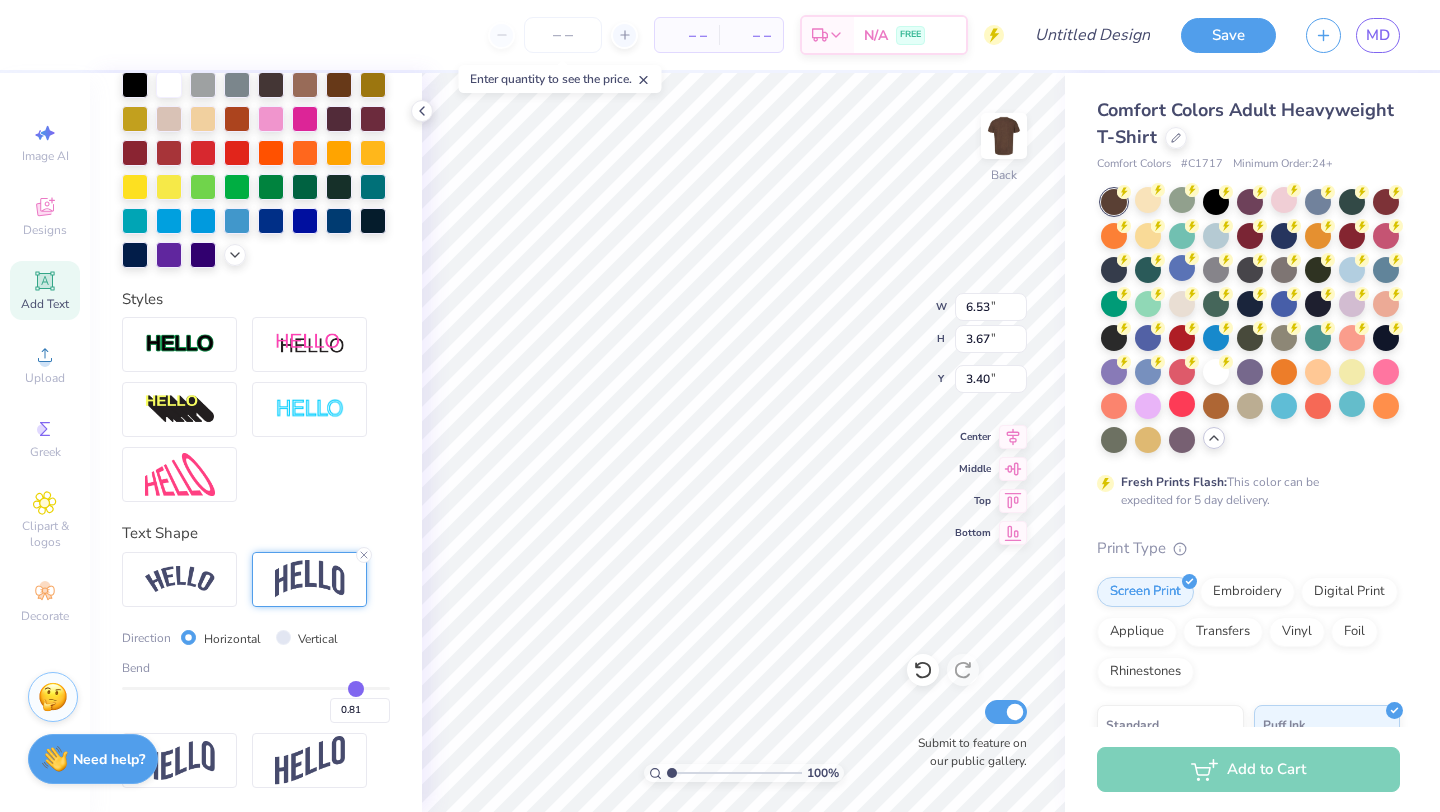 type on "0.79" 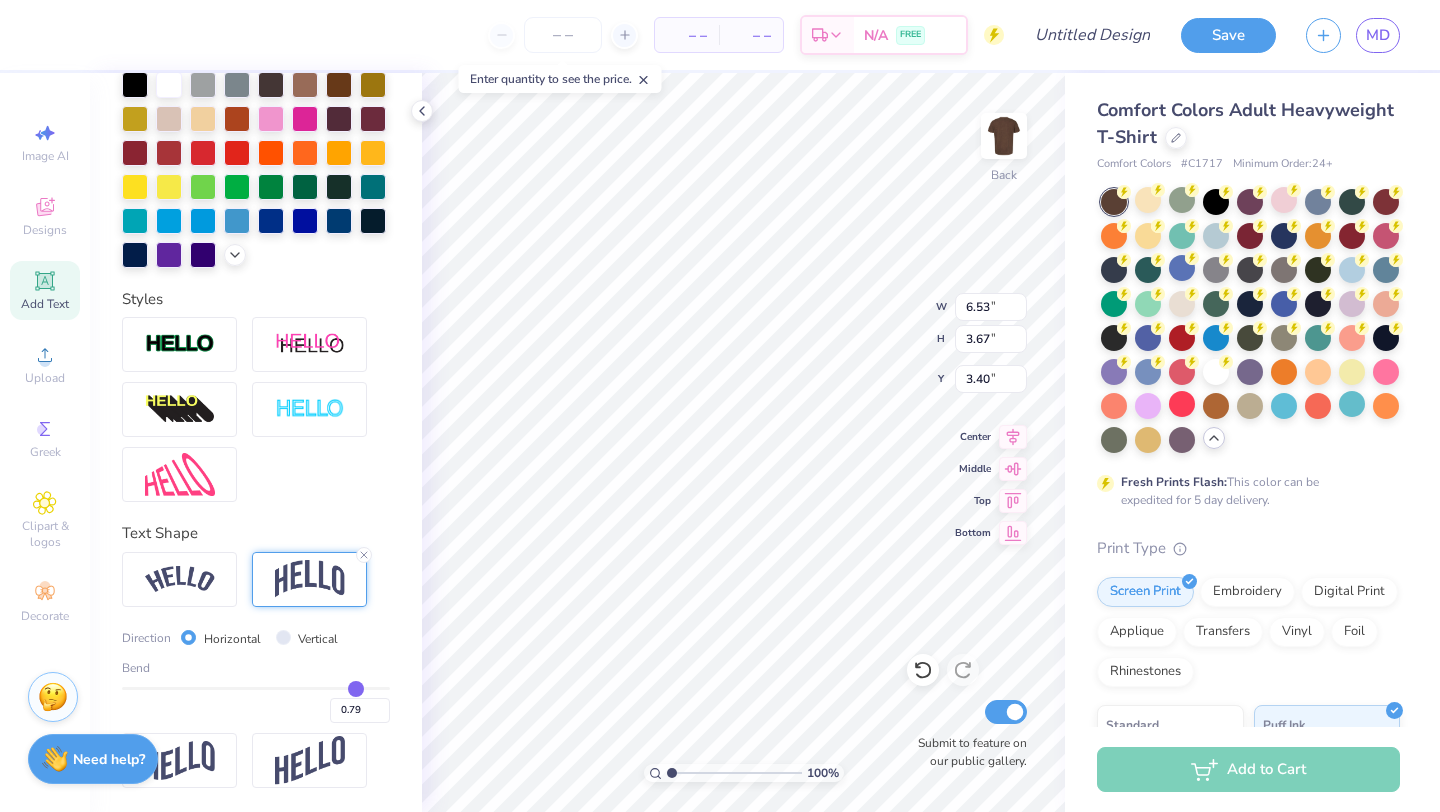 type on "0.78" 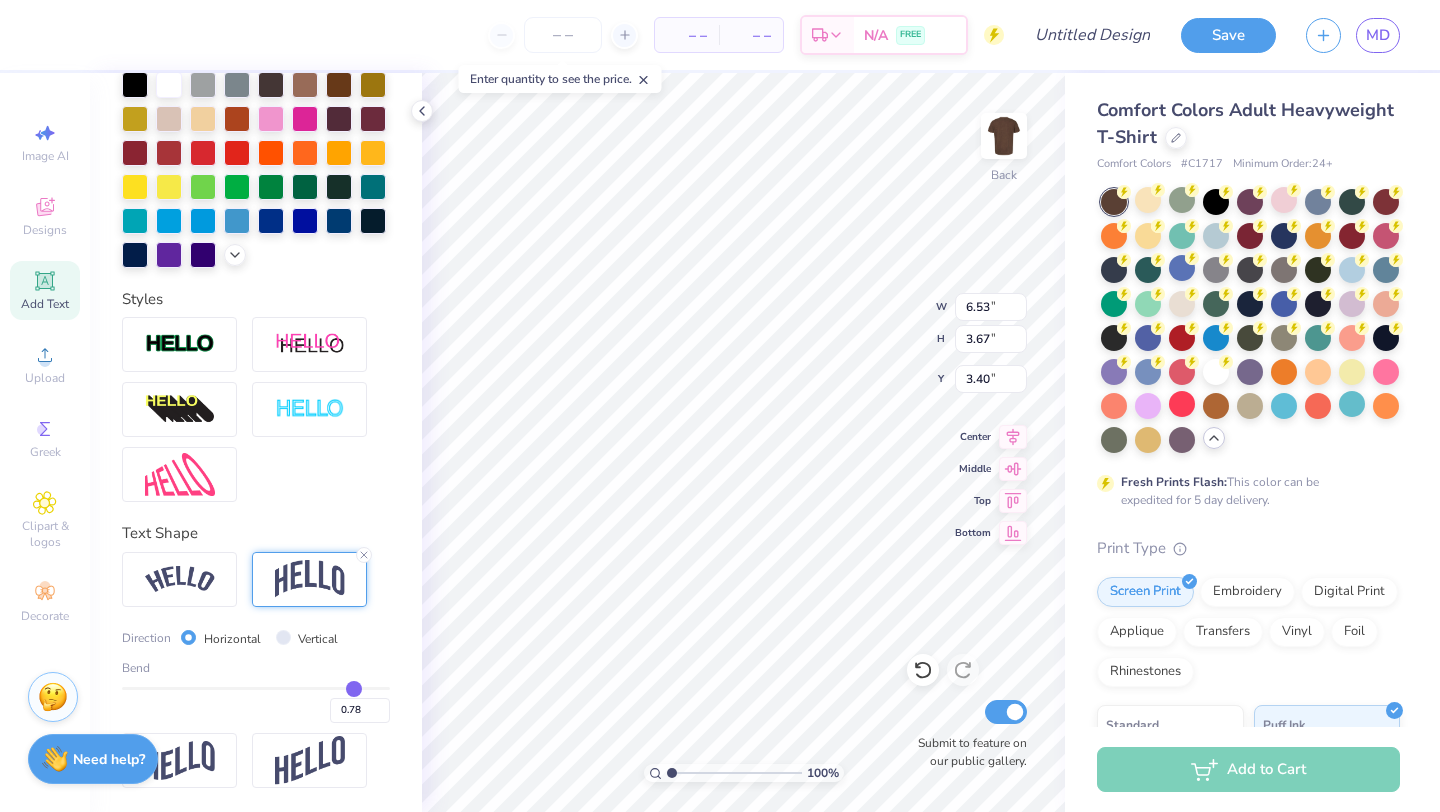 type on "0.76" 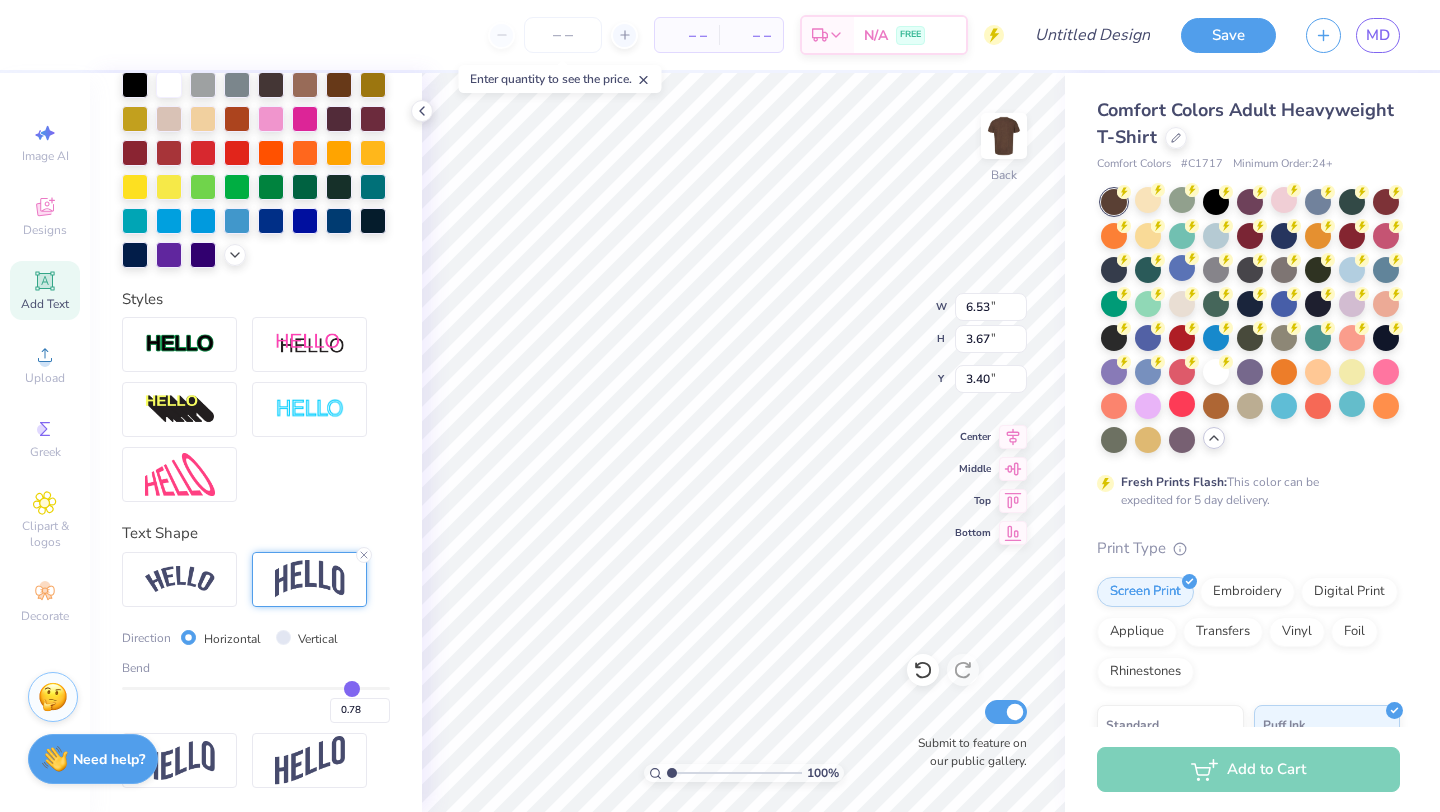 type on "0.76" 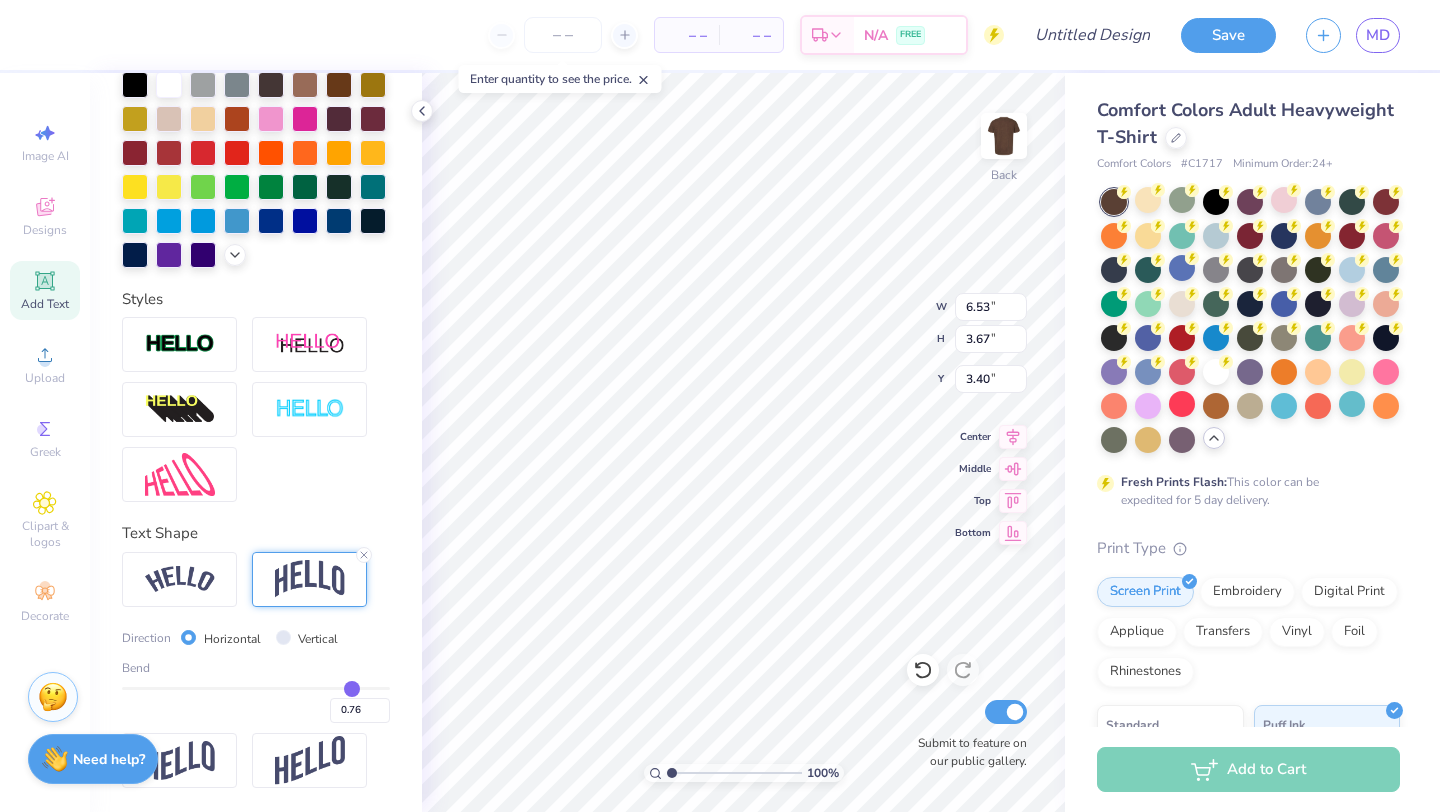 type on "0.75" 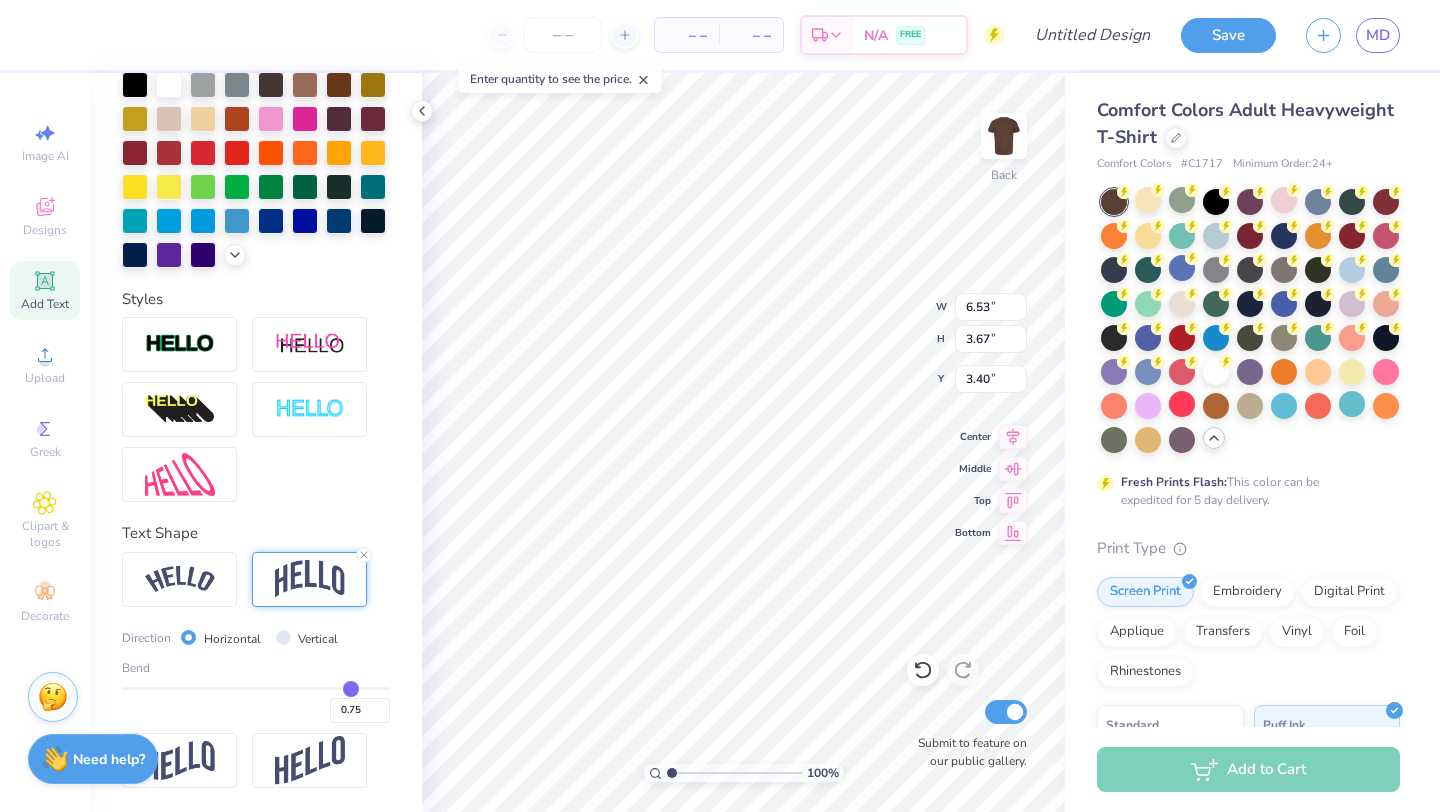 type on "0.74" 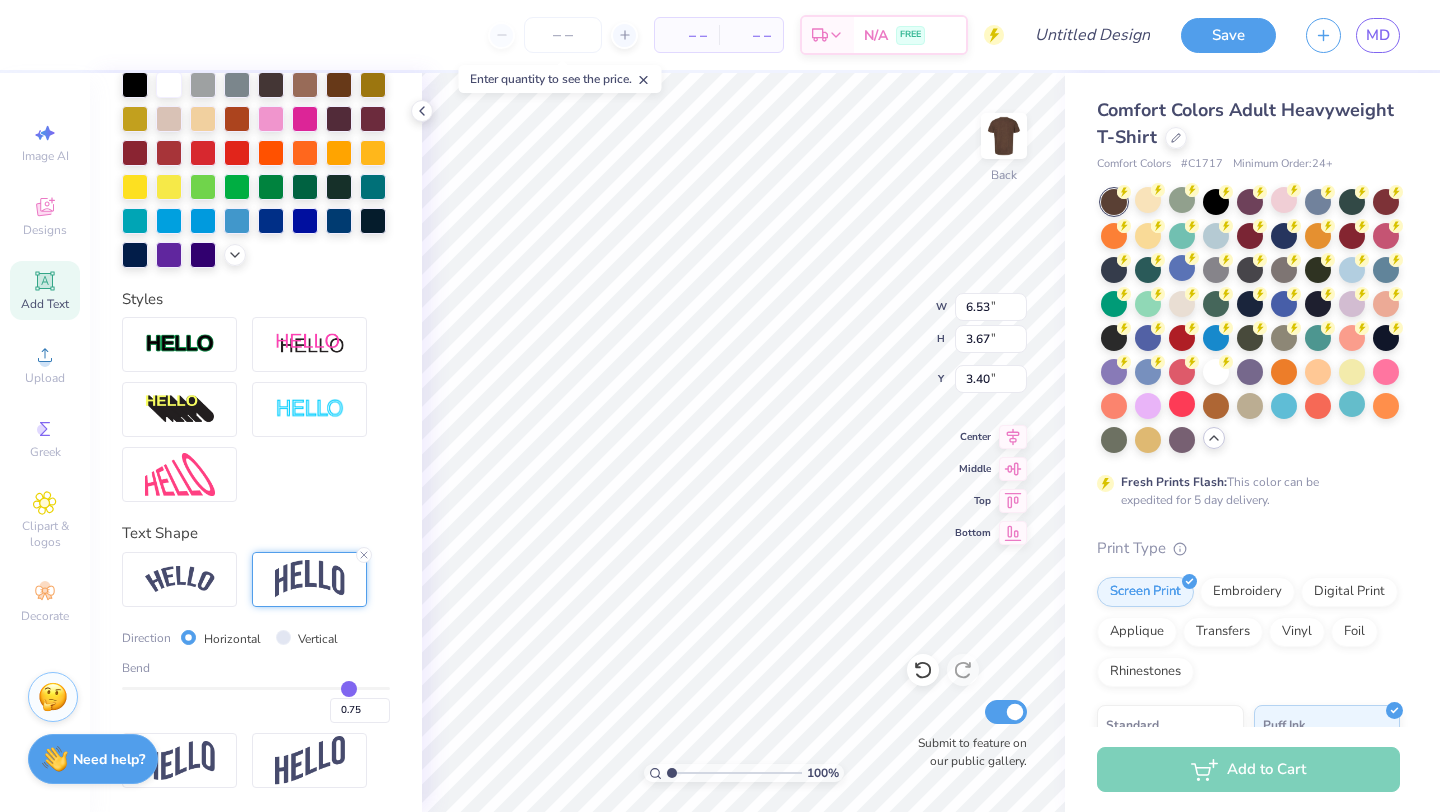 type on "0.74" 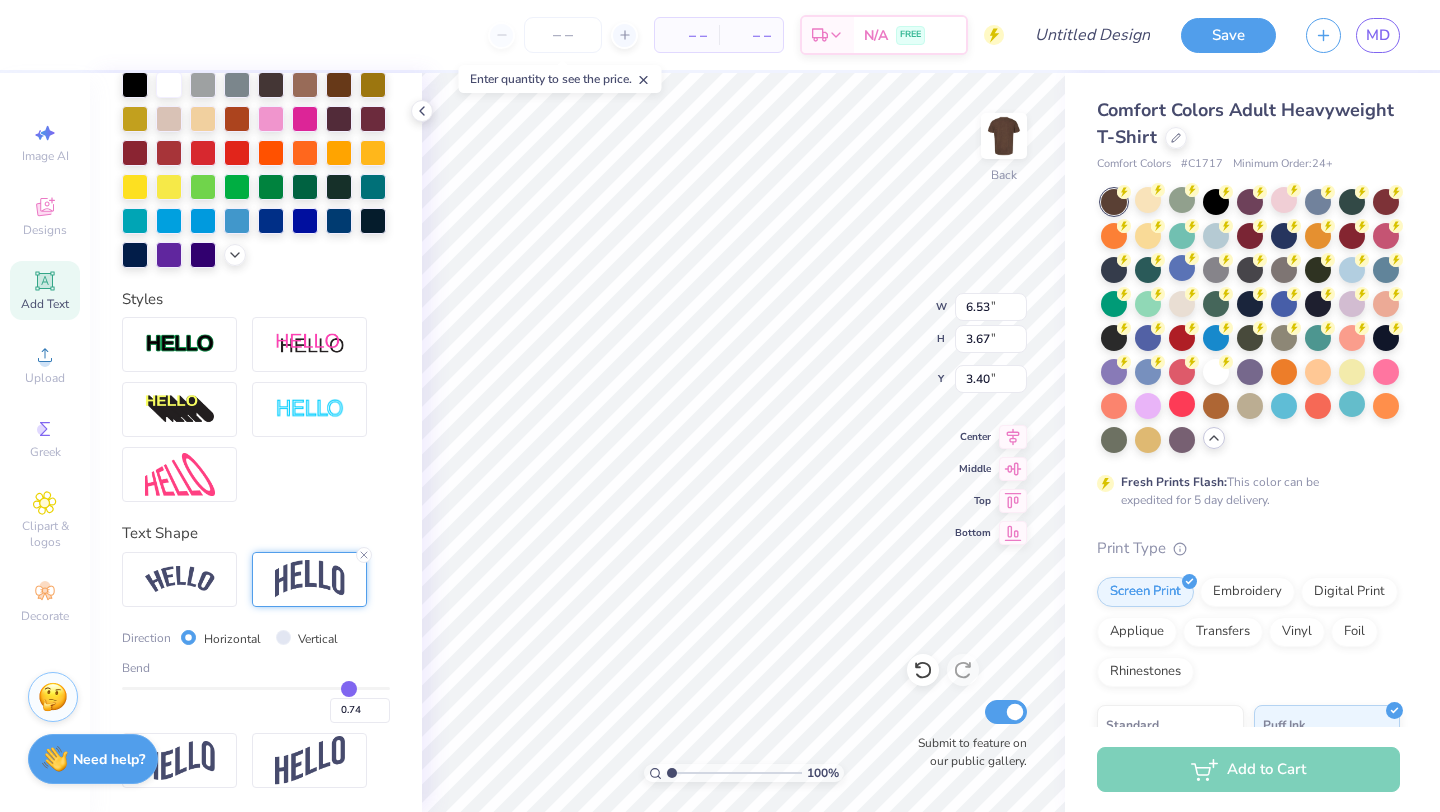 type on "0.73" 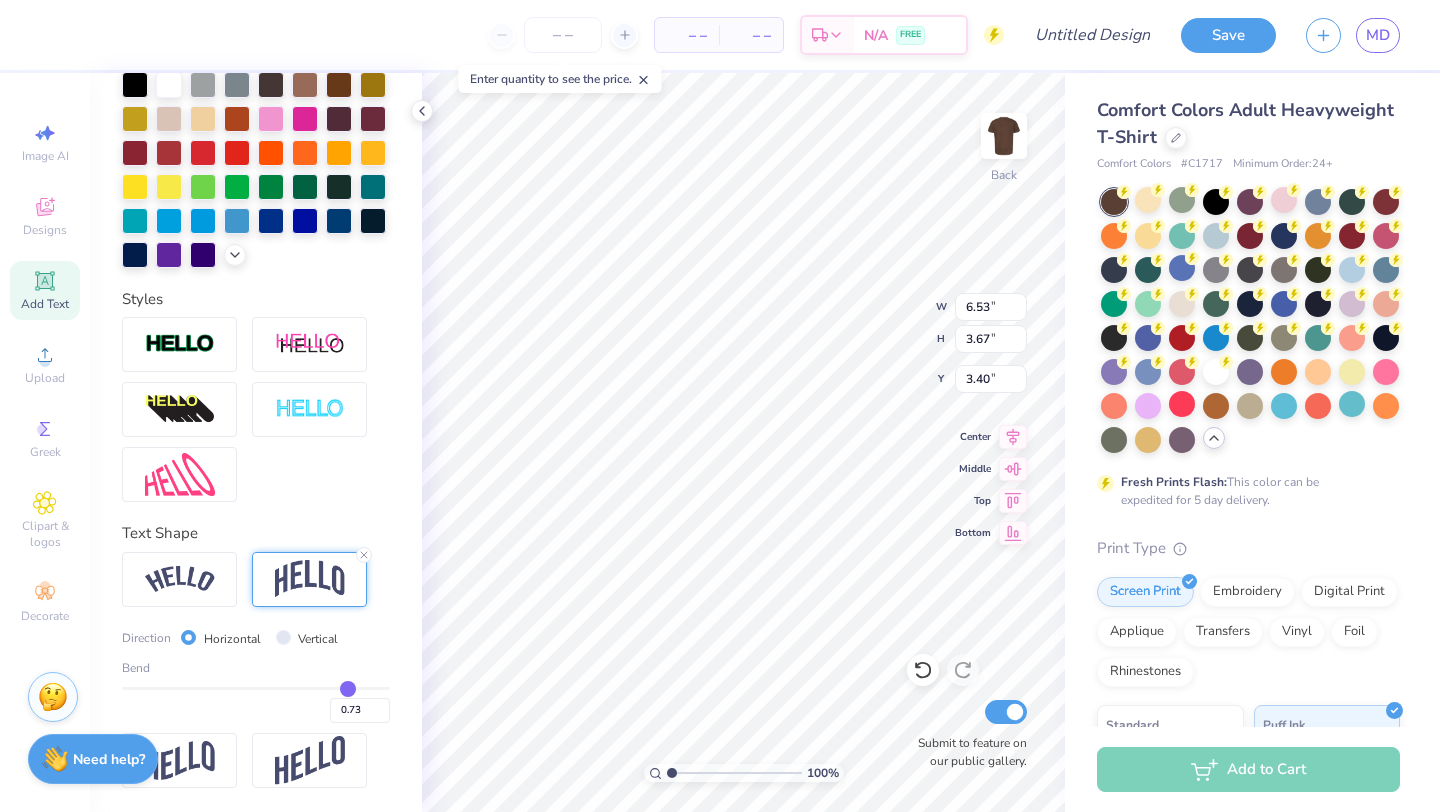 type on "0.72" 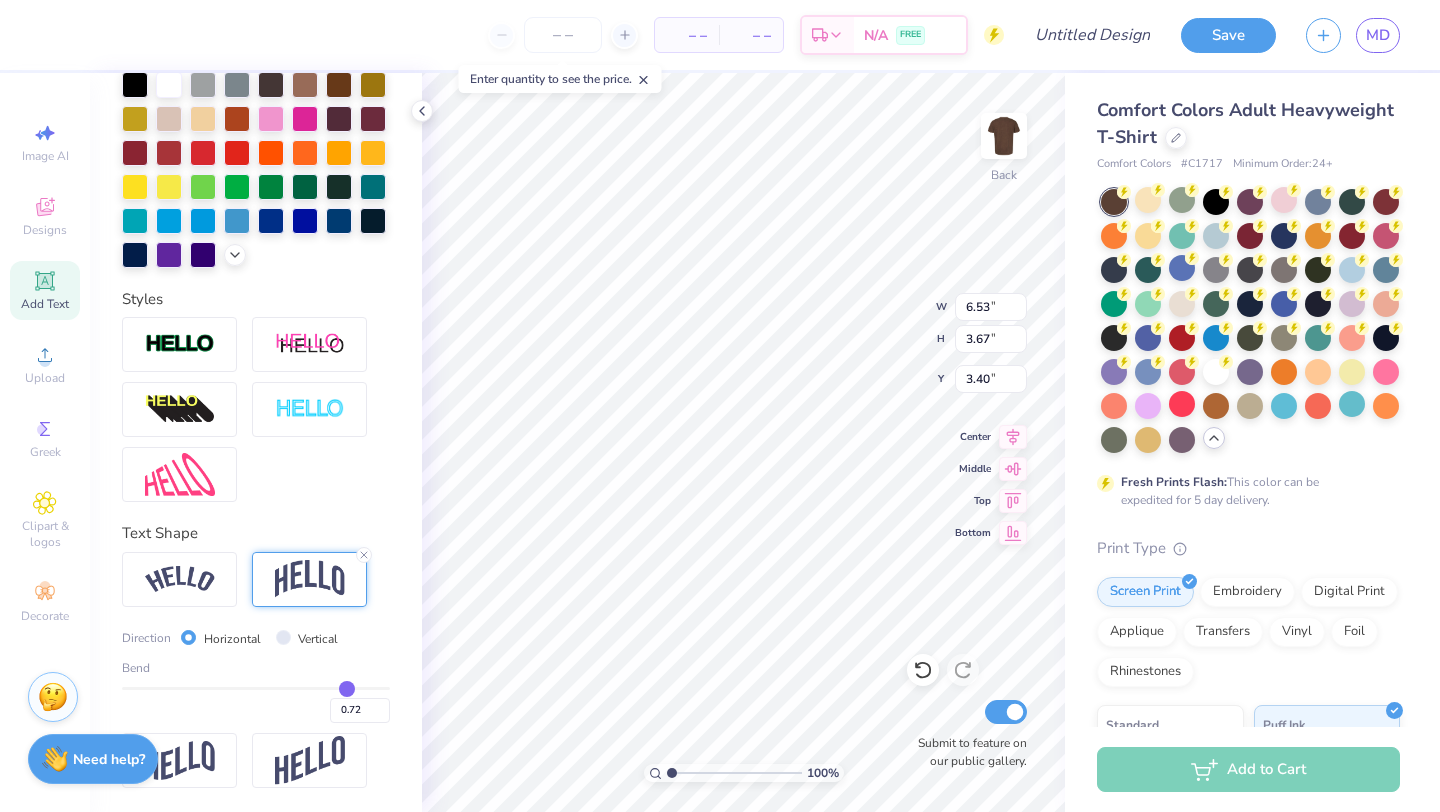 type on "0.7" 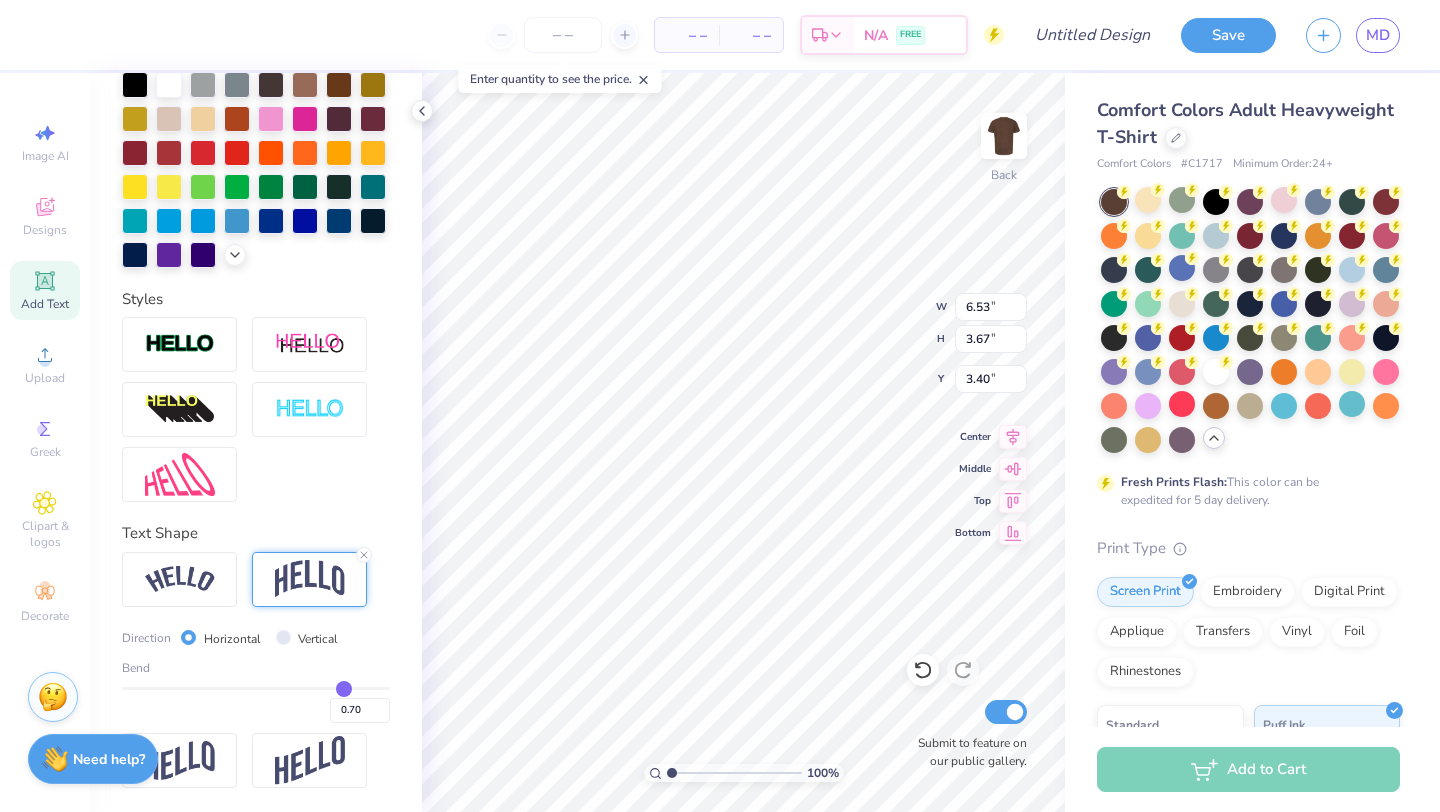 type on "0.69" 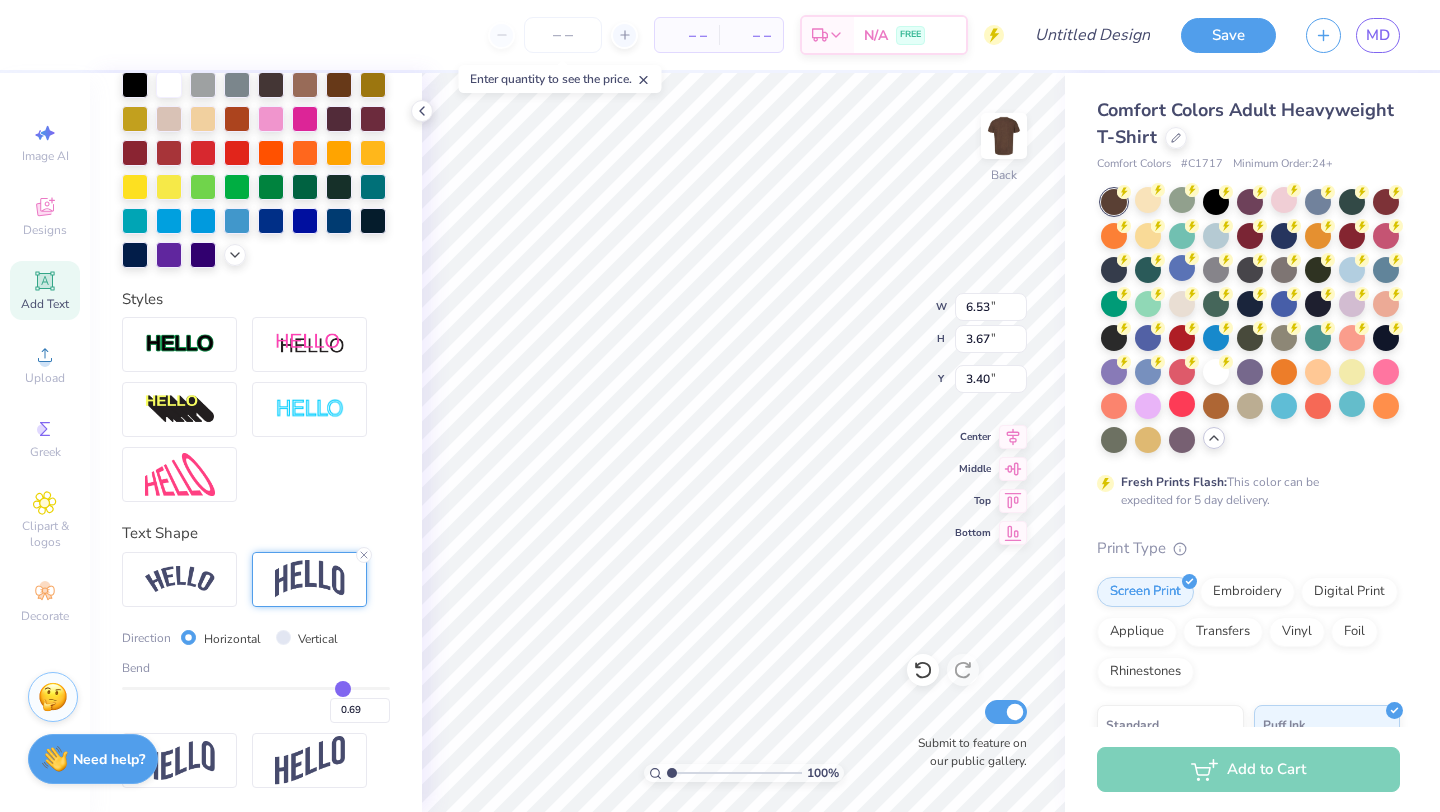 type on "0.68" 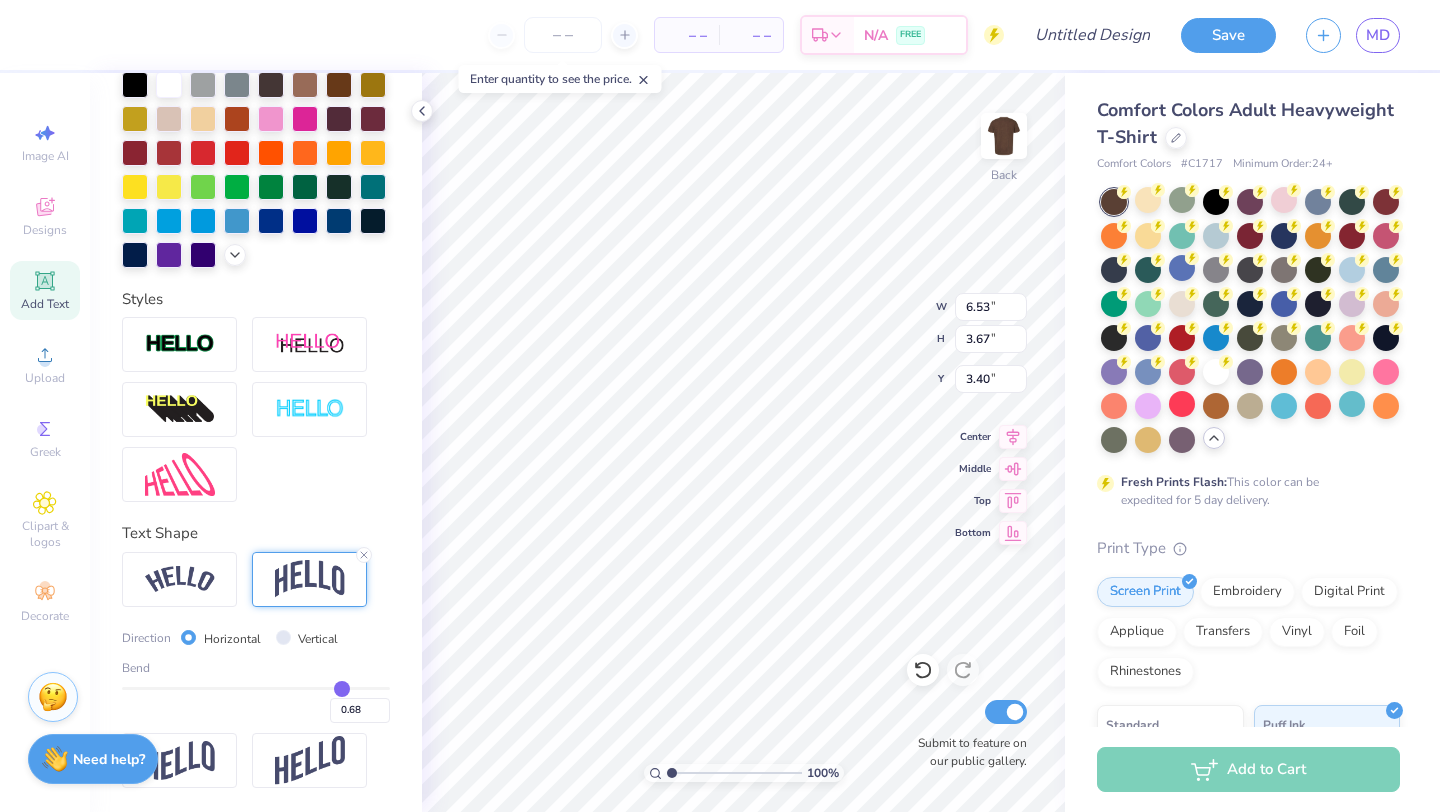 type on "0.67" 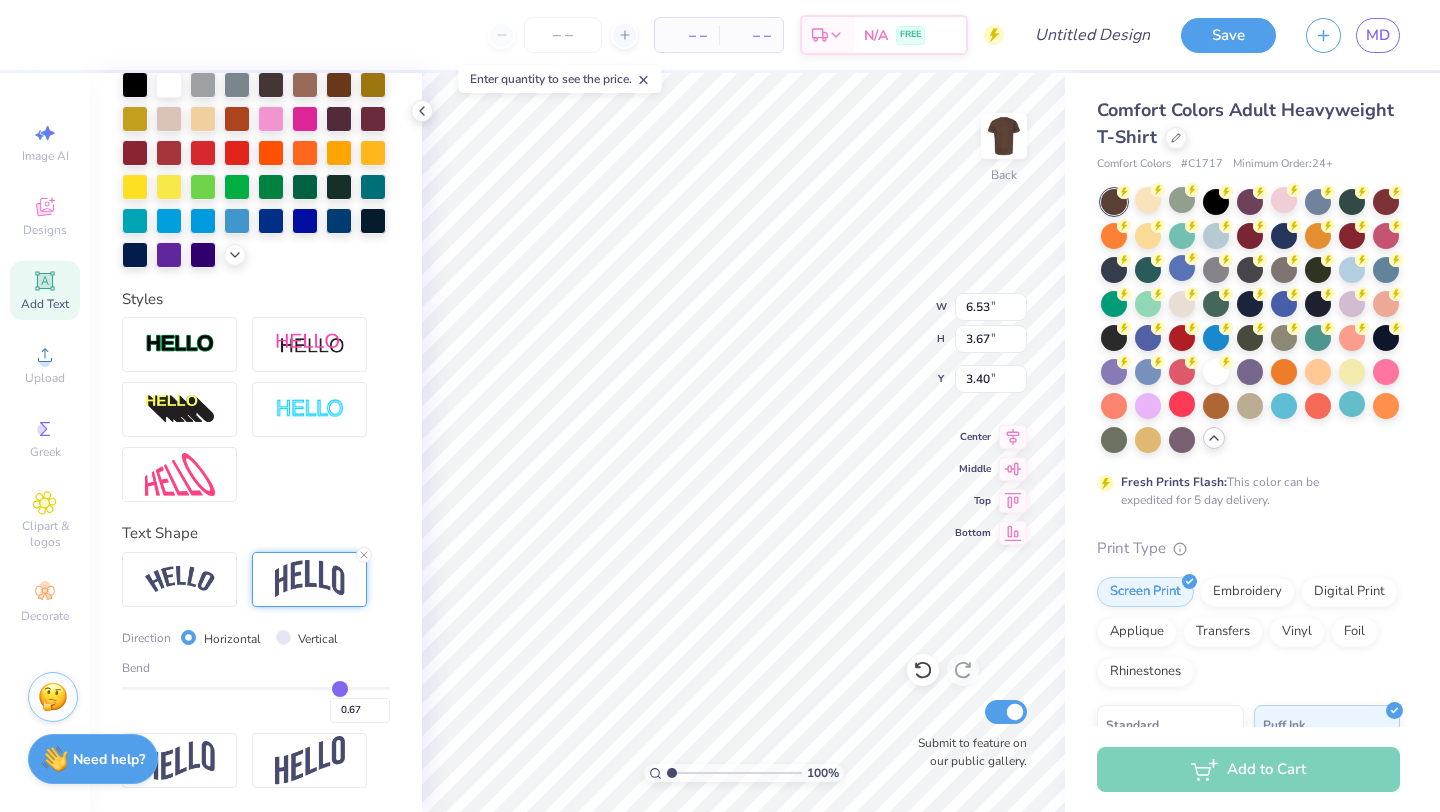 type on "0.66" 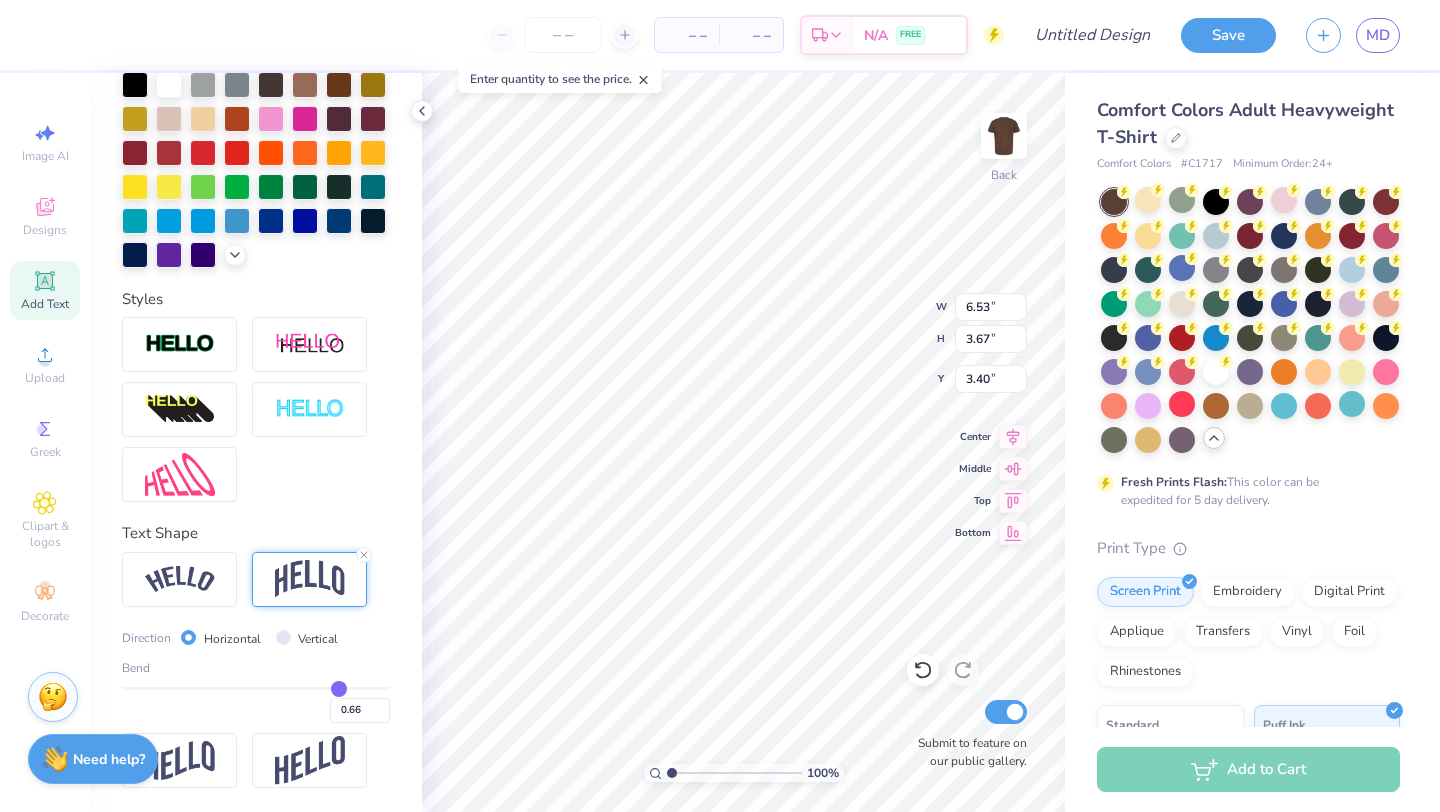 type on "0.64" 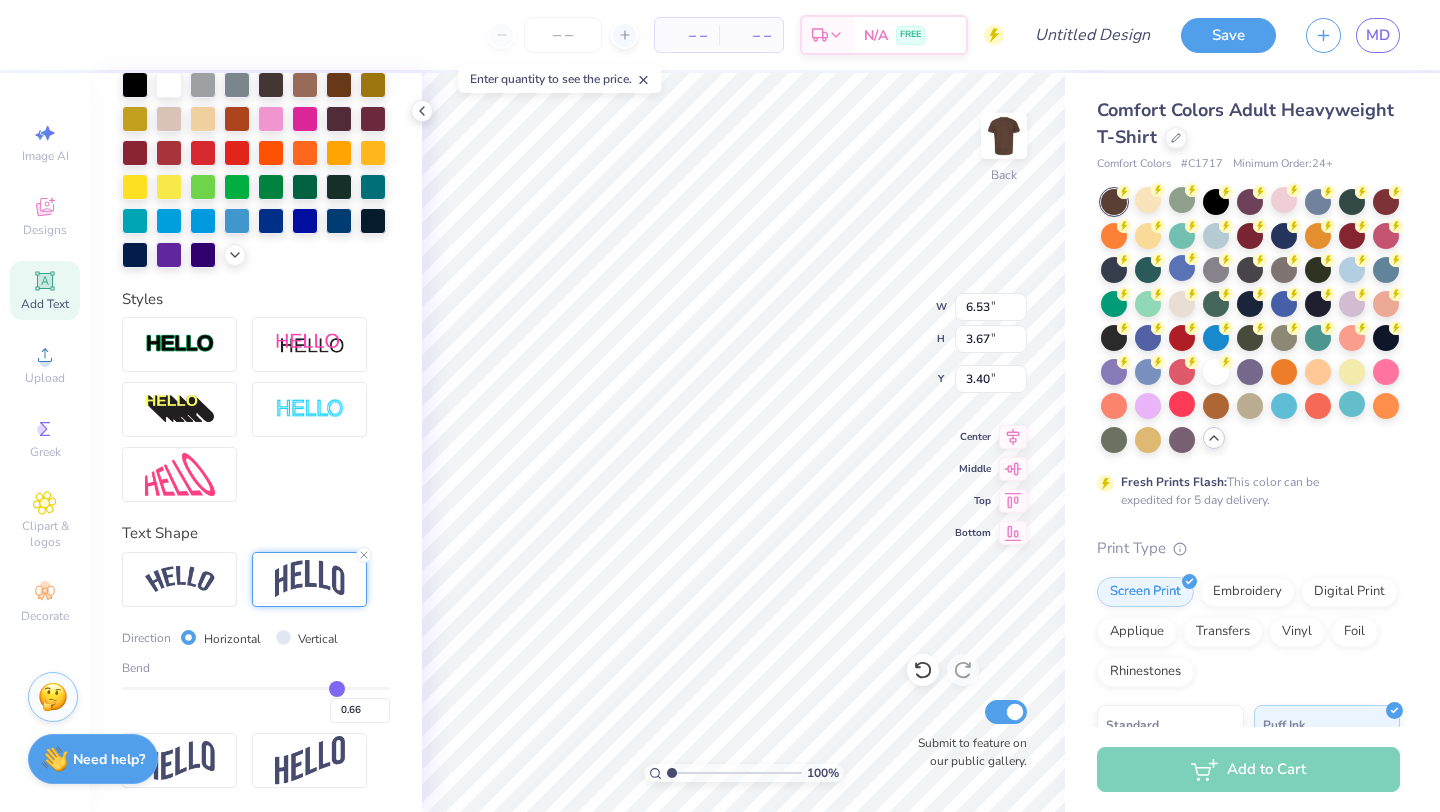 type on "0.64" 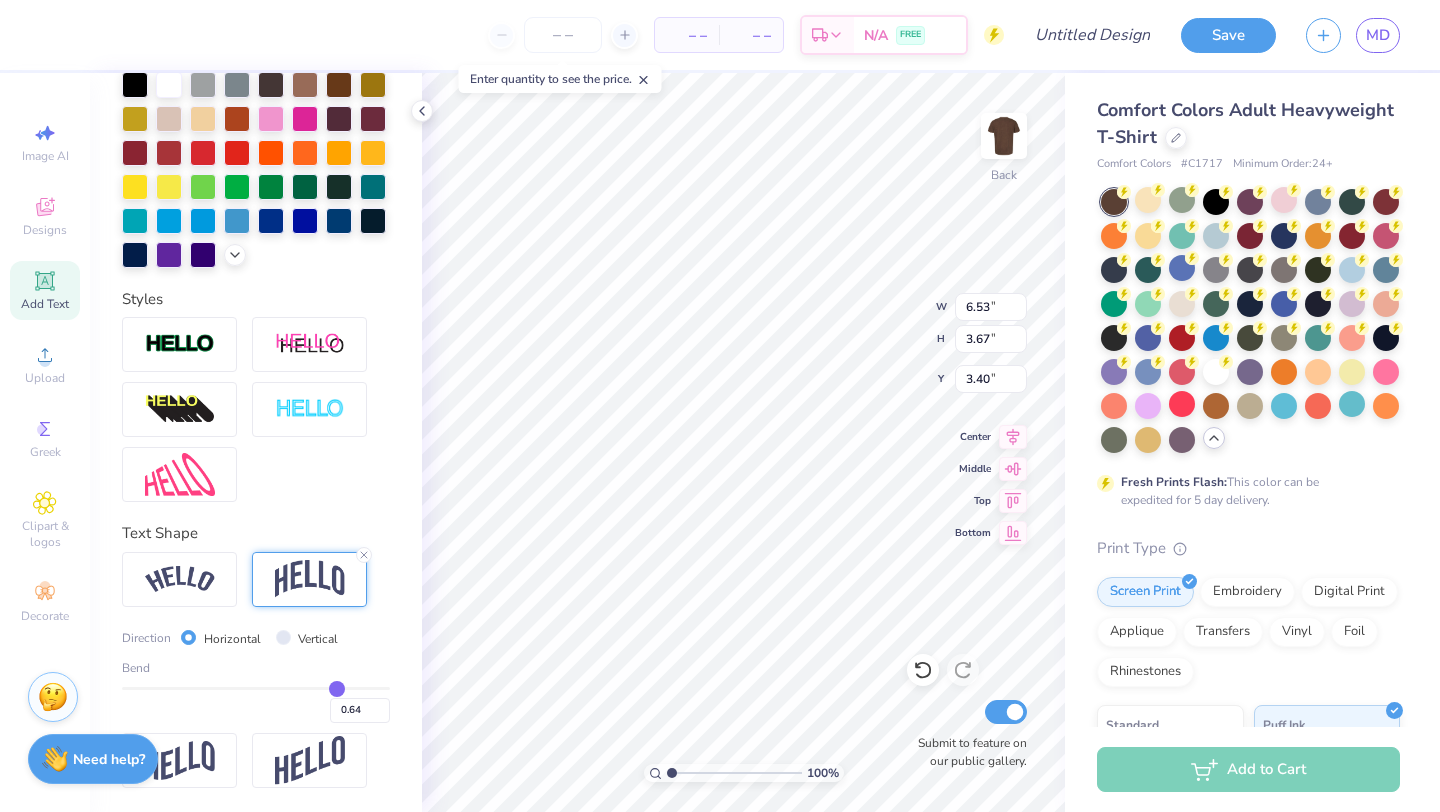 type on "0.61" 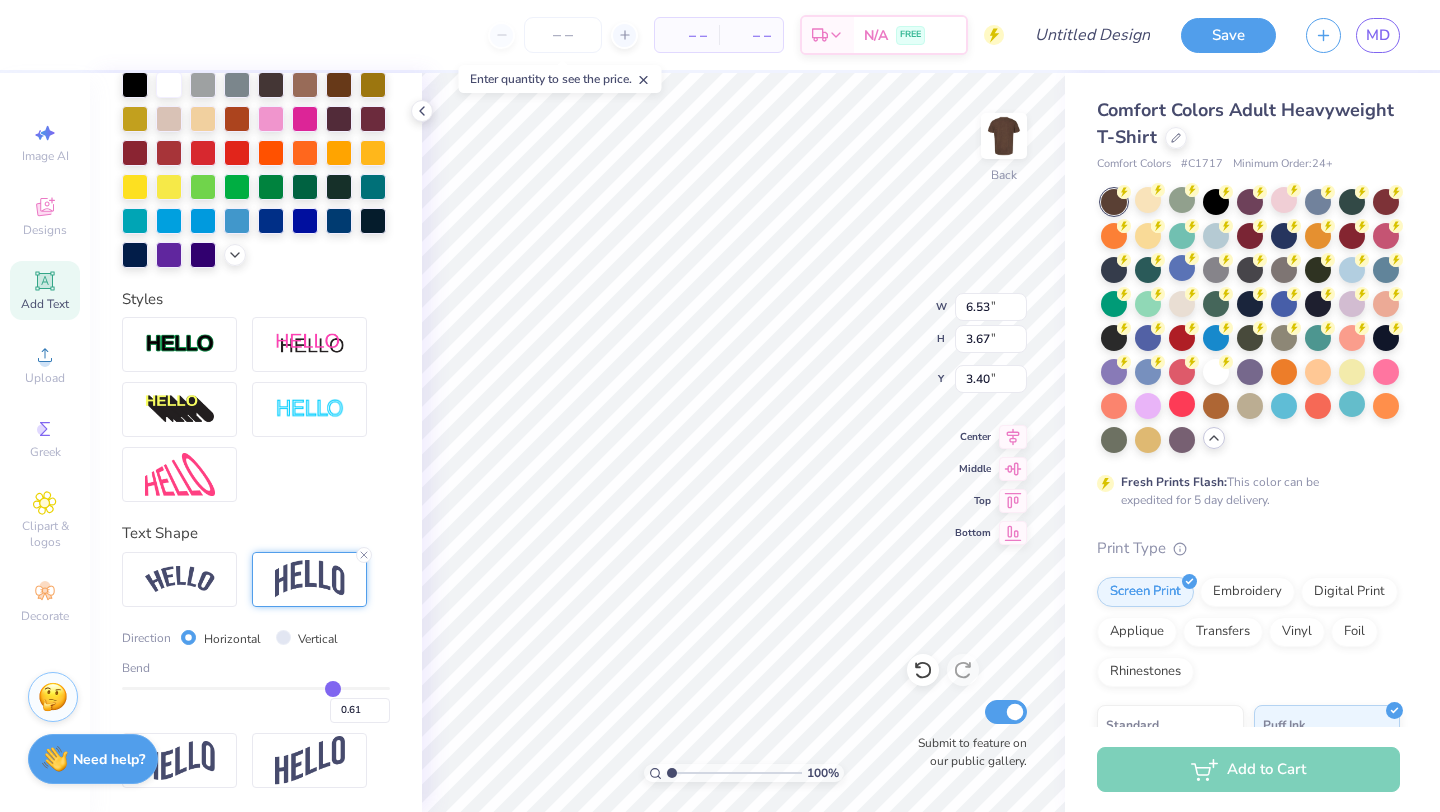 type on "0.58" 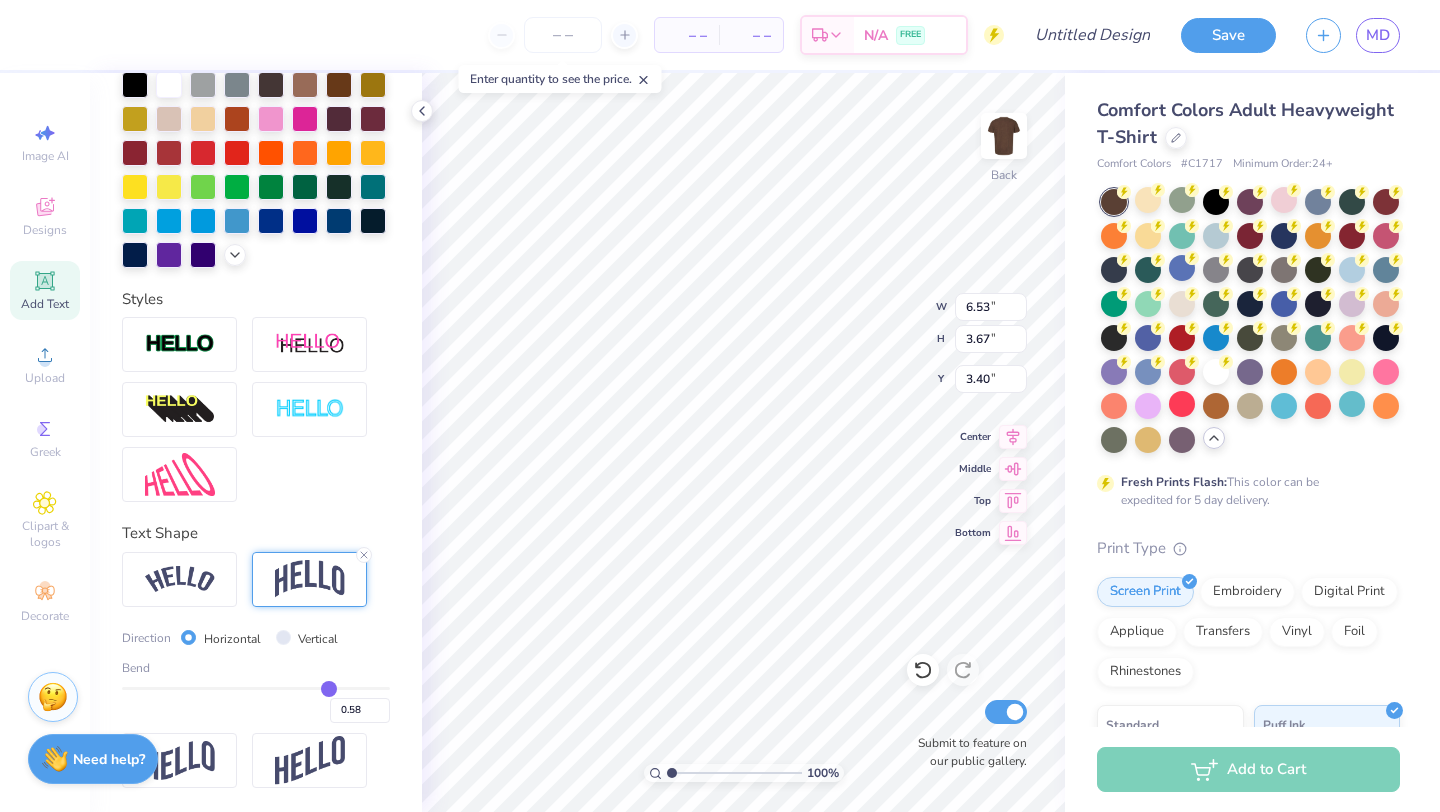 type on "0.56" 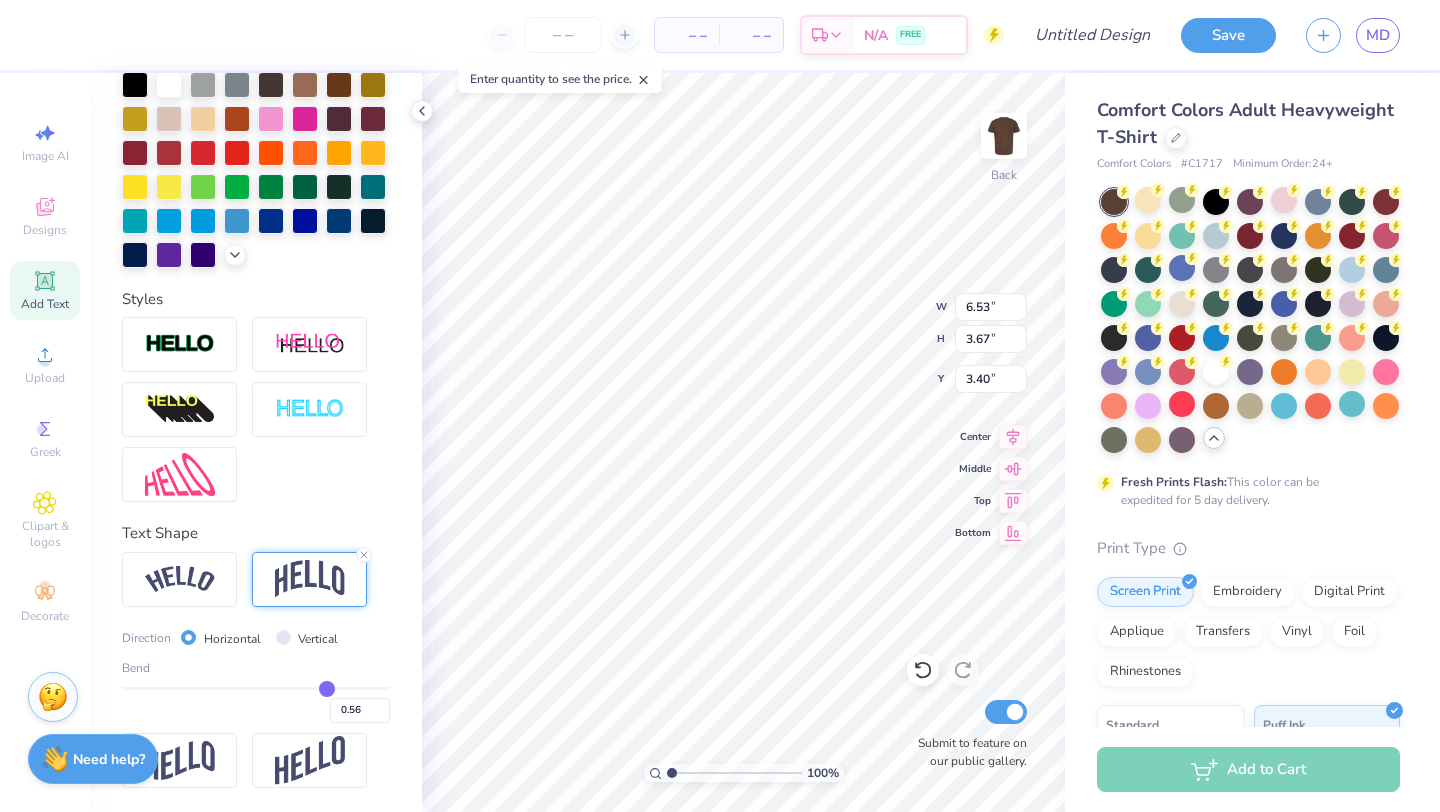 type on "0.55" 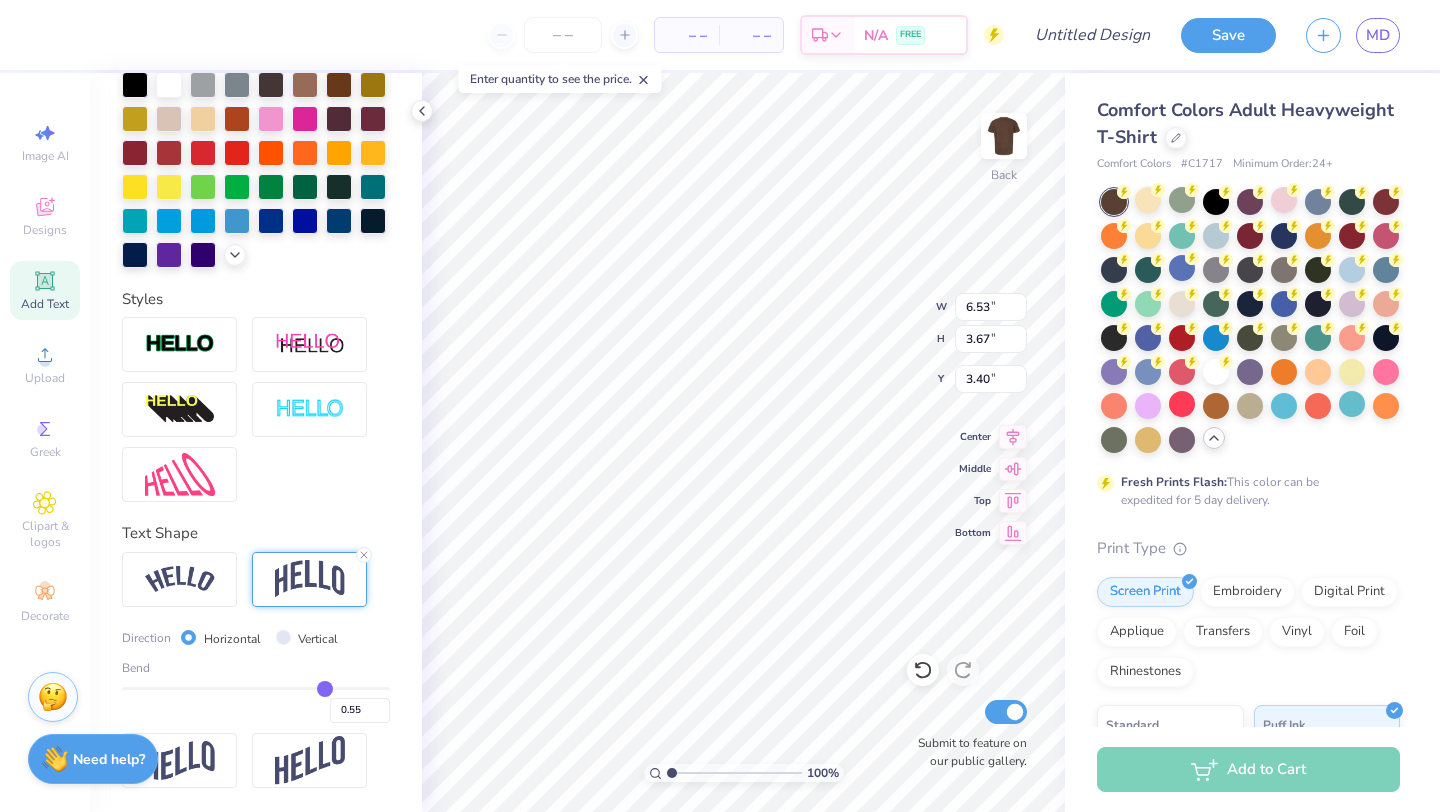 type on "0.54" 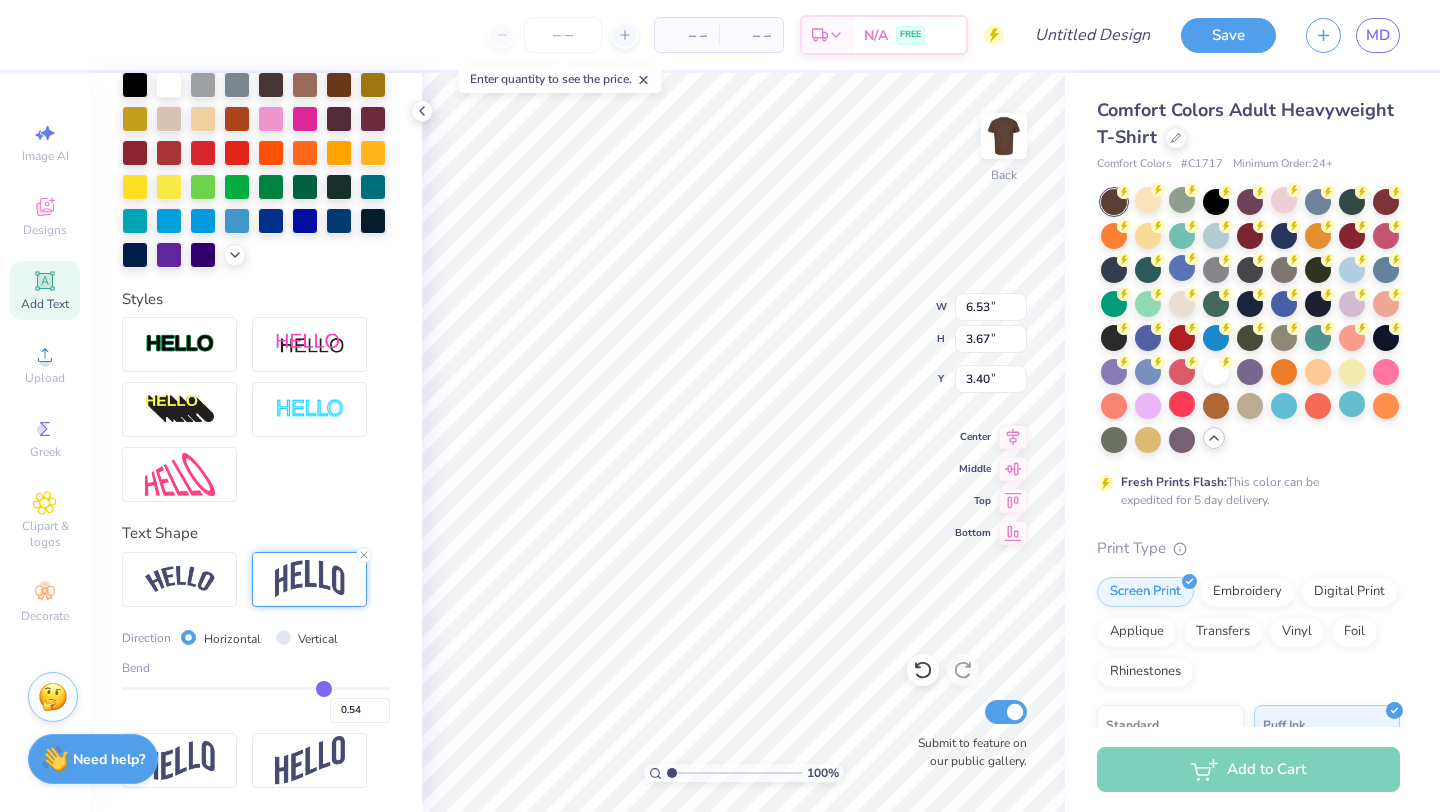 type on "0.53" 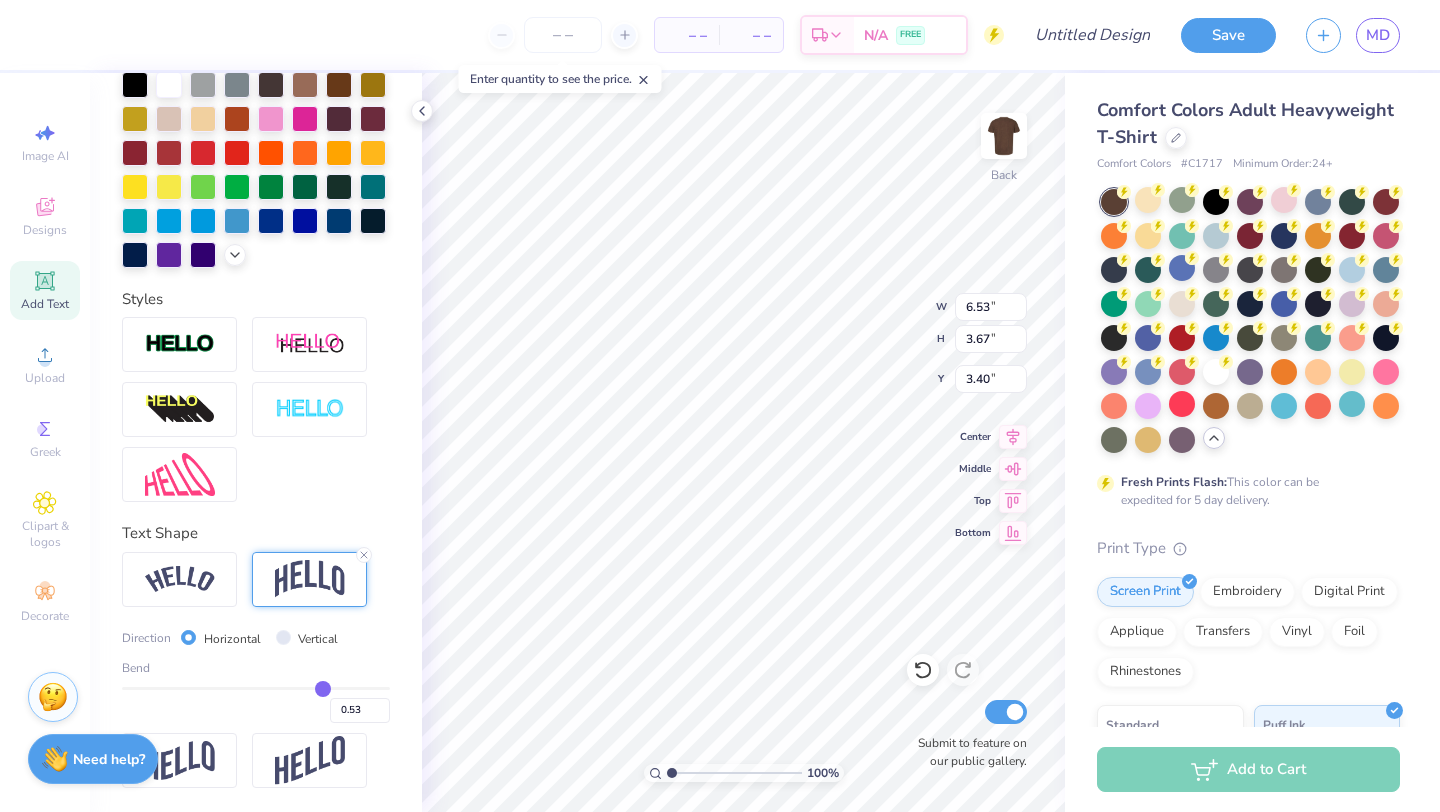 type on "0.52" 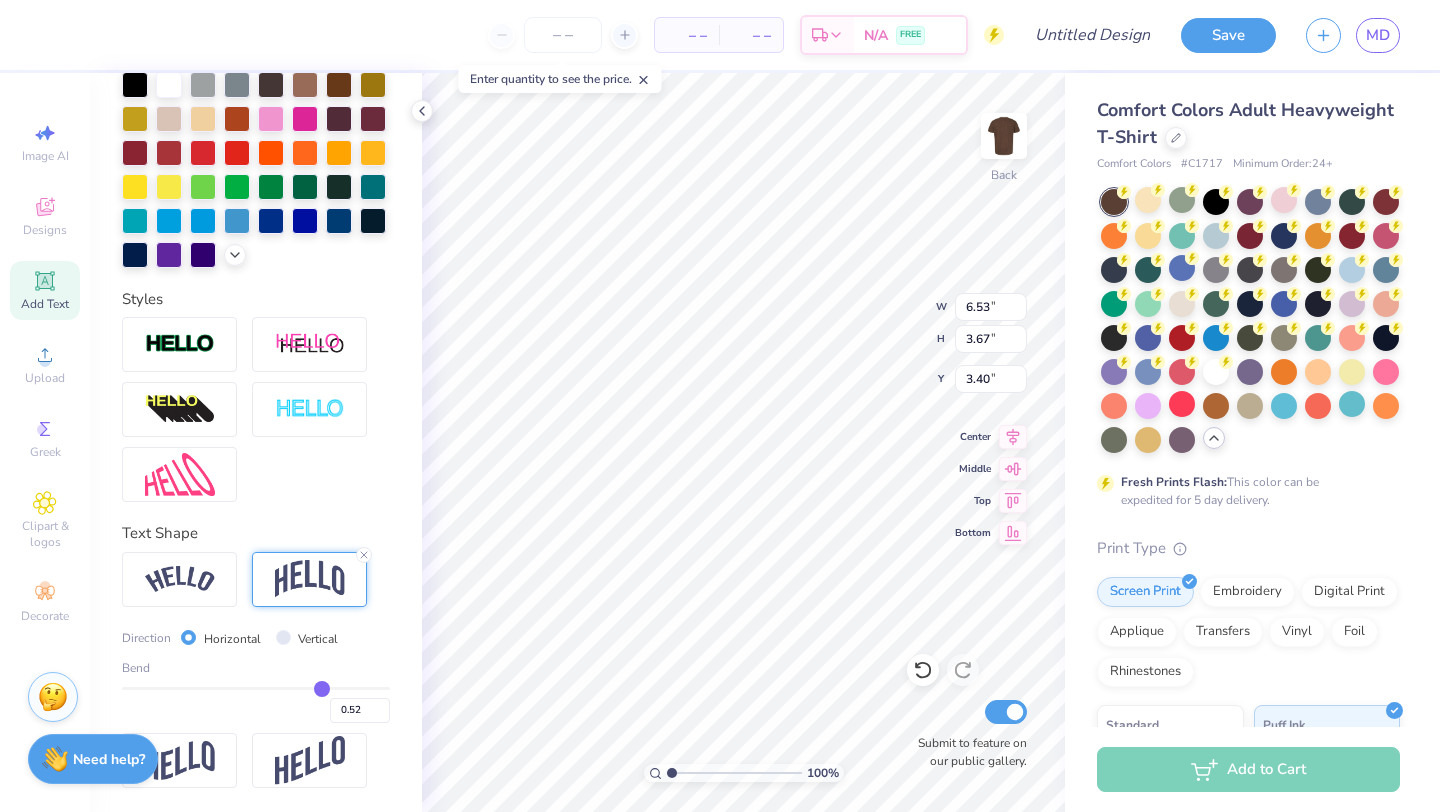 type on "0.51" 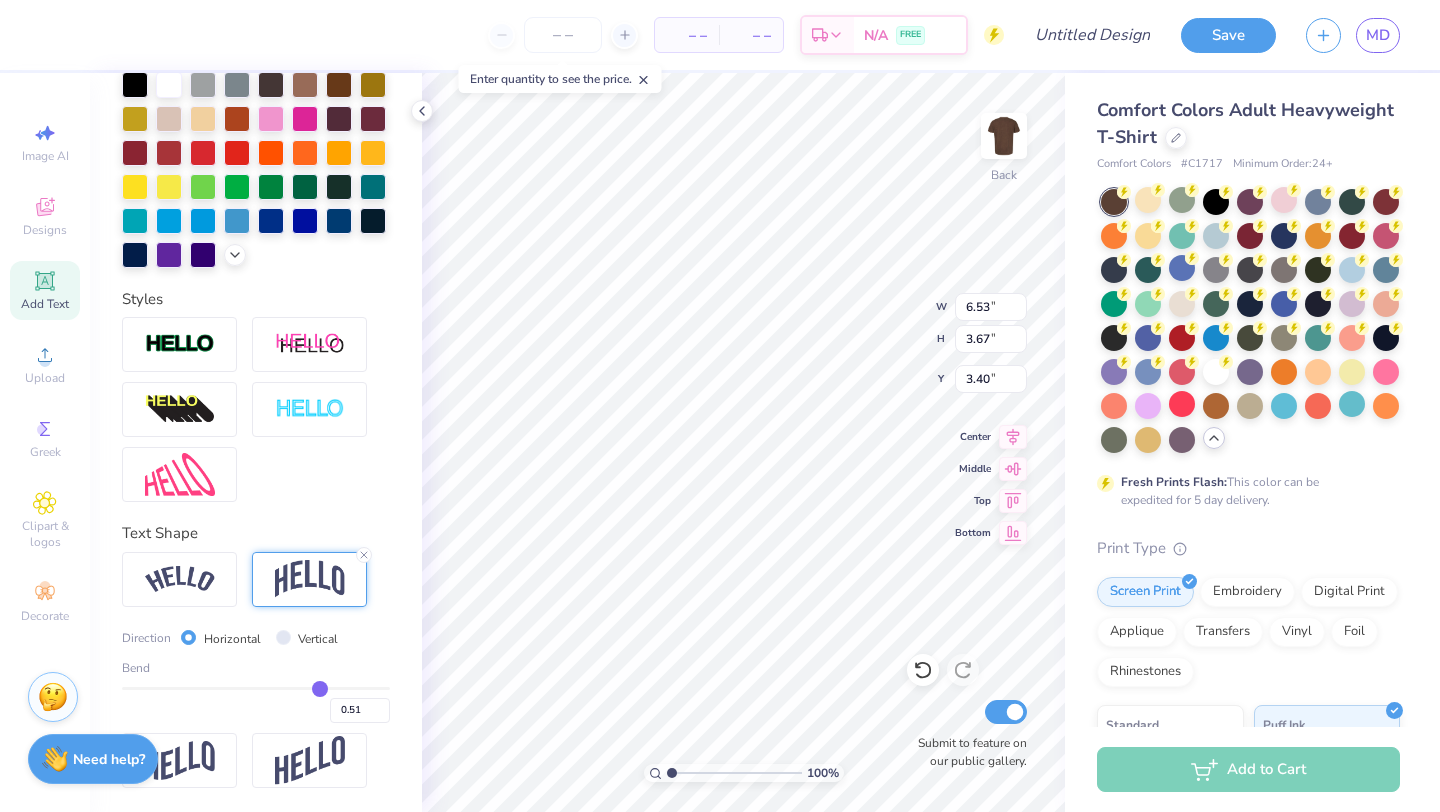 type on "0.49" 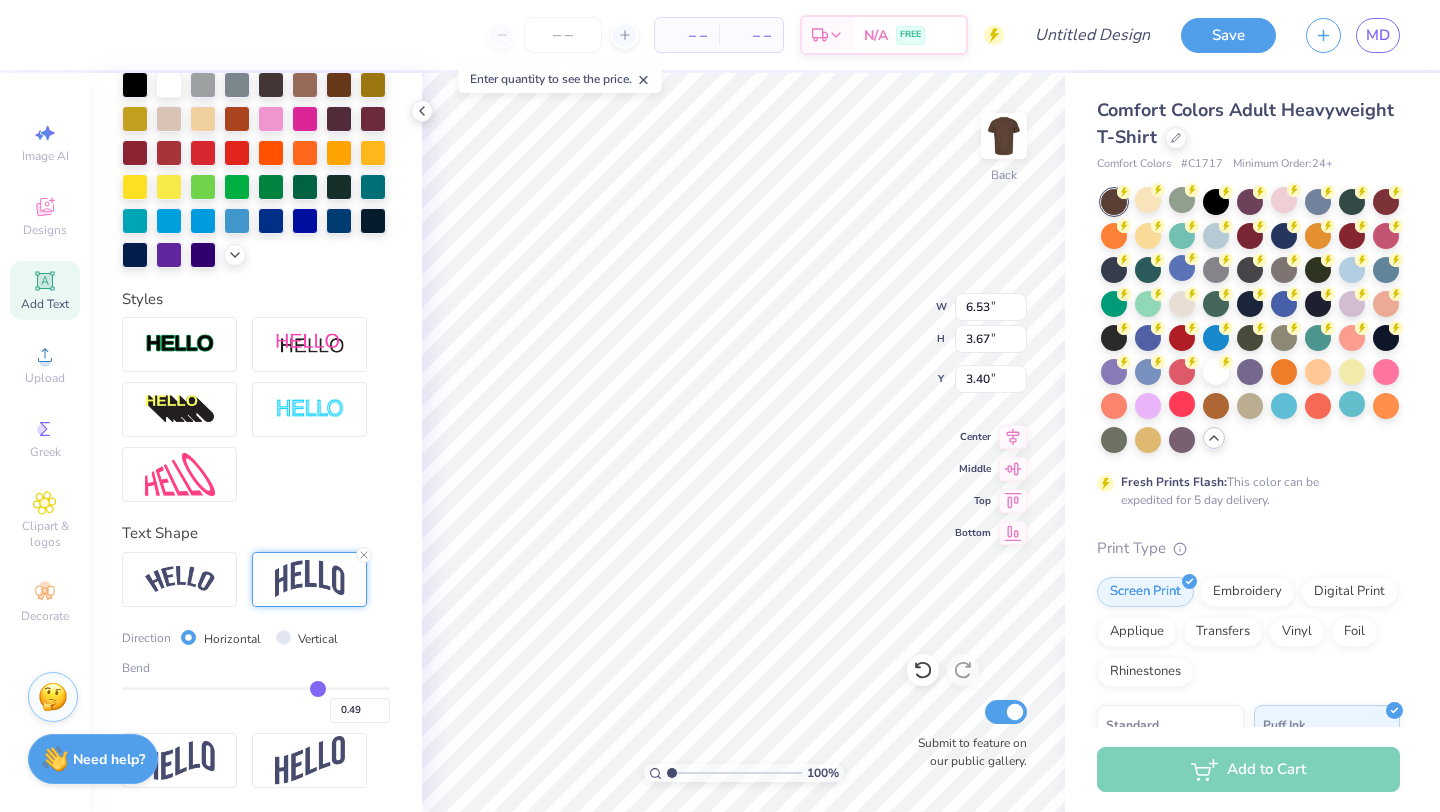 type on "0.48" 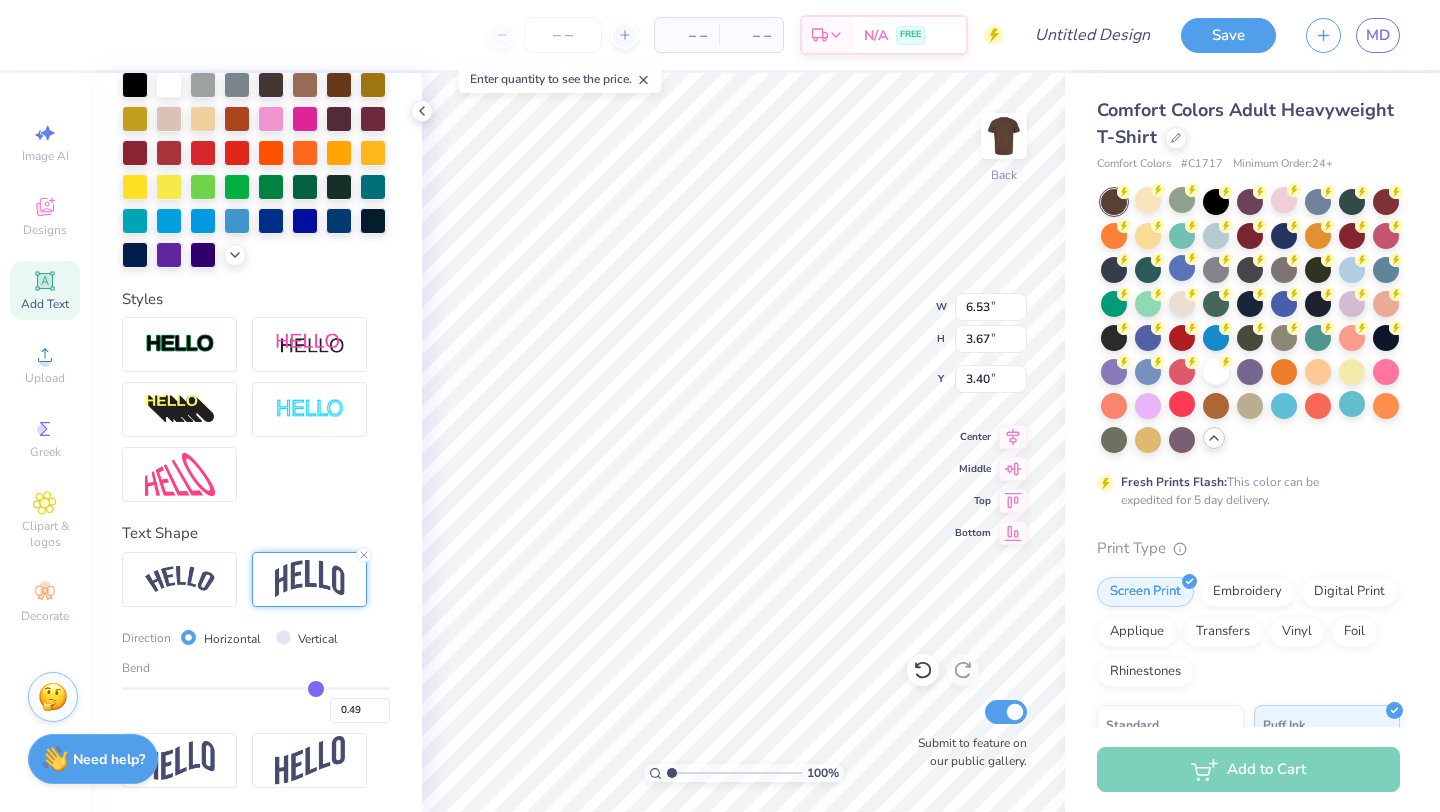 type on "0.48" 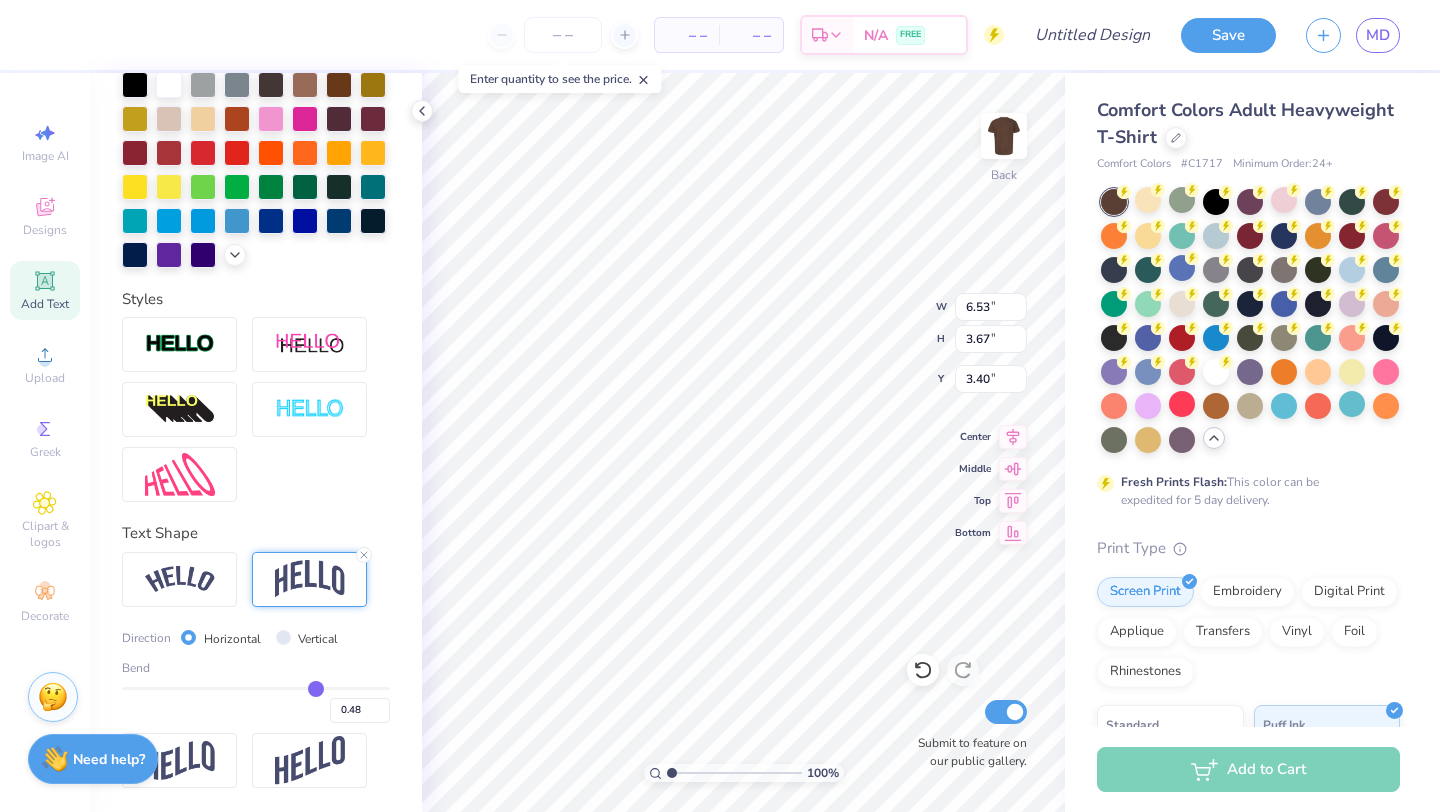 type on "0.47" 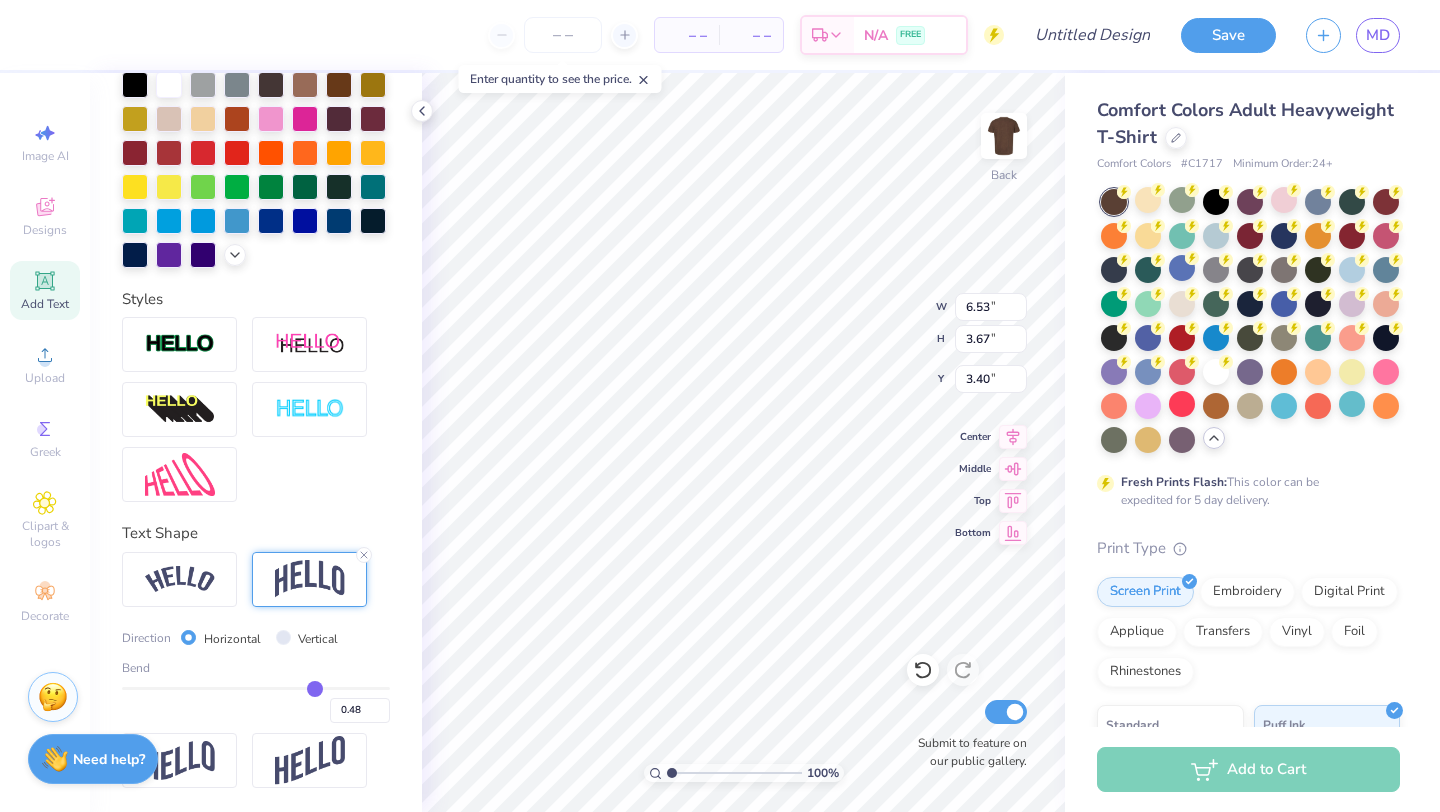 type on "0.47" 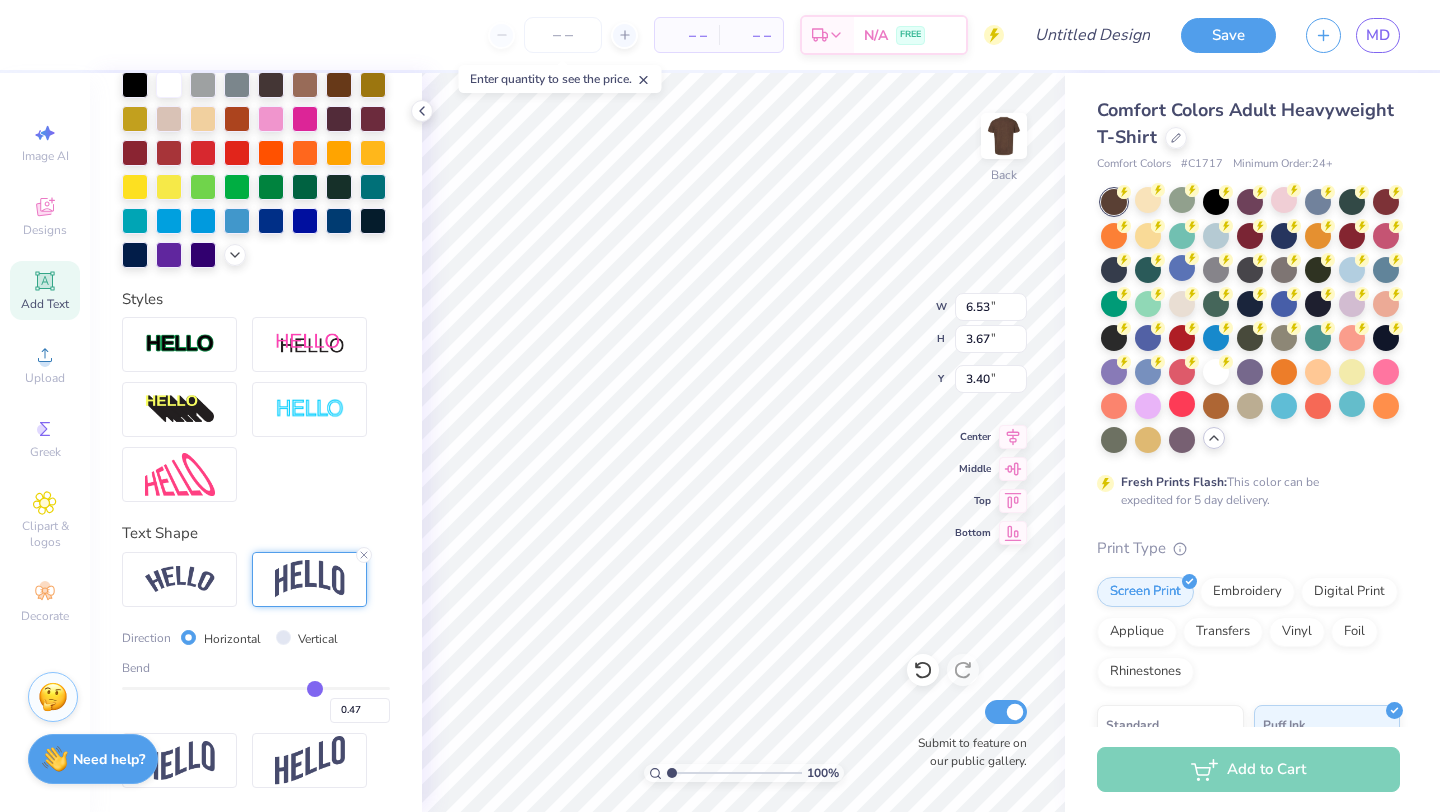 type on "0.46" 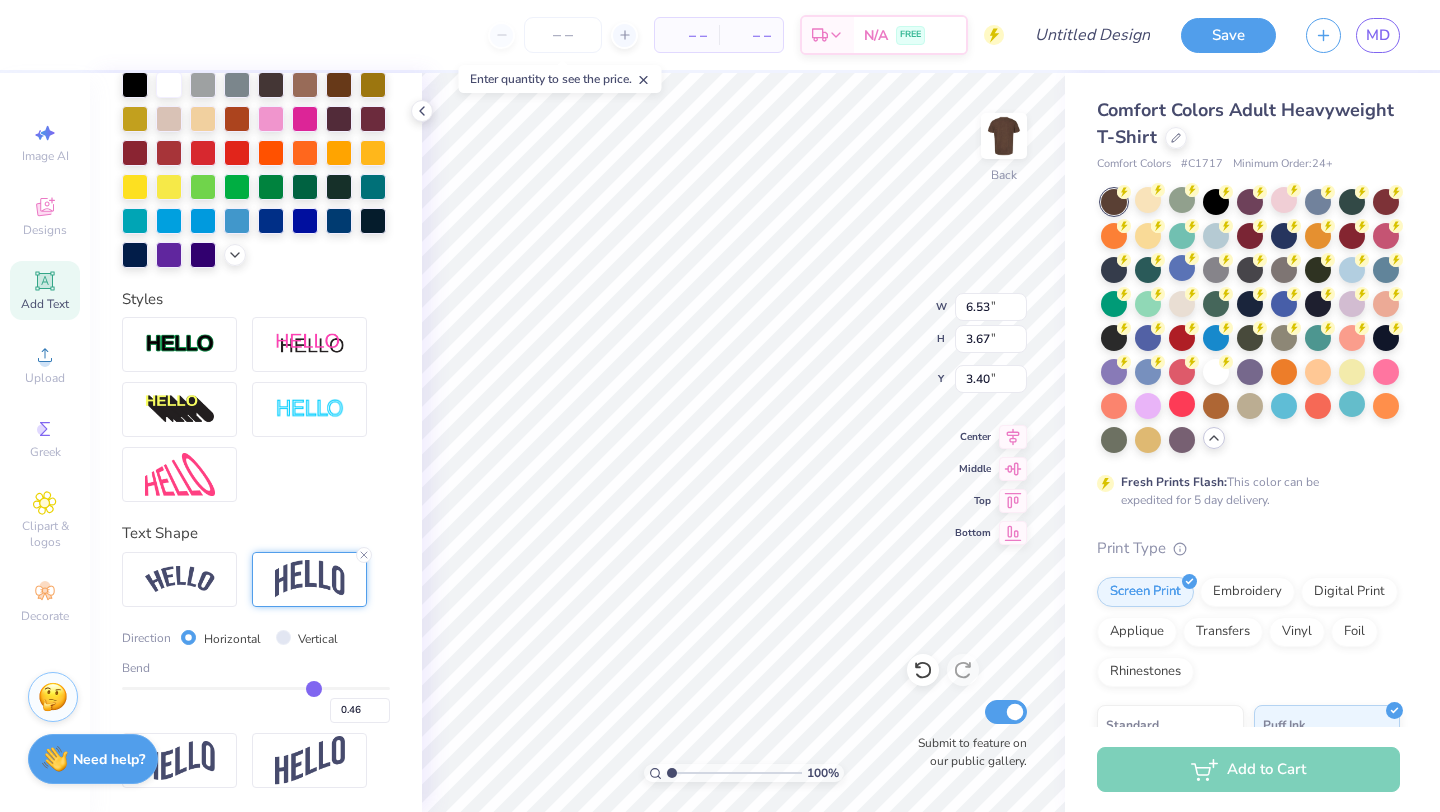 type on "0.45" 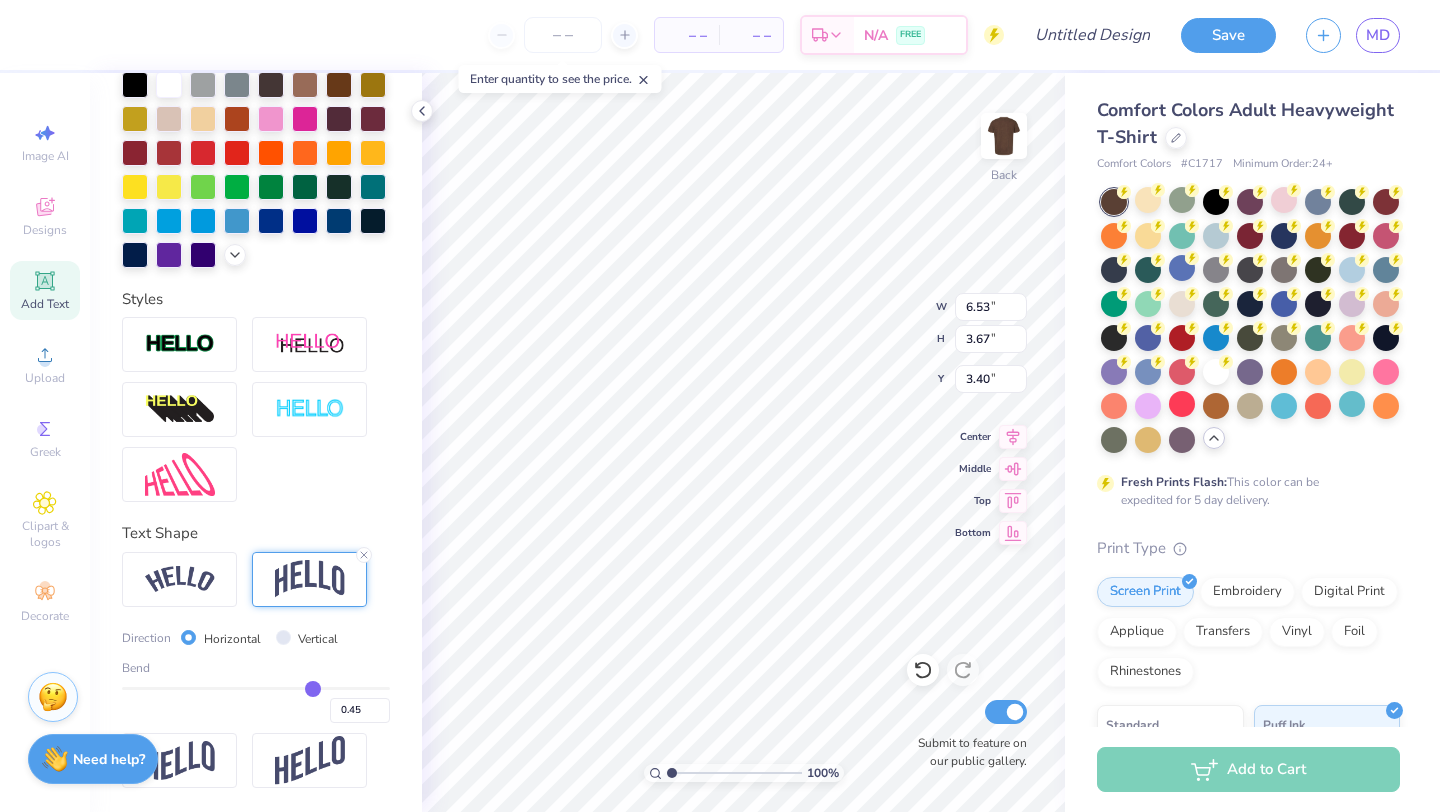 type on "0.44" 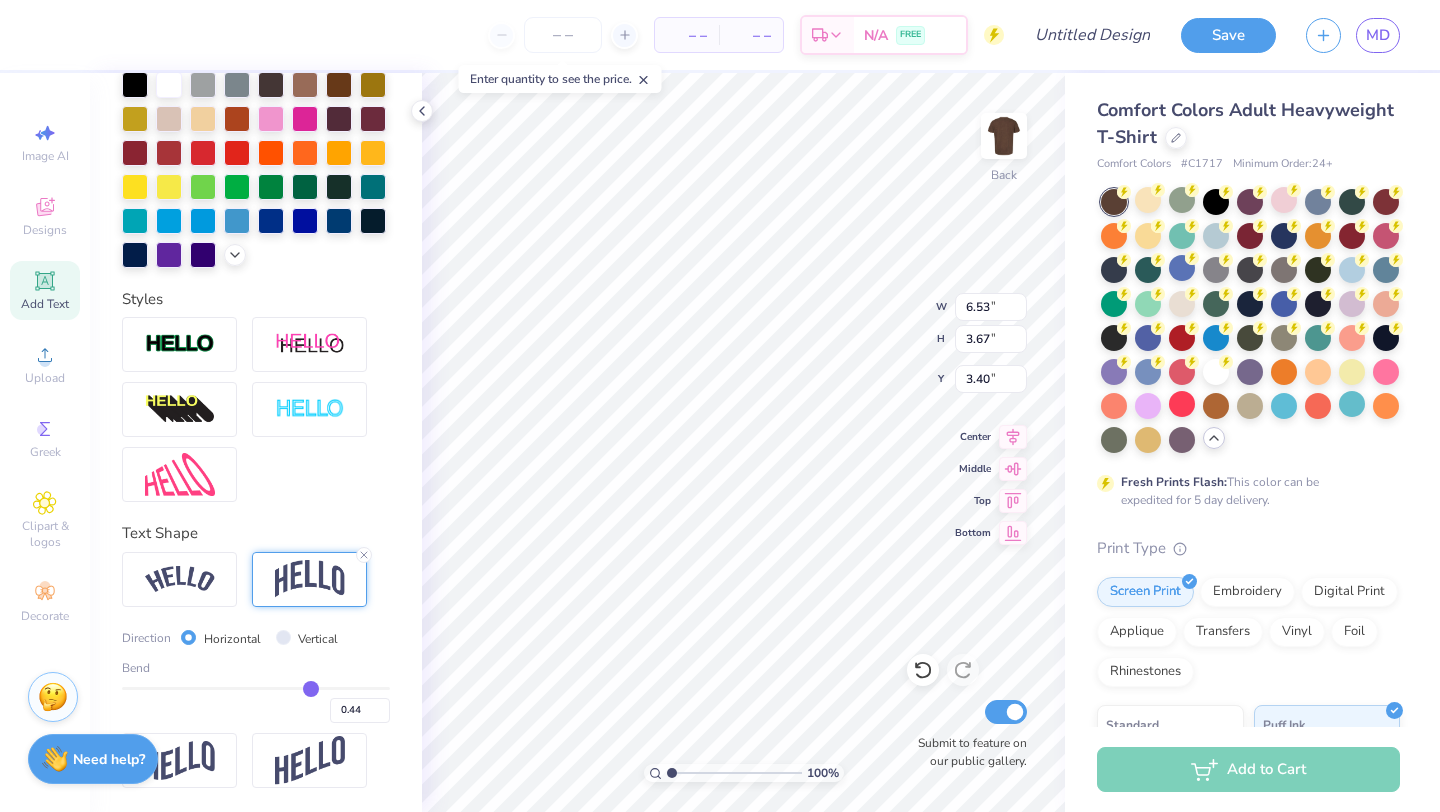 type on "0.42" 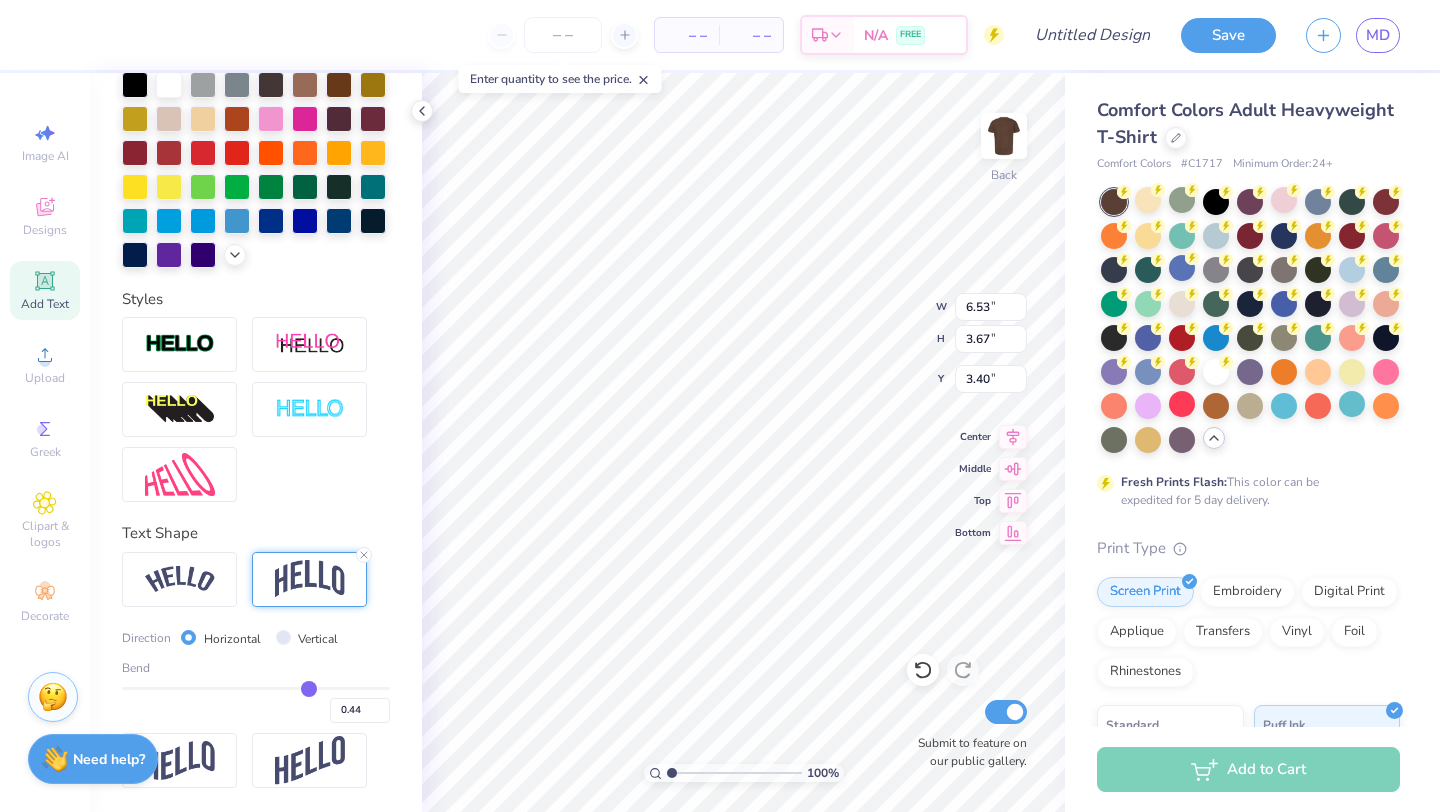 type on "0.42" 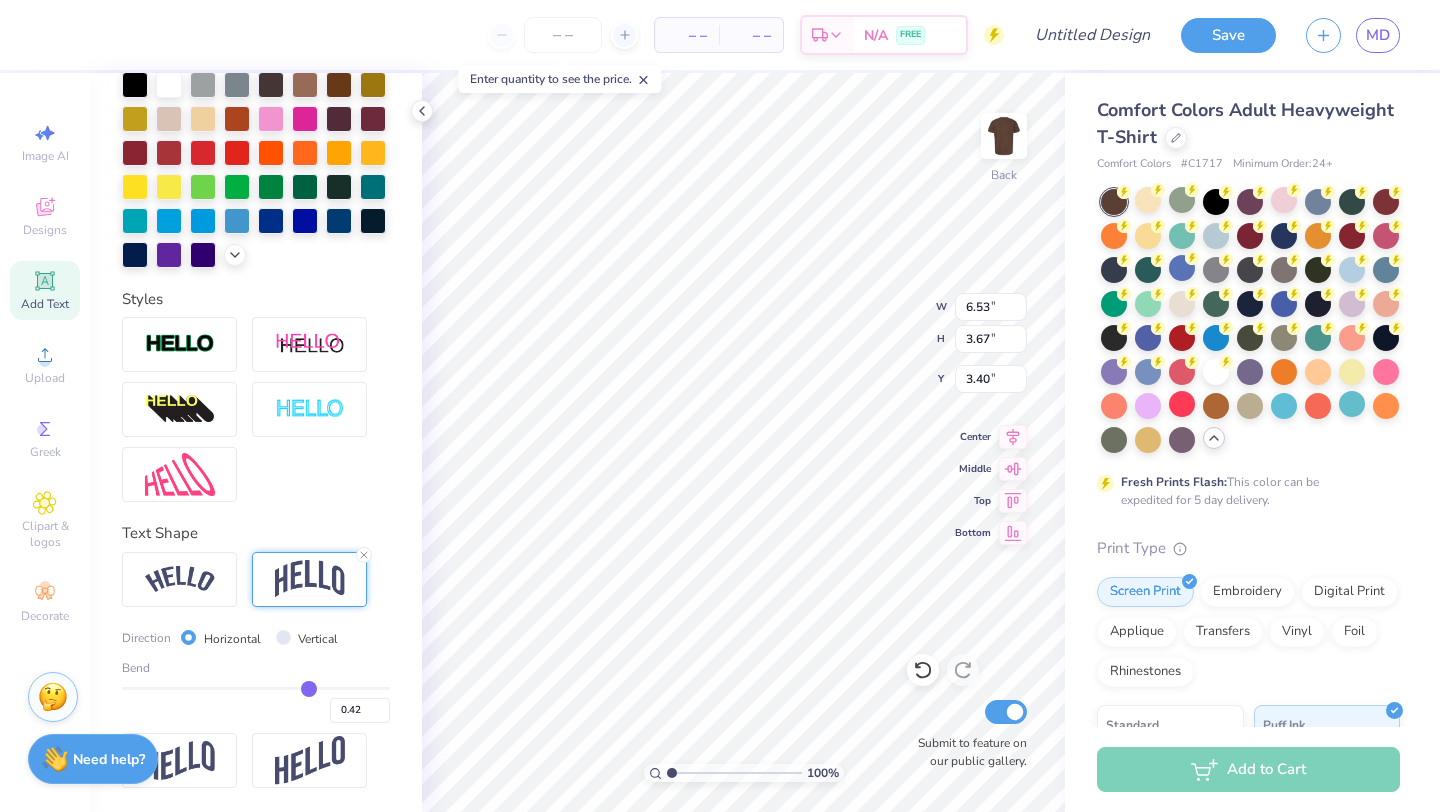 type 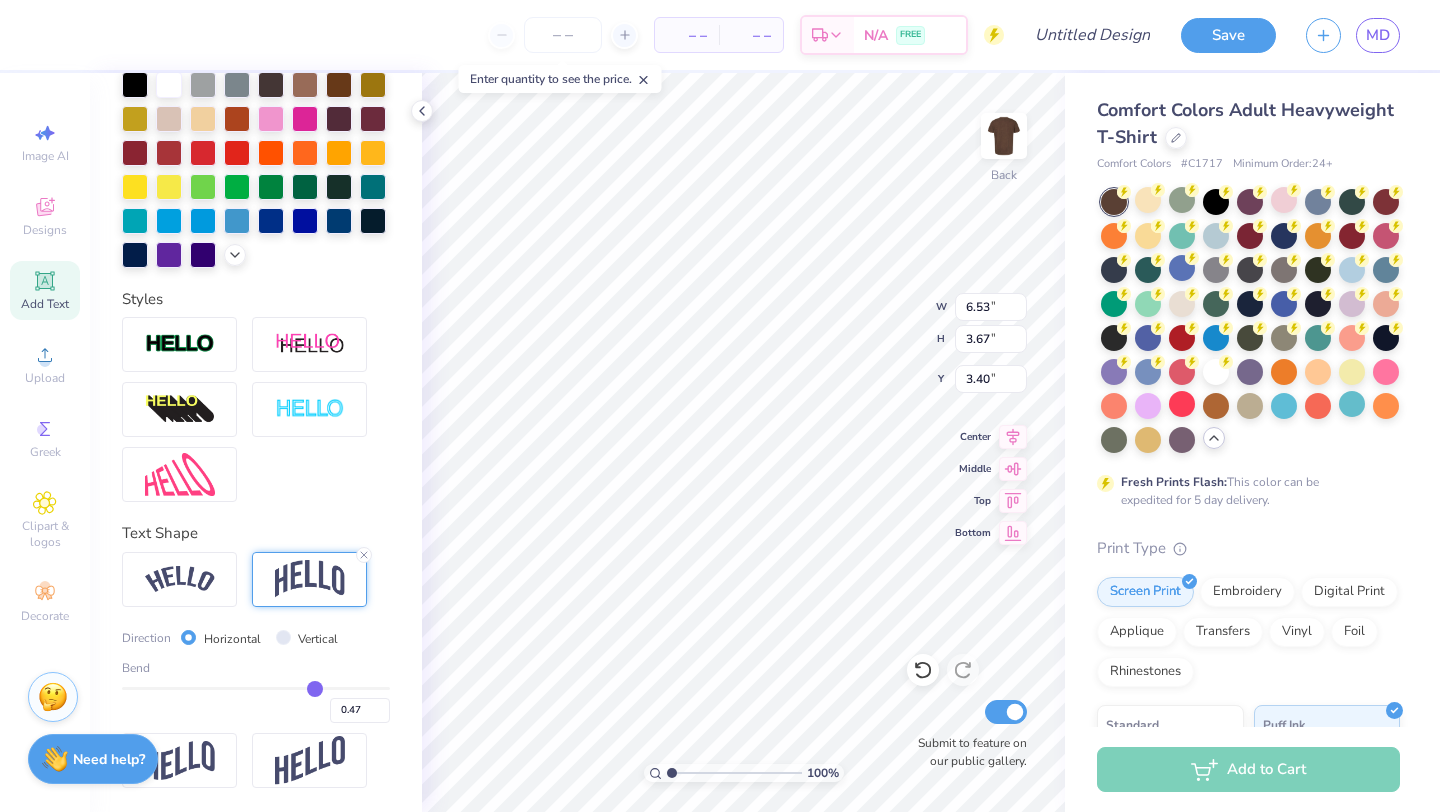 drag, startPoint x: 374, startPoint y: 687, endPoint x: 316, endPoint y: 684, distance: 58.077534 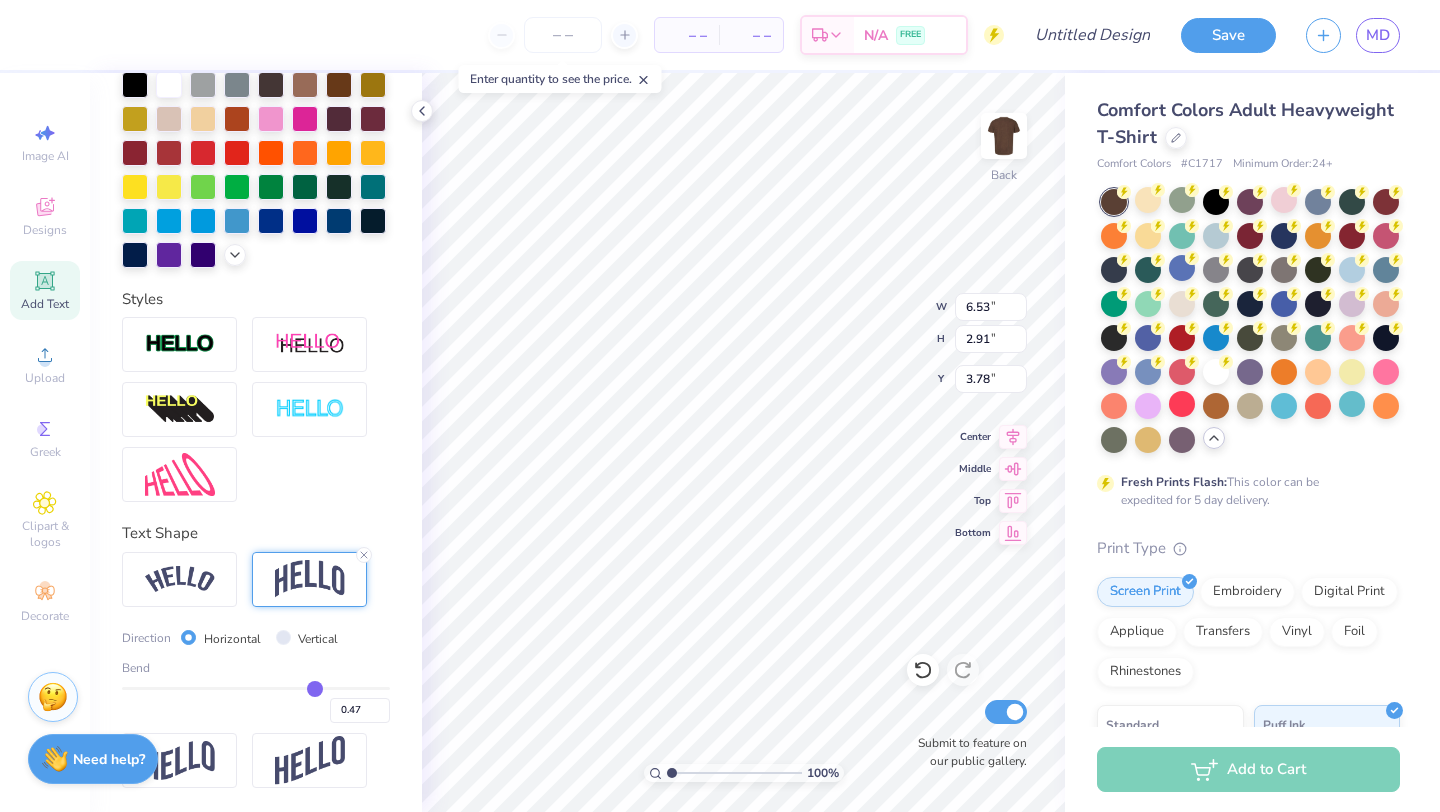 scroll, scrollTop: 0, scrollLeft: 1, axis: horizontal 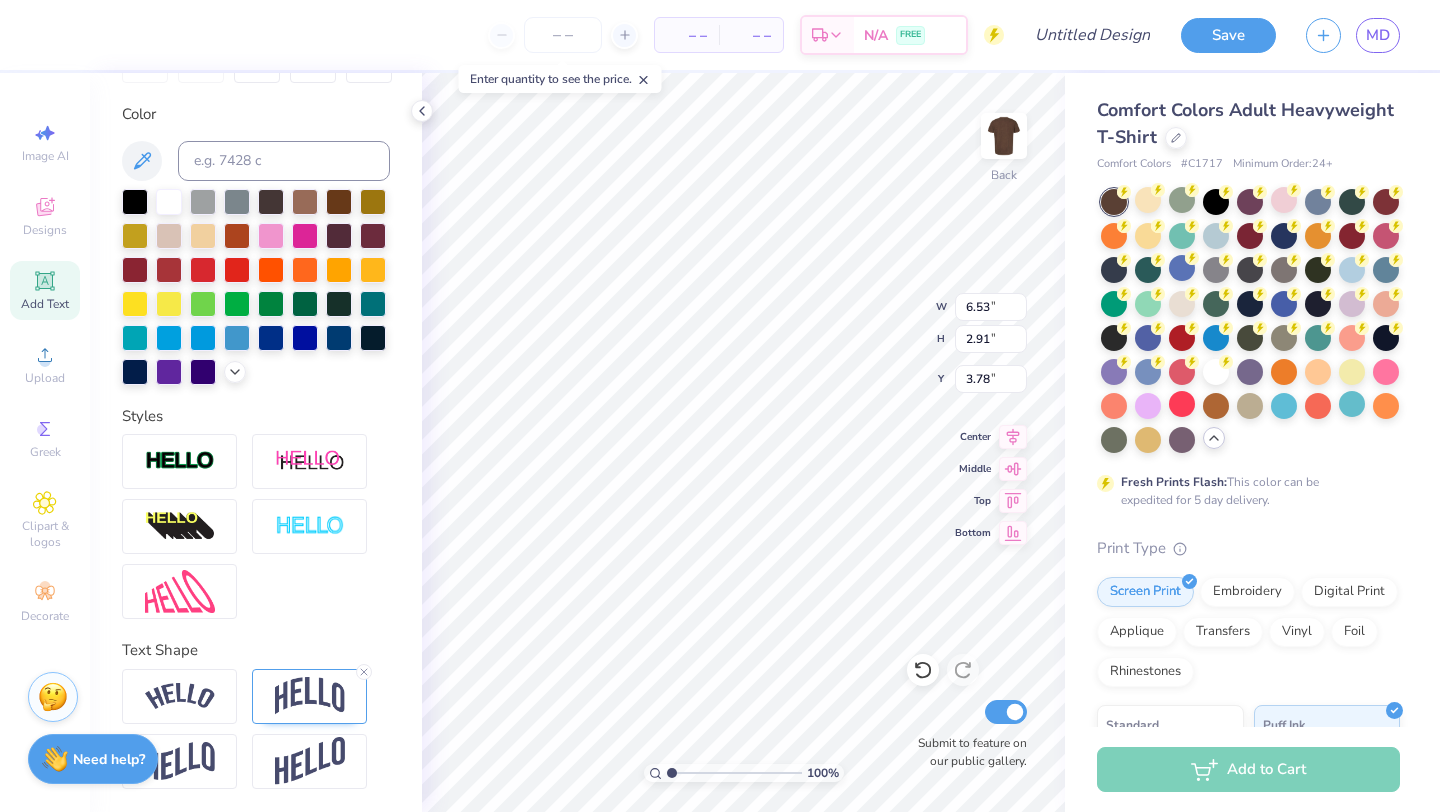 click at bounding box center [256, 526] 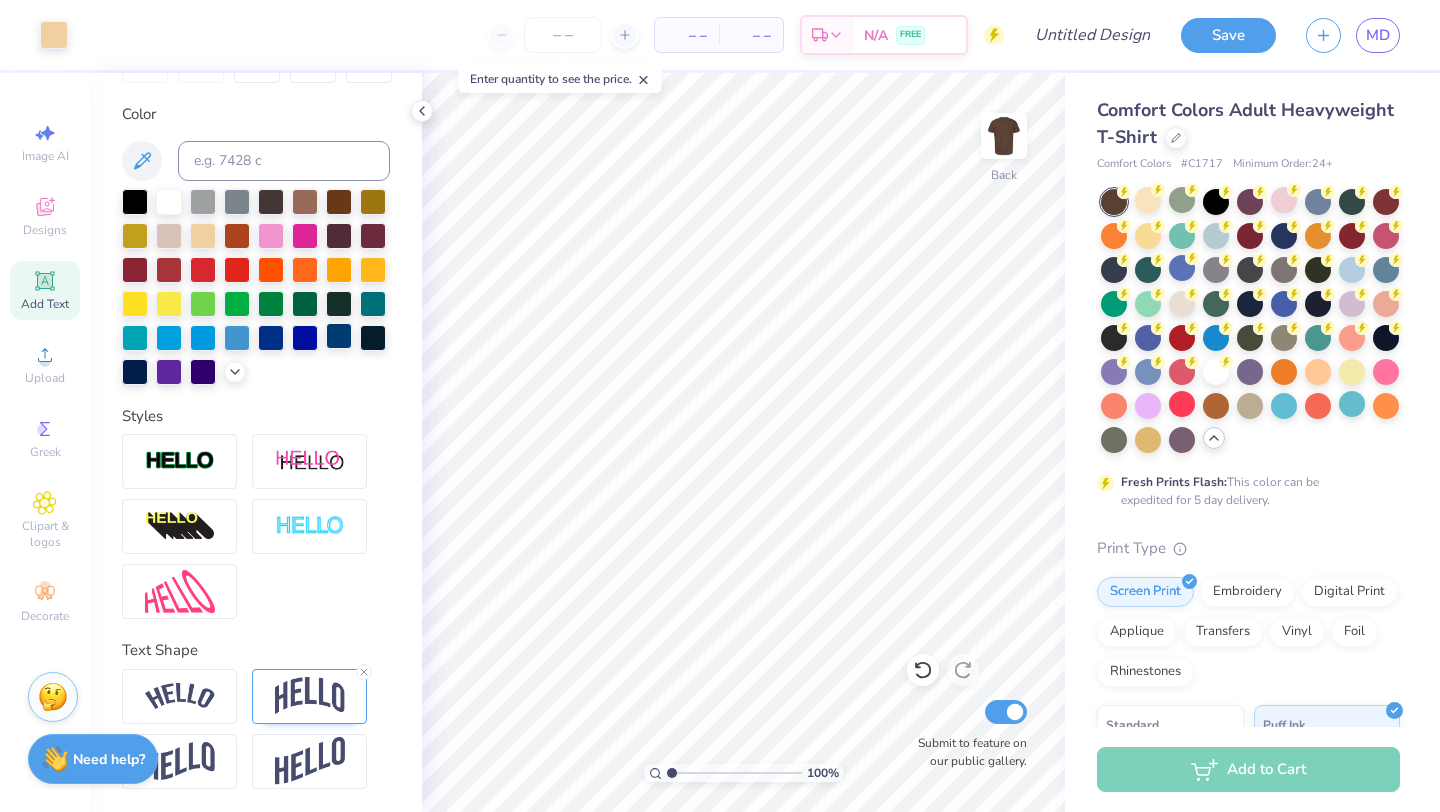 scroll, scrollTop: 0, scrollLeft: 0, axis: both 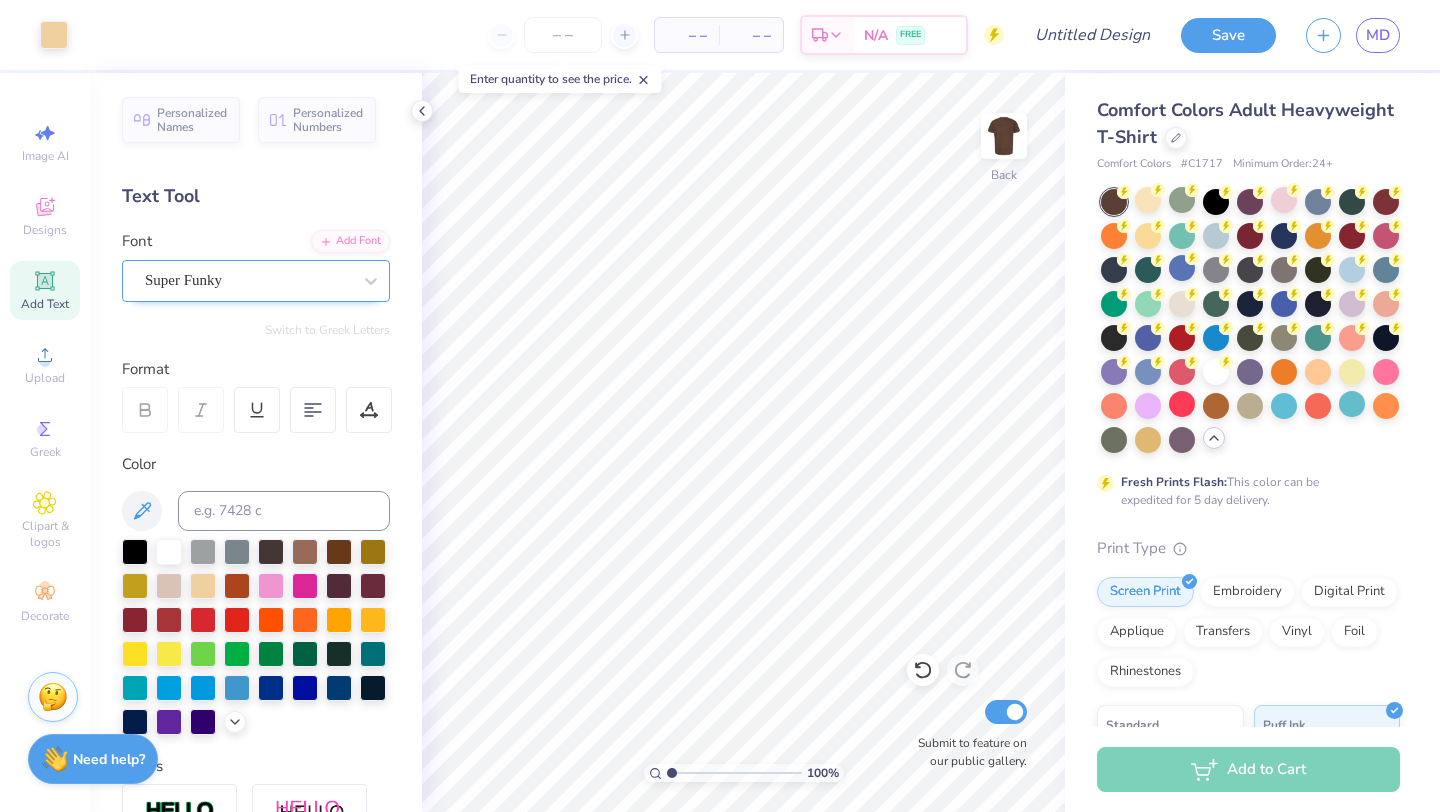 click on "Super Funky" at bounding box center [248, 280] 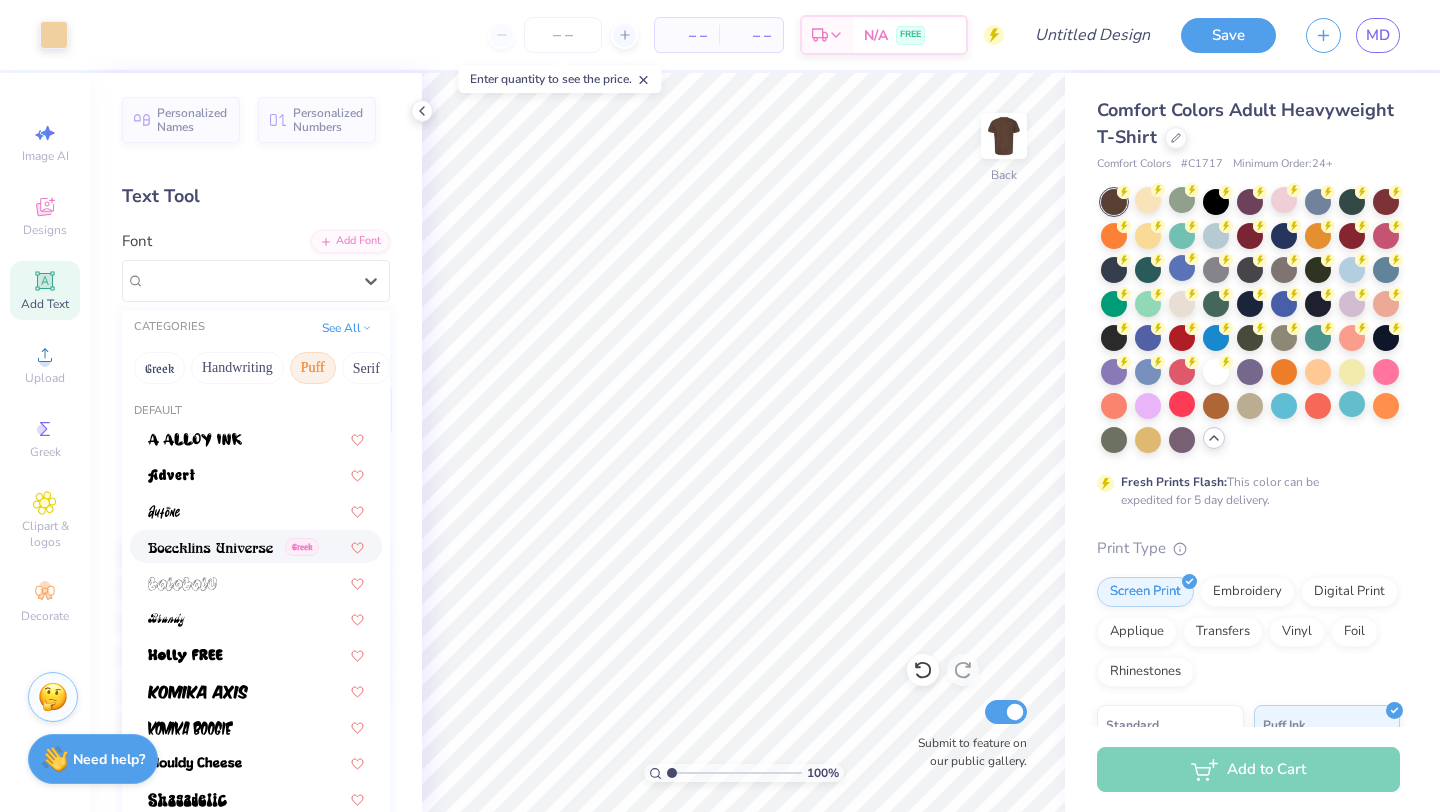 click at bounding box center (210, 548) 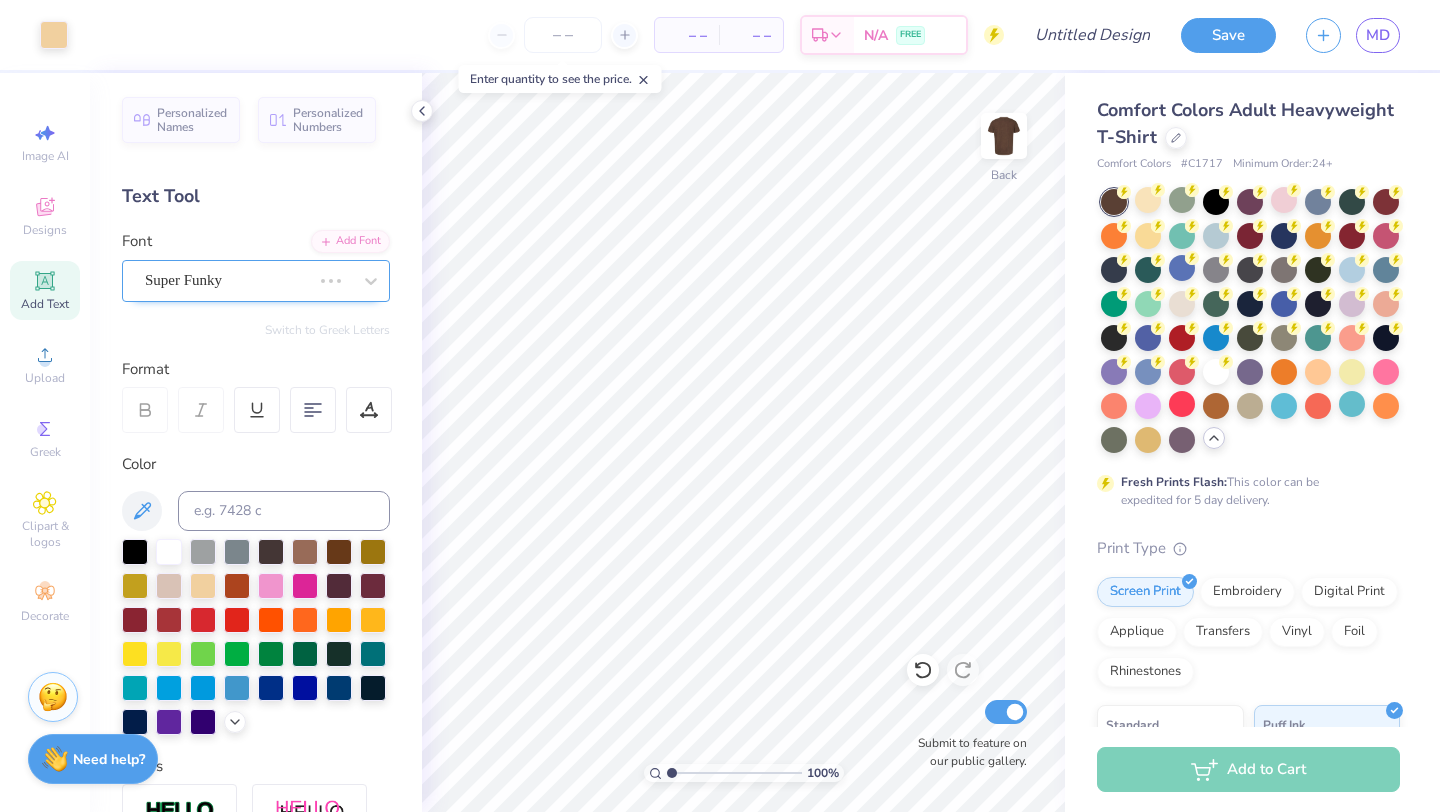 click on "Super Funky" at bounding box center [228, 280] 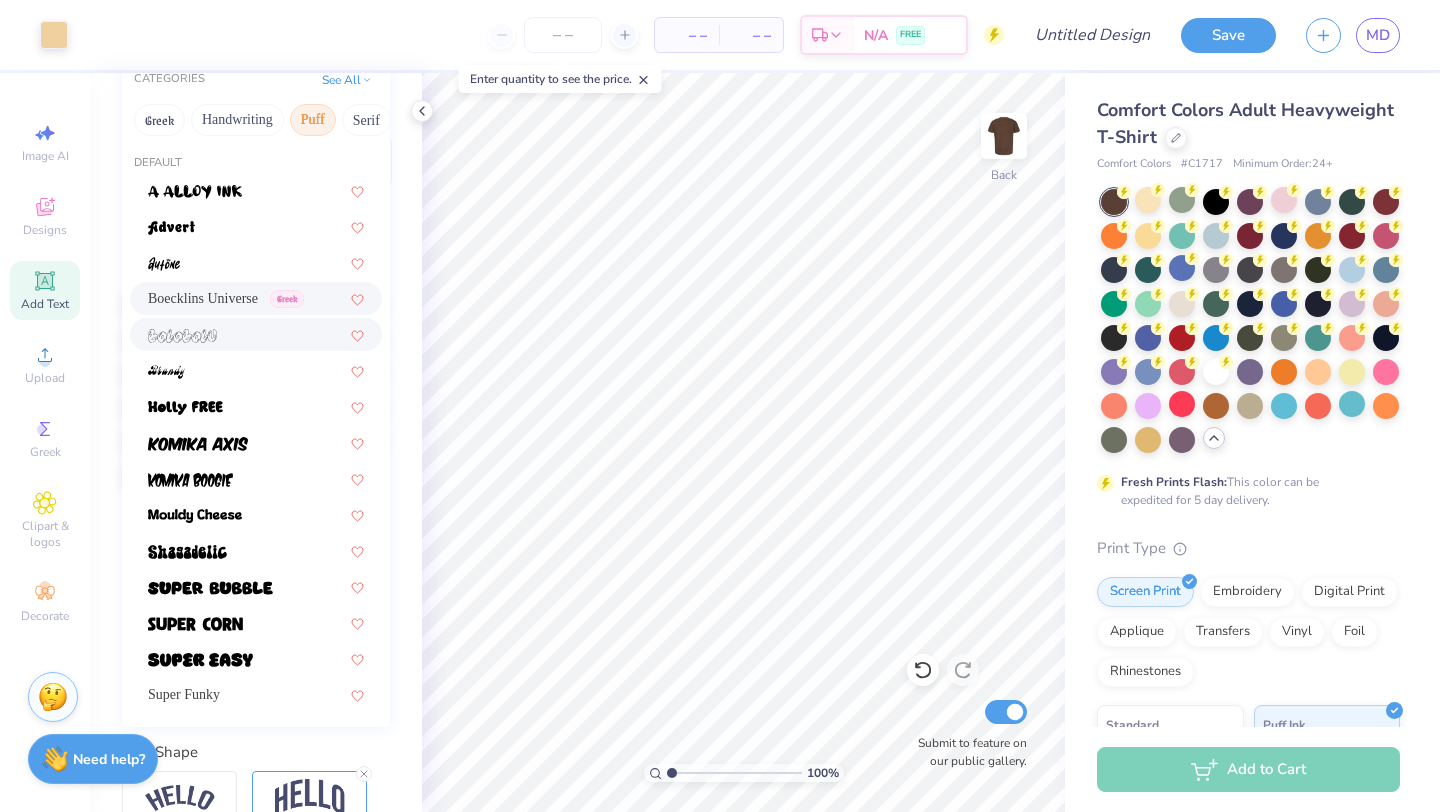 scroll, scrollTop: 256, scrollLeft: 0, axis: vertical 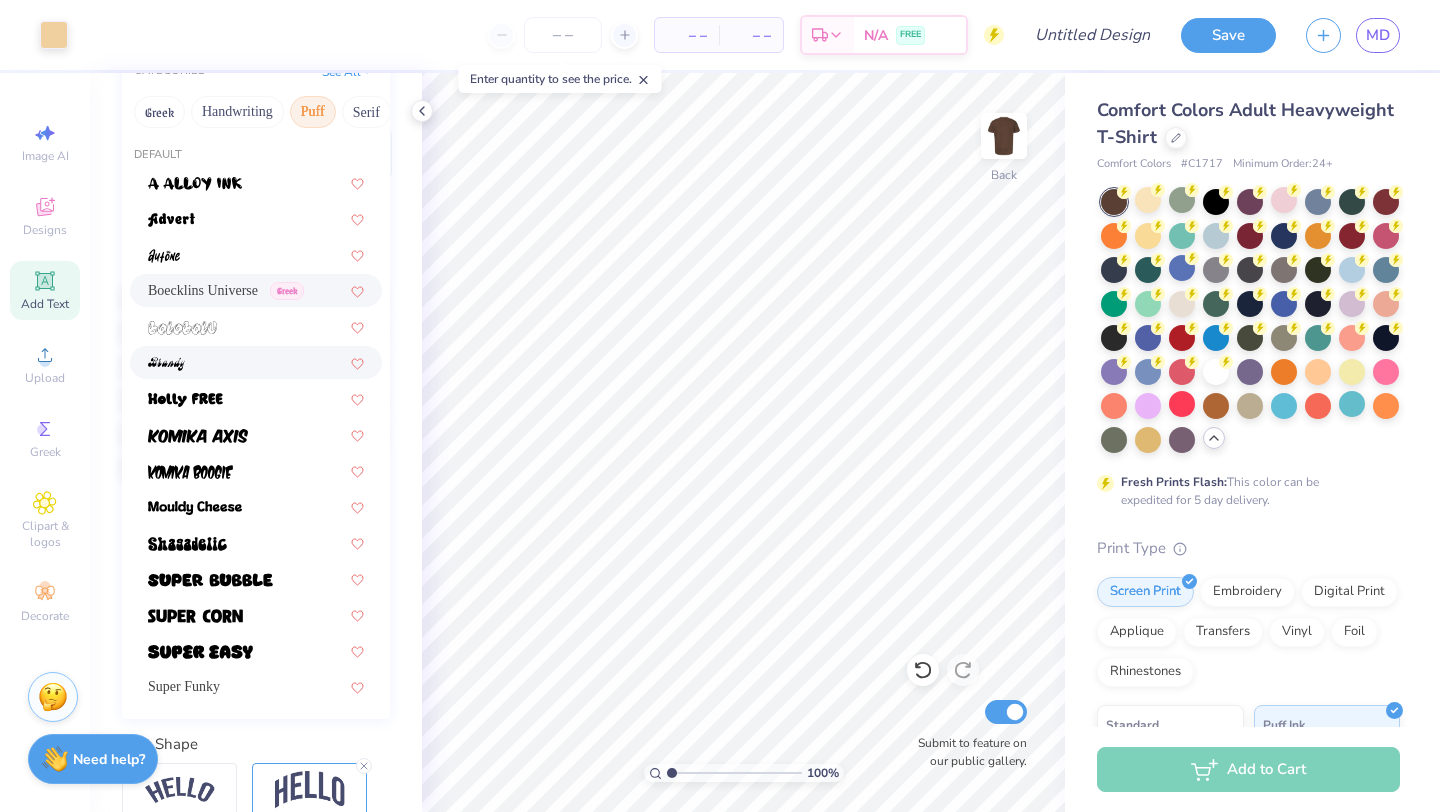 click at bounding box center [256, 362] 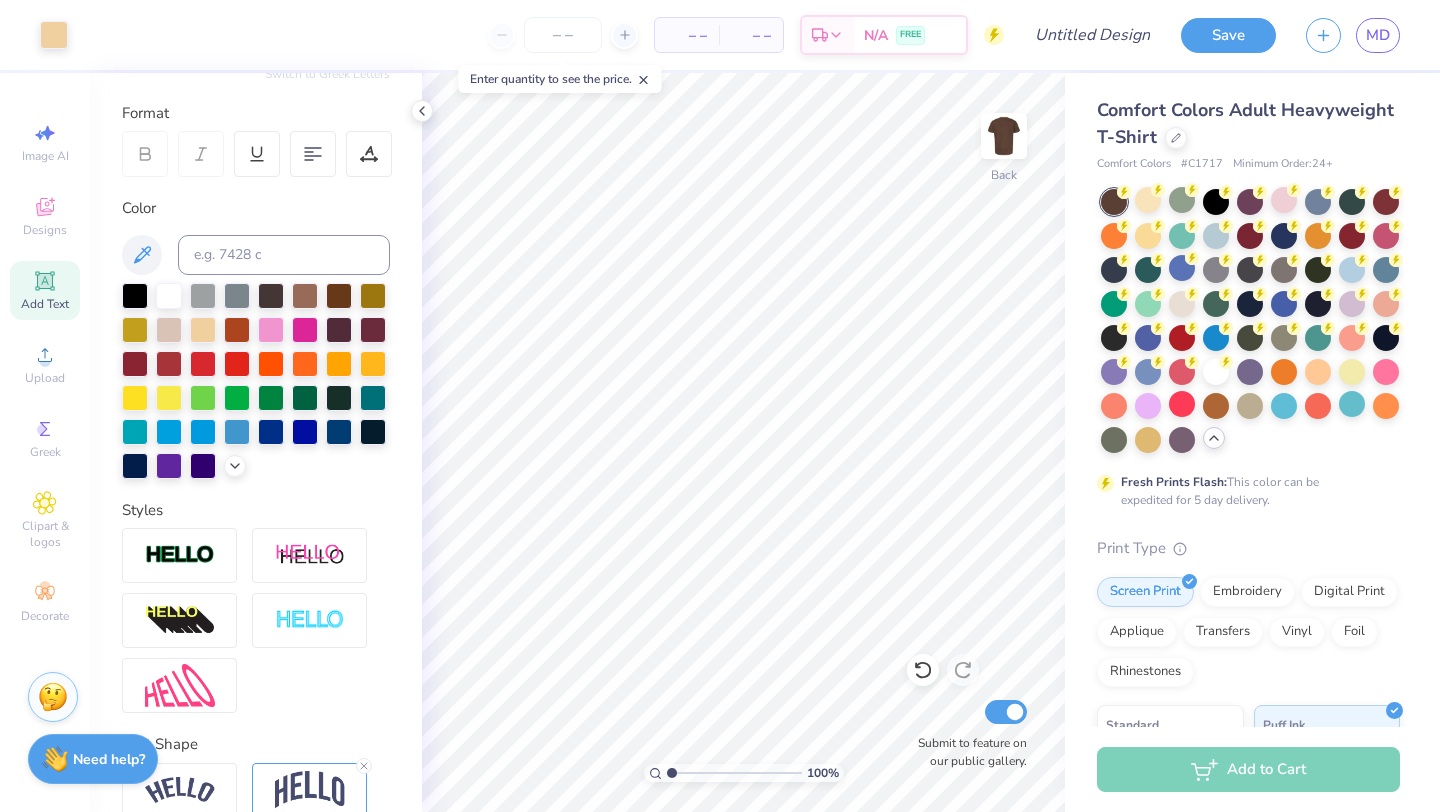 scroll, scrollTop: 0, scrollLeft: 0, axis: both 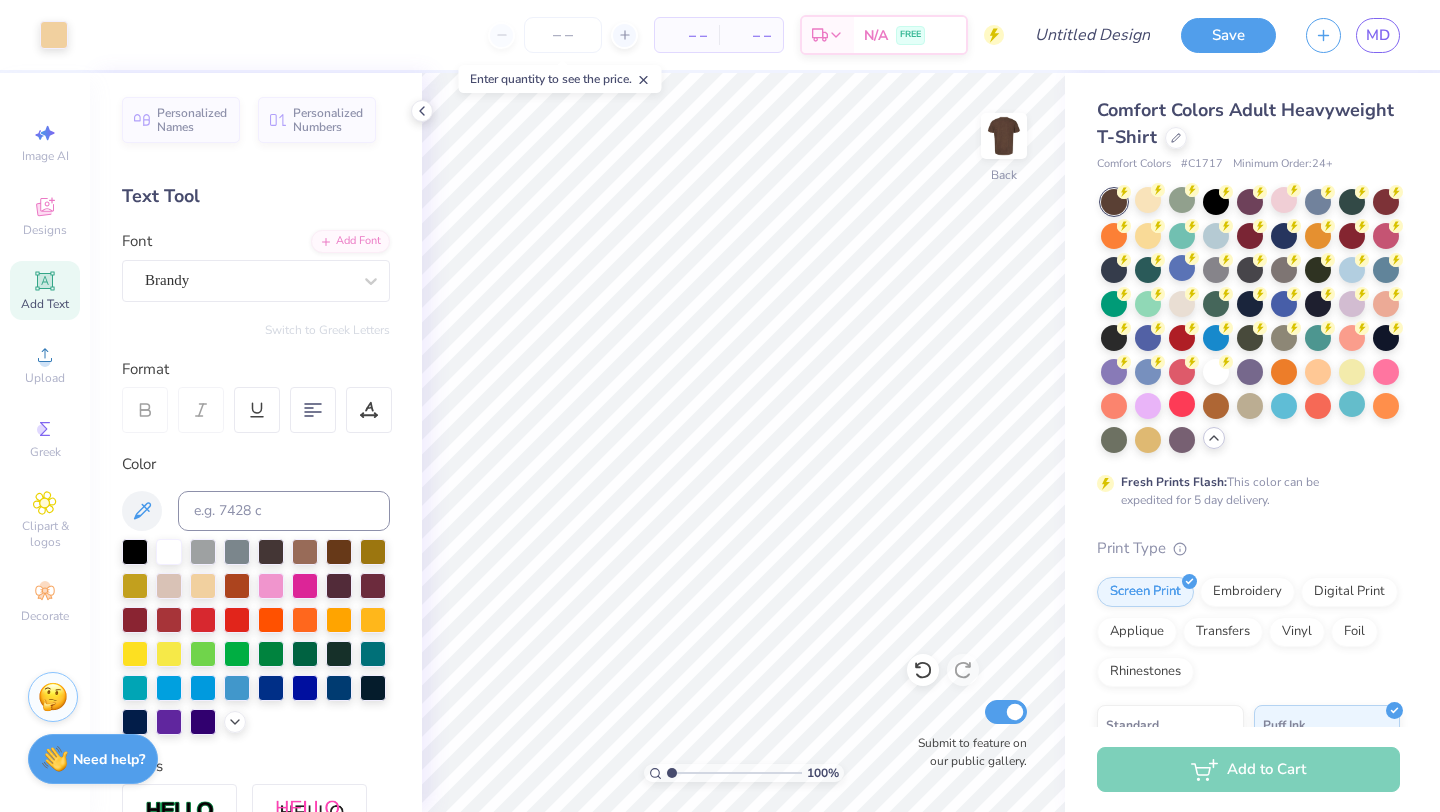 click 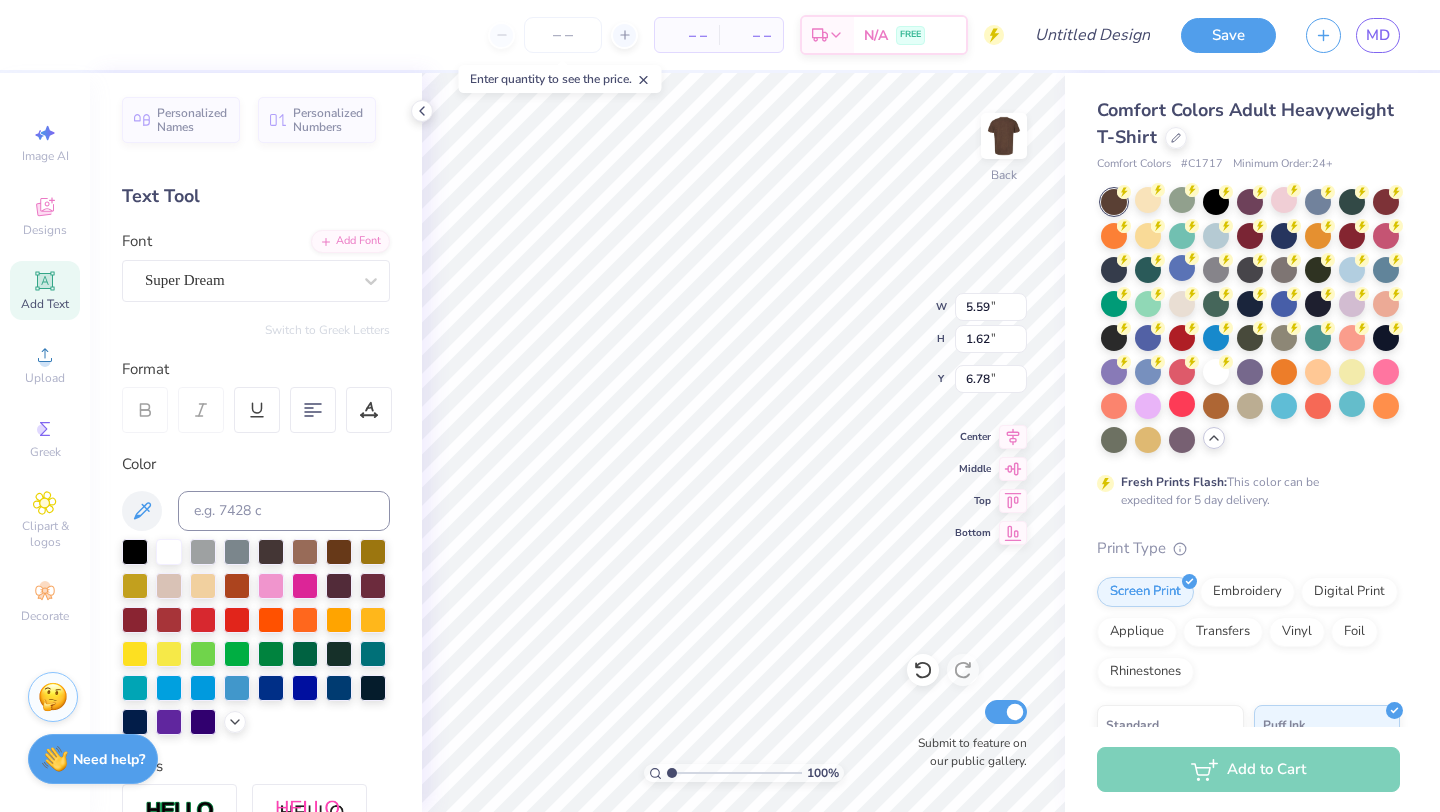 scroll, scrollTop: 0, scrollLeft: 2, axis: horizontal 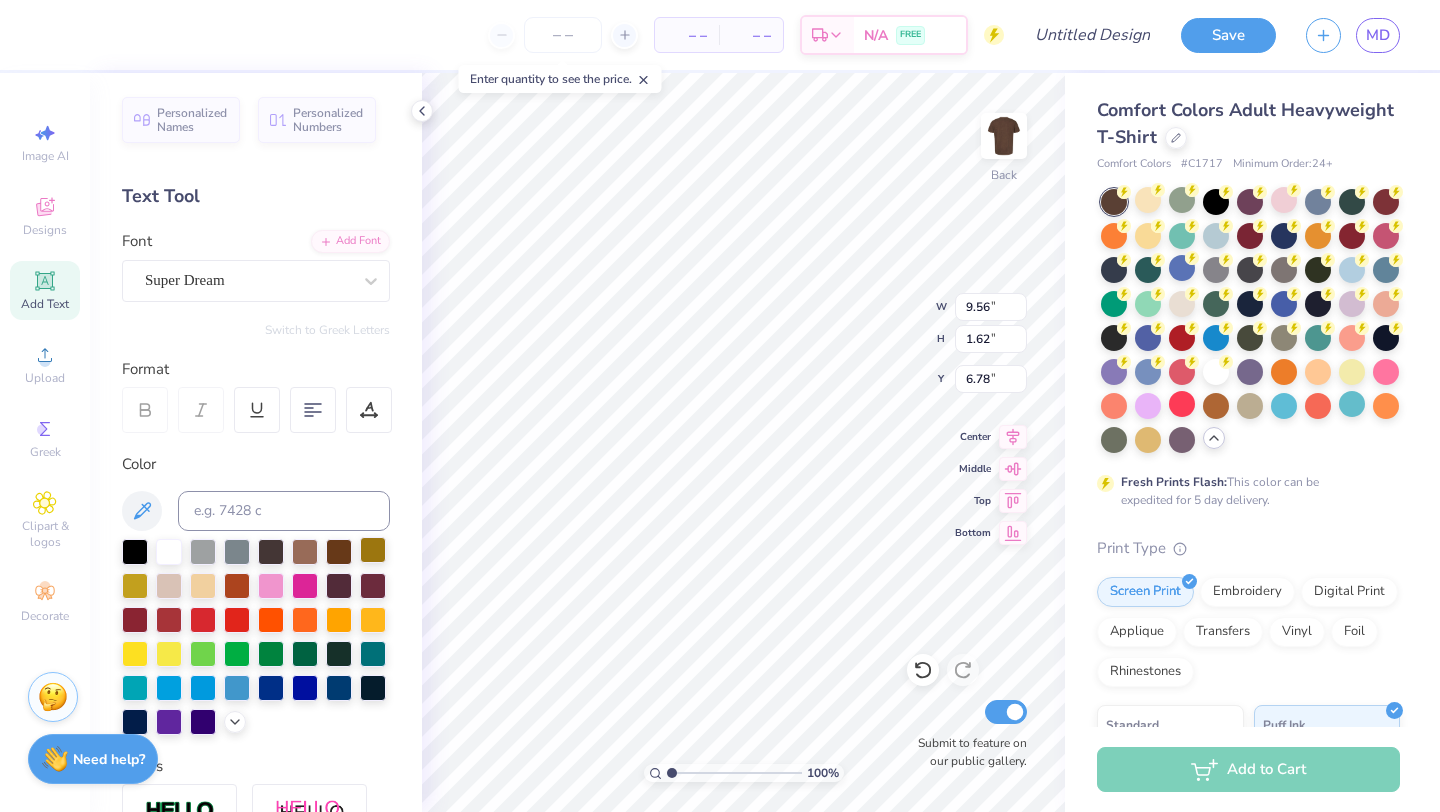 click at bounding box center [373, 550] 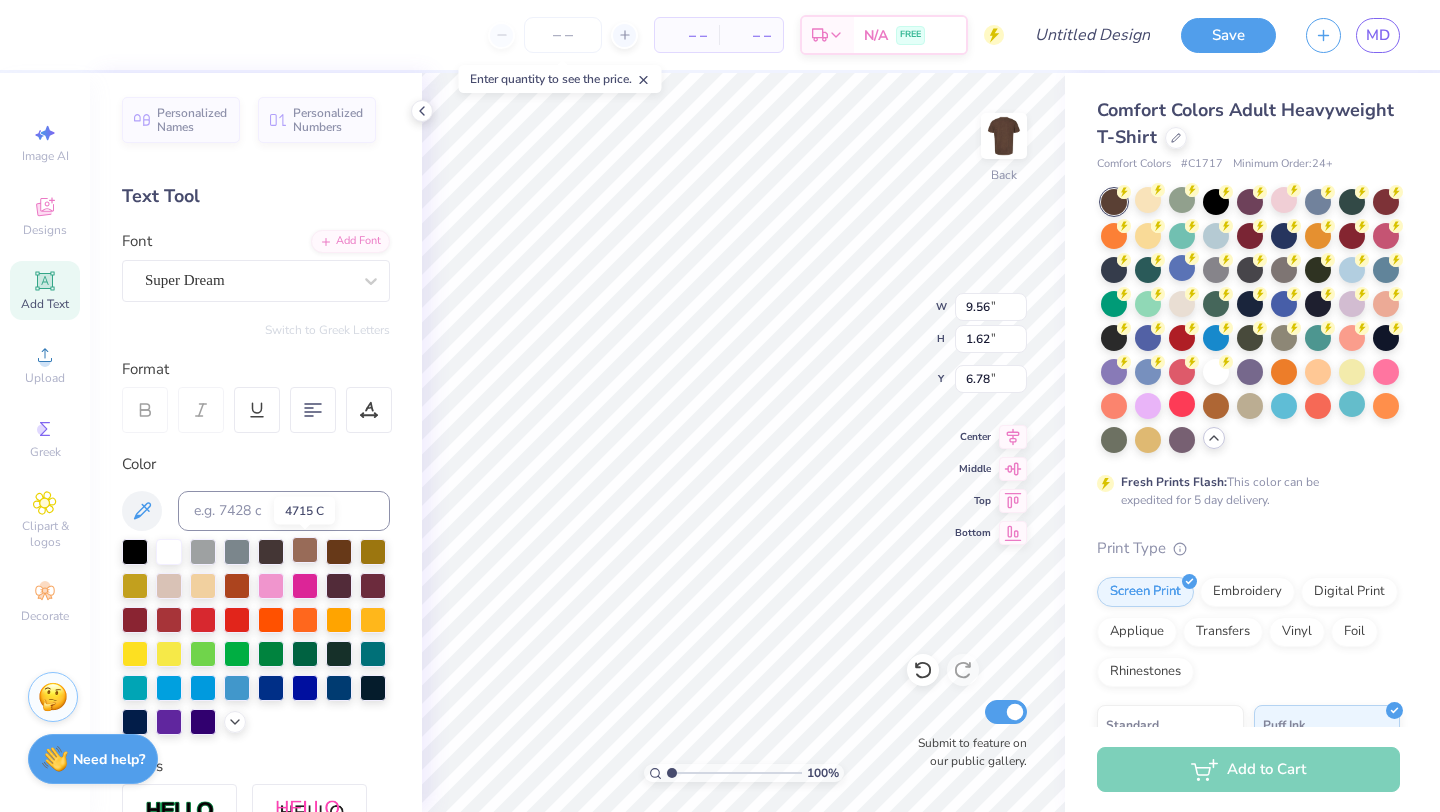 click at bounding box center (305, 550) 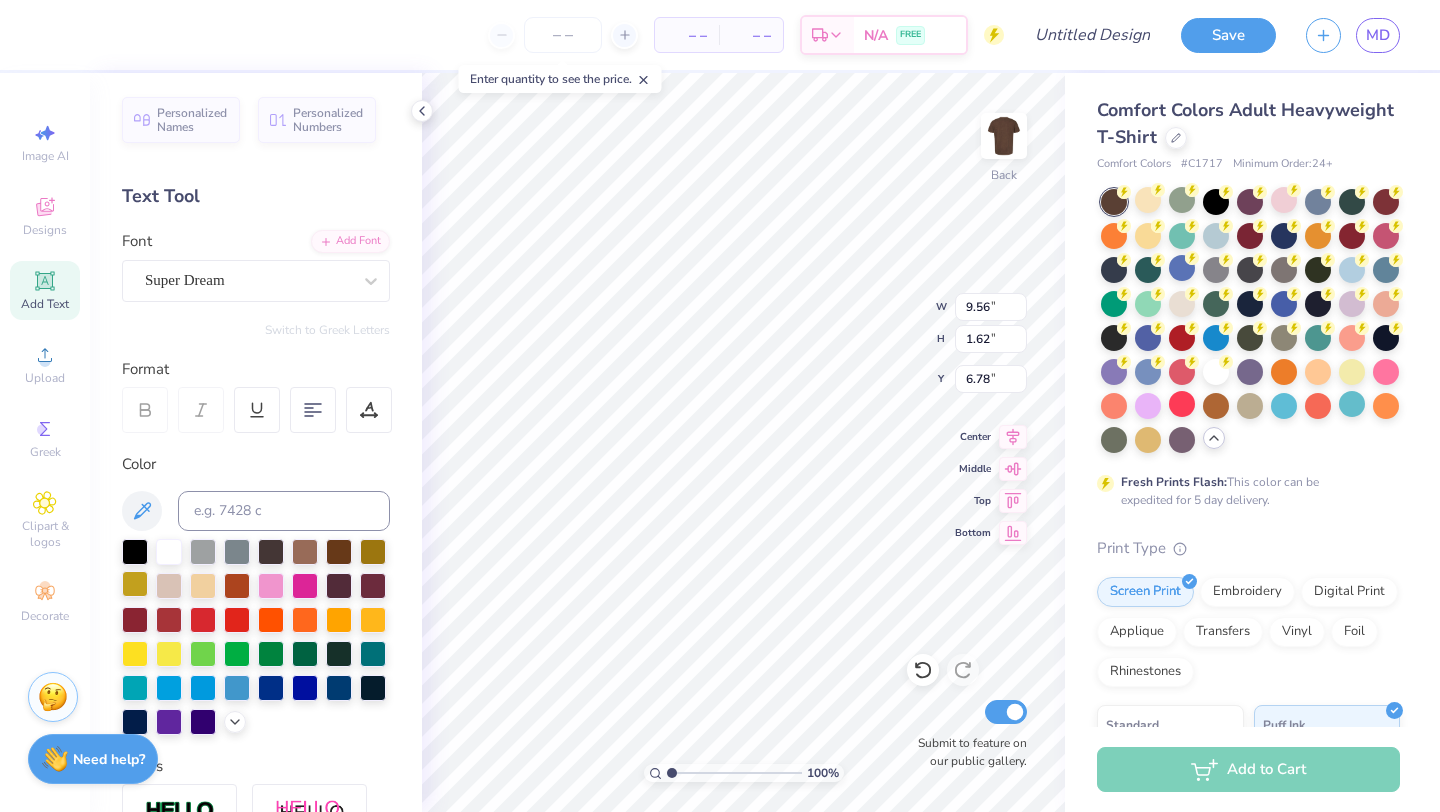 click at bounding box center [135, 584] 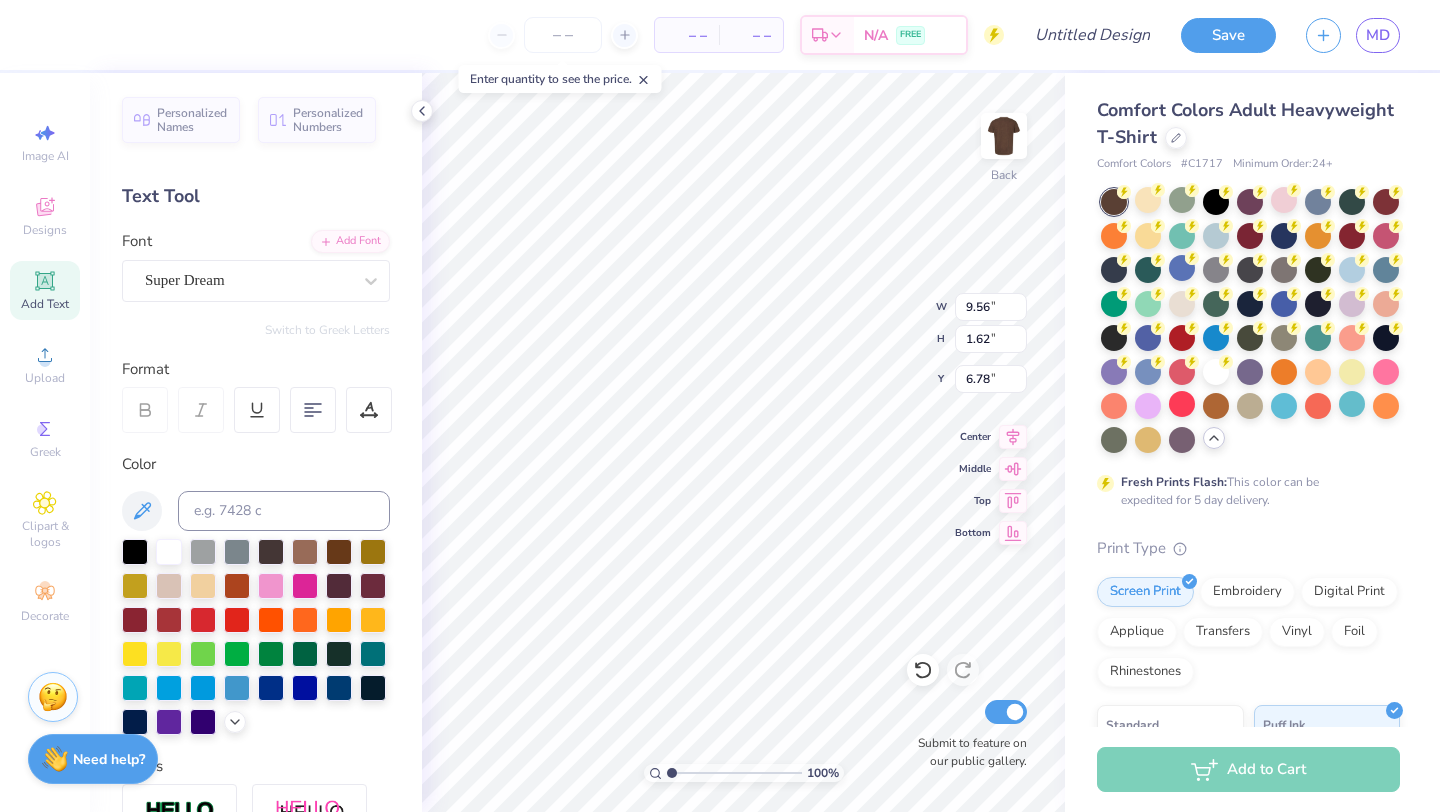 click at bounding box center [256, 637] 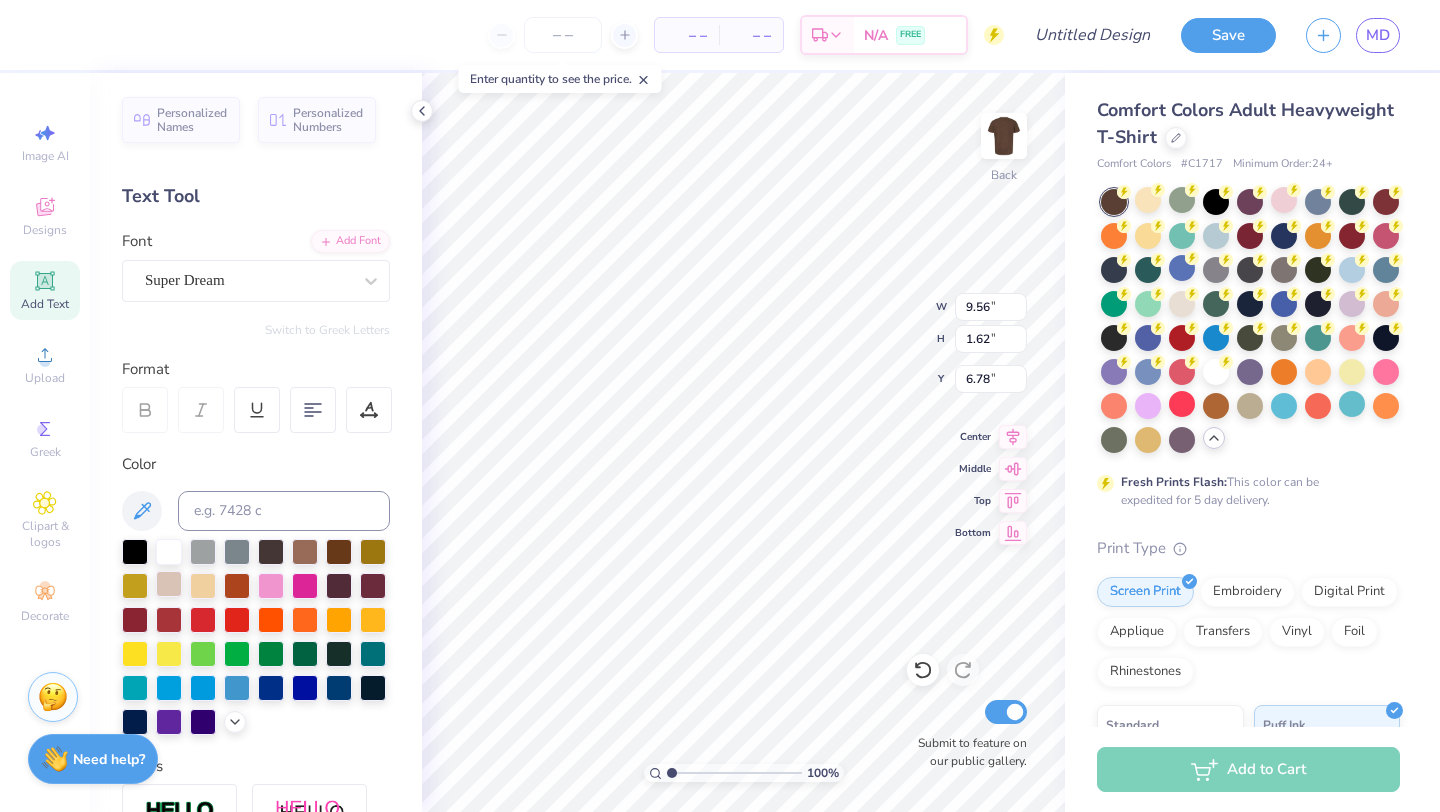 click at bounding box center [169, 584] 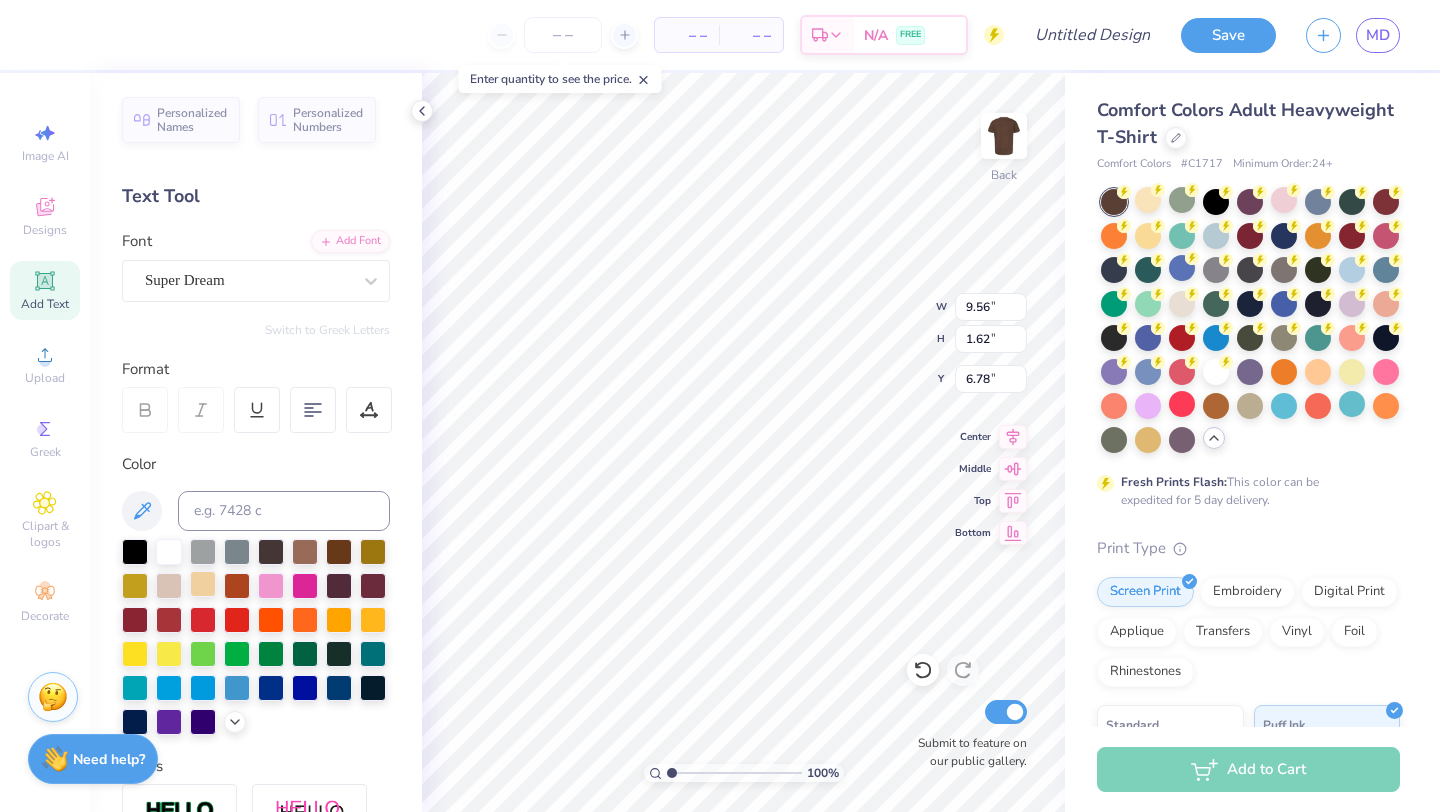 click at bounding box center [203, 584] 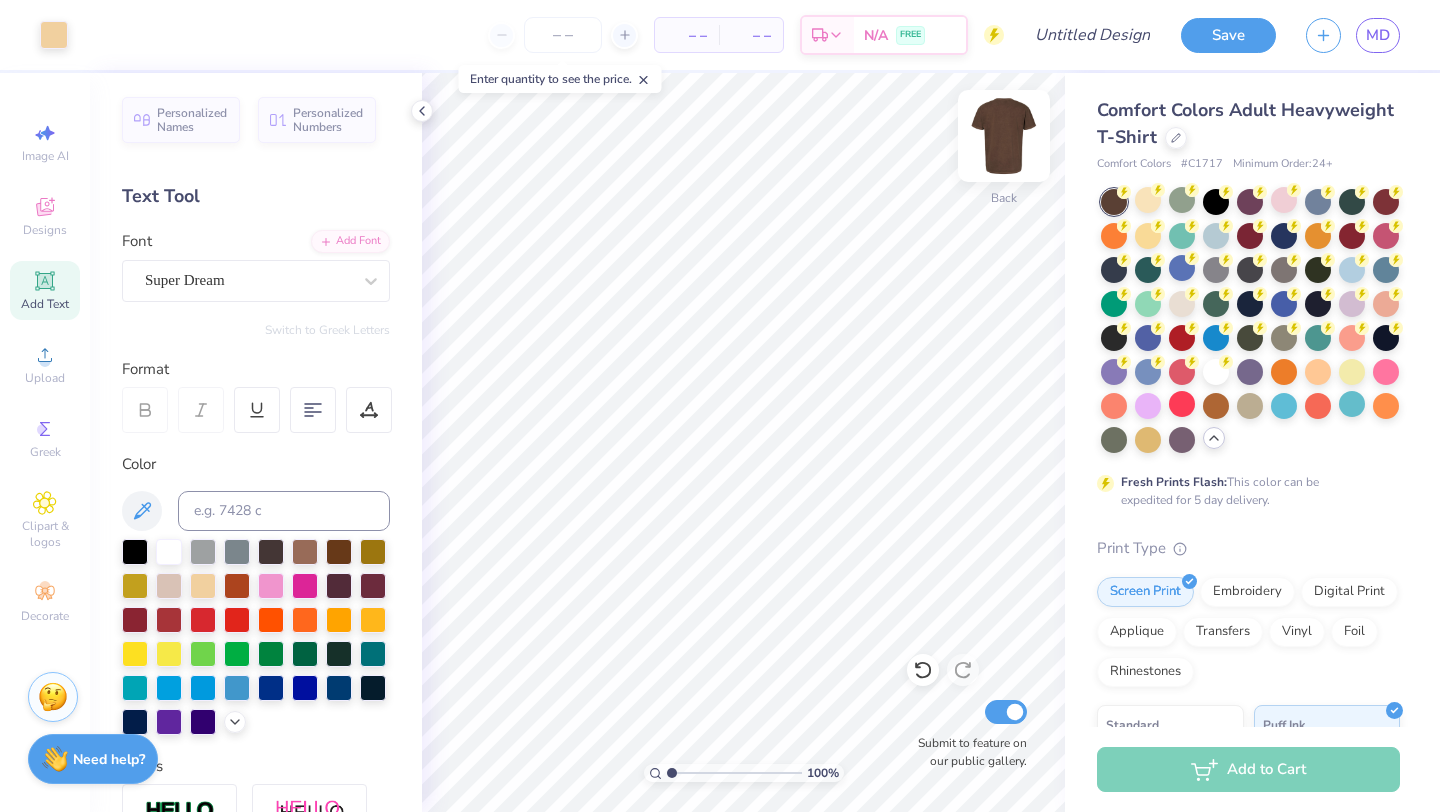 click at bounding box center [1004, 136] 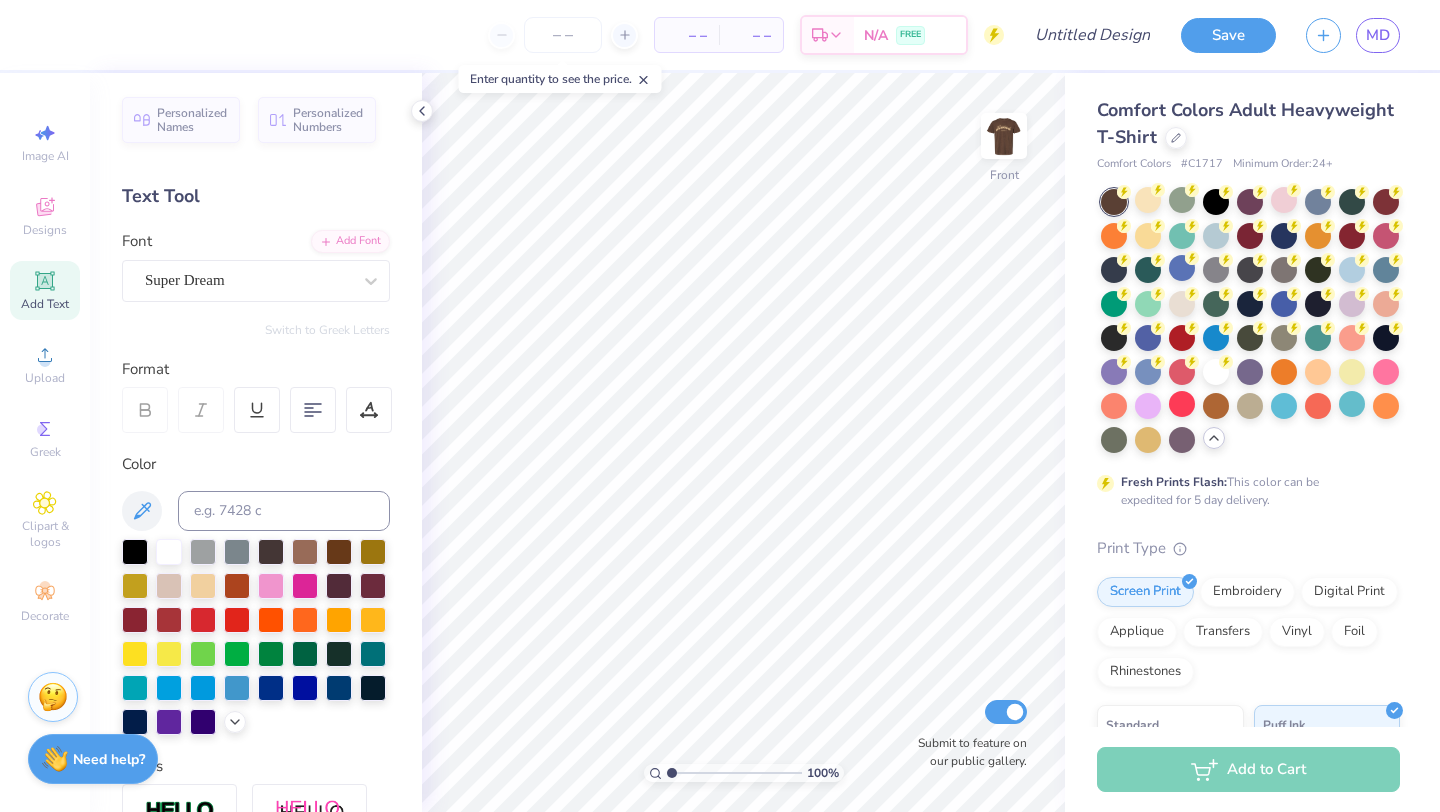 click on "Add Text" at bounding box center (45, 290) 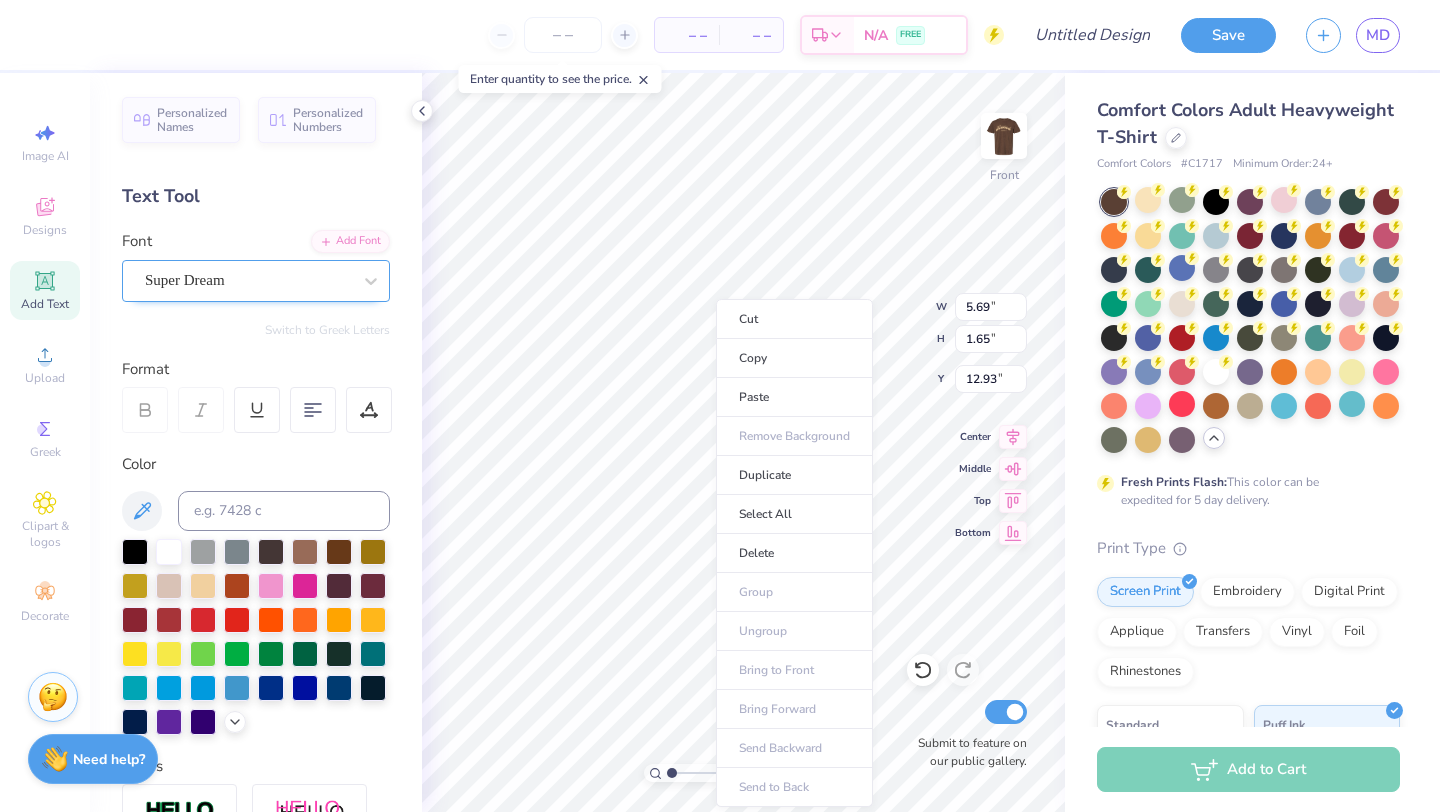 click on "Cut Copy Paste Remove Background Duplicate Select All Delete Group Ungroup Bring to Front Bring Forward Send Backward Send to Back" at bounding box center [794, 553] 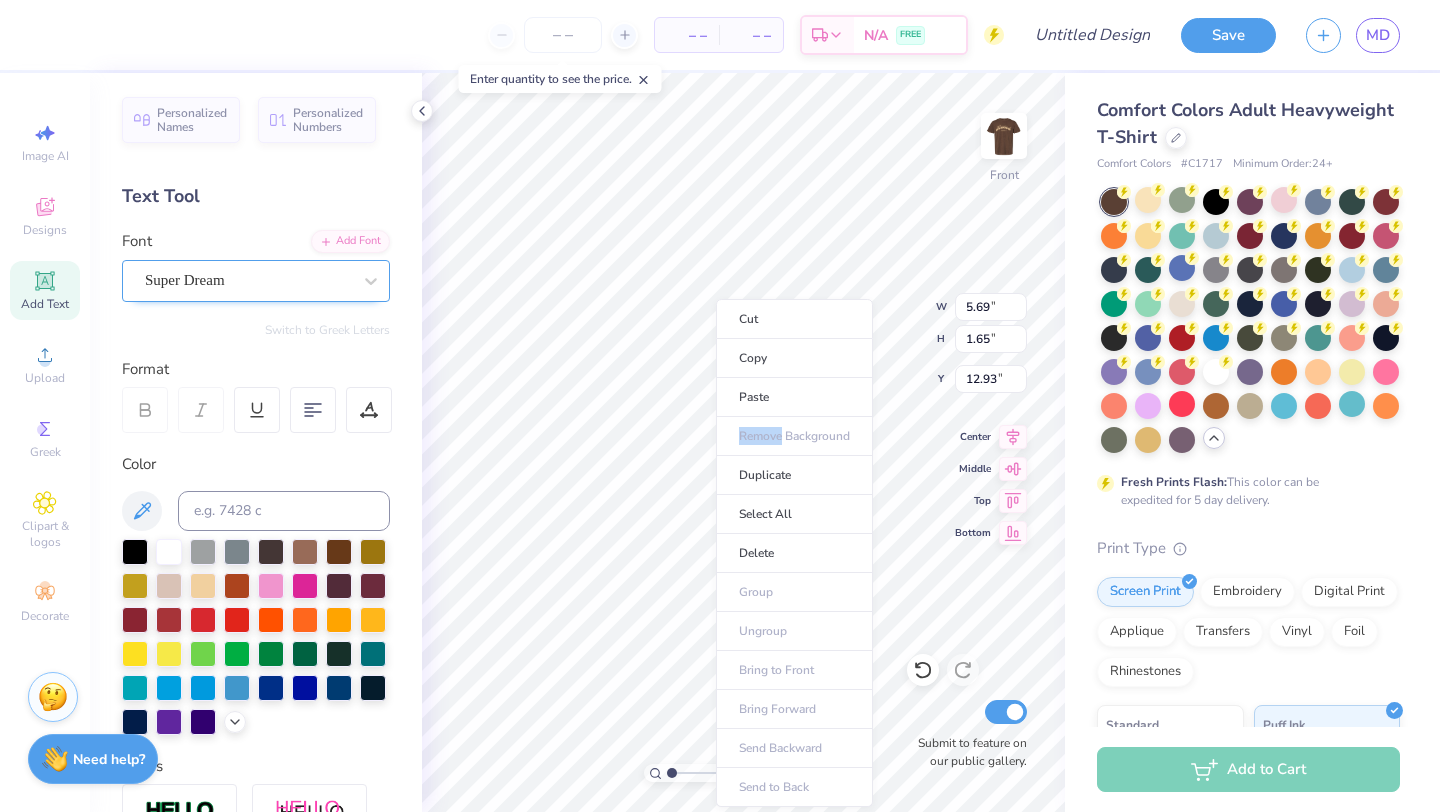 click on "Cut Copy Paste Remove Background Duplicate Select All Delete Group Ungroup Bring to Front Bring Forward Send Backward Send to Back" at bounding box center (794, 553) 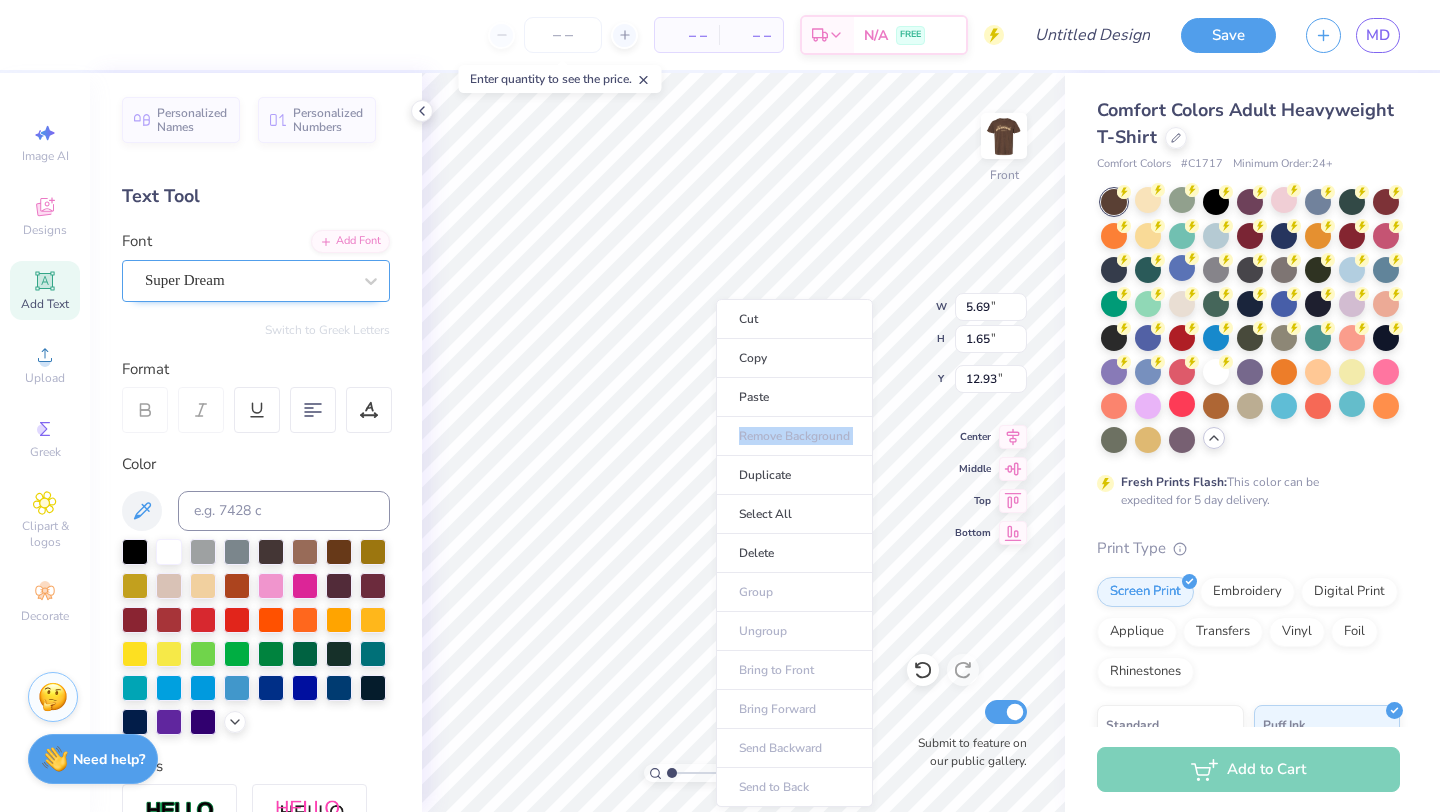 click on "Cut Copy Paste Remove Background Duplicate Select All Delete Group Ungroup Bring to Front Bring Forward Send Backward Send to Back" at bounding box center (794, 553) 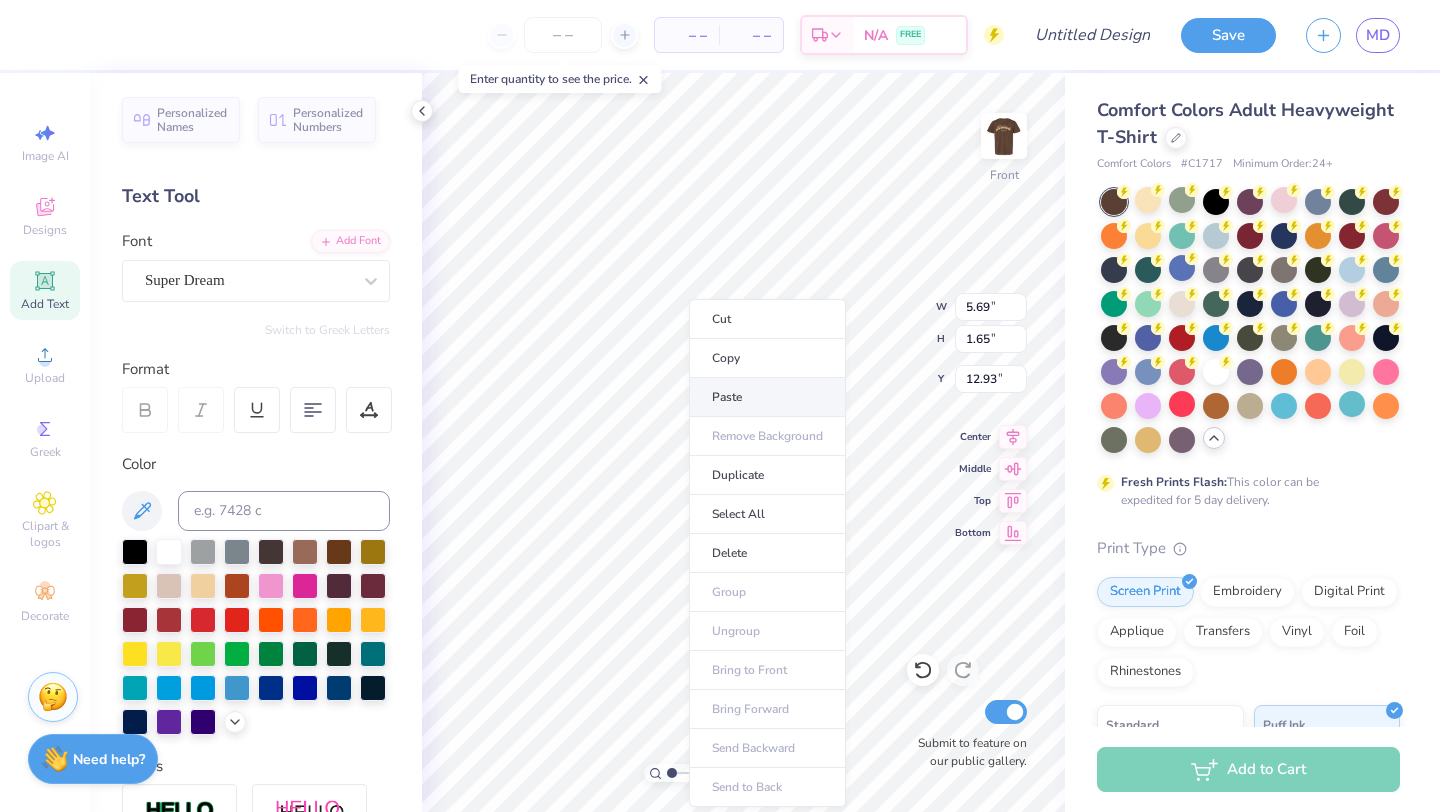 click on "Paste" at bounding box center (767, 397) 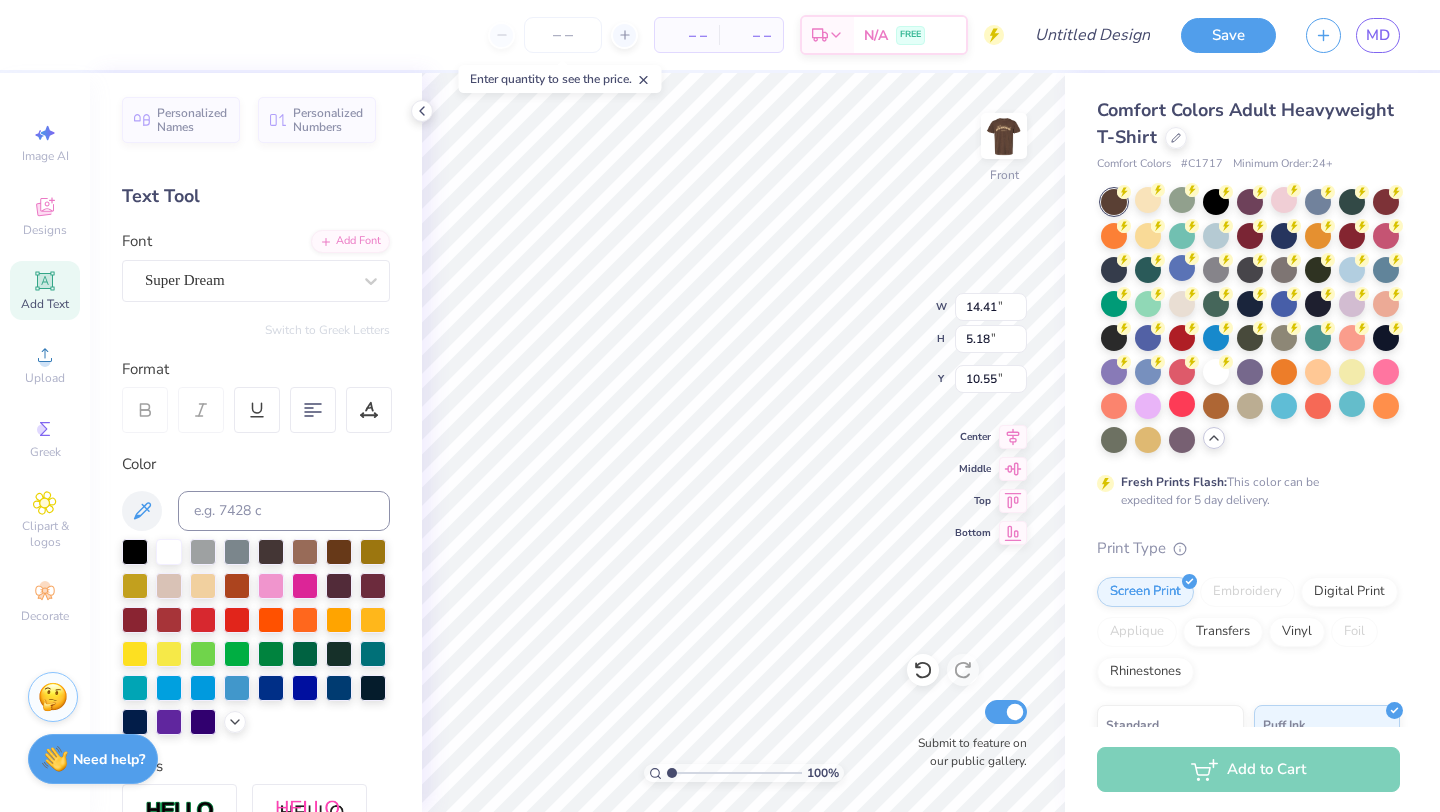 scroll, scrollTop: 1, scrollLeft: 3, axis: both 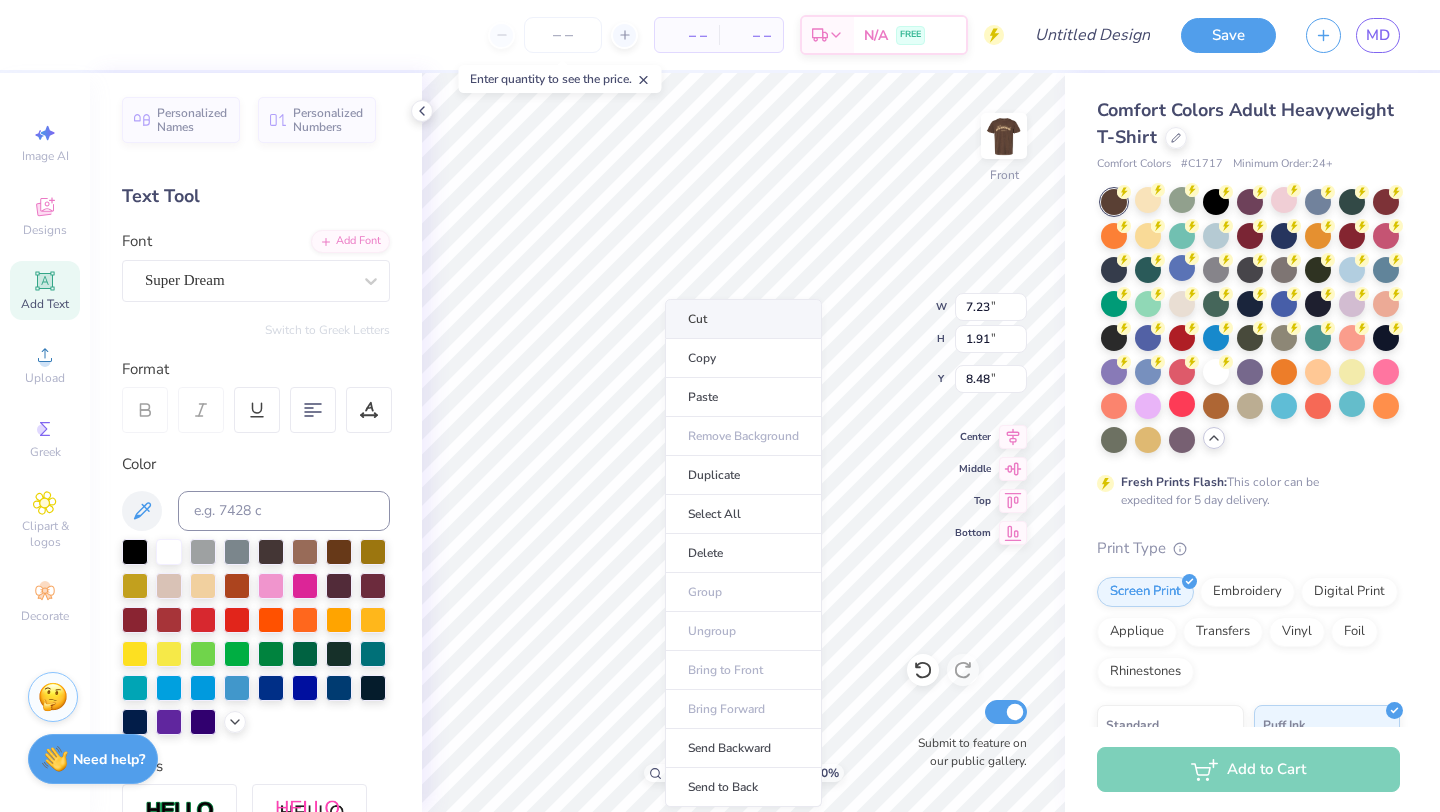click on "Cut" at bounding box center (743, 319) 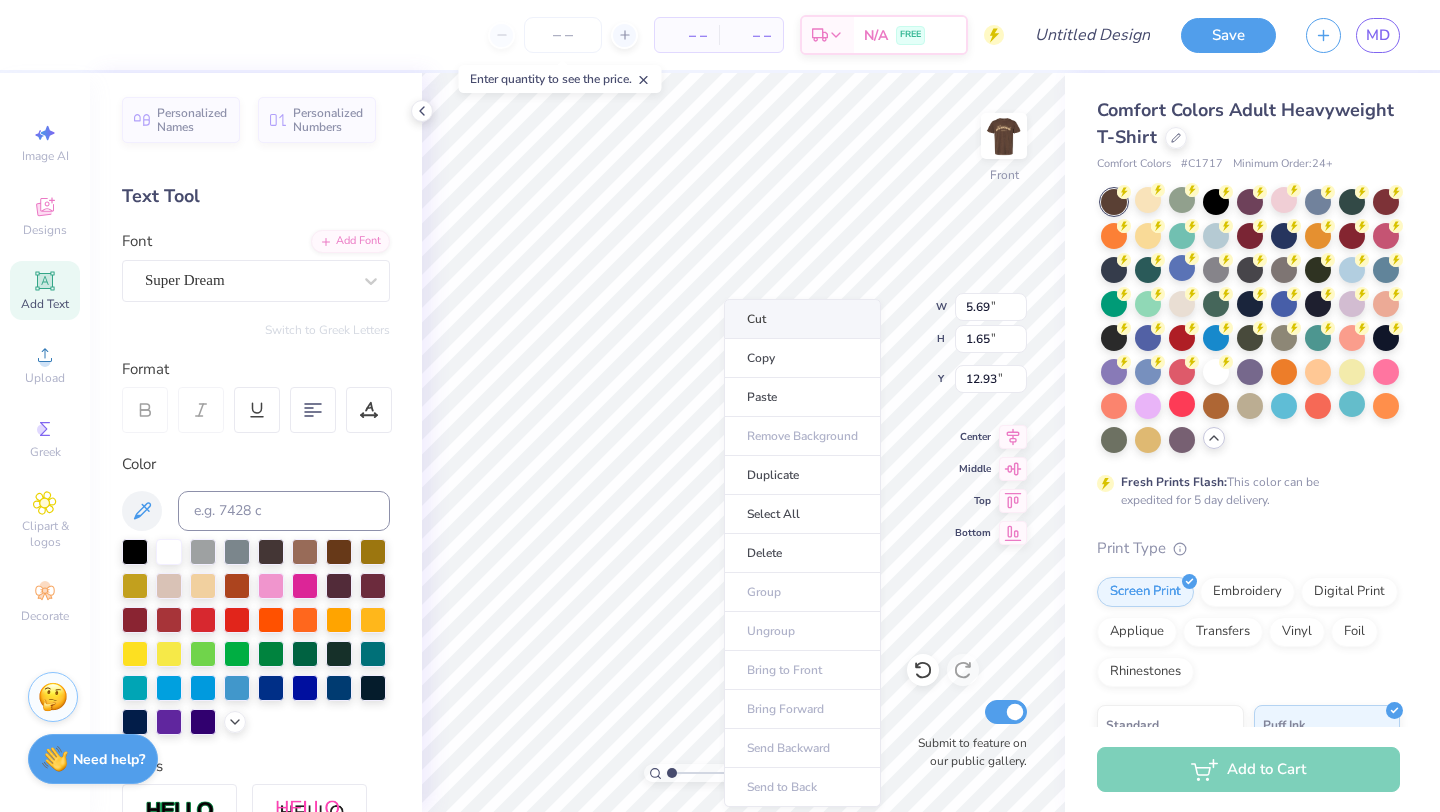click on "Cut" at bounding box center (802, 319) 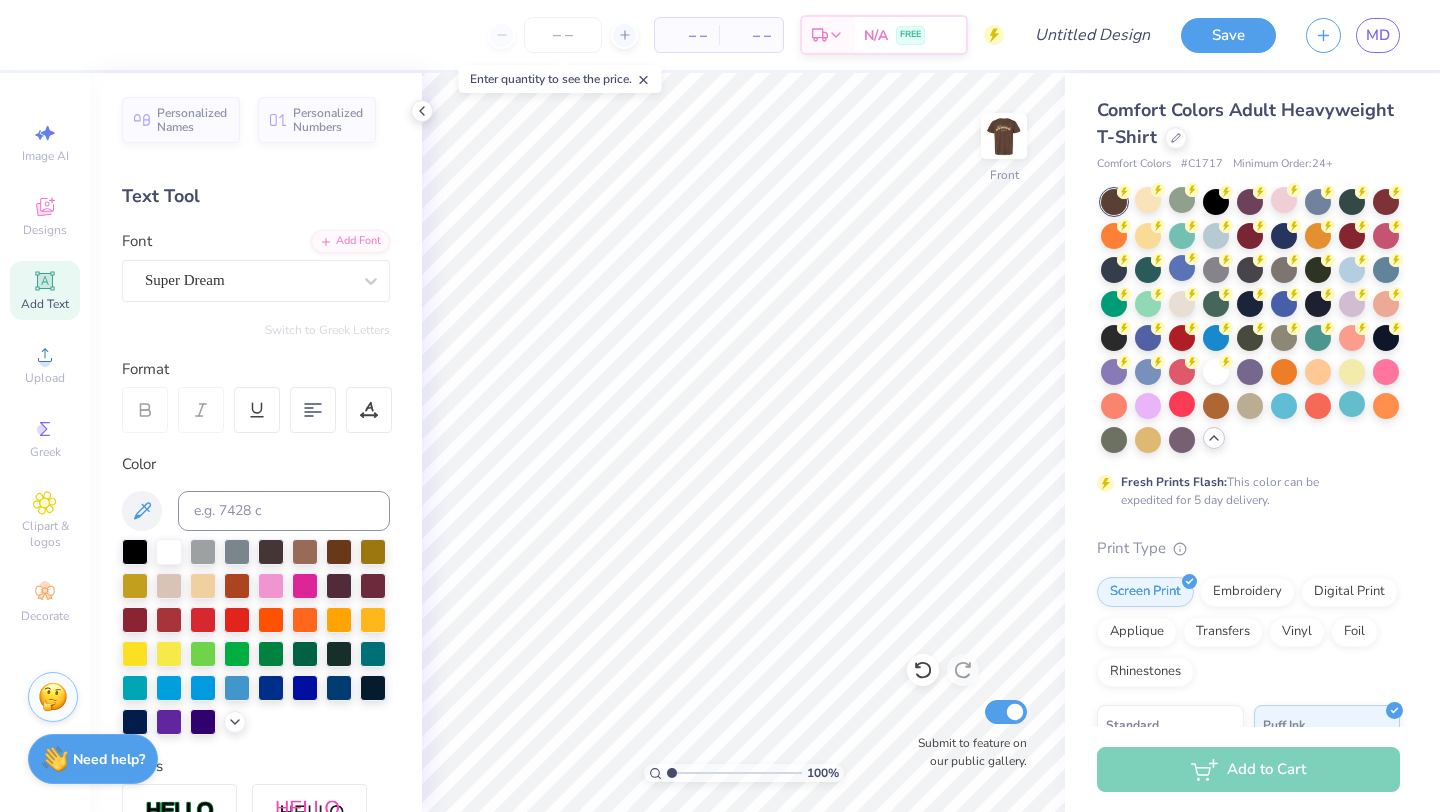 click on "Add Text" at bounding box center (45, 304) 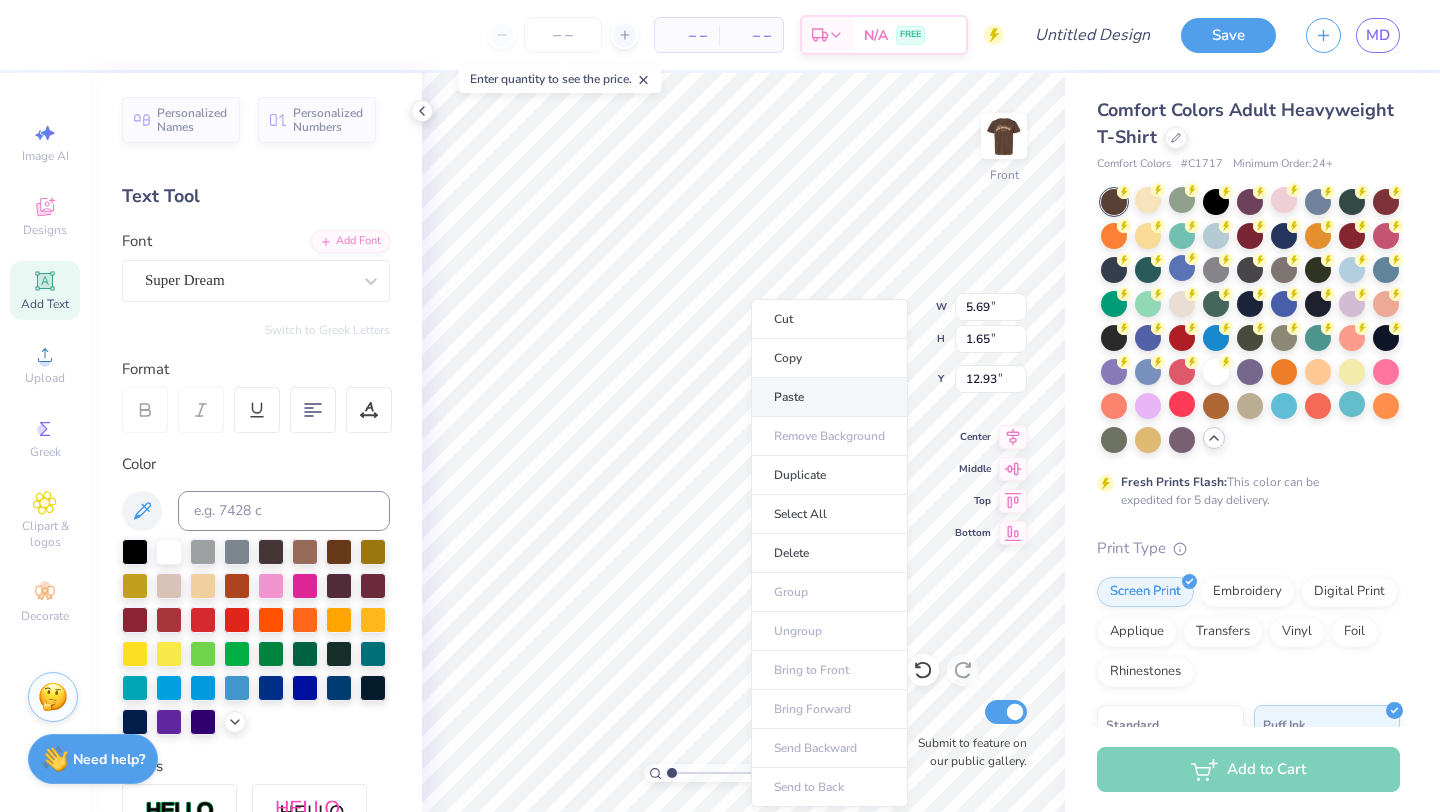 click on "Paste" at bounding box center [829, 397] 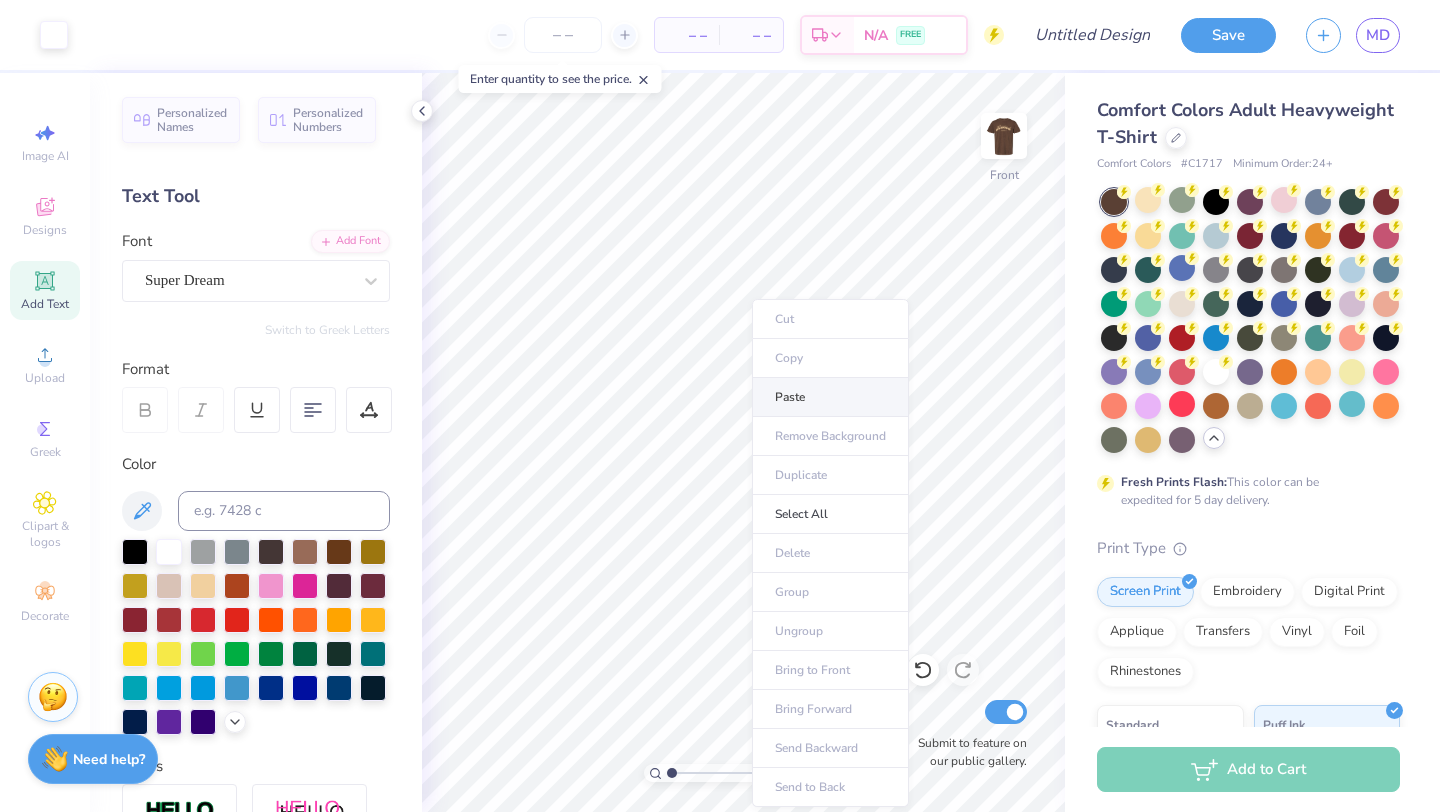 click on "Paste" at bounding box center [830, 397] 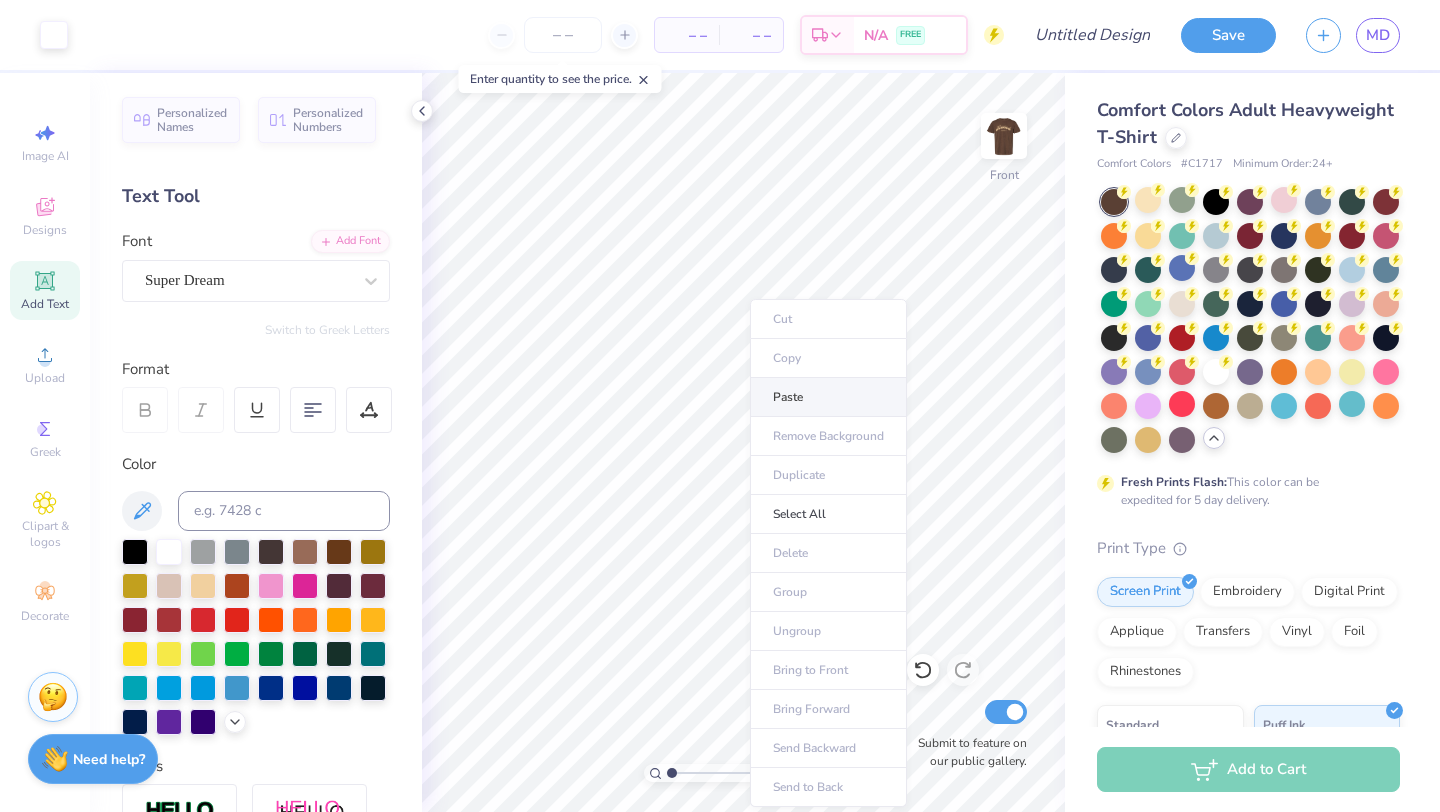 click on "Paste" at bounding box center (828, 397) 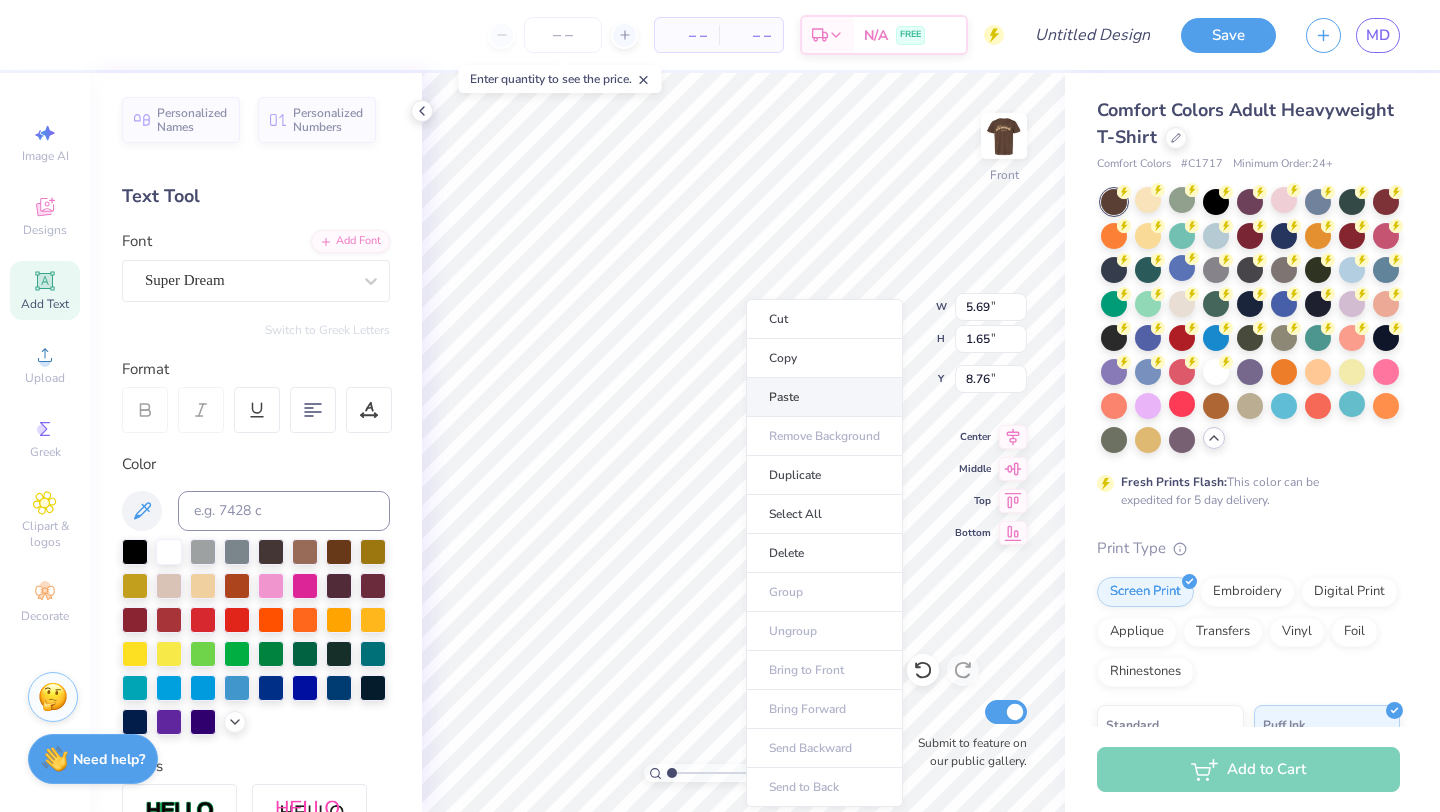 click on "Paste" at bounding box center (824, 397) 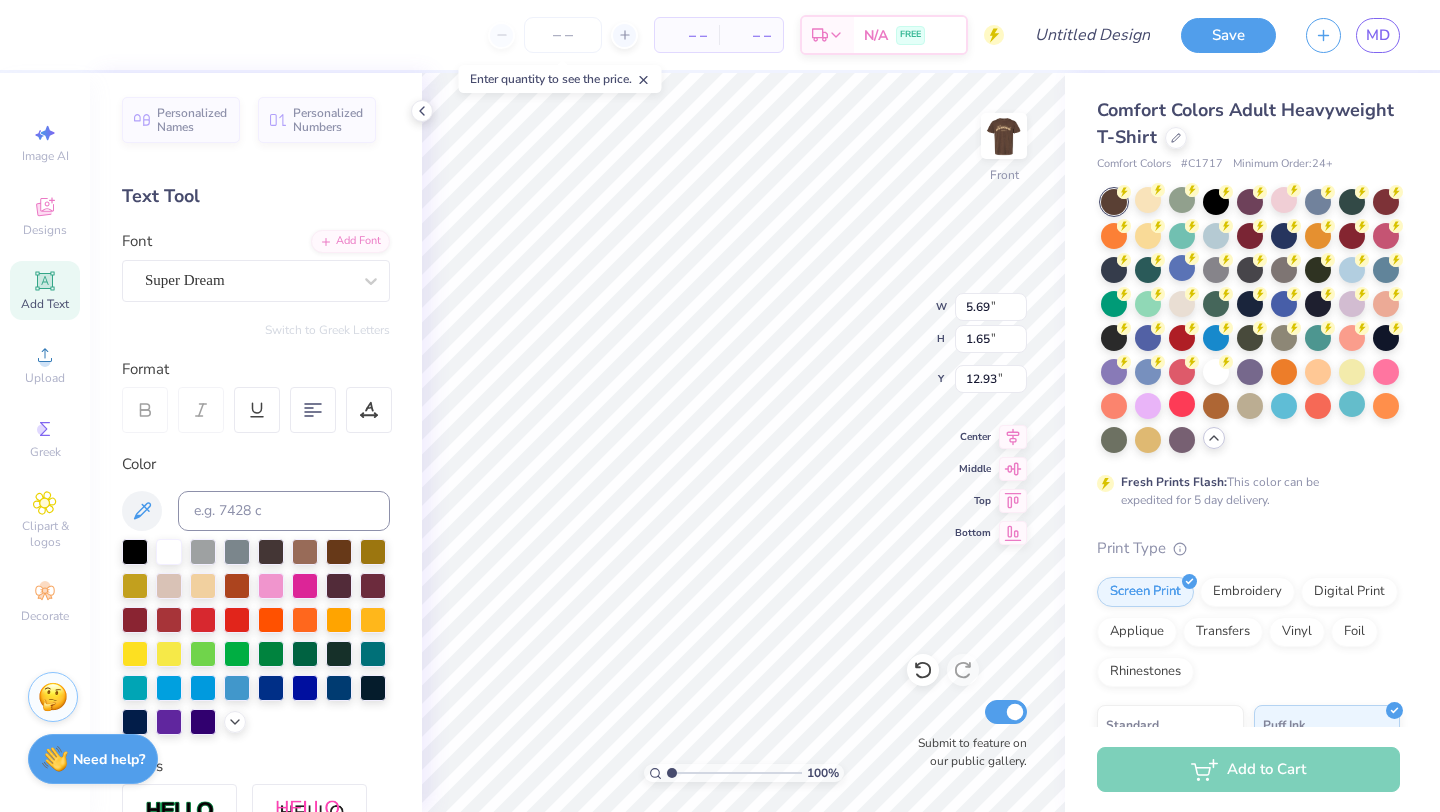 click on "Enter quantity to see the price." at bounding box center (560, 79) 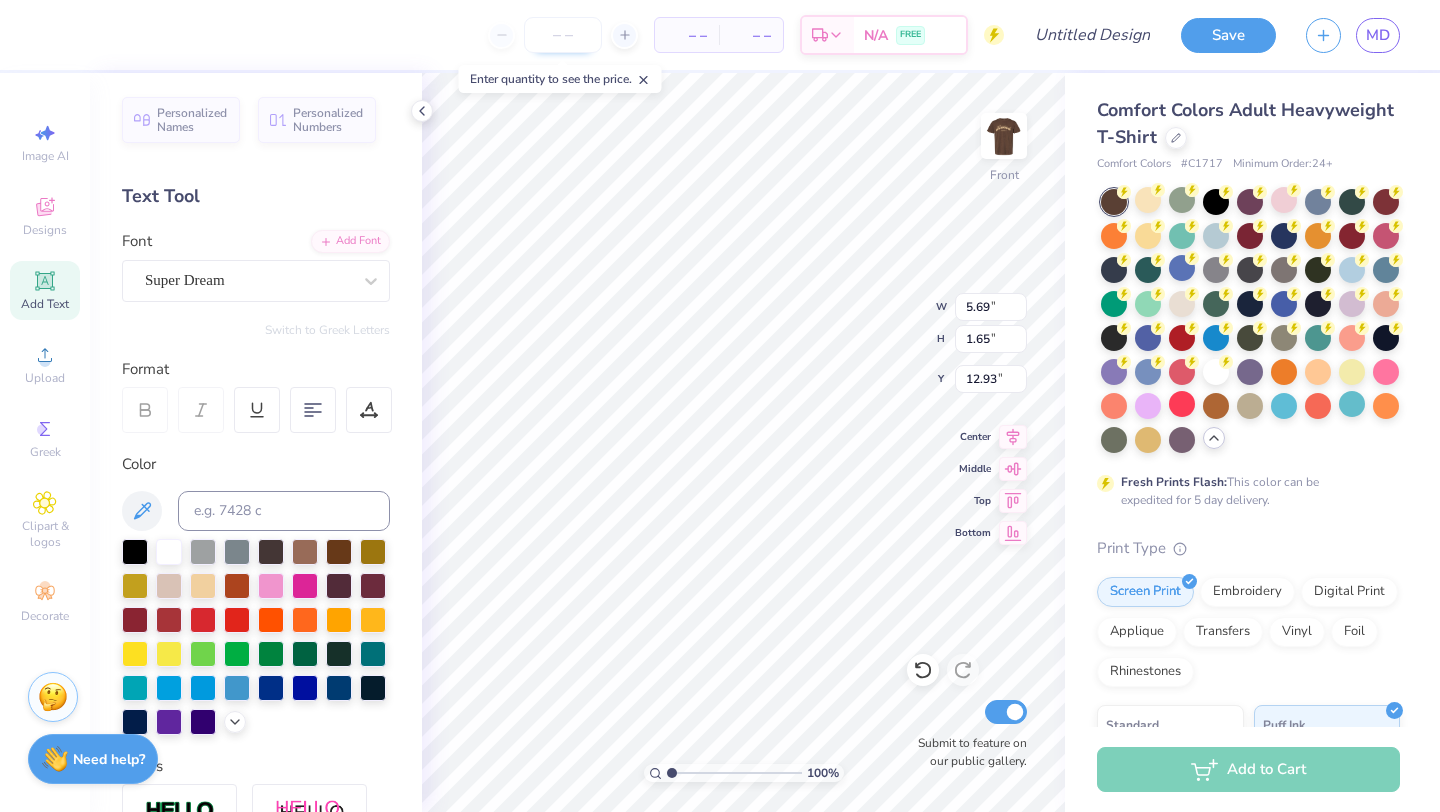 click at bounding box center [563, 35] 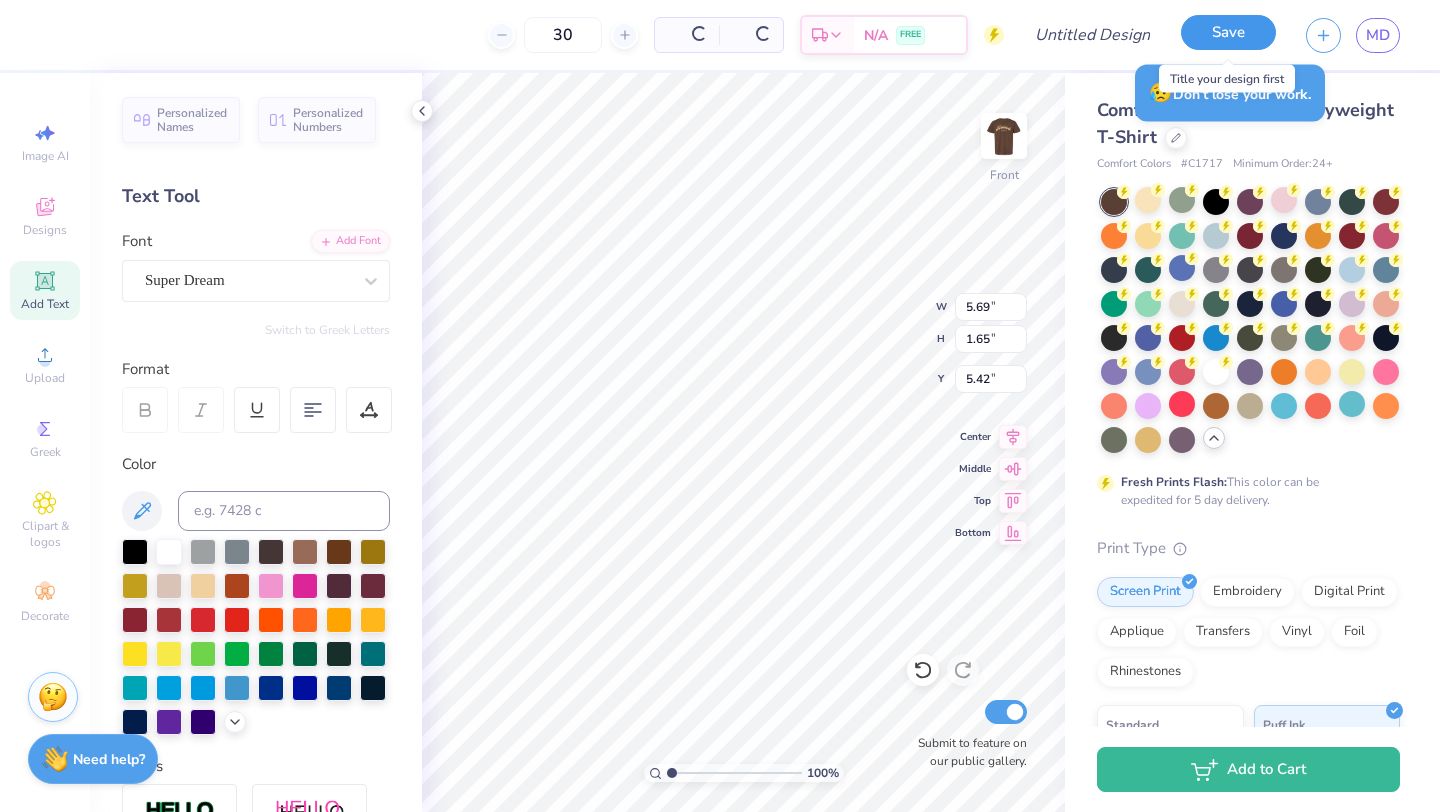 click on "Save" at bounding box center (1228, 32) 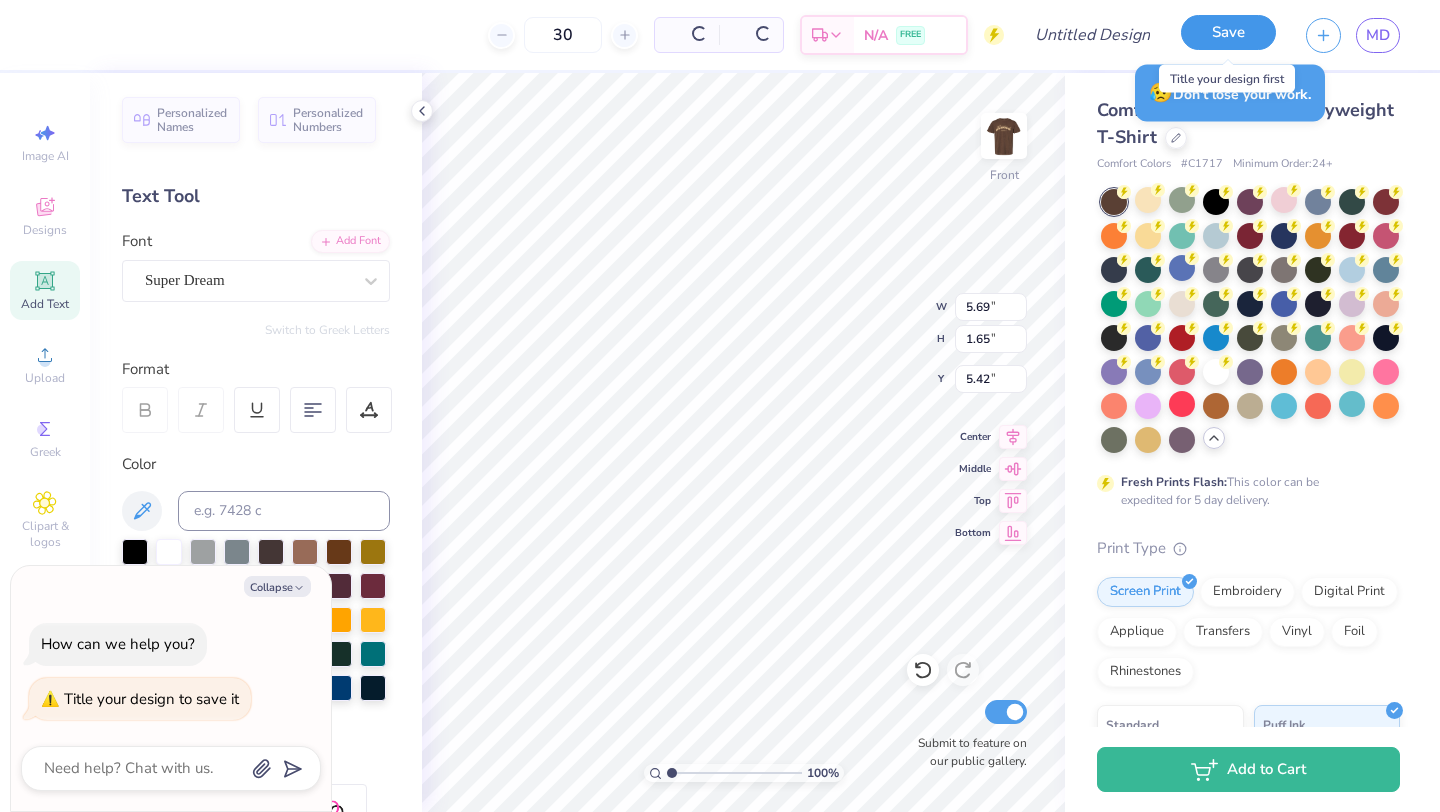 click on "Save" at bounding box center [1228, 32] 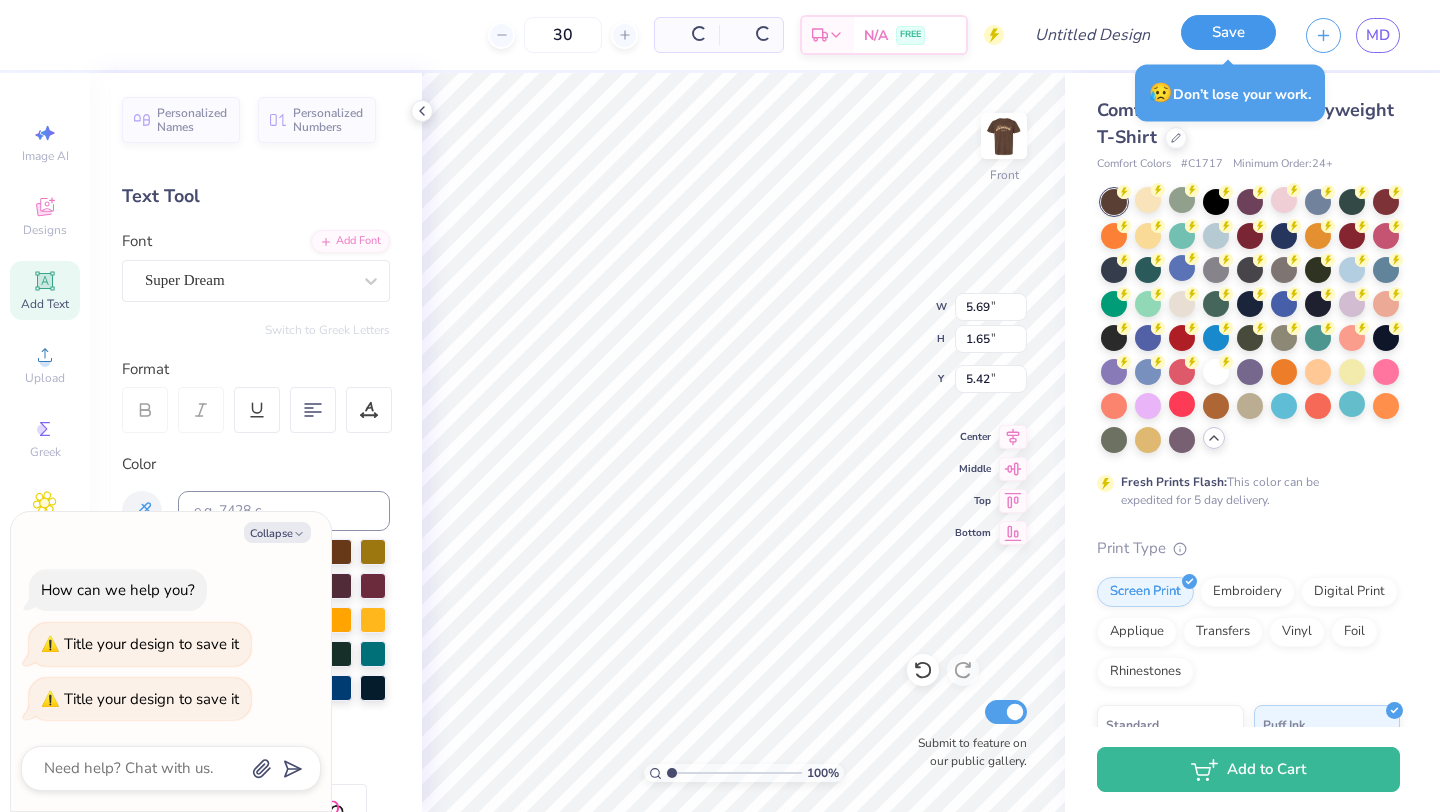 click on "Save" at bounding box center [1228, 32] 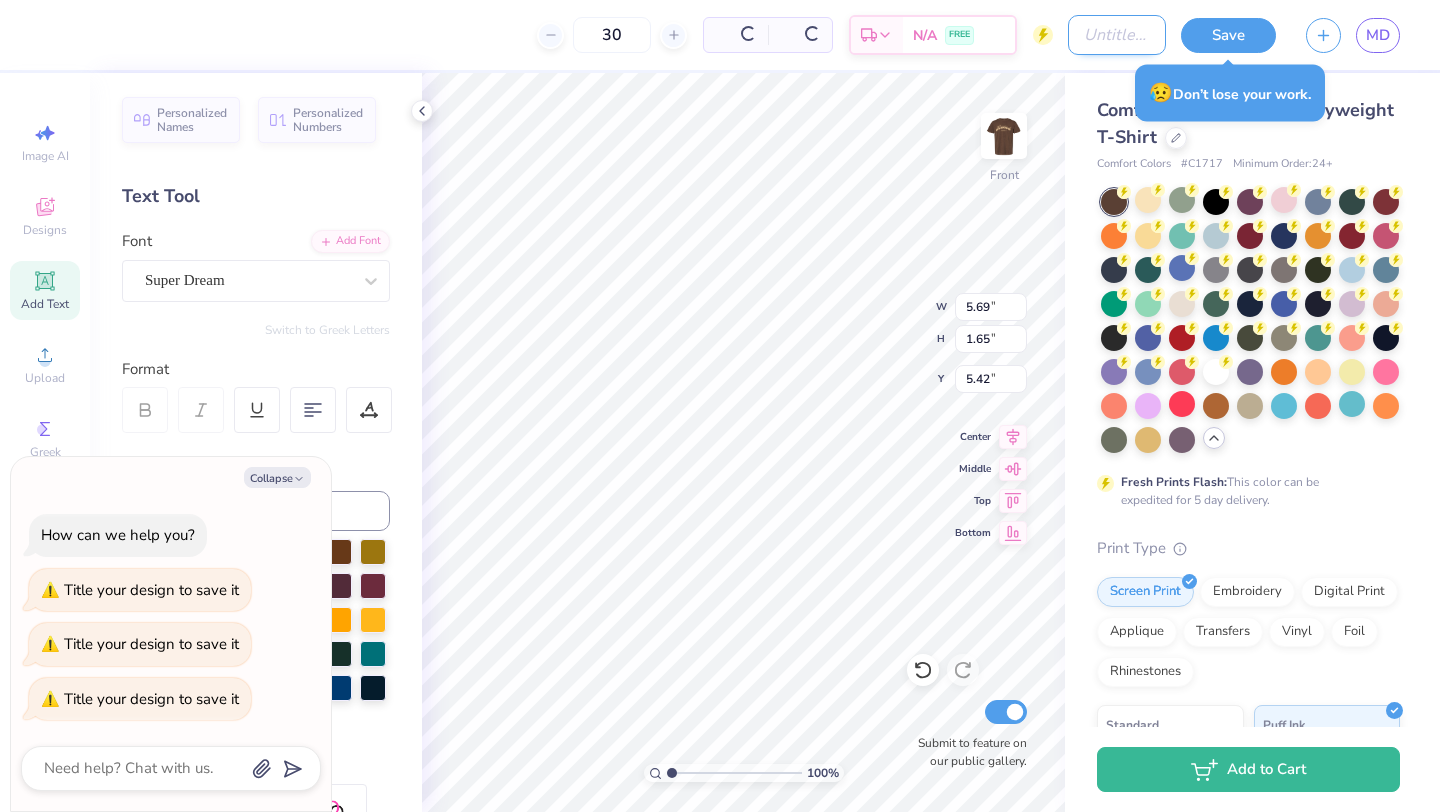 click on "Design Title" at bounding box center (1117, 35) 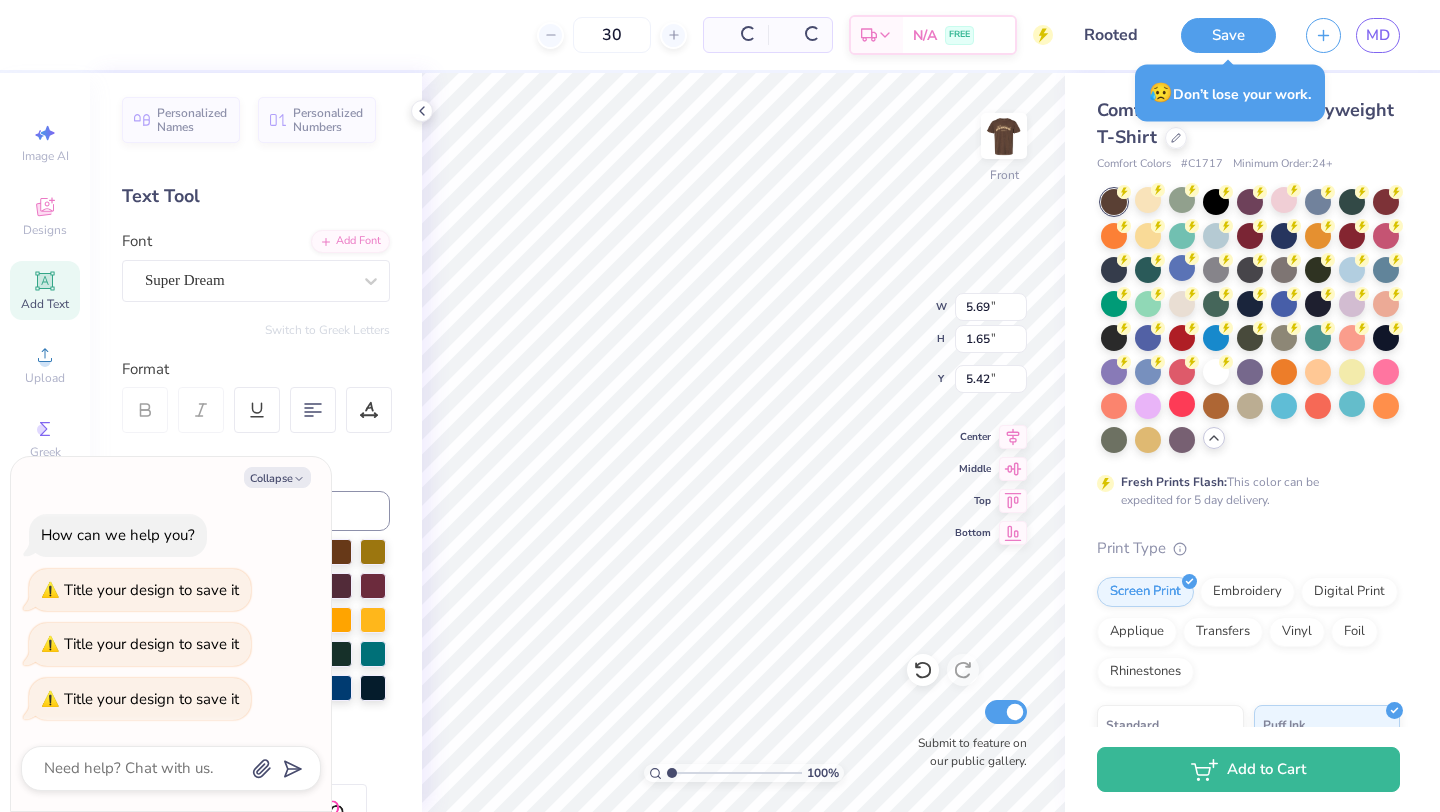 click on "Save" at bounding box center (1228, 35) 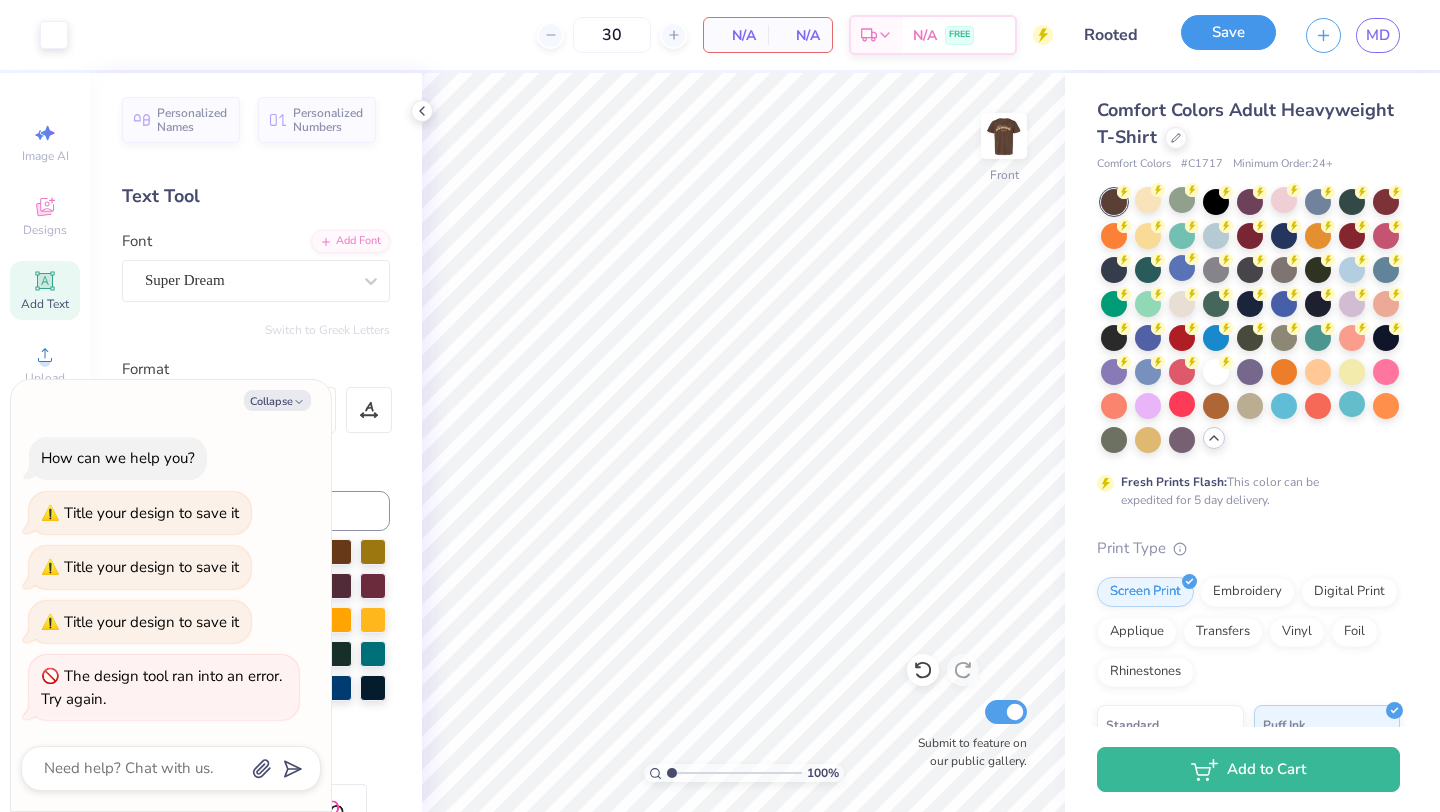 click on "Save" at bounding box center (1228, 32) 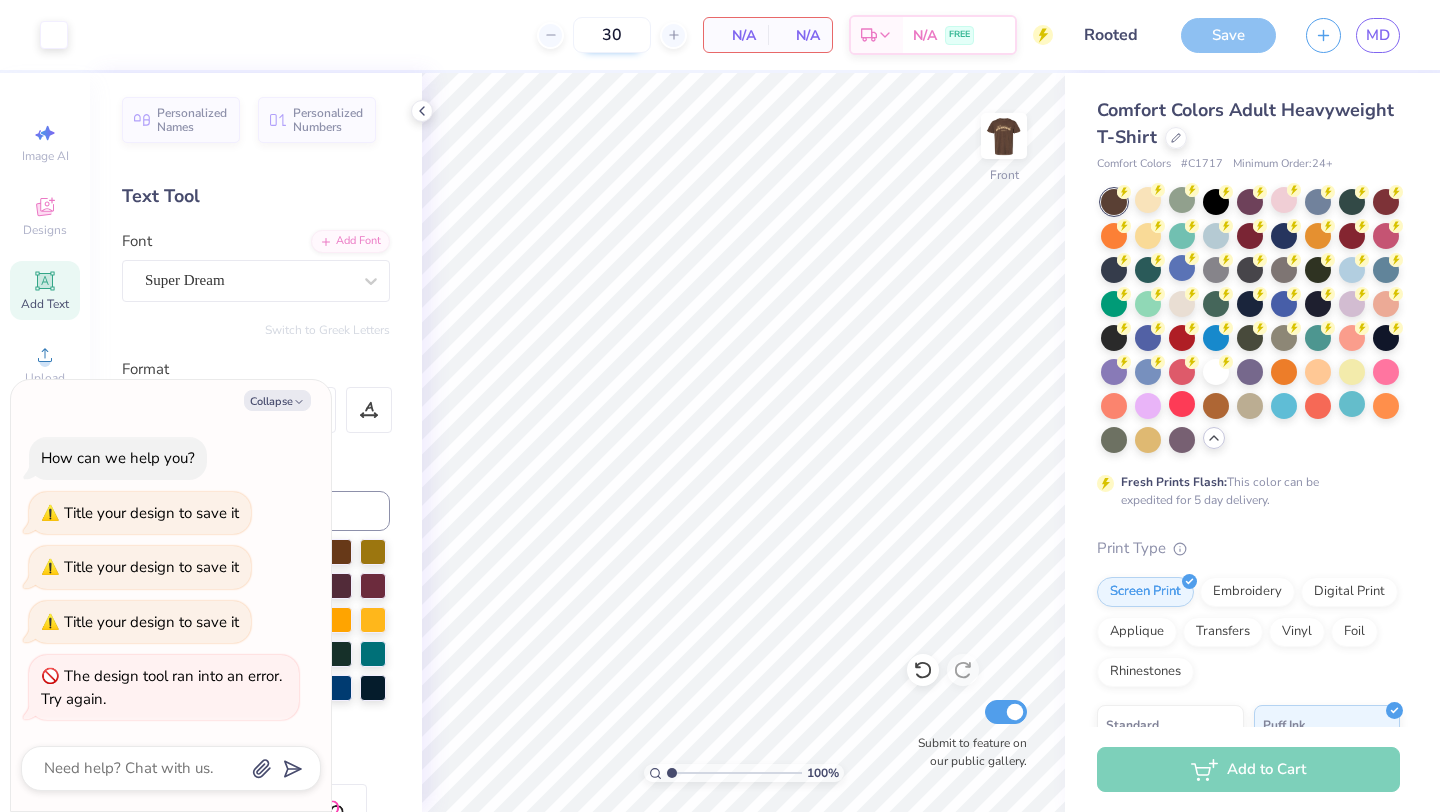 click on "30" at bounding box center (612, 35) 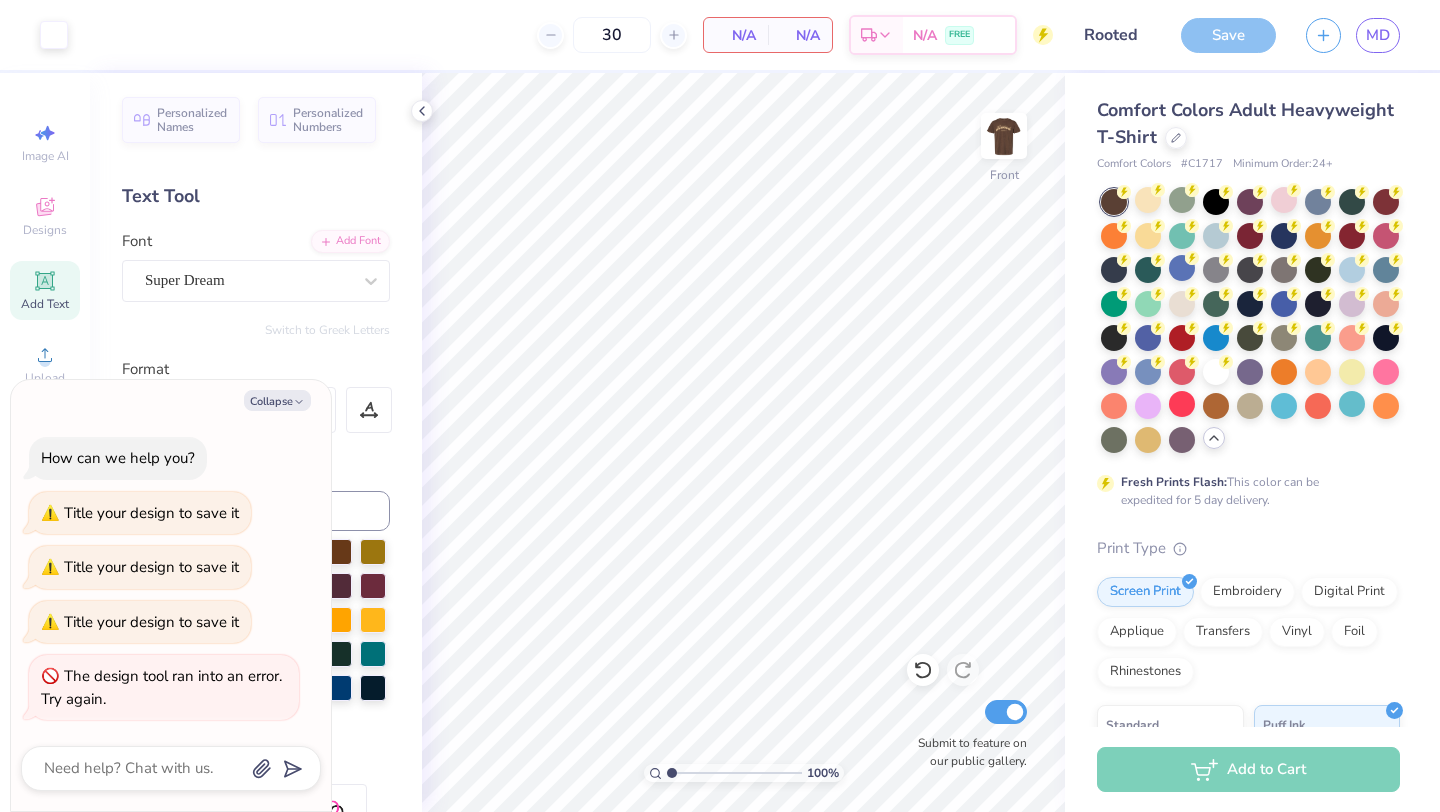 click on "N/A Per Item" at bounding box center [736, 35] 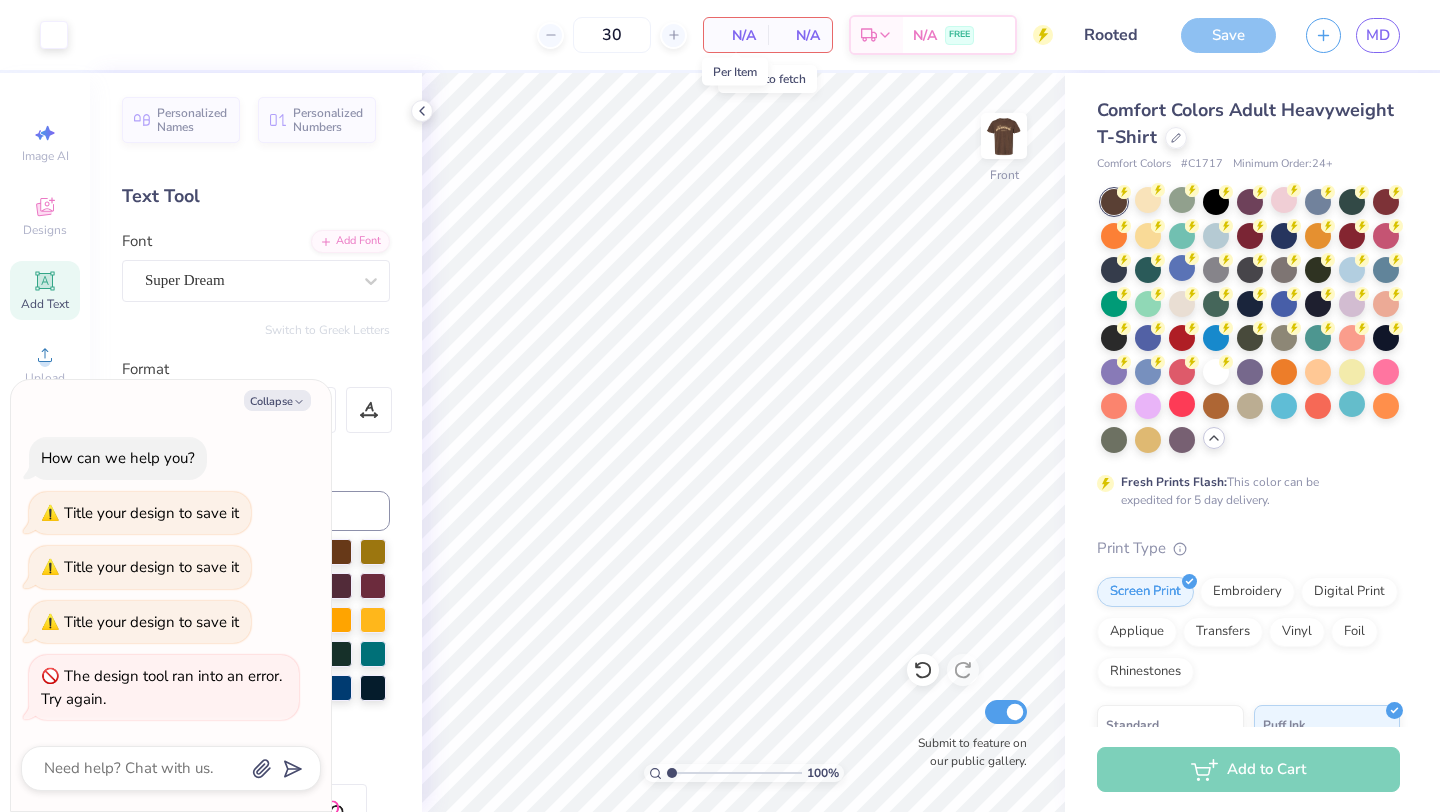 click on "N/A" at bounding box center [736, 35] 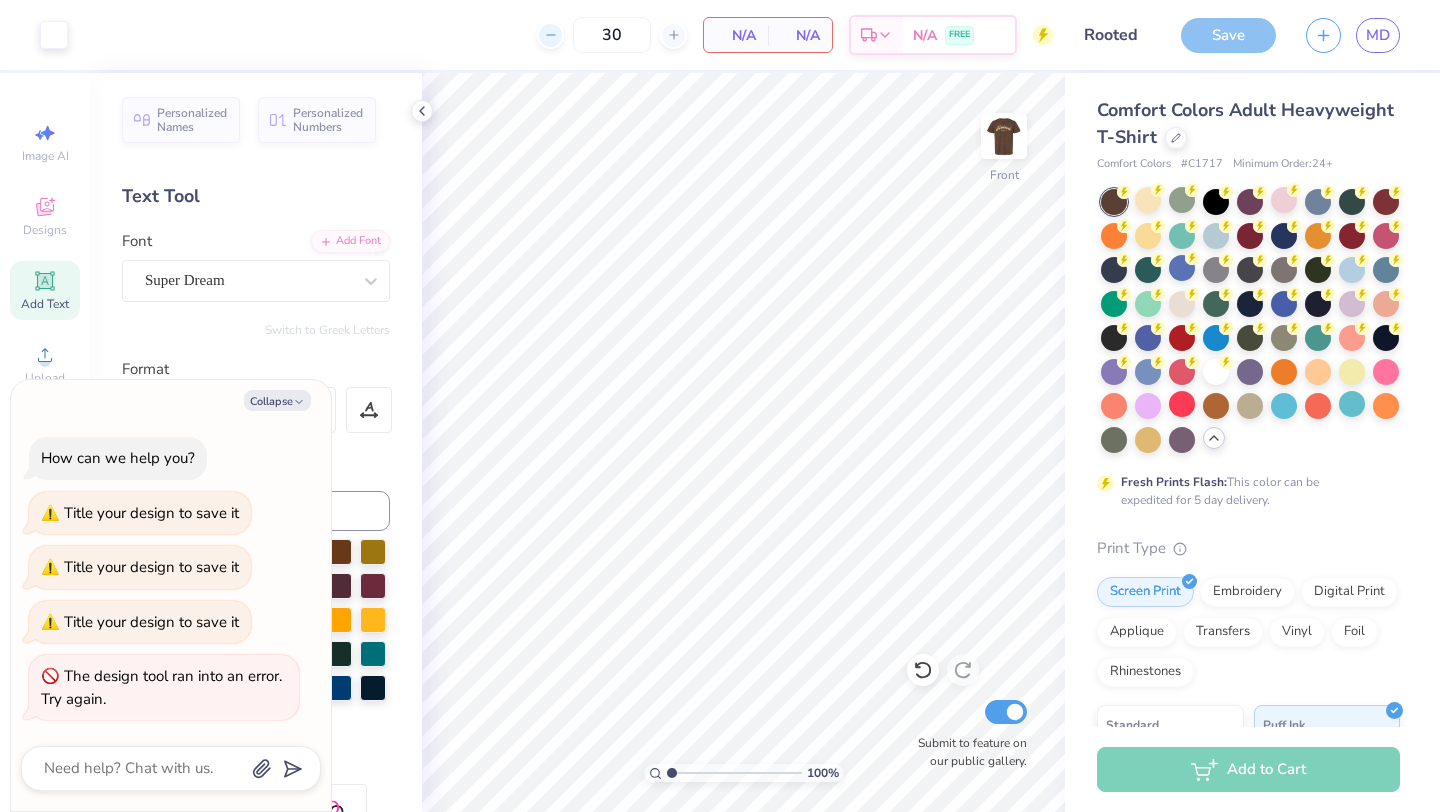 click at bounding box center [550, 35] 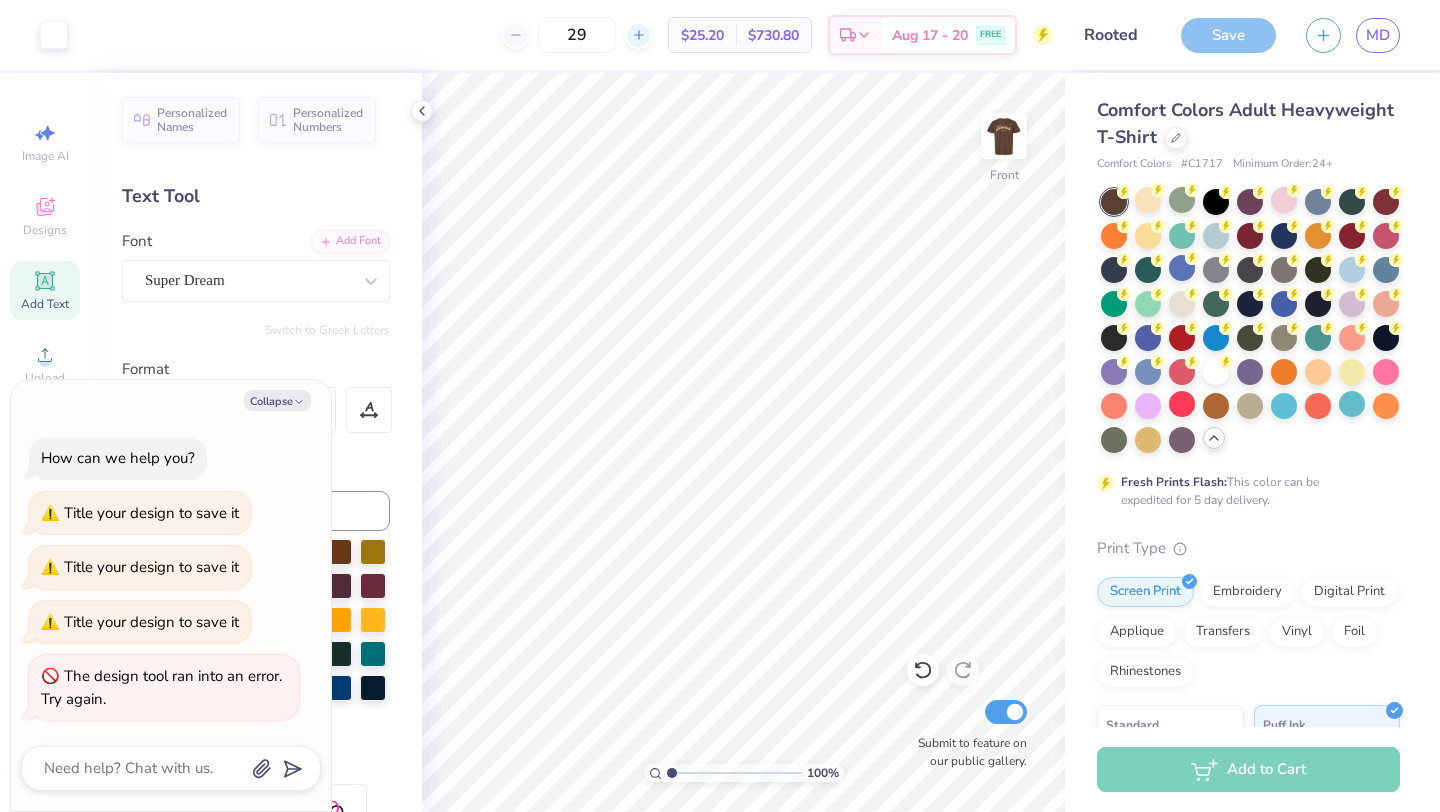 click 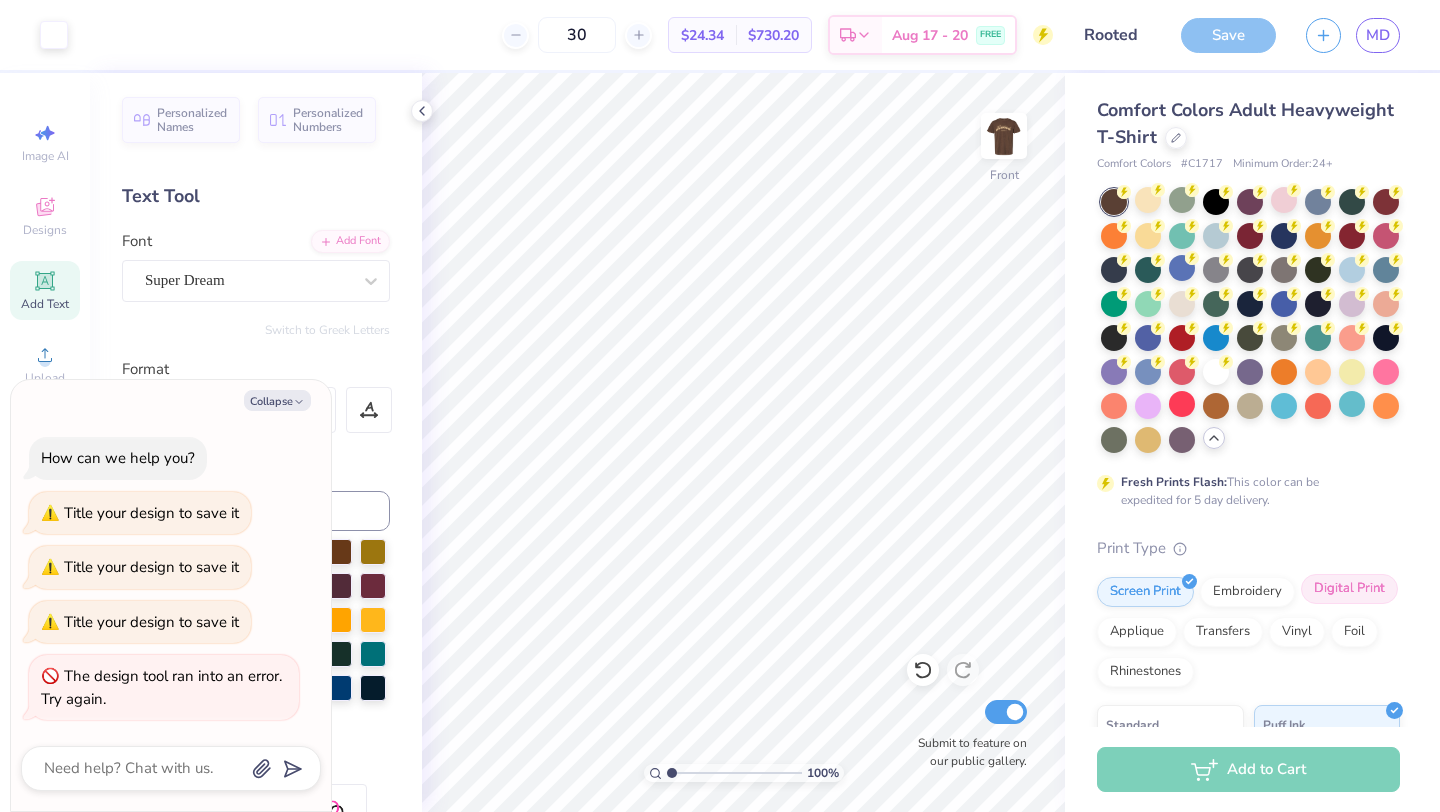 click on "Digital Print" at bounding box center (1349, 589) 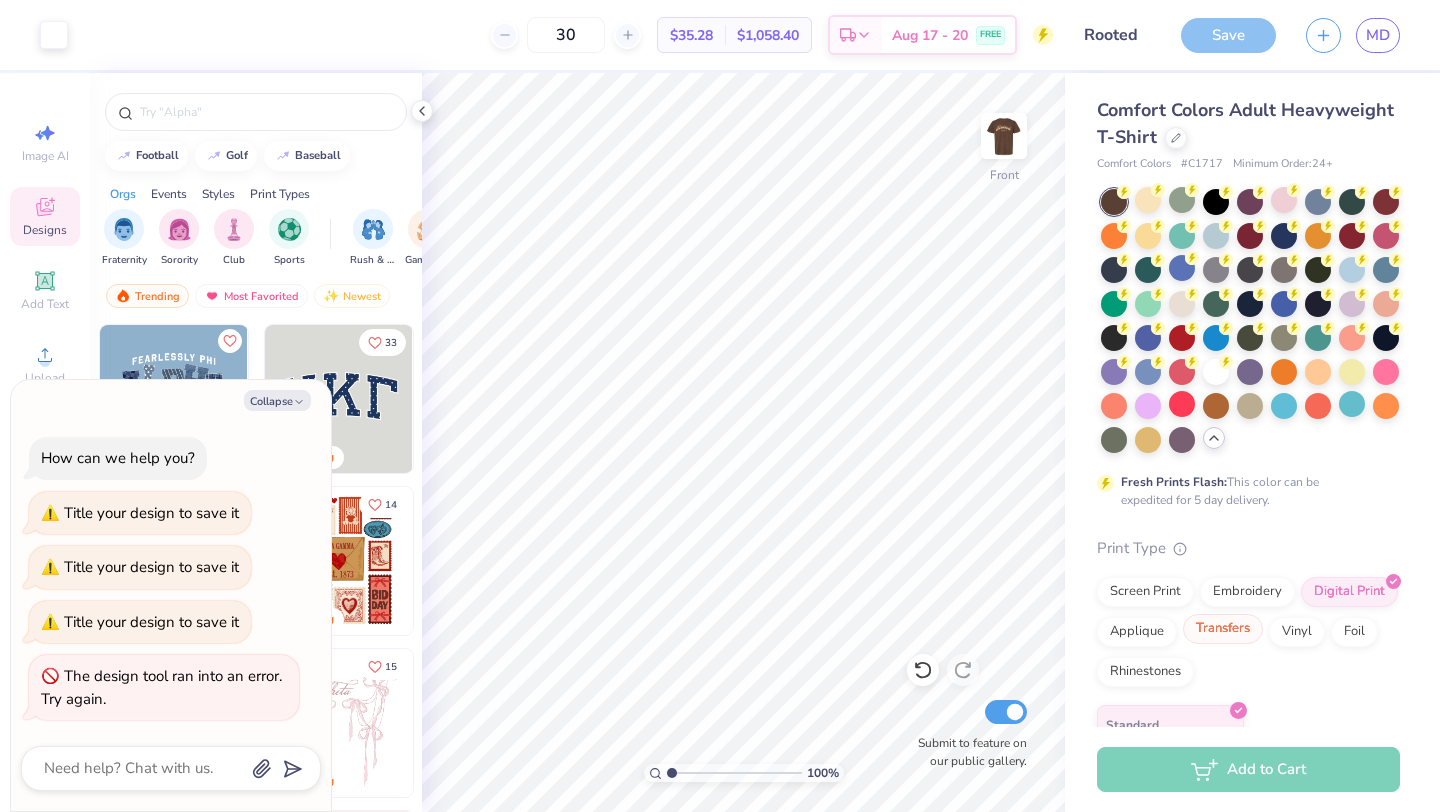 click on "Transfers" at bounding box center (1223, 629) 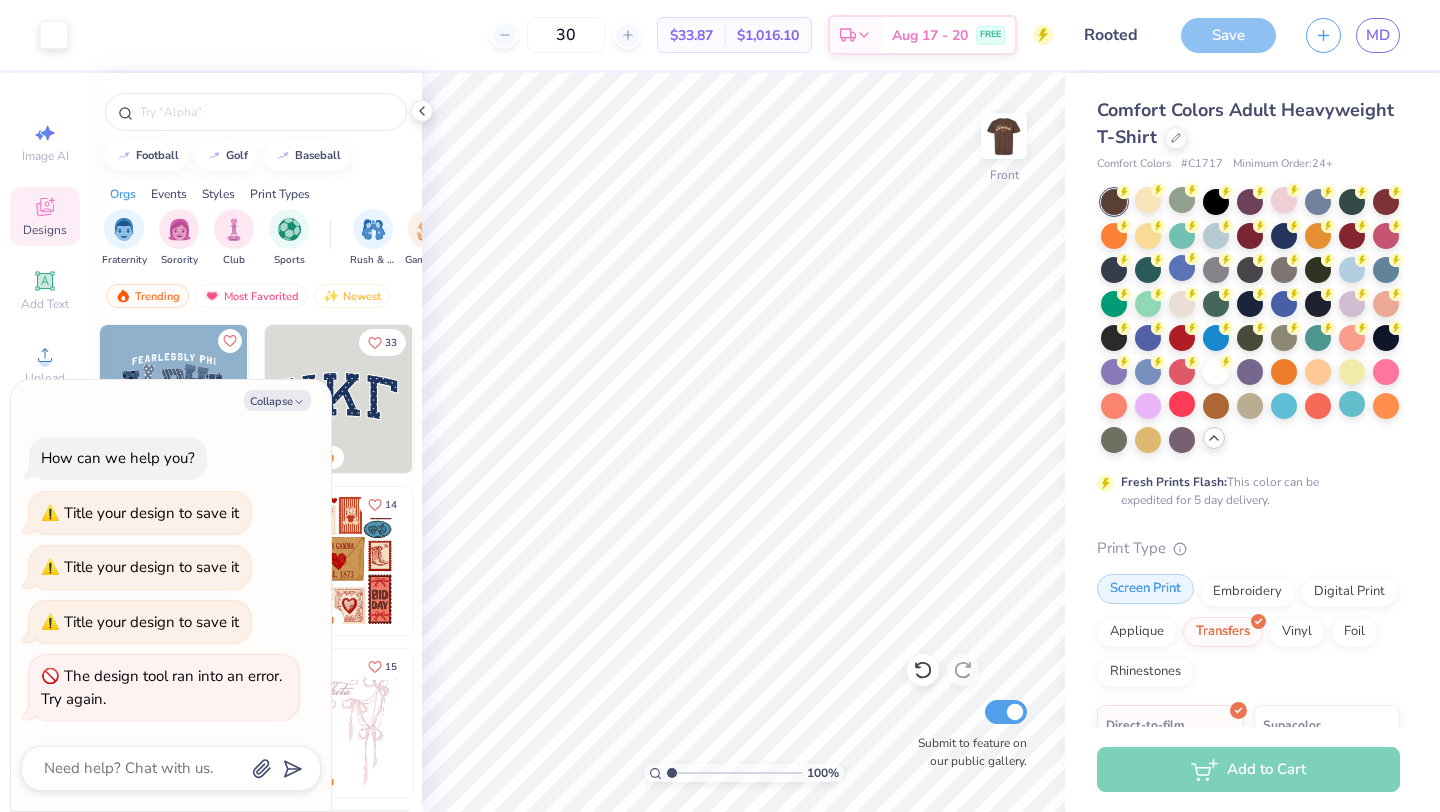 click on "Screen Print" at bounding box center (1145, 589) 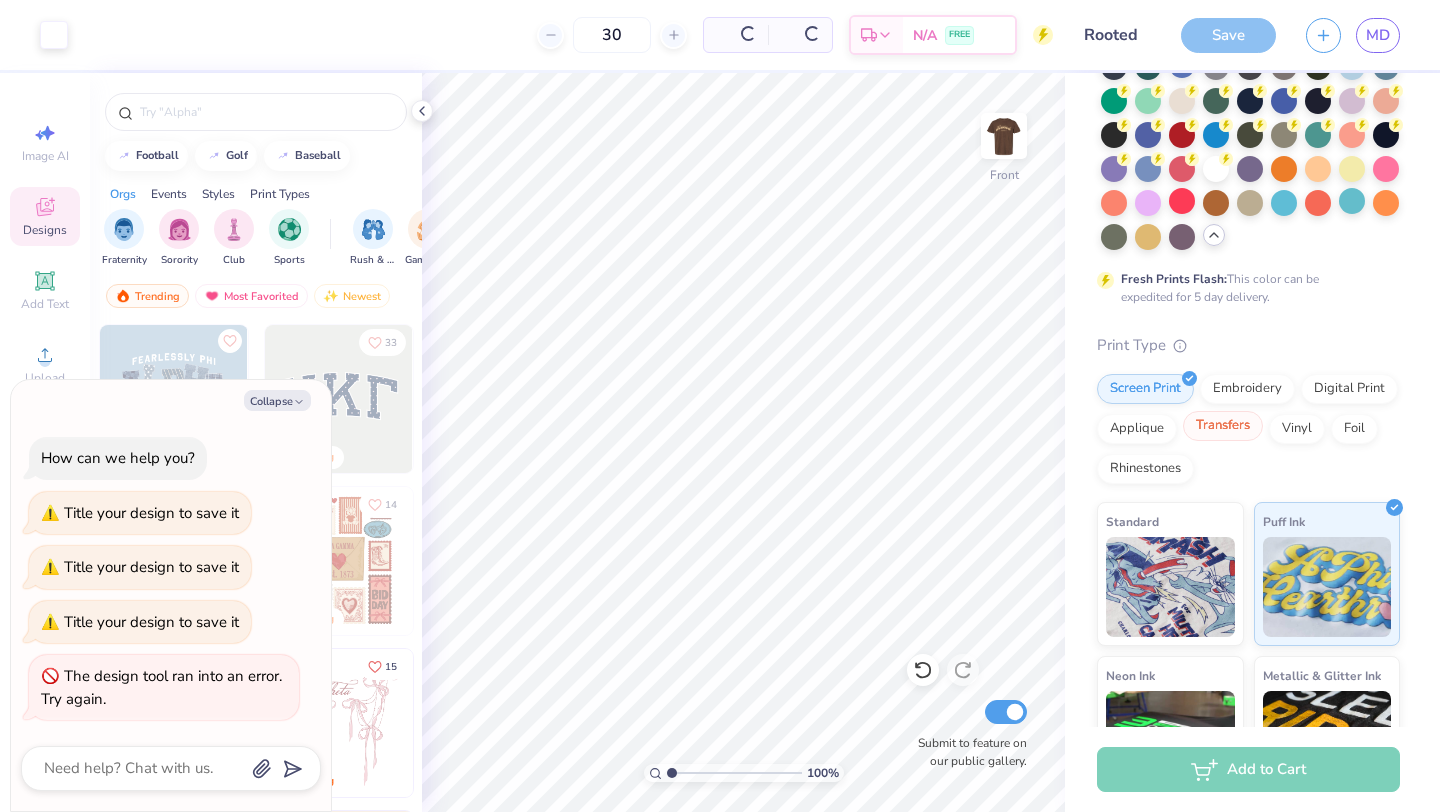 scroll, scrollTop: 247, scrollLeft: 0, axis: vertical 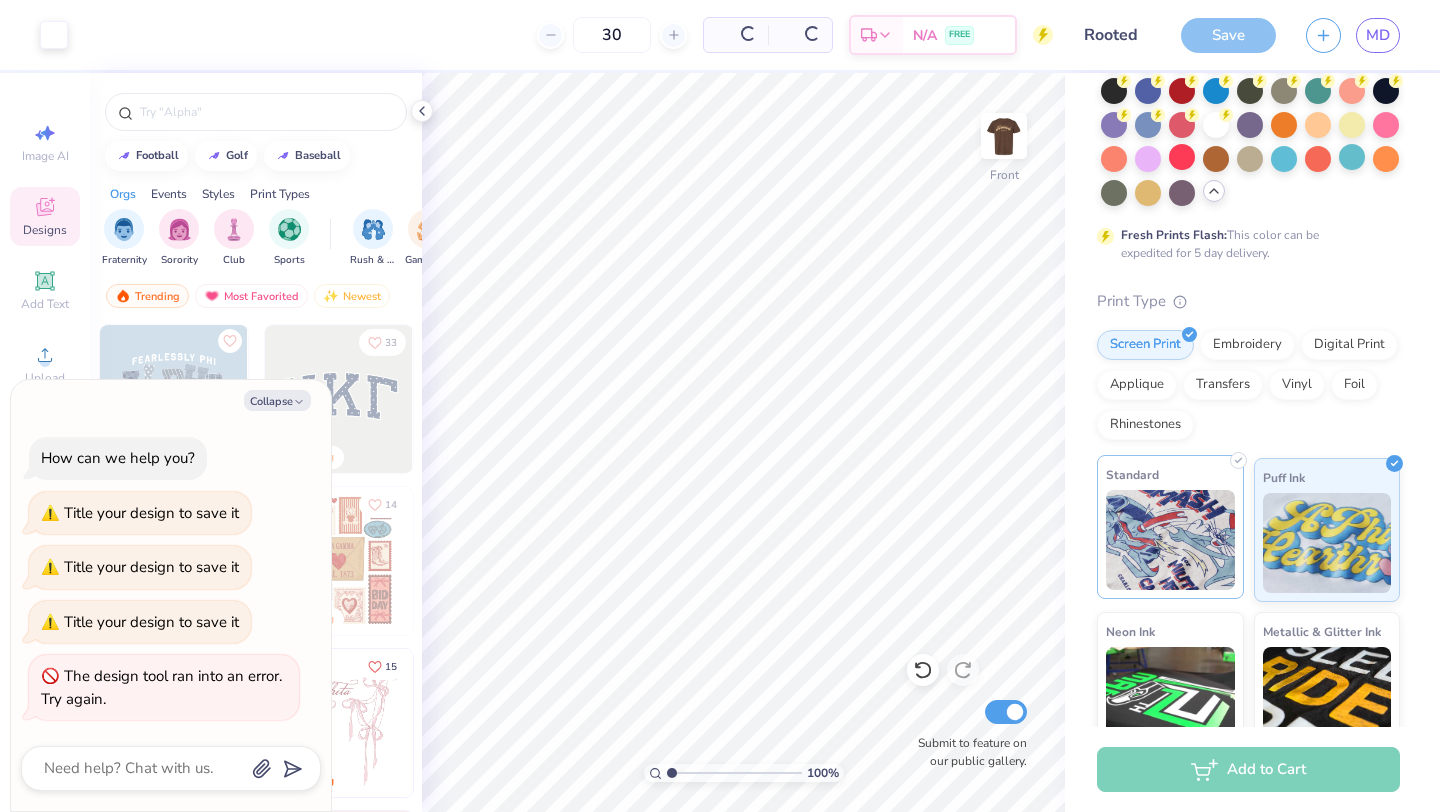 click at bounding box center [1170, 540] 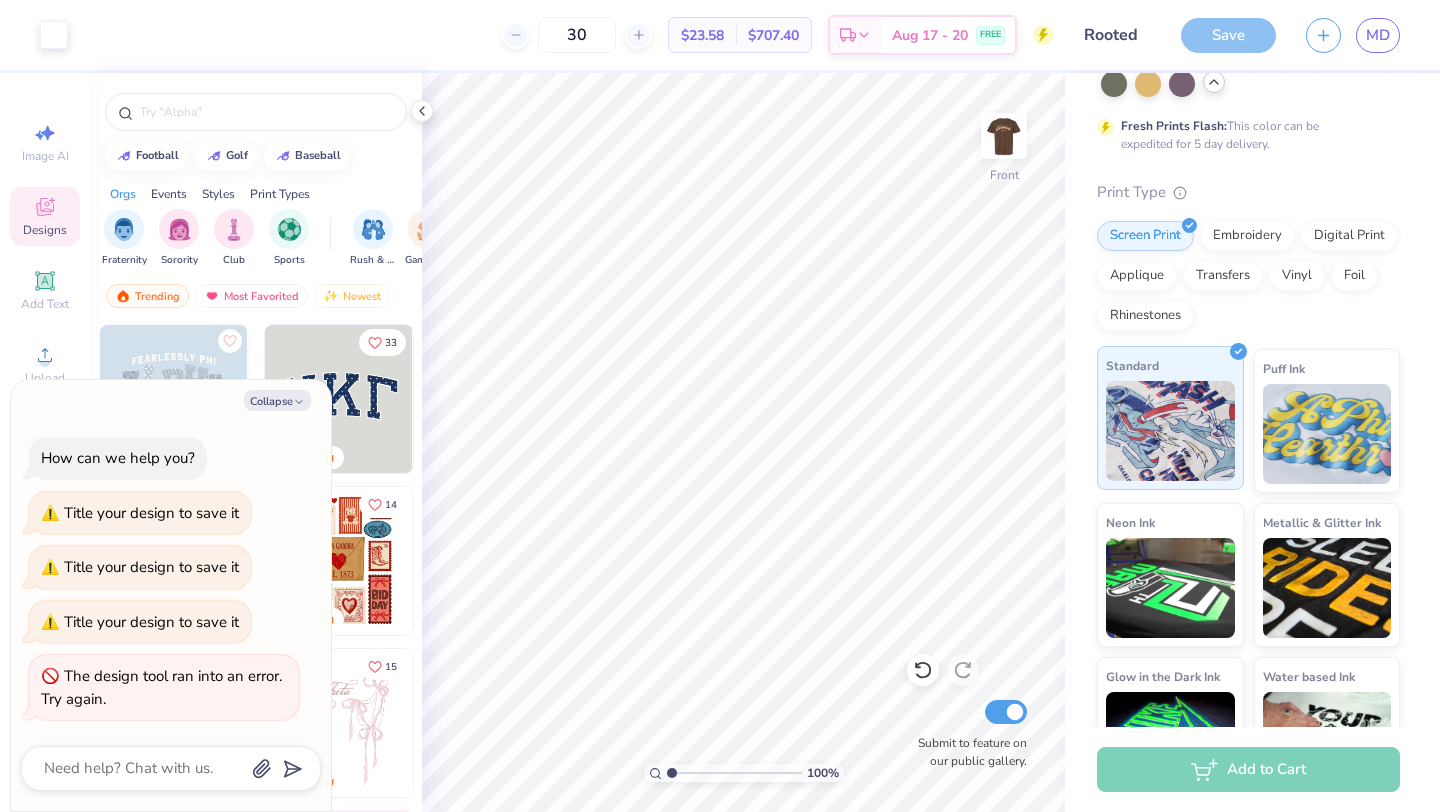 scroll, scrollTop: 430, scrollLeft: 0, axis: vertical 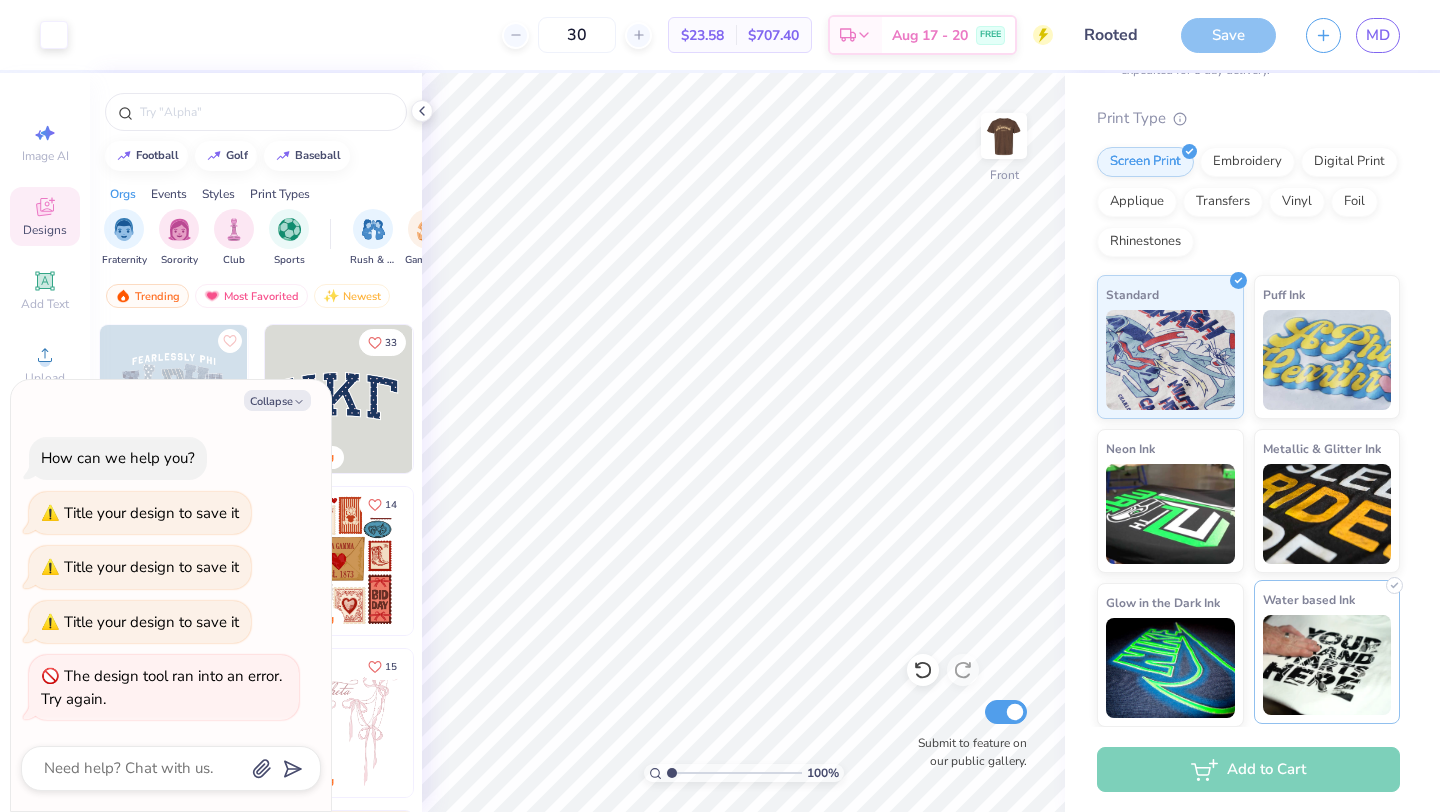 click at bounding box center [1327, 665] 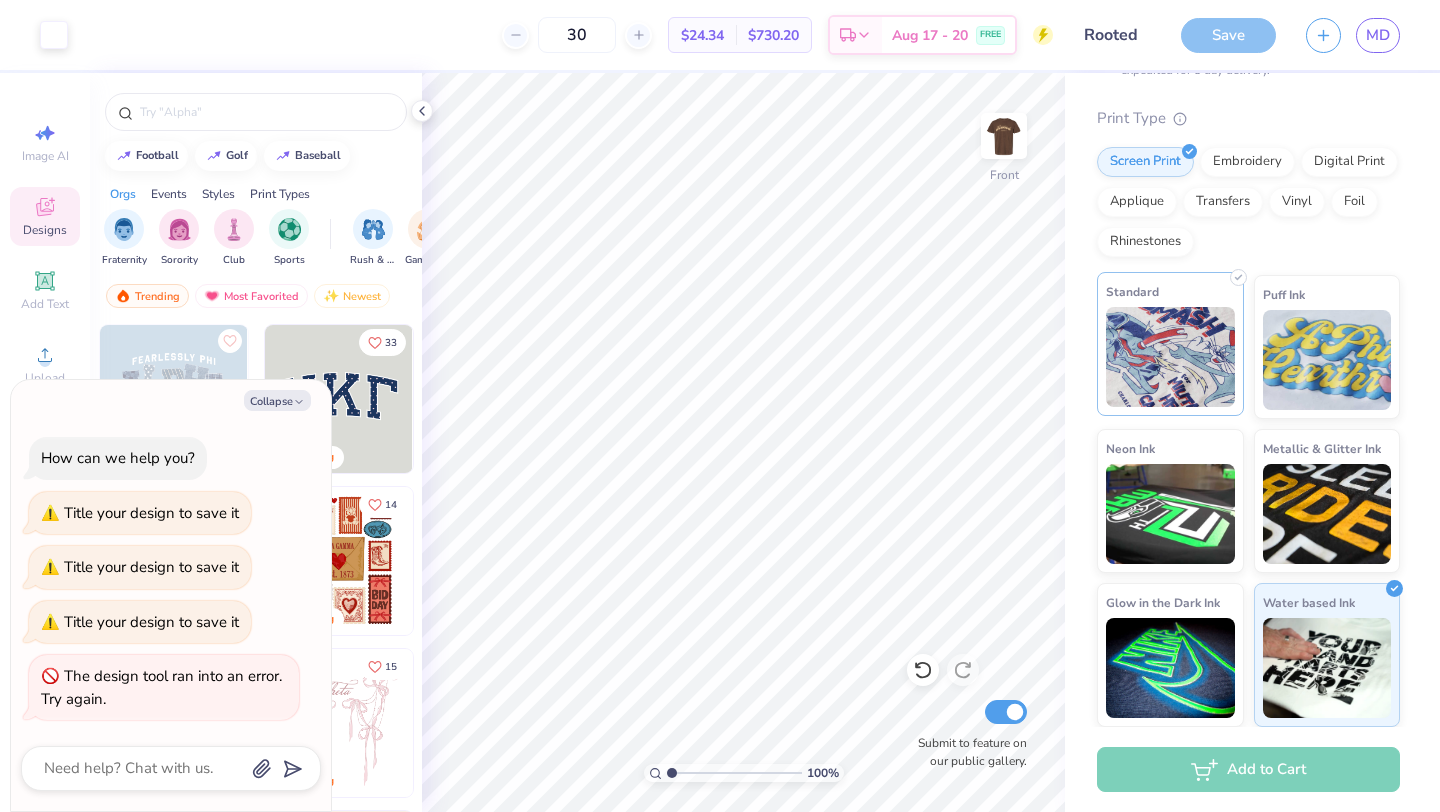 click at bounding box center [1170, 357] 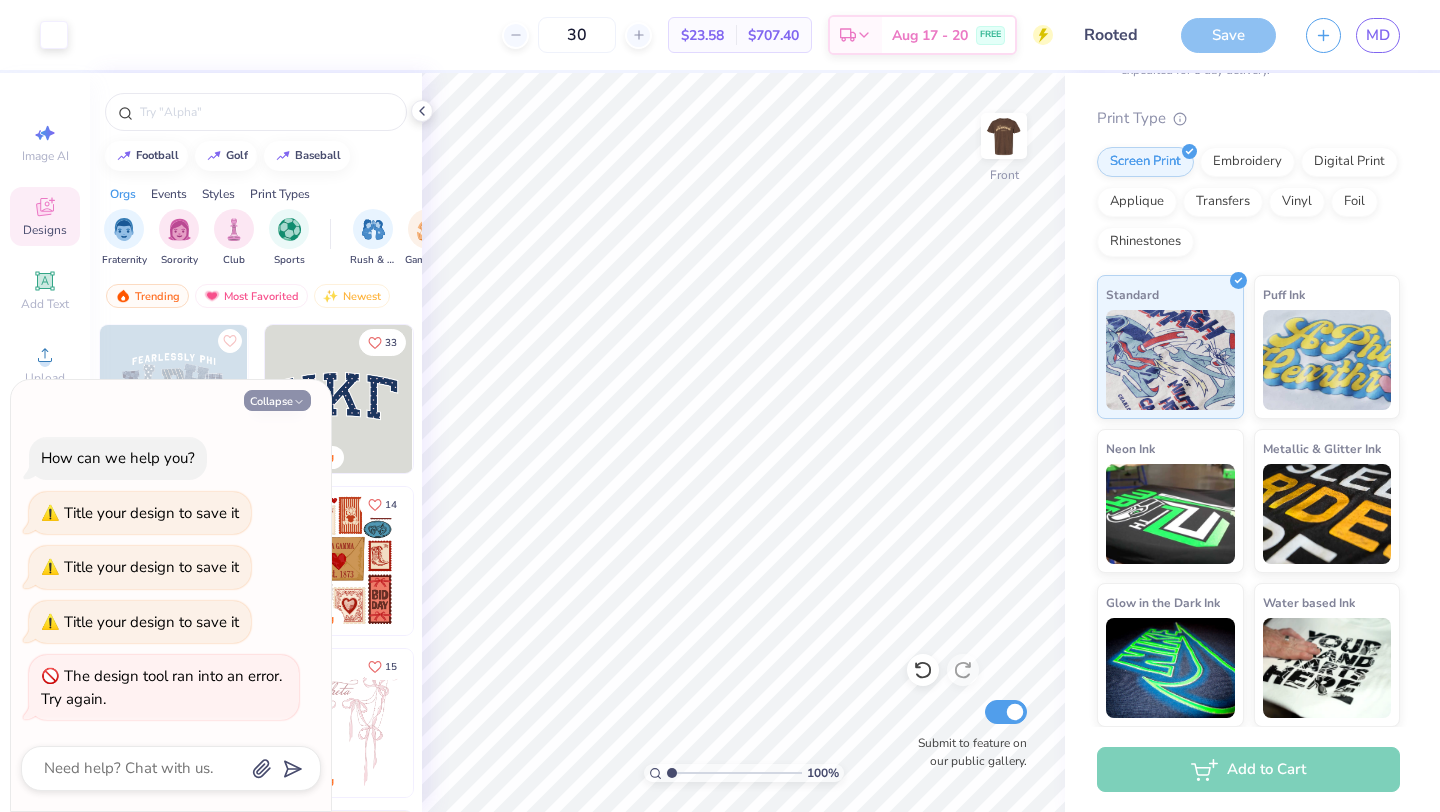 click on "Collapse" at bounding box center (277, 400) 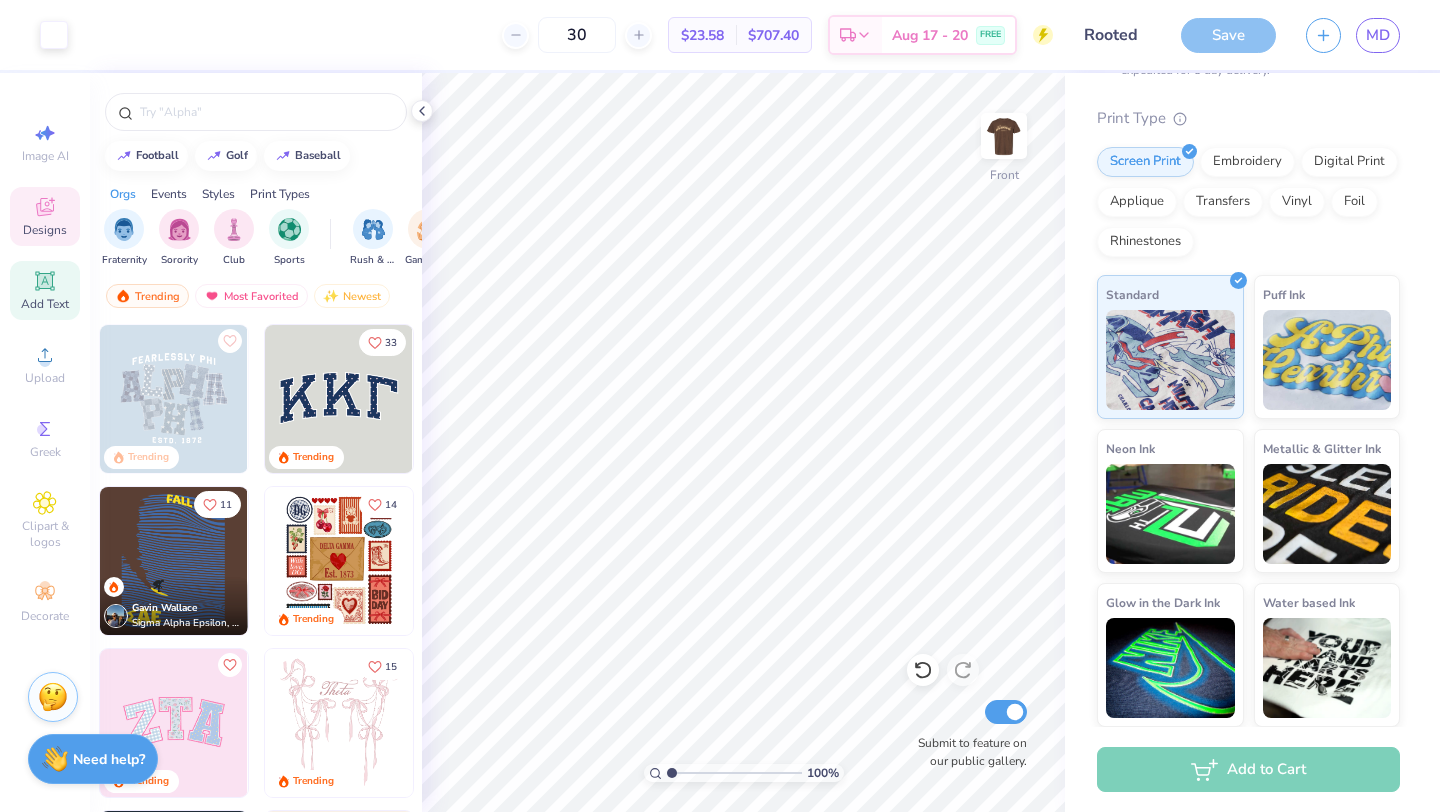click on "Add Text" at bounding box center (45, 304) 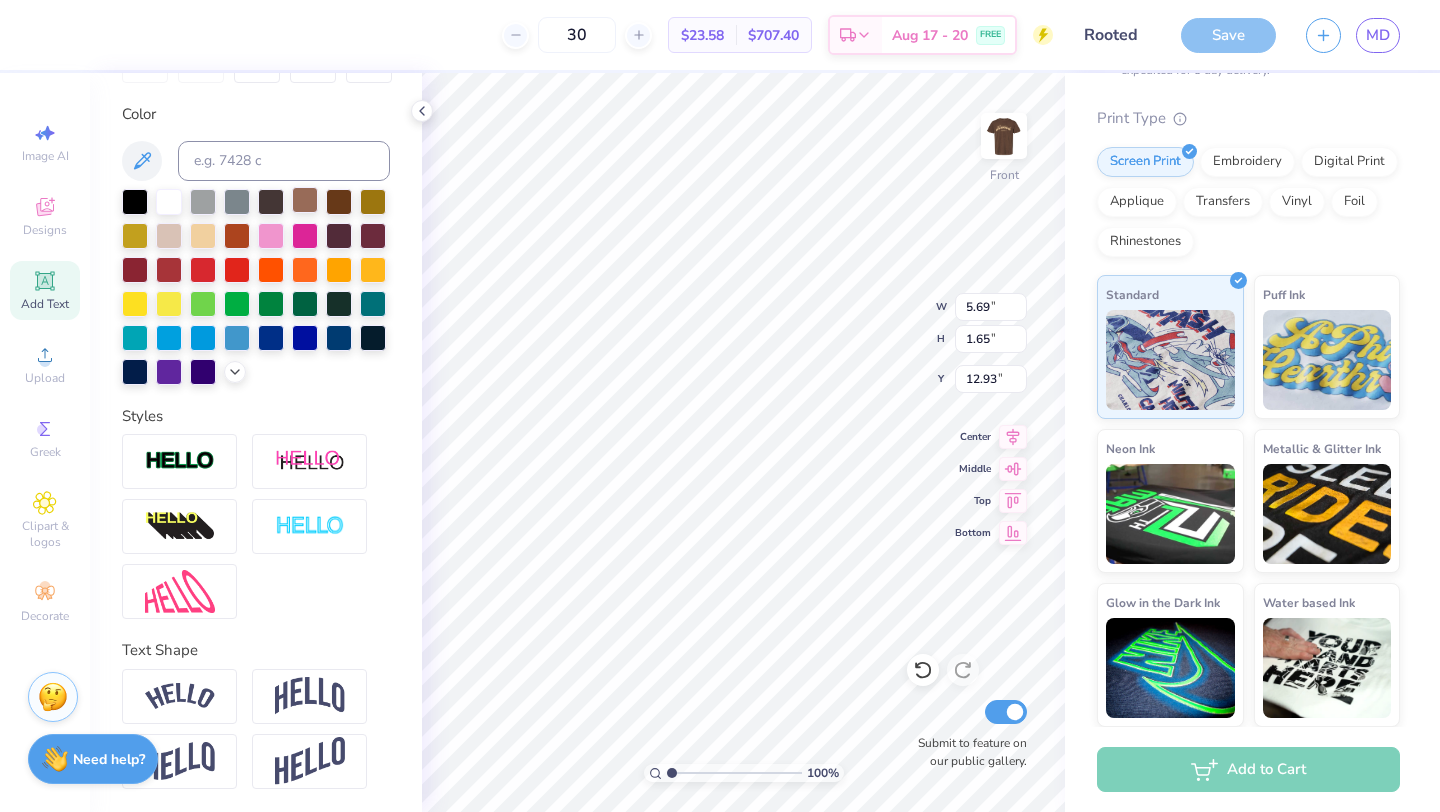 scroll, scrollTop: 152, scrollLeft: 0, axis: vertical 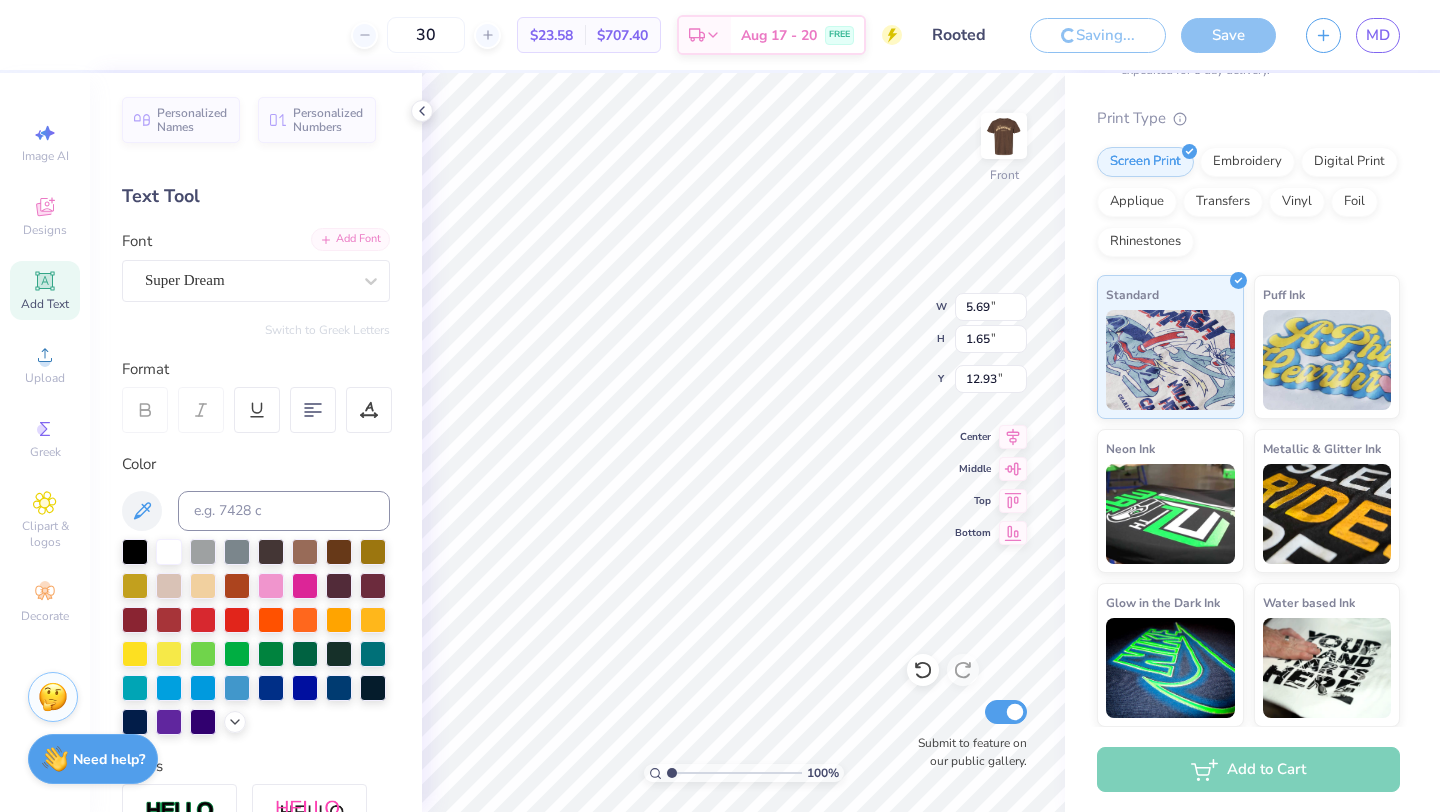 click on "Add Font" at bounding box center [350, 239] 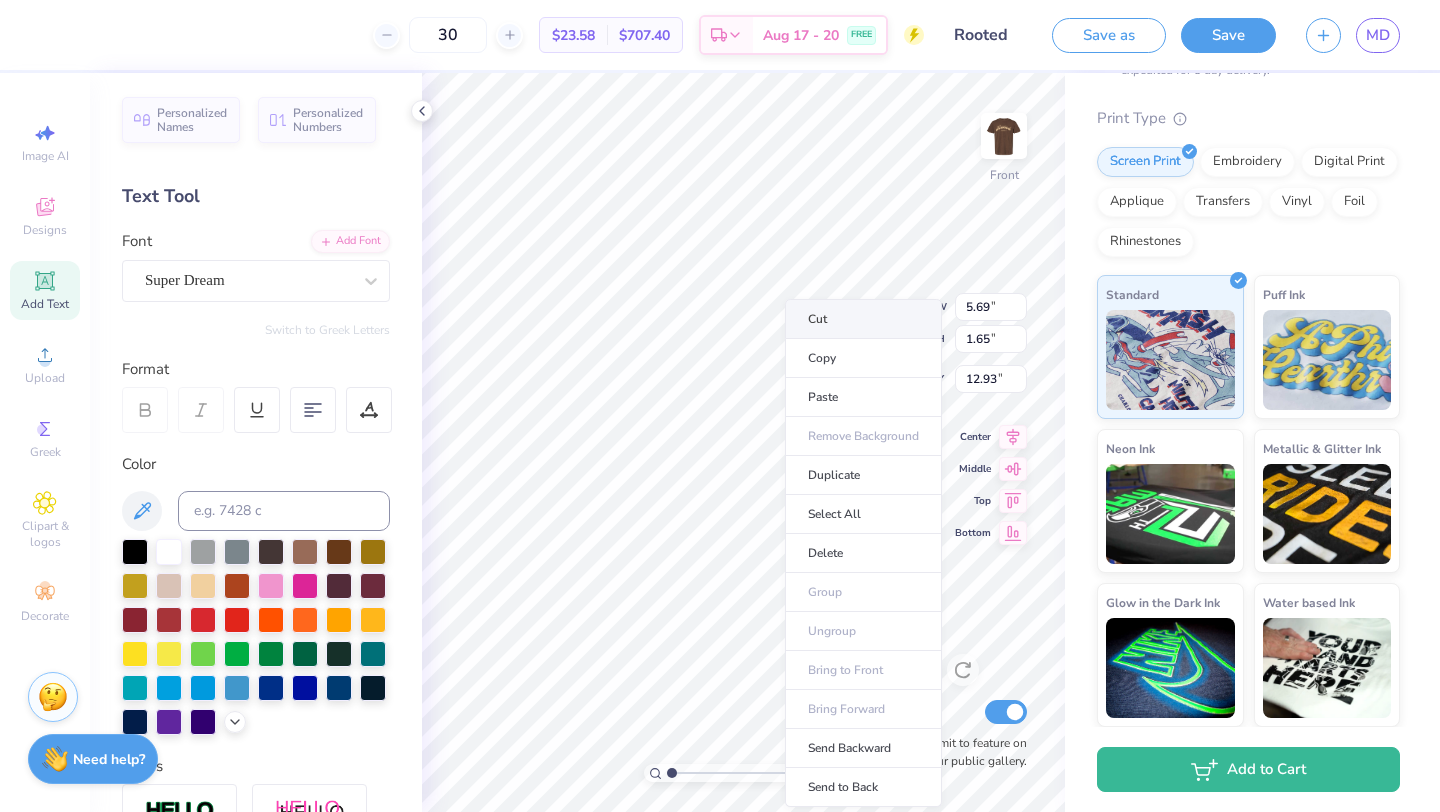 click on "Cut" at bounding box center (863, 319) 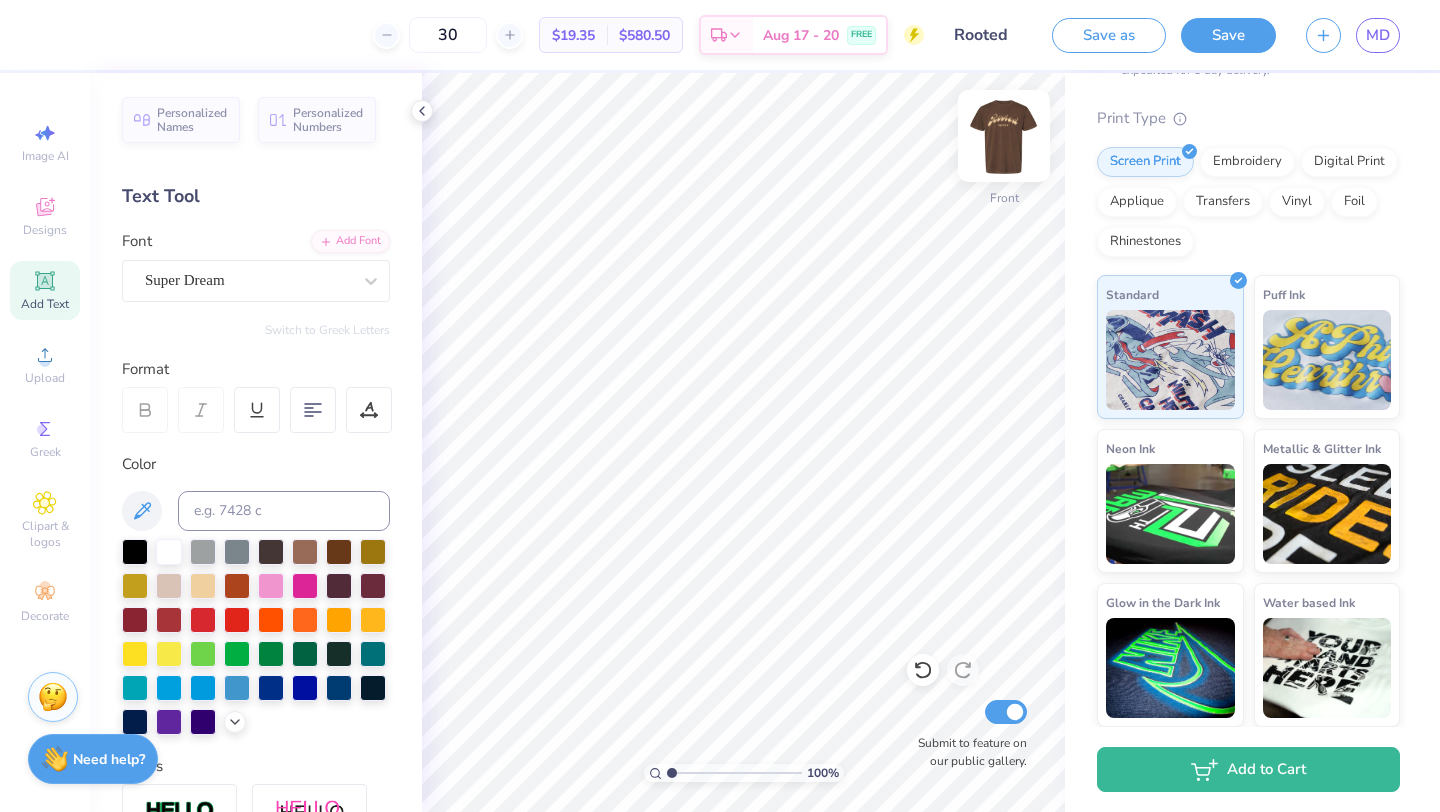 click at bounding box center [1004, 136] 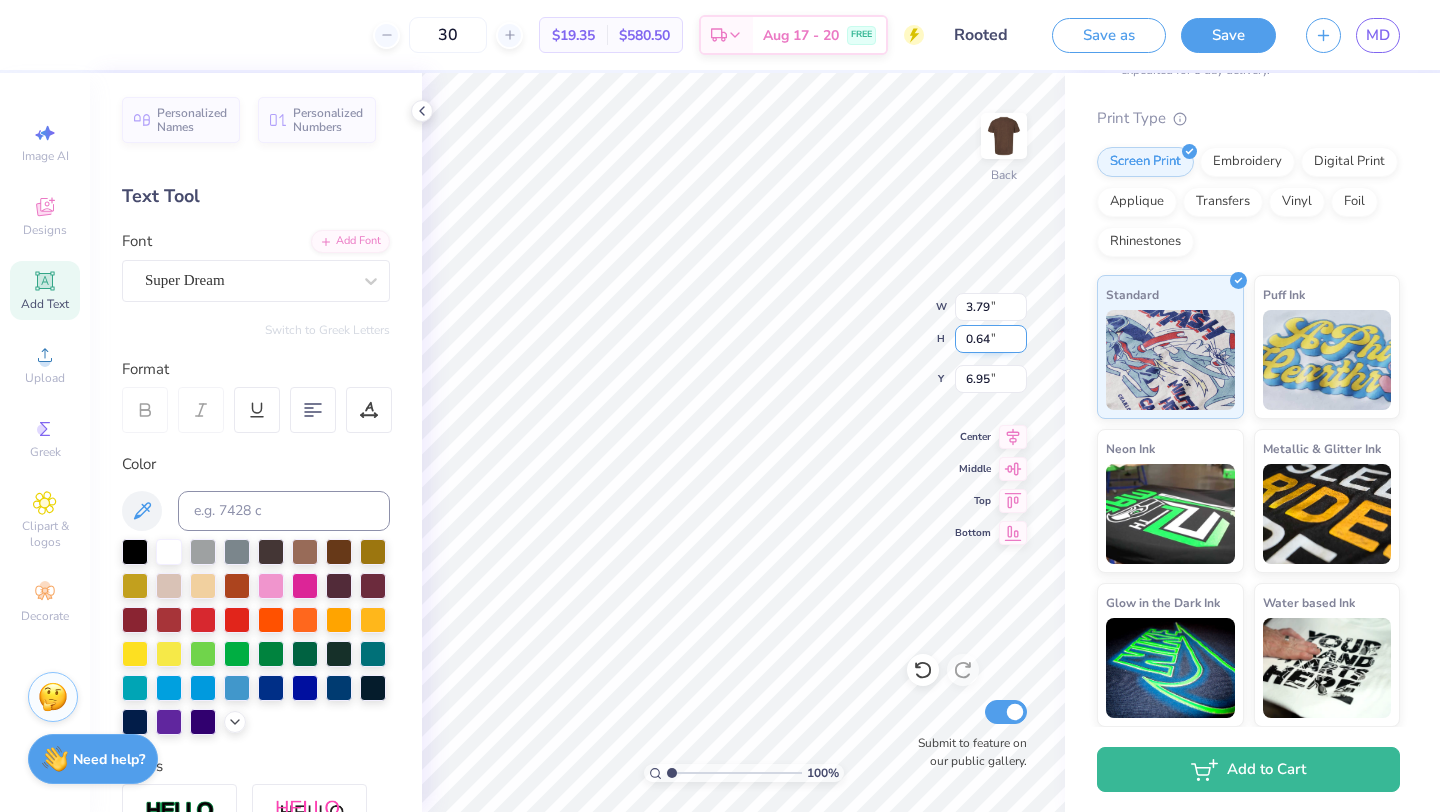 click on "100  % Back W 3.79 3.79 " H 0.64 0.64 " Y 6.95 6.95 " Center Middle Top Bottom Submit to feature on our public gallery." at bounding box center [743, 442] 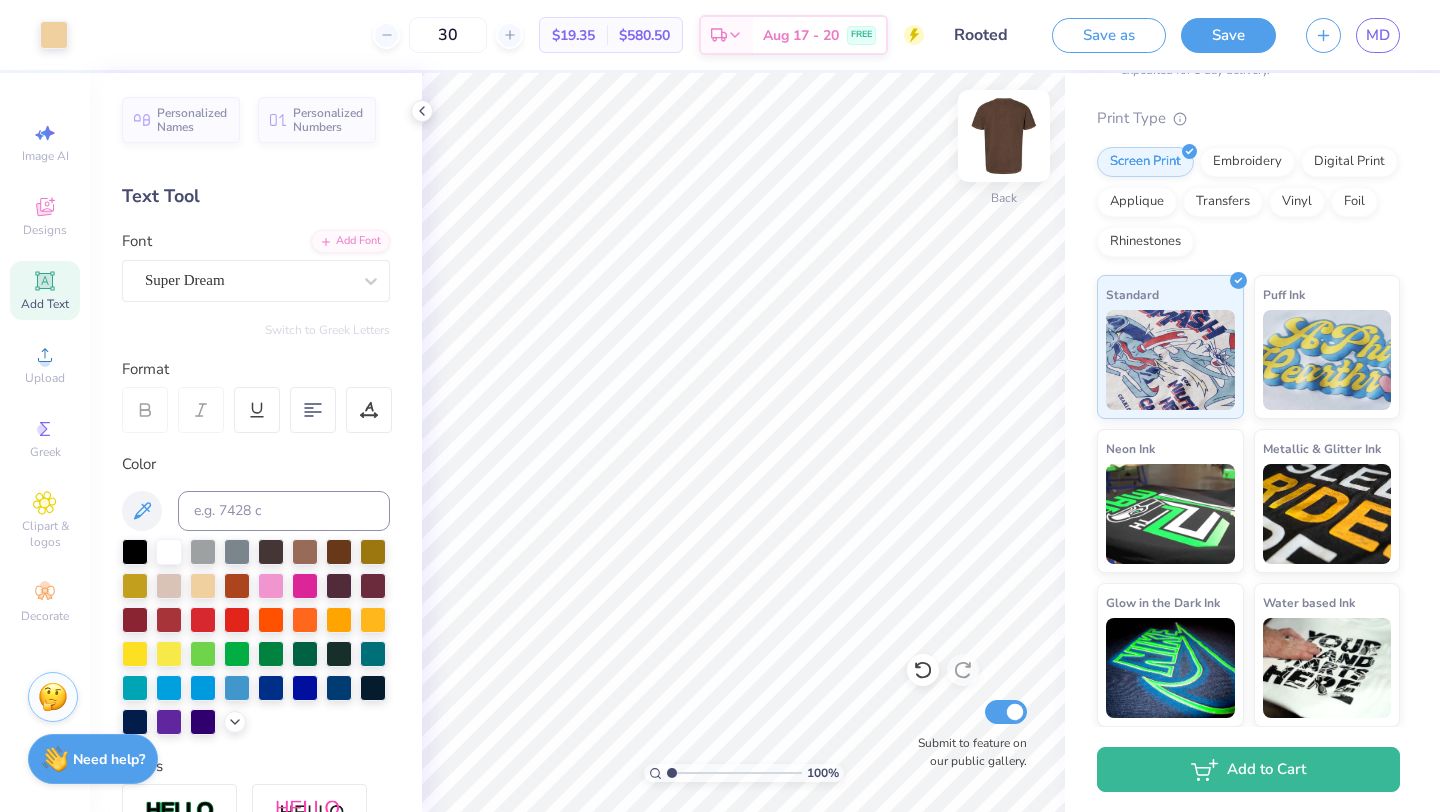 click at bounding box center (1004, 136) 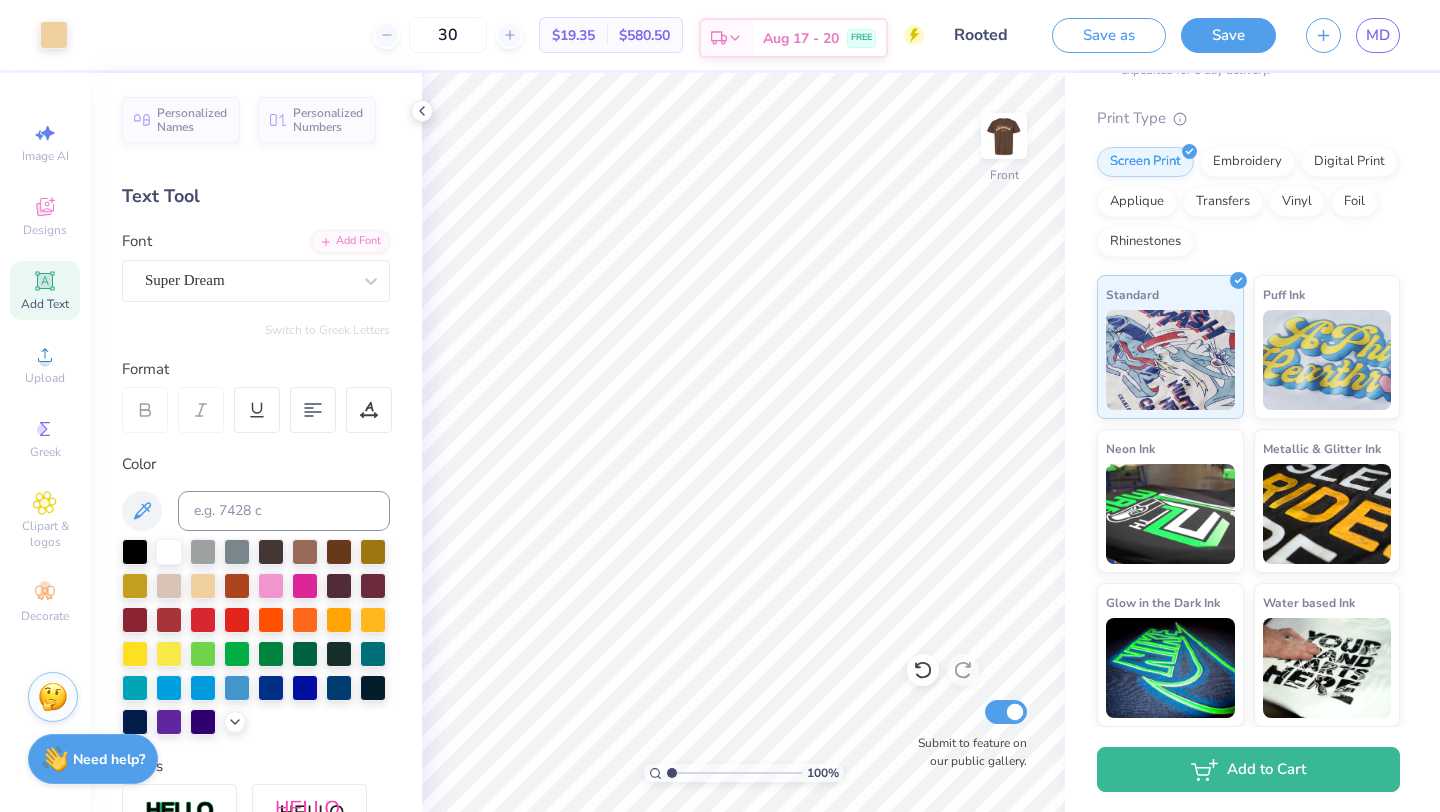 click 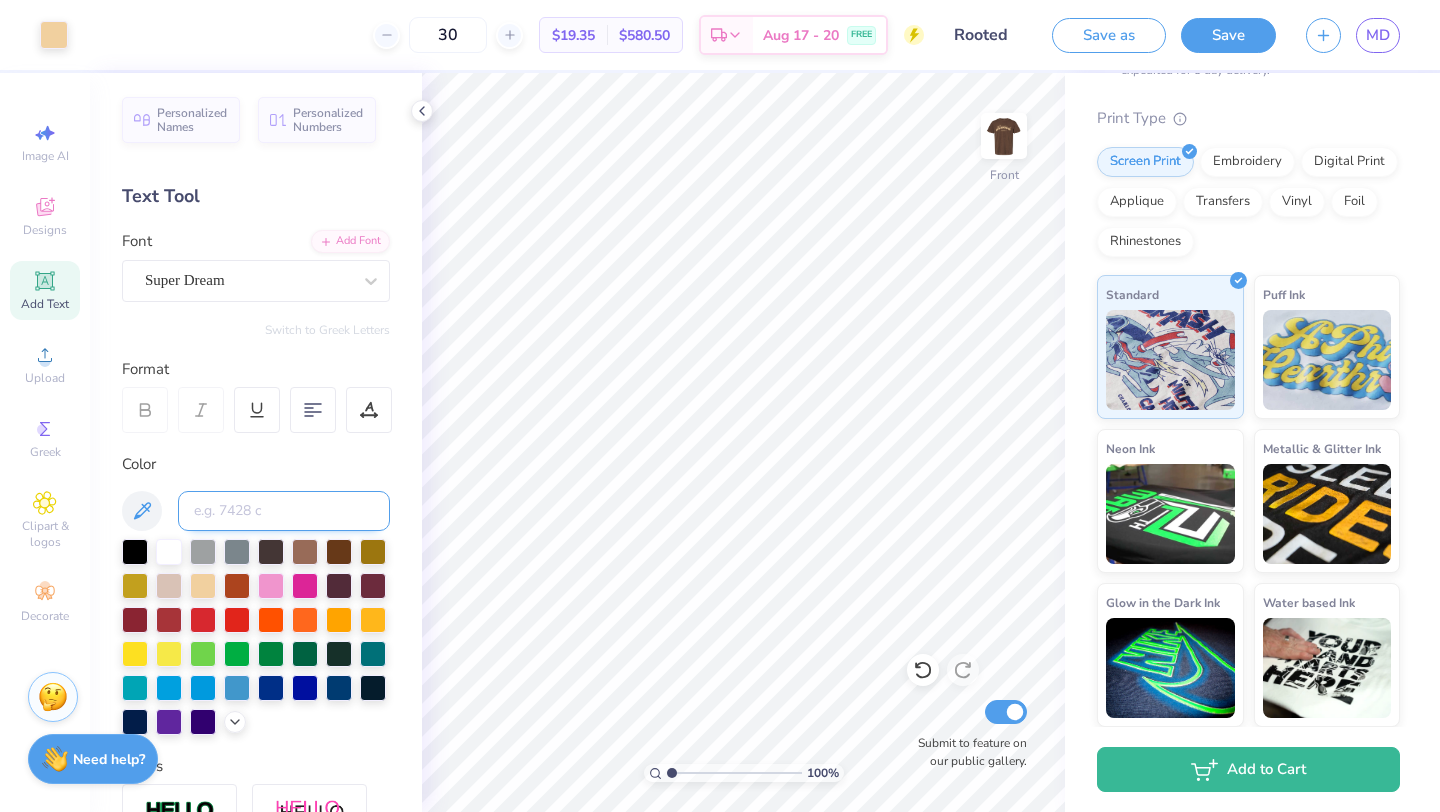 click at bounding box center (284, 511) 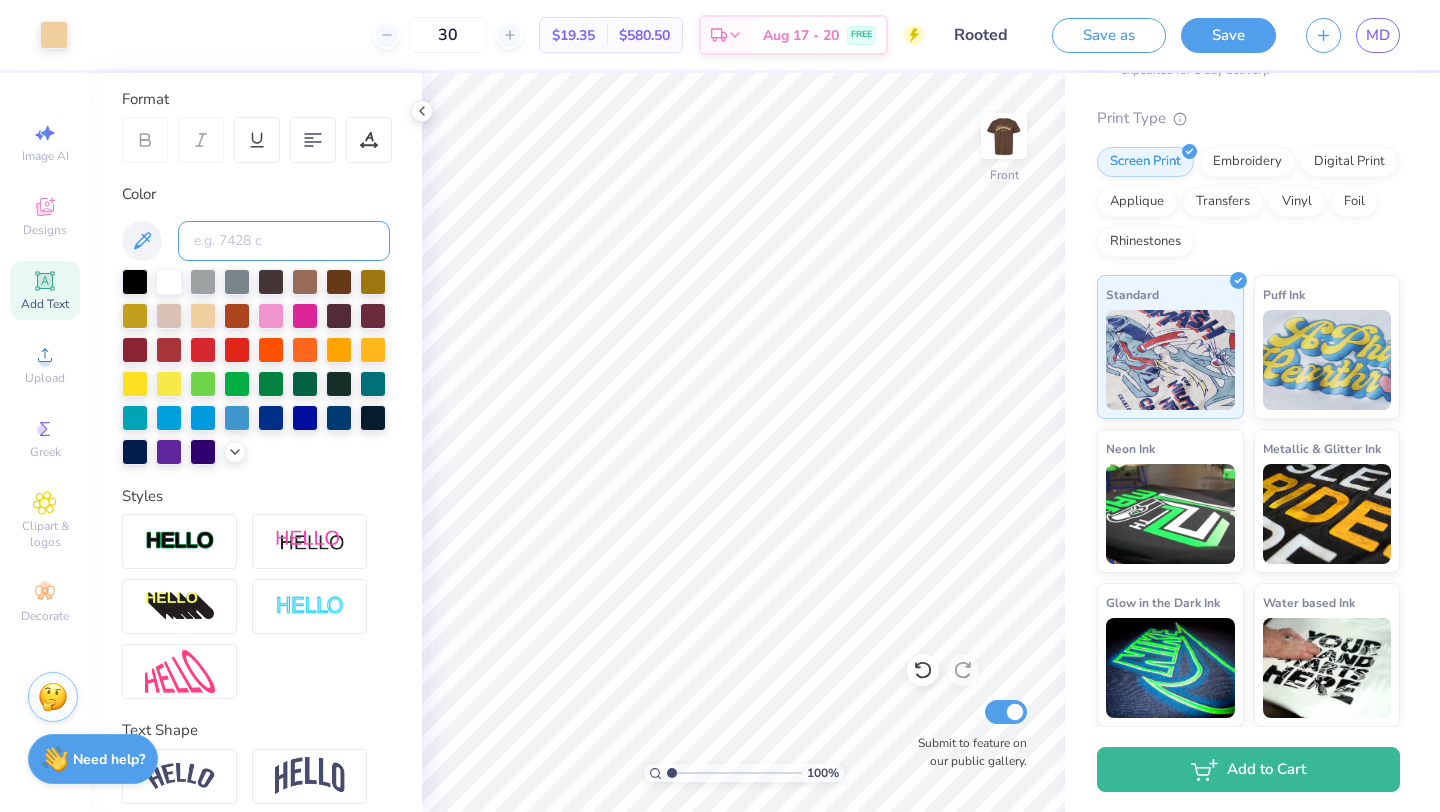 scroll, scrollTop: 0, scrollLeft: 0, axis: both 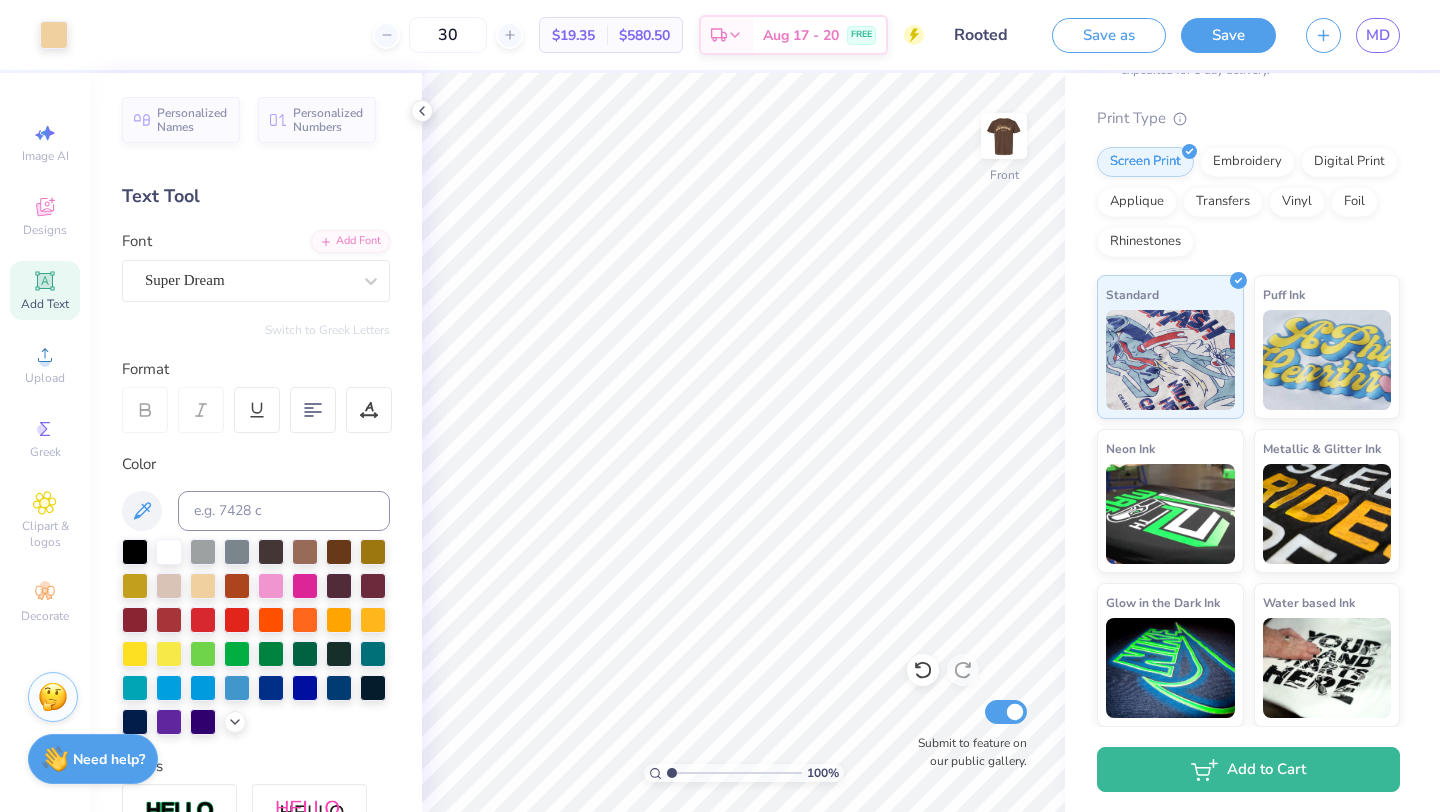 click on "Add Text" at bounding box center (45, 304) 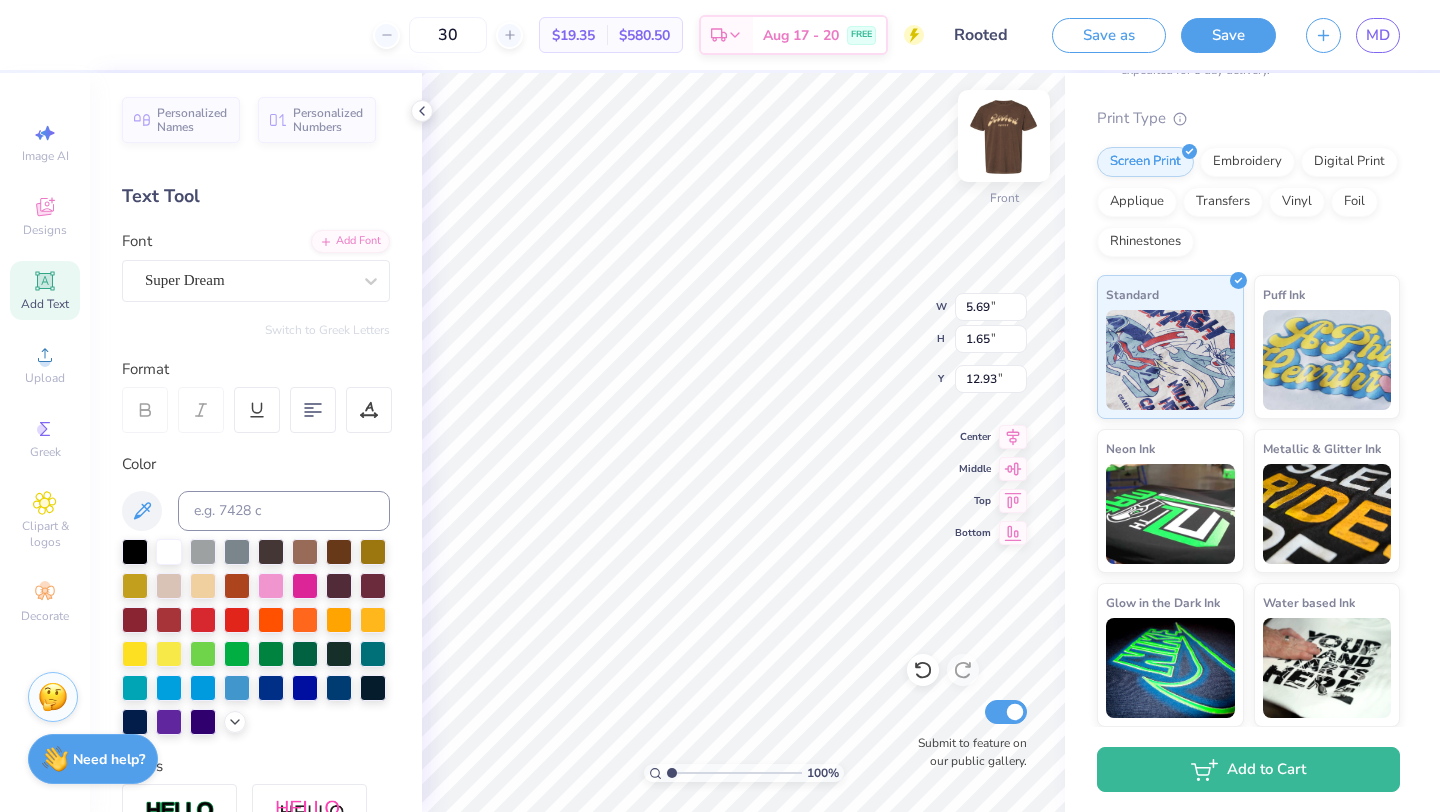 click at bounding box center (1004, 136) 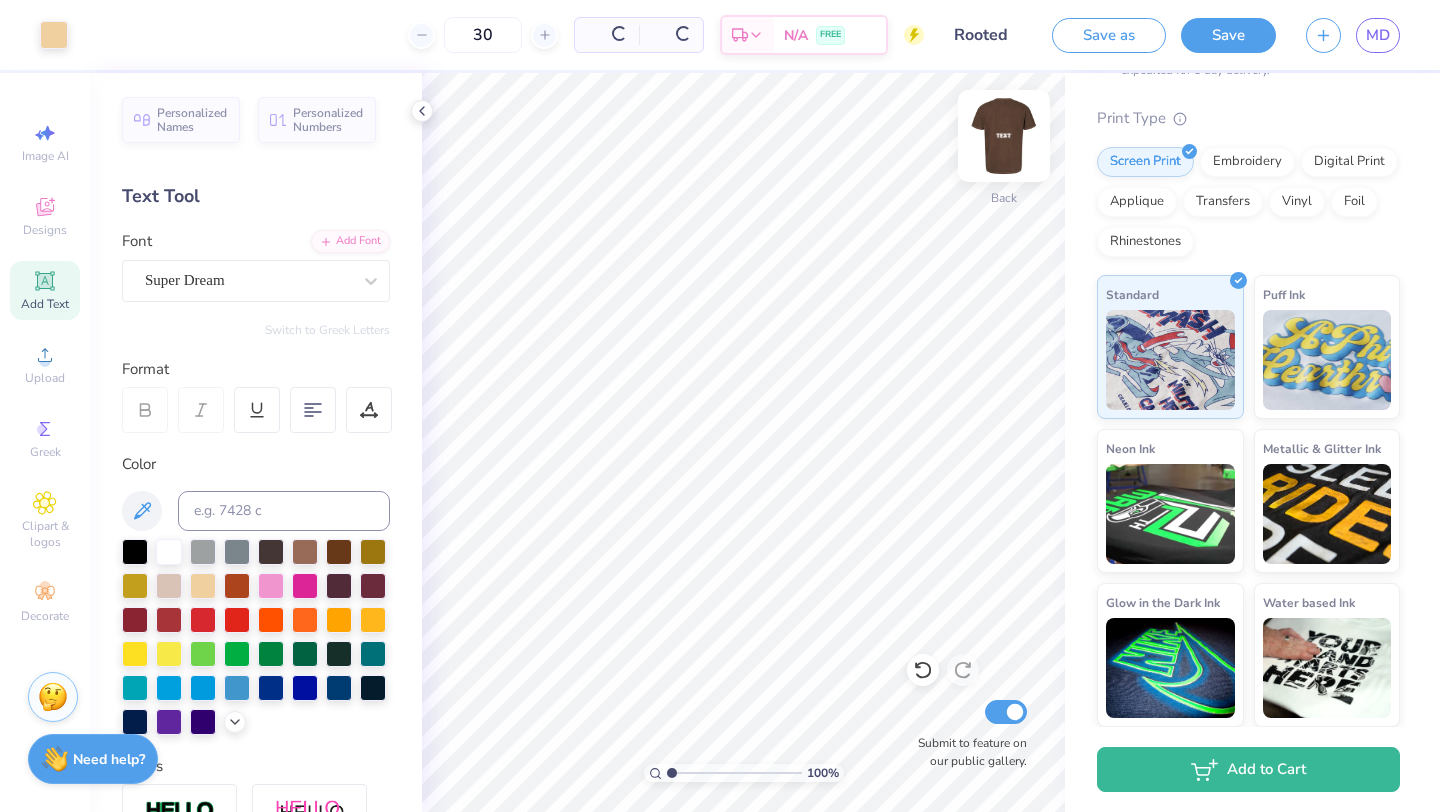 click at bounding box center [1004, 136] 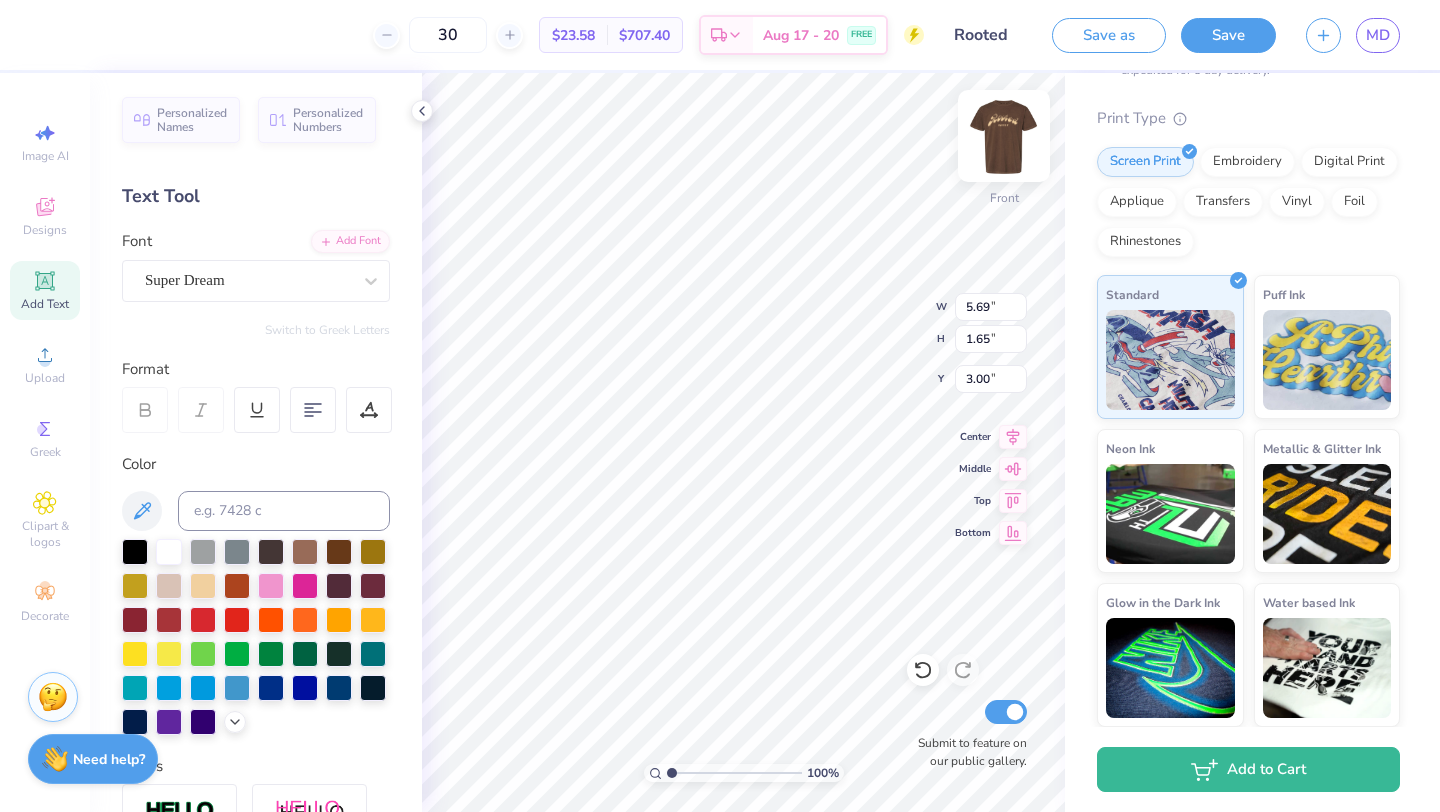 click at bounding box center (1004, 136) 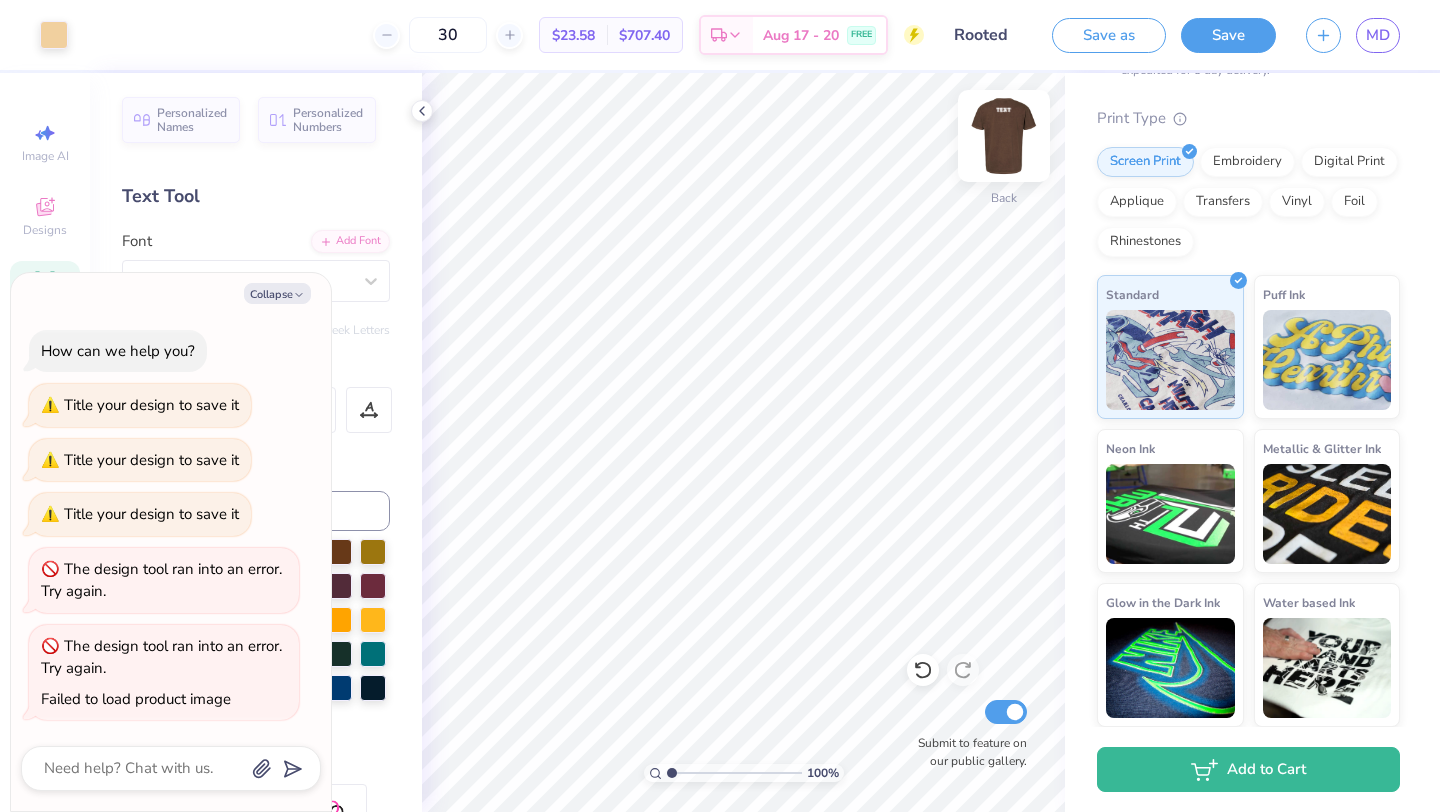 click at bounding box center [1004, 136] 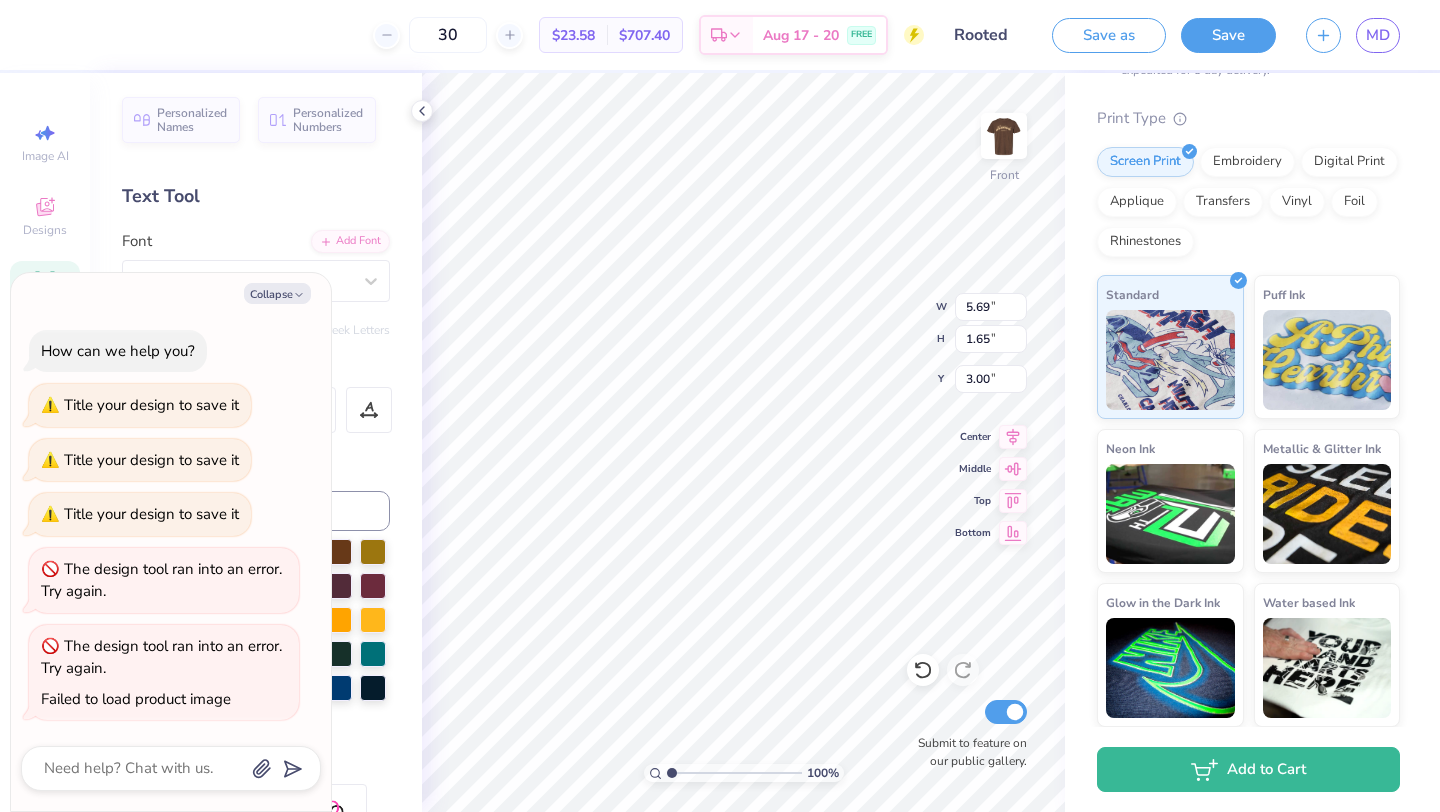 click on "Color" at bounding box center [256, 464] 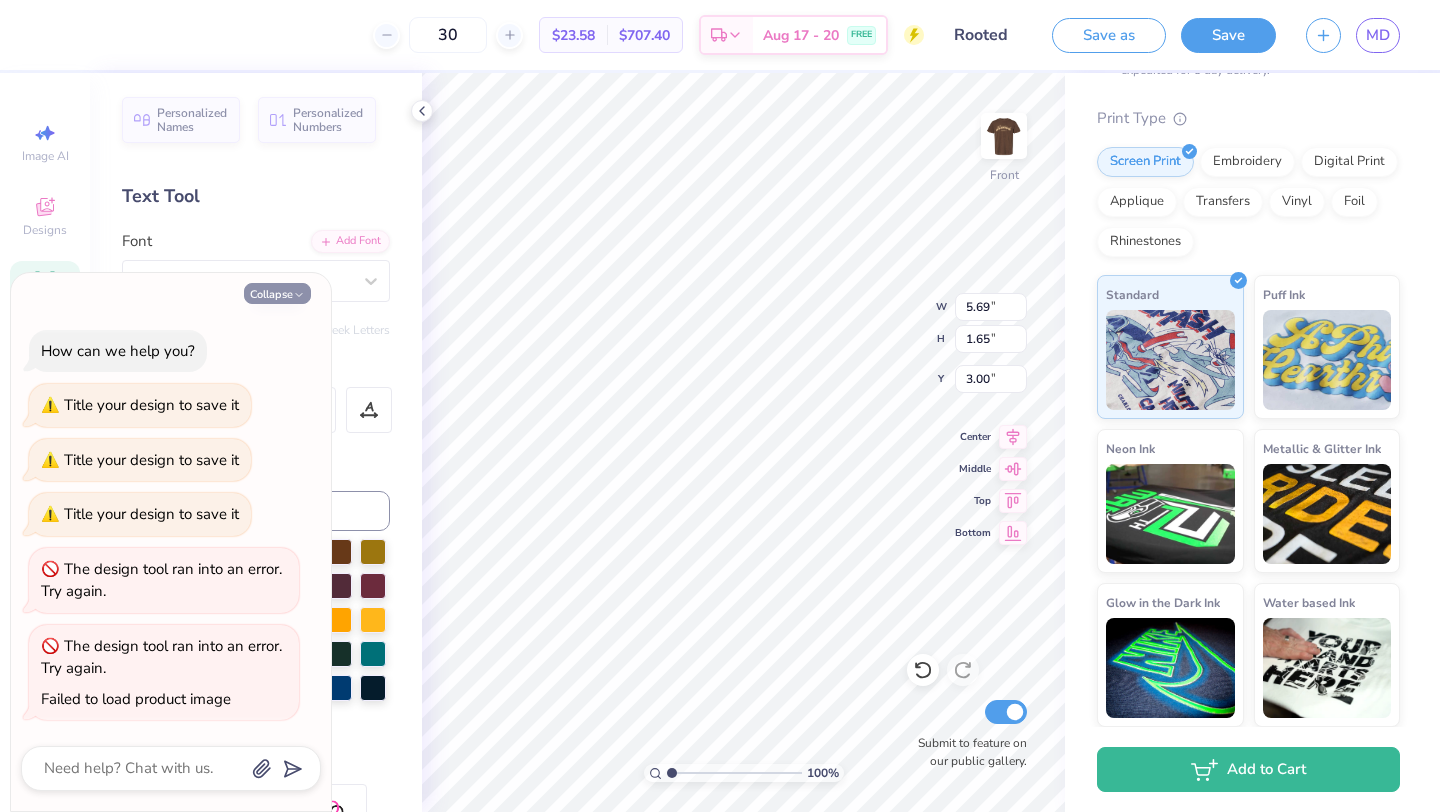 click on "Collapse" at bounding box center [277, 293] 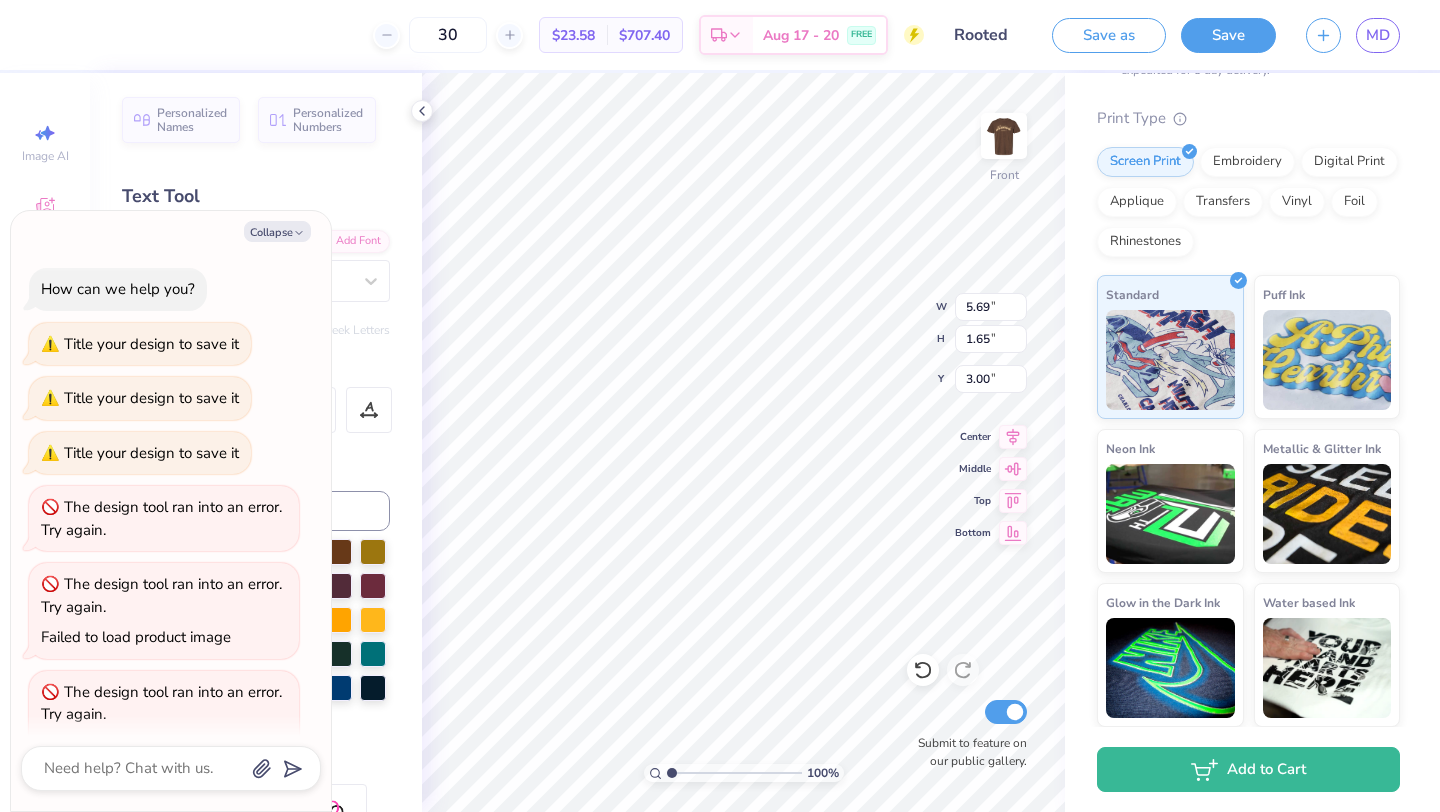 scroll, scrollTop: 46, scrollLeft: 0, axis: vertical 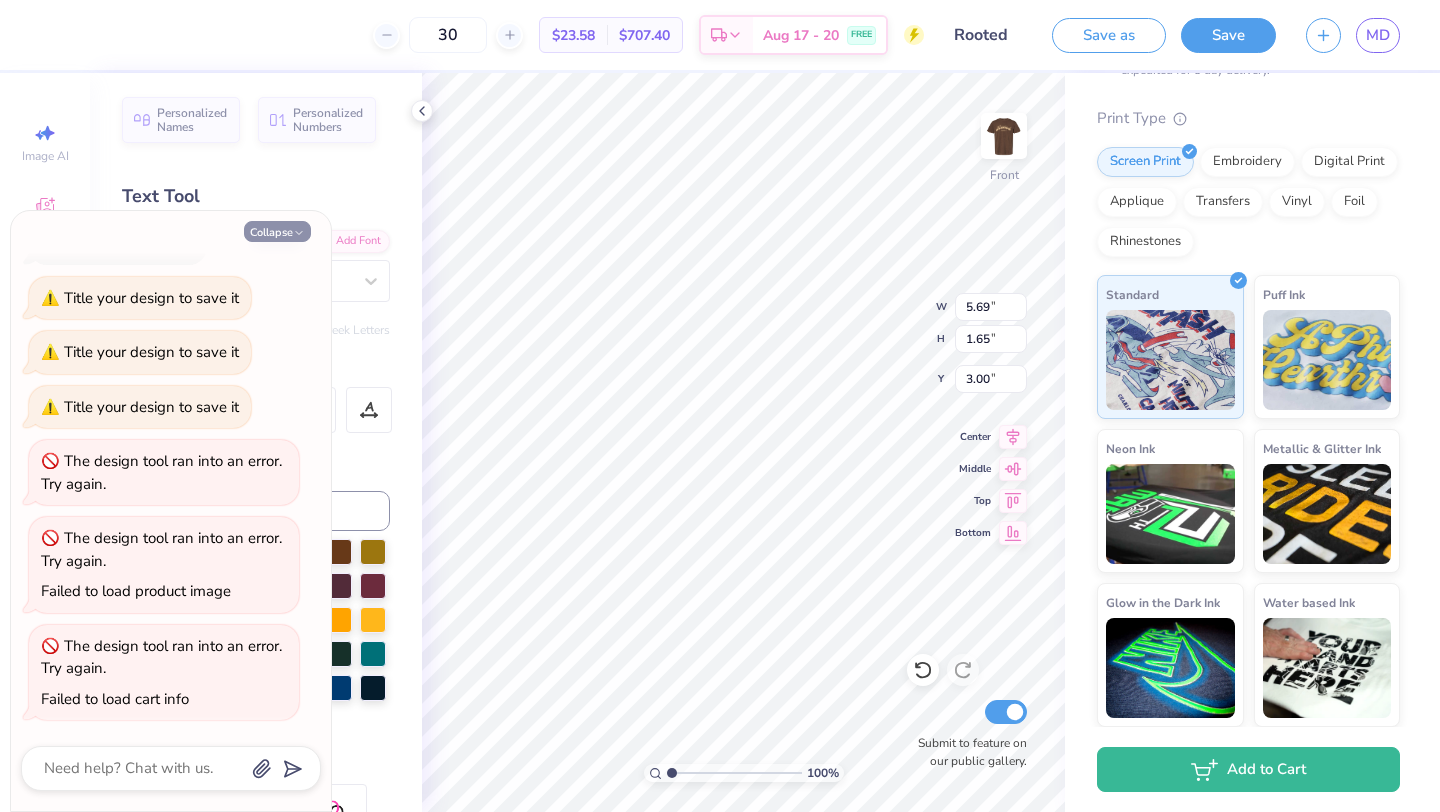 click on "Collapse" at bounding box center [277, 231] 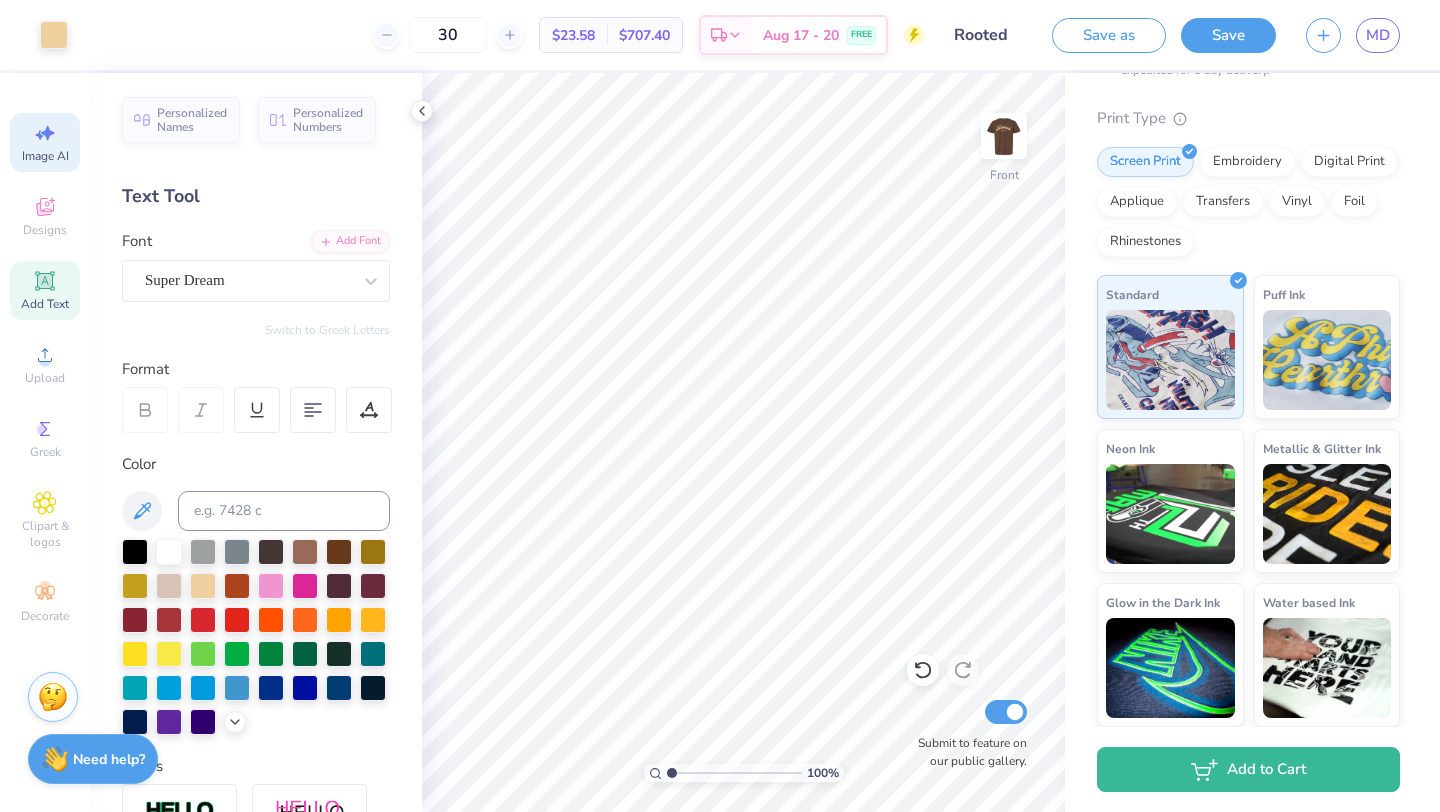 click 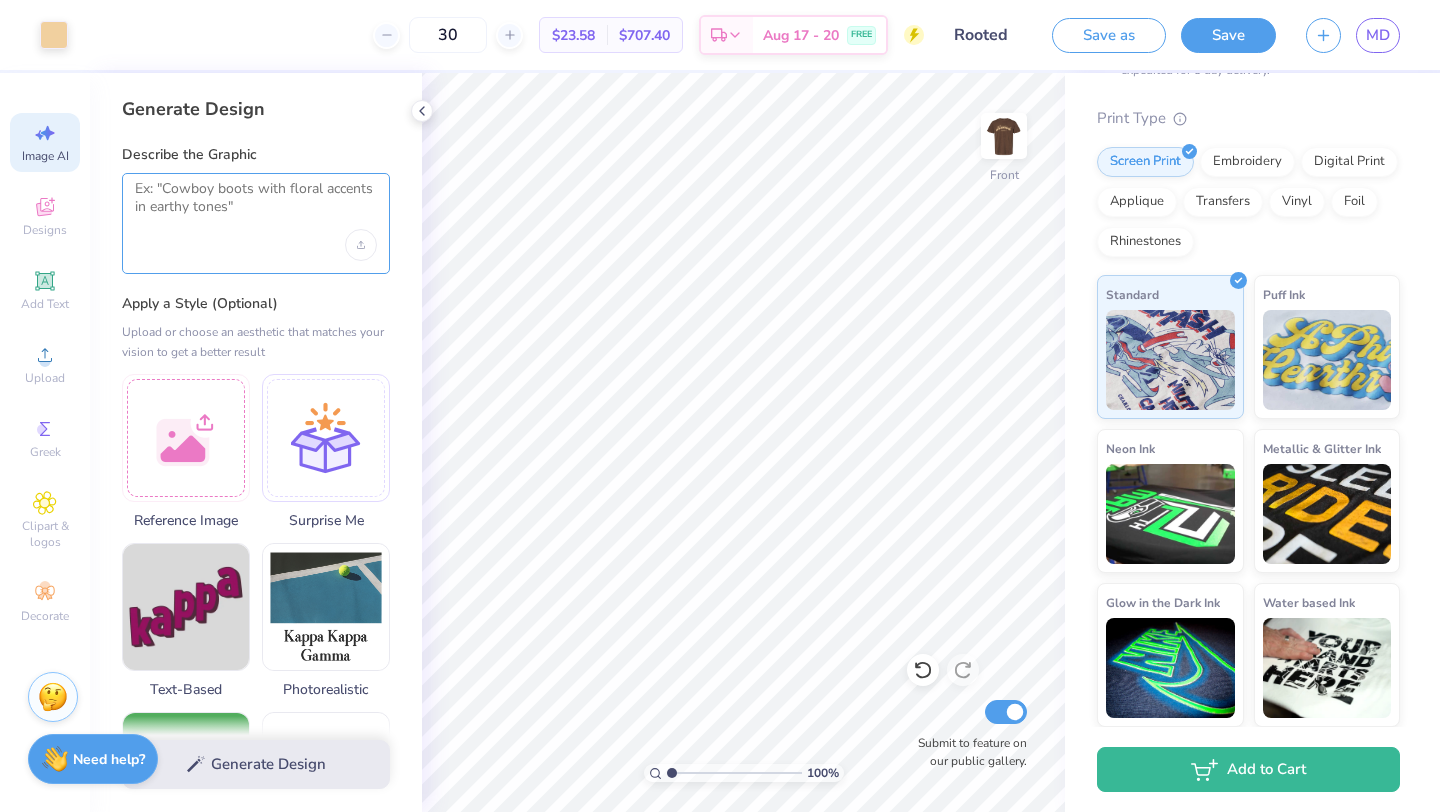 click at bounding box center [256, 205] 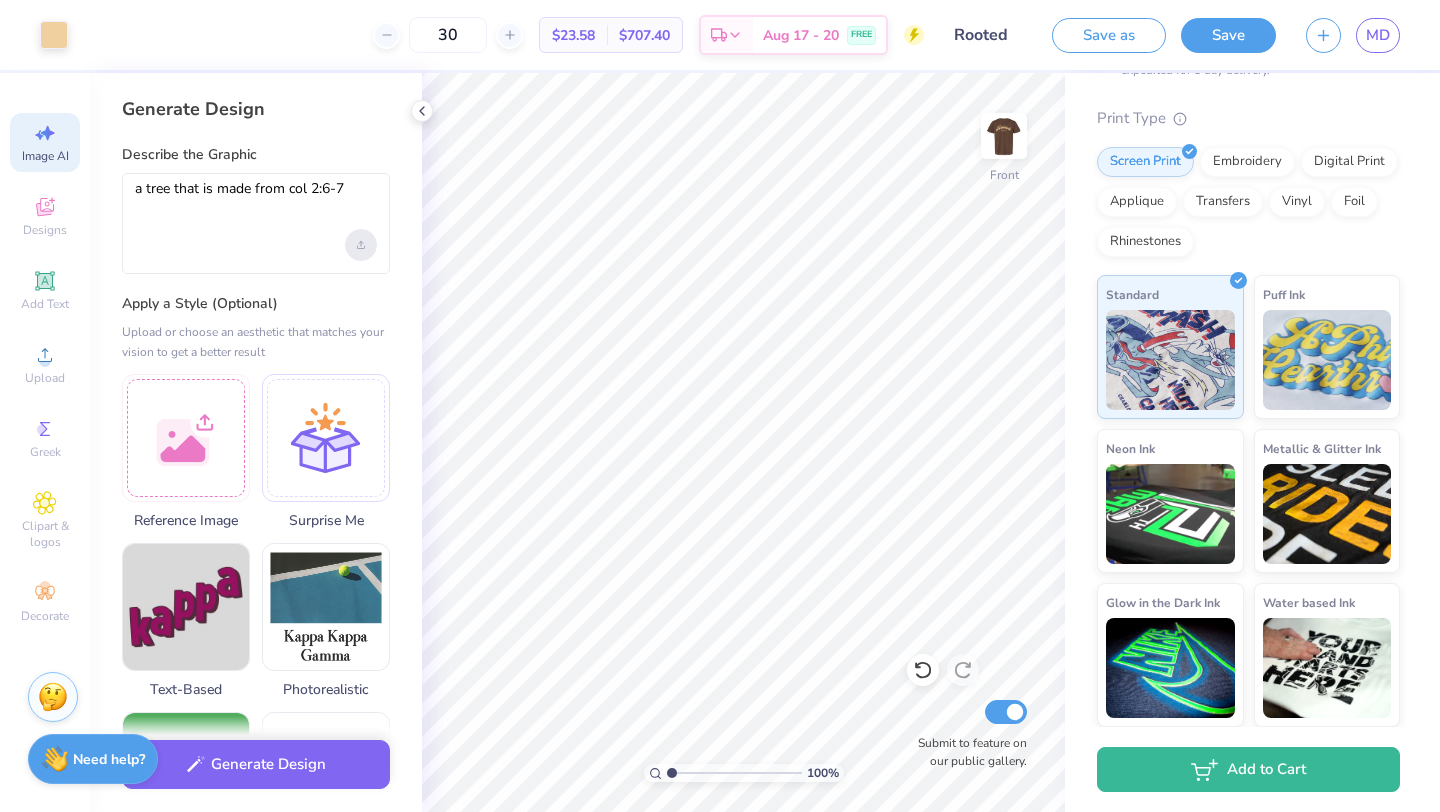 click at bounding box center [361, 245] 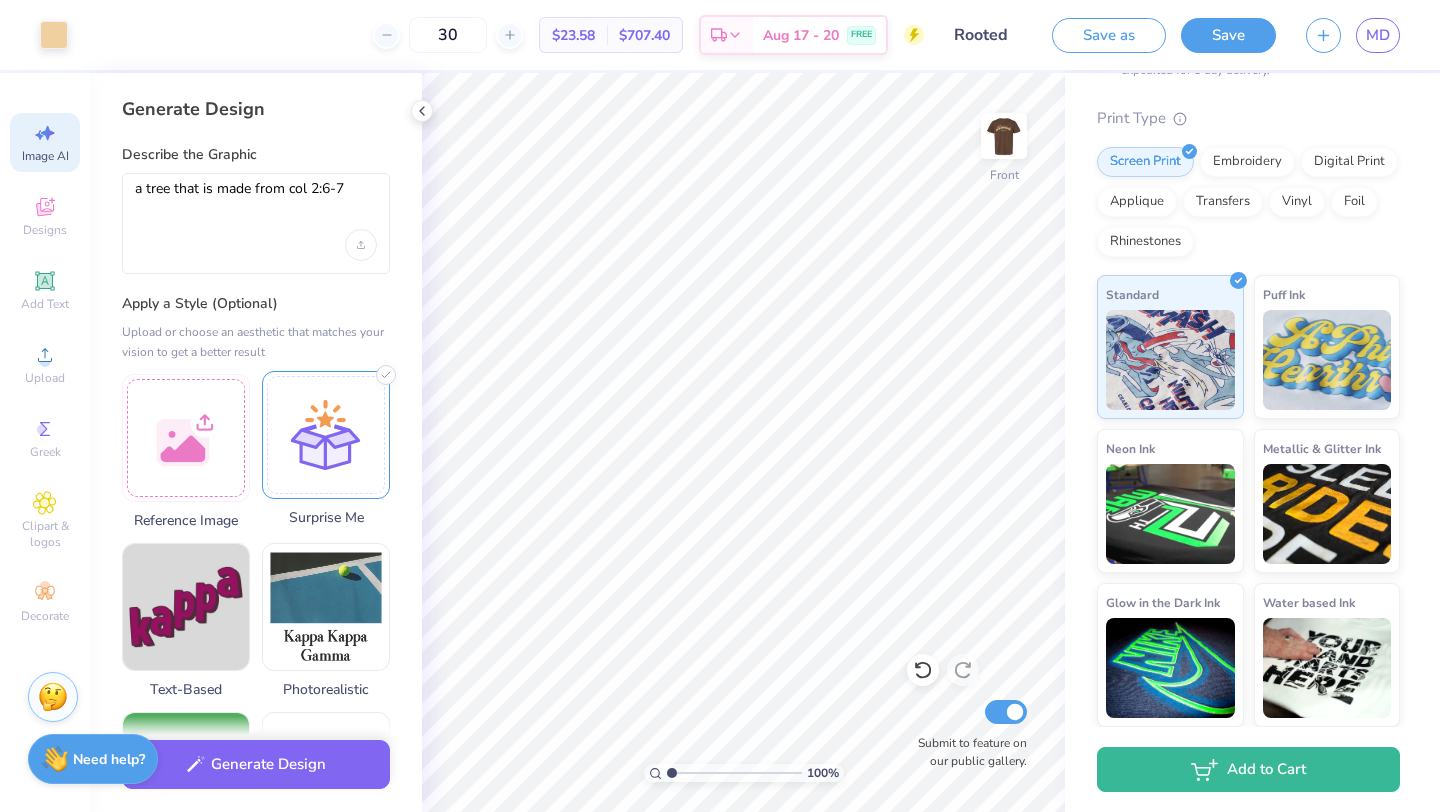 click at bounding box center (326, 435) 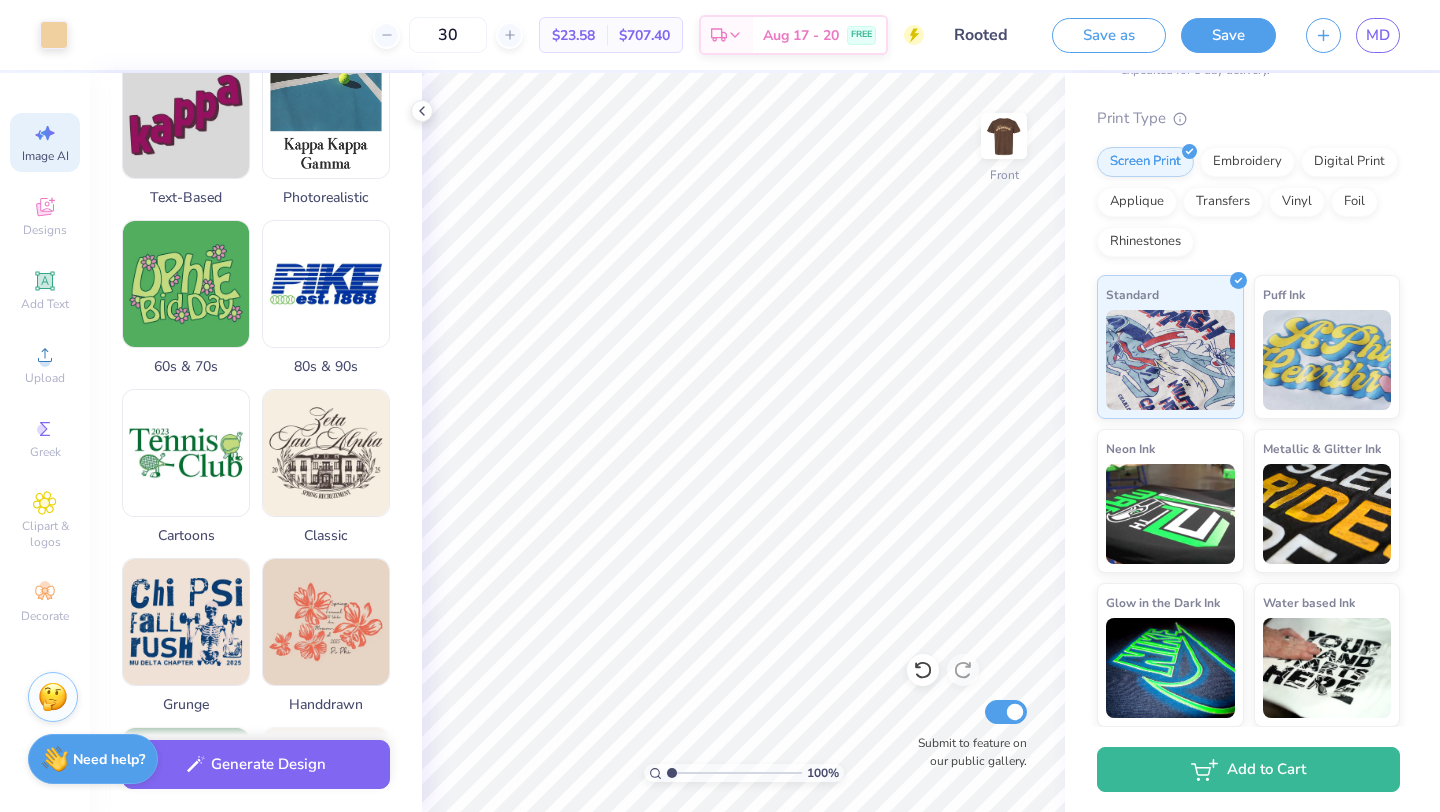 scroll, scrollTop: 586, scrollLeft: 0, axis: vertical 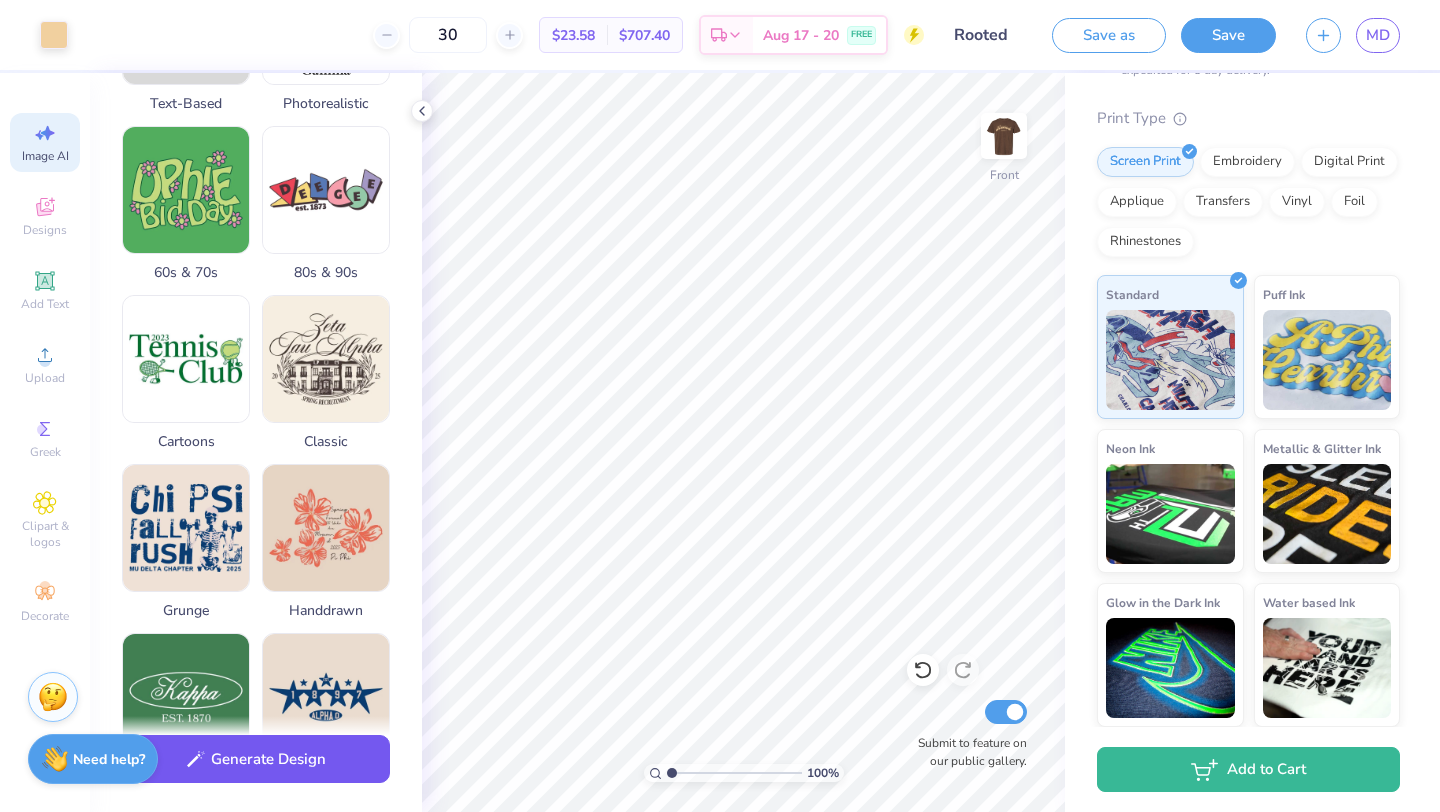 click on "Generate Design" at bounding box center (256, 759) 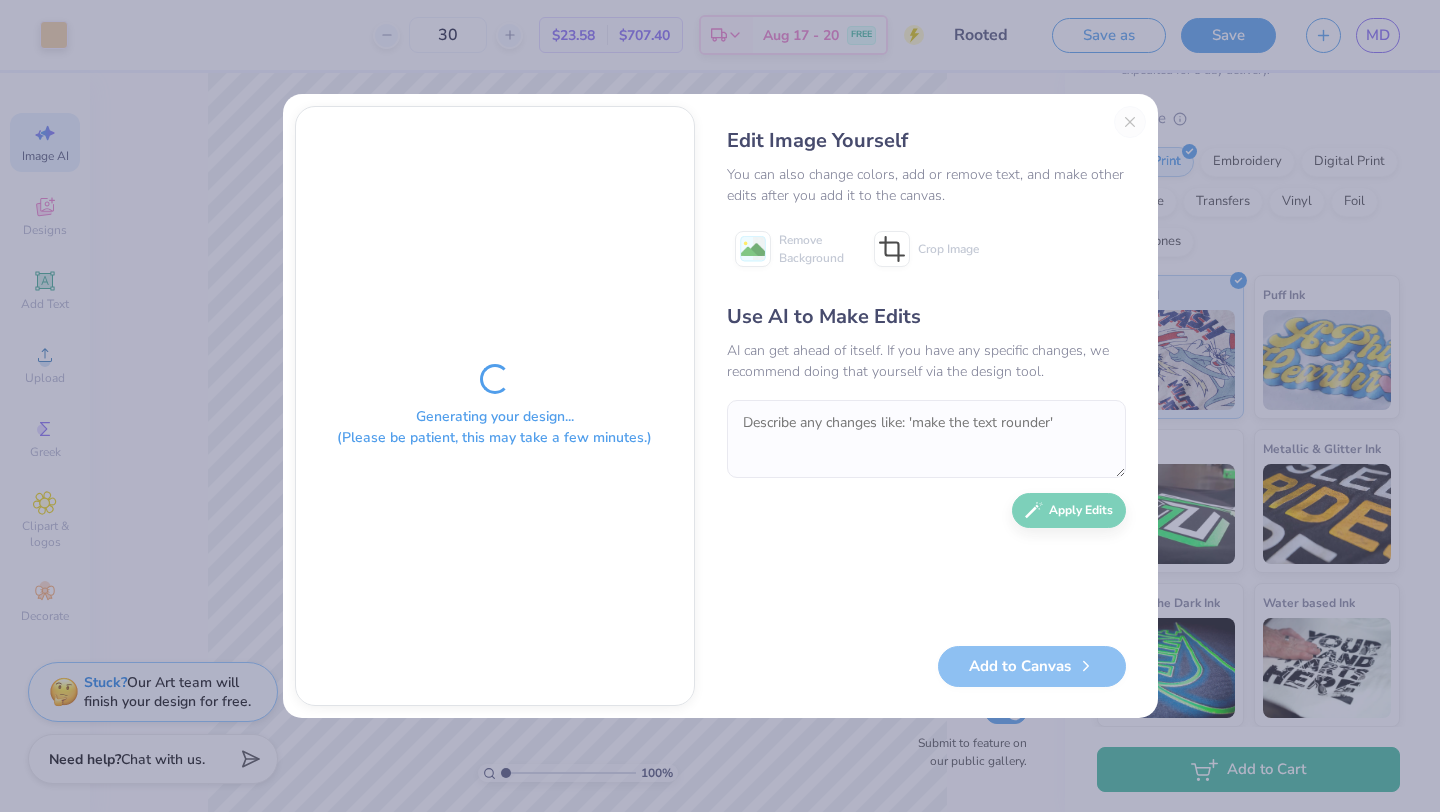 scroll, scrollTop: 0, scrollLeft: 45, axis: horizontal 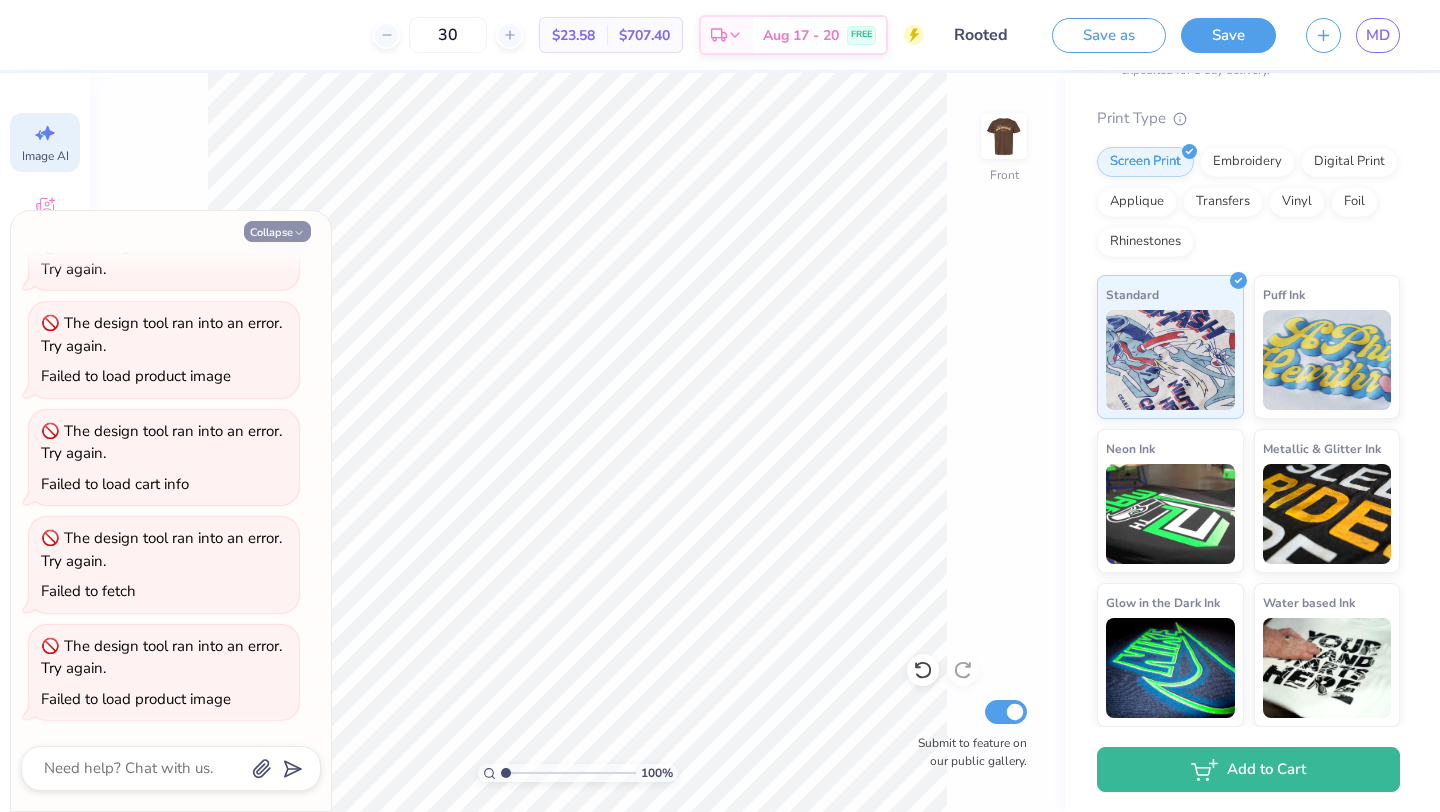 click on "Collapse" at bounding box center [277, 231] 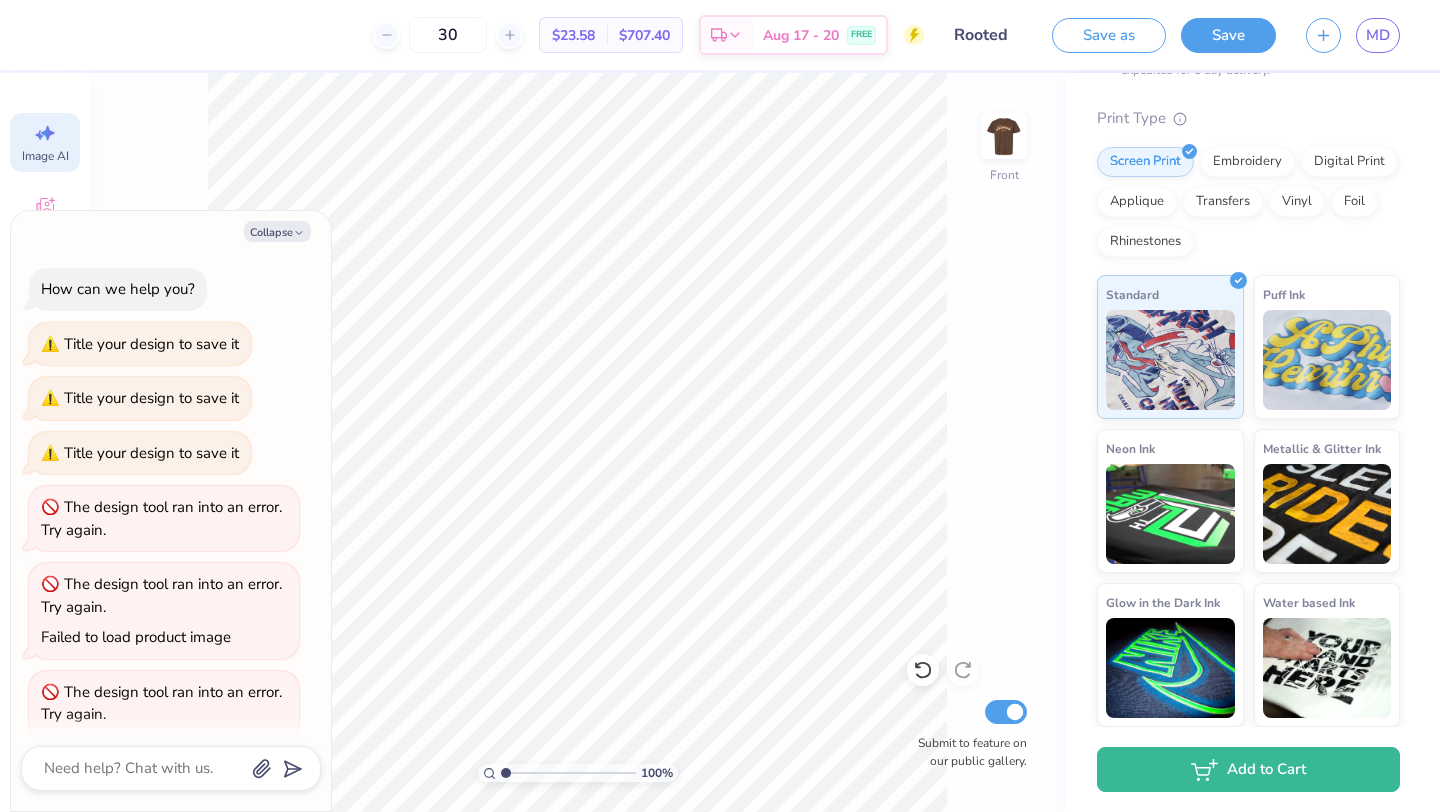 scroll, scrollTop: 368, scrollLeft: 0, axis: vertical 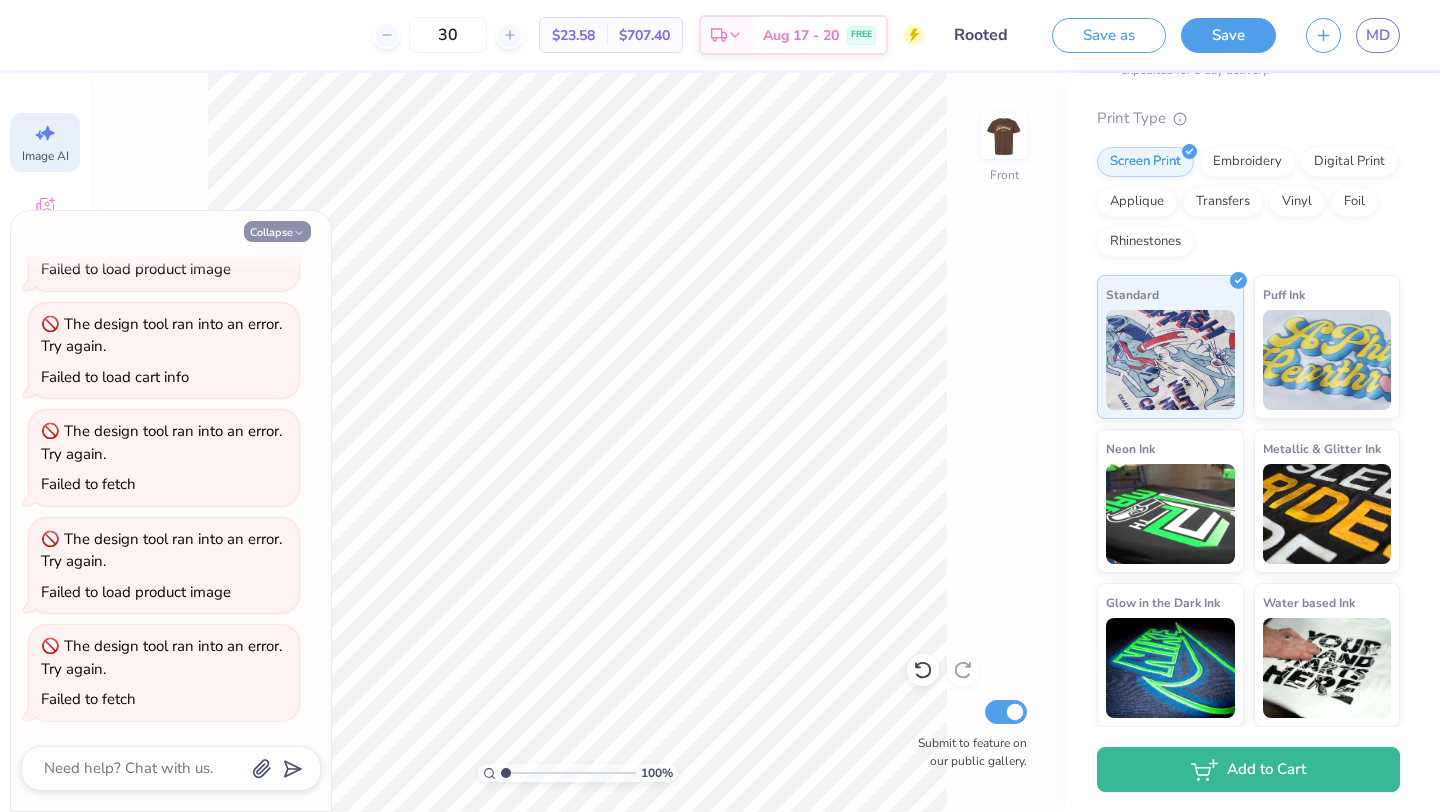 click on "Collapse" at bounding box center (277, 231) 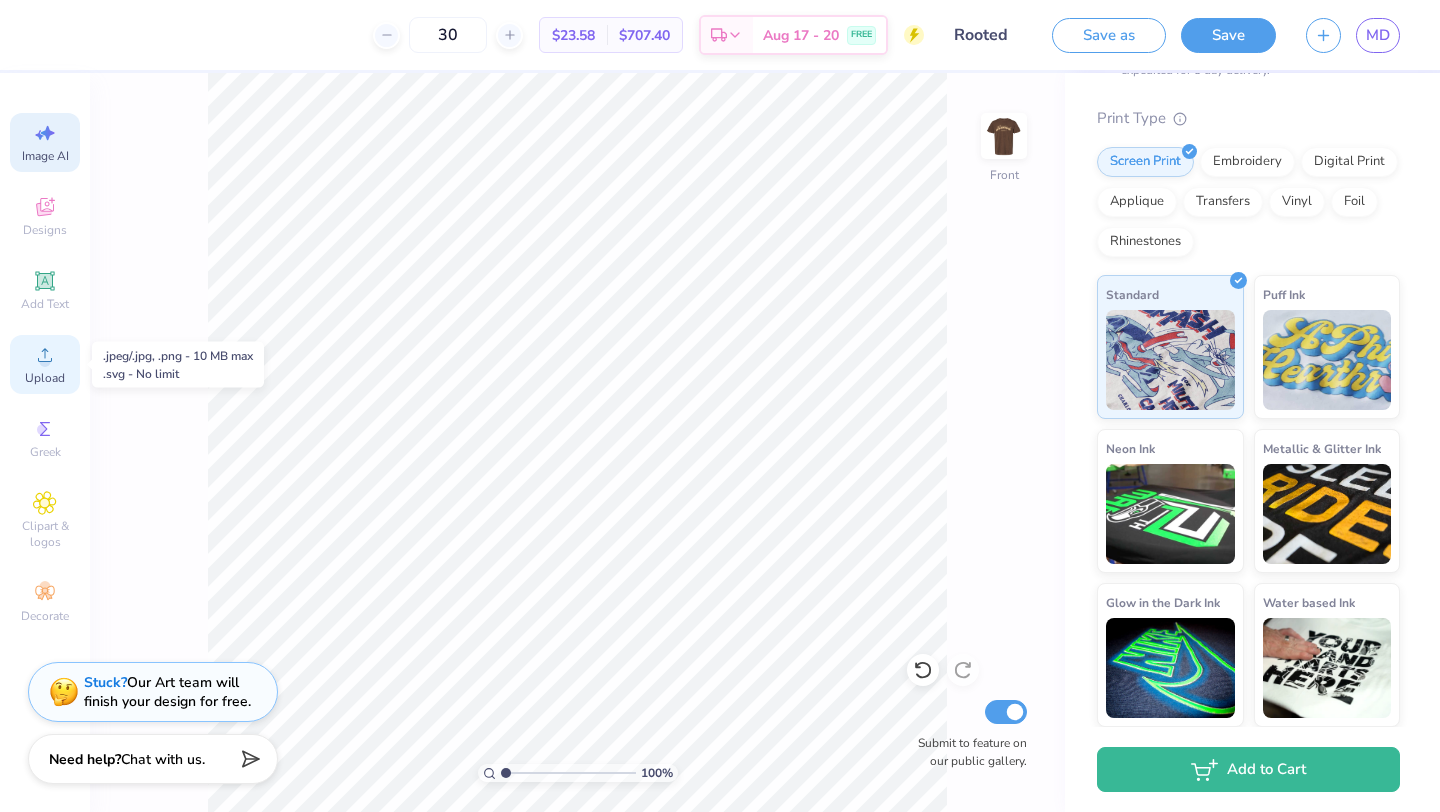 click on "Upload" at bounding box center [45, 378] 